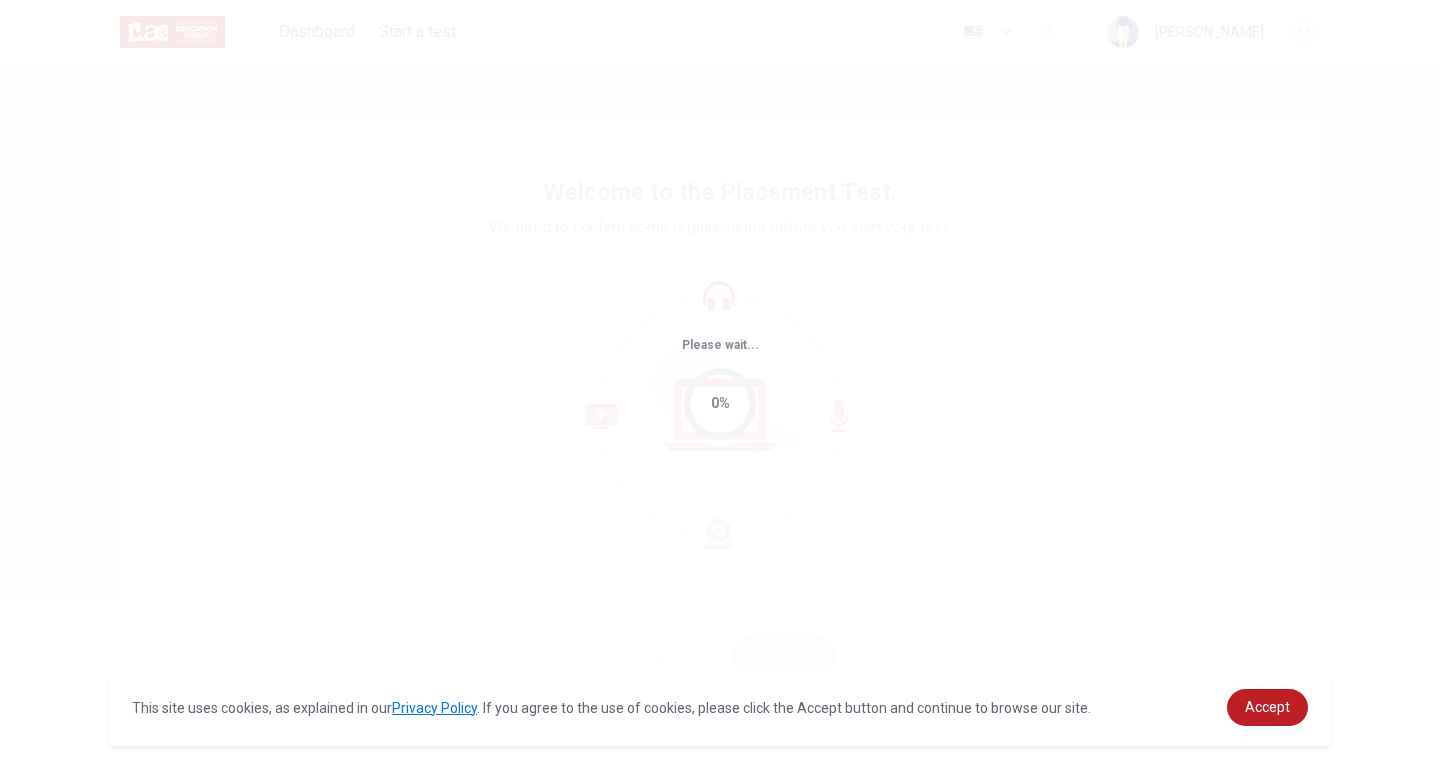scroll, scrollTop: 0, scrollLeft: 0, axis: both 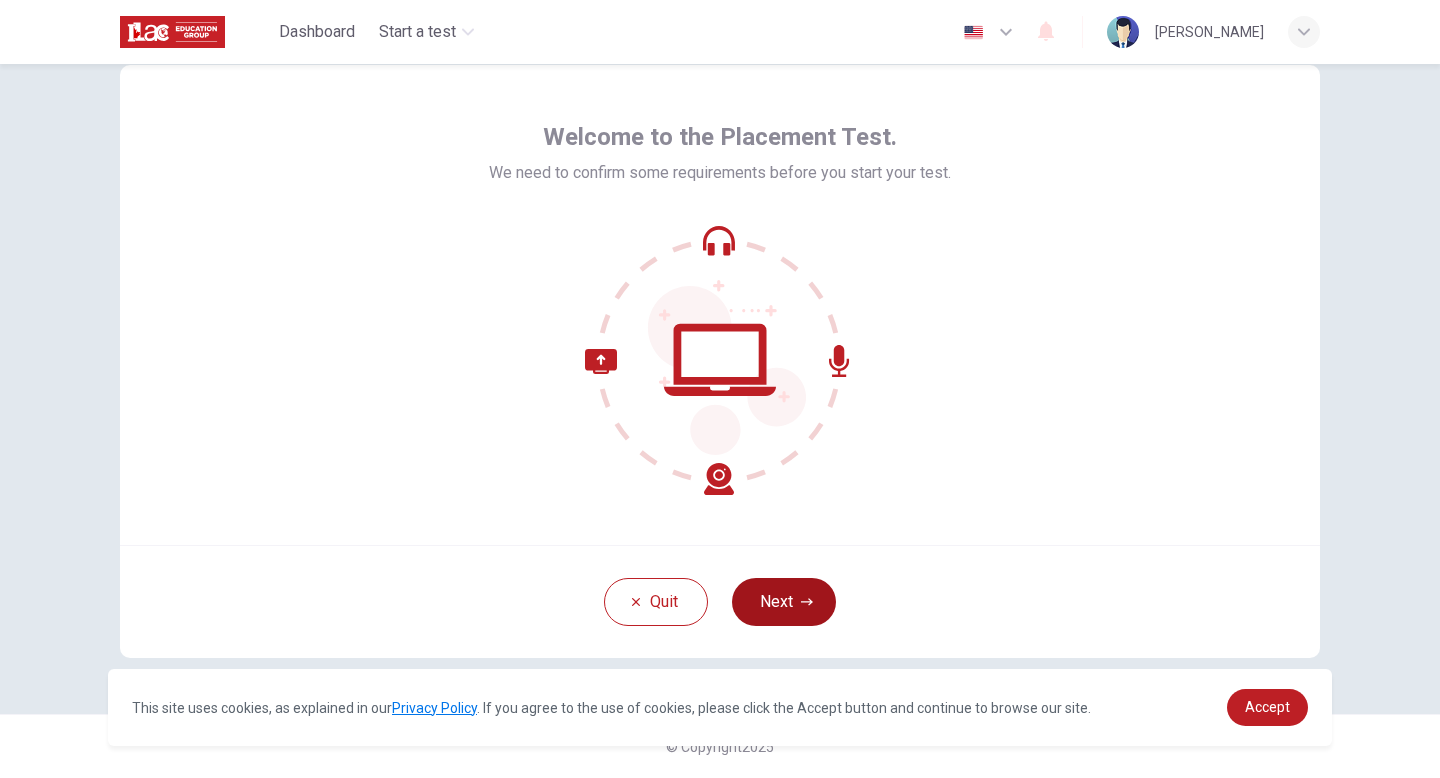 click on "Next" at bounding box center [784, 602] 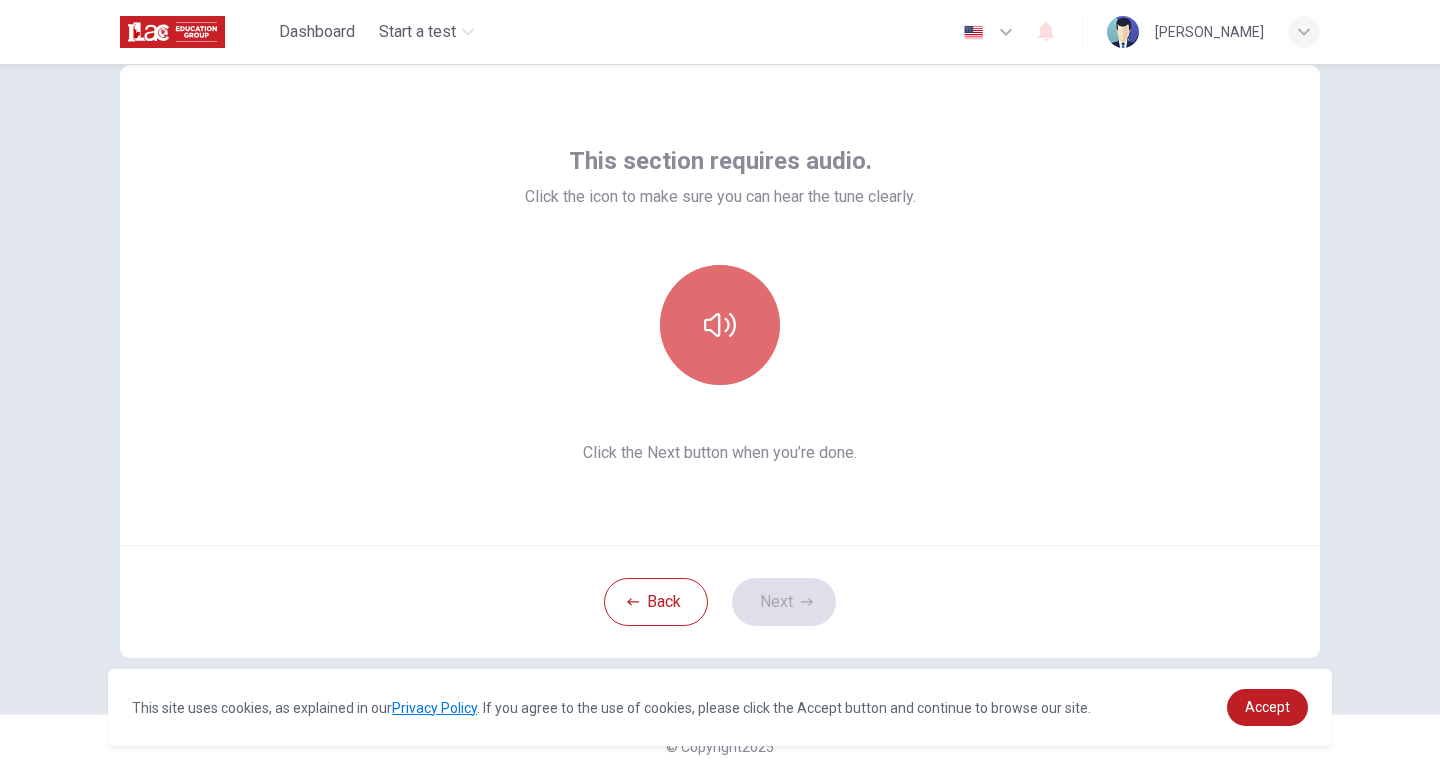 click at bounding box center [720, 325] 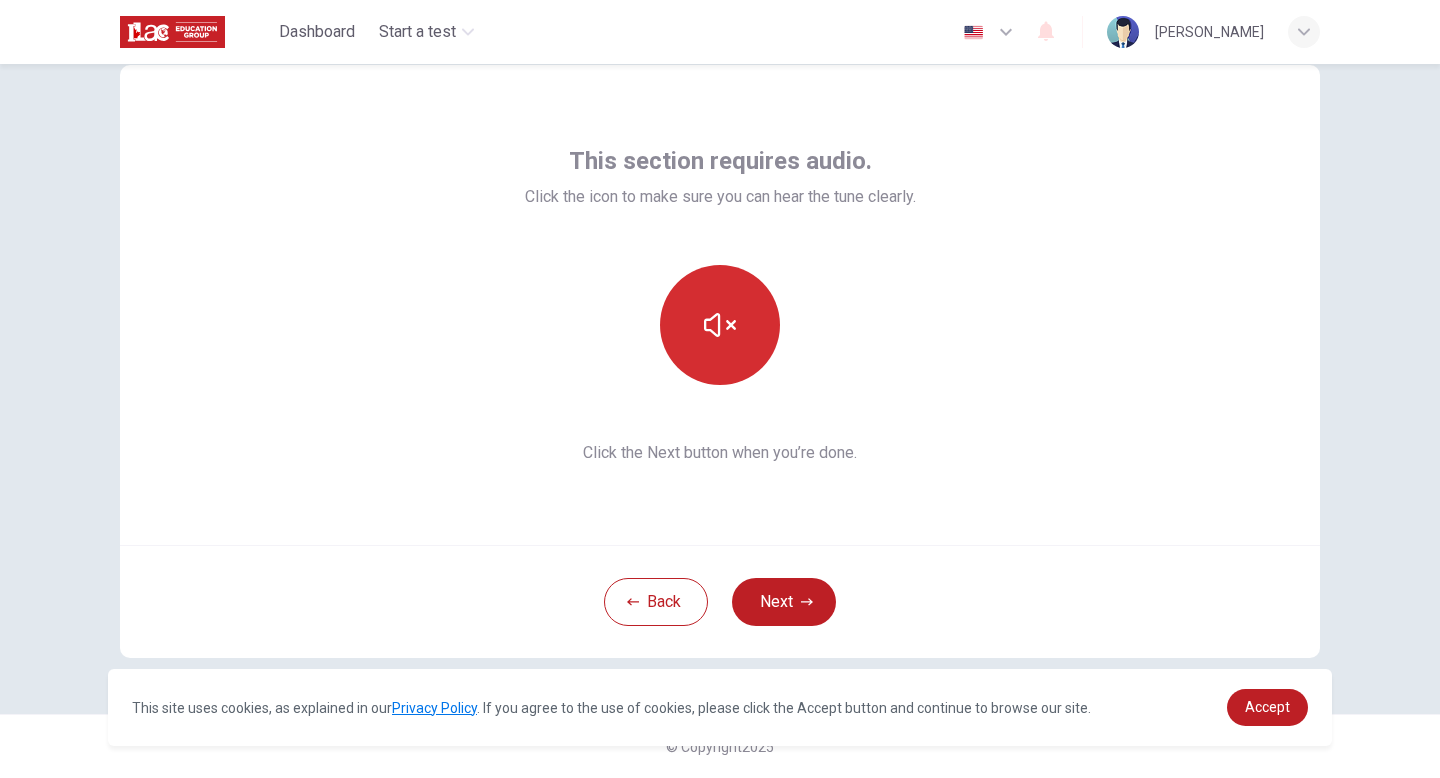 click 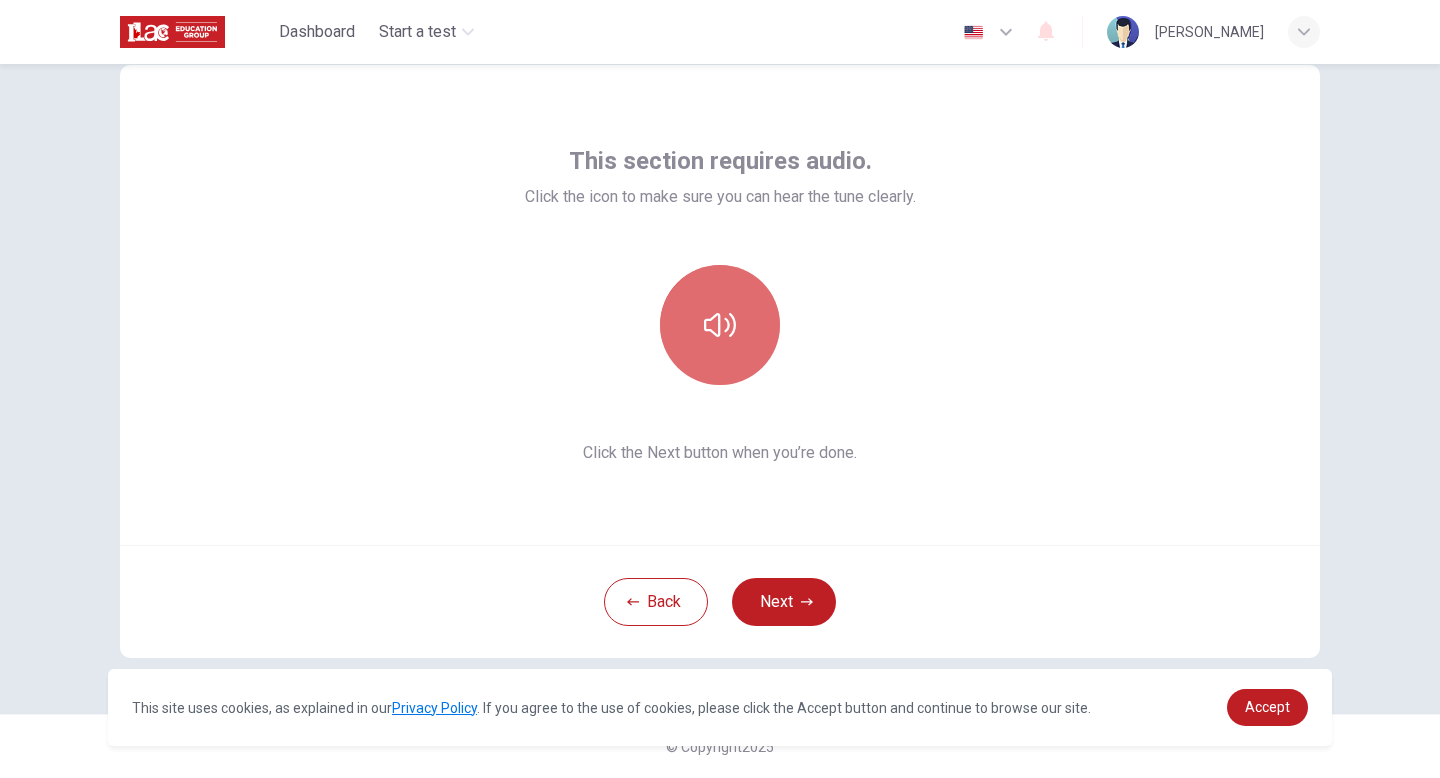 click 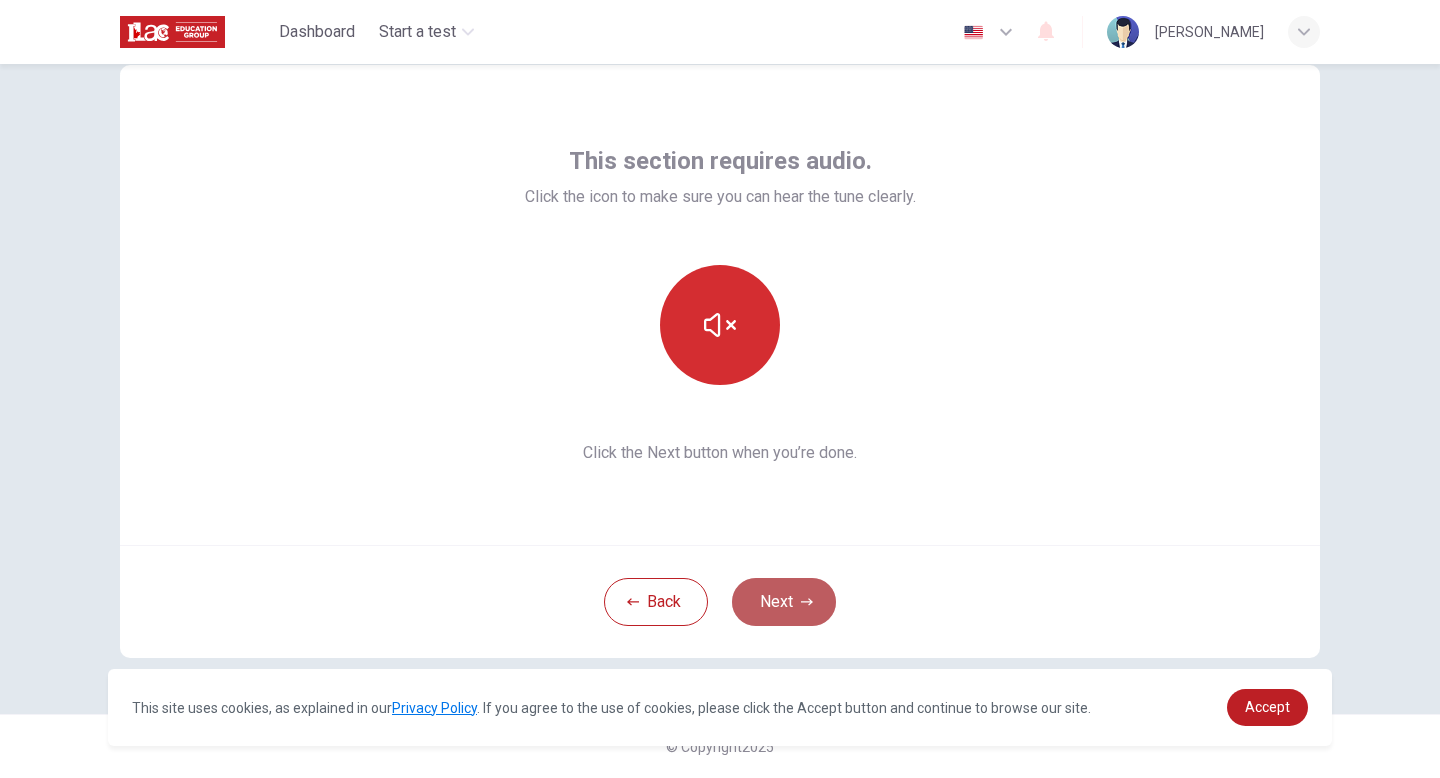 click on "Next" at bounding box center [784, 602] 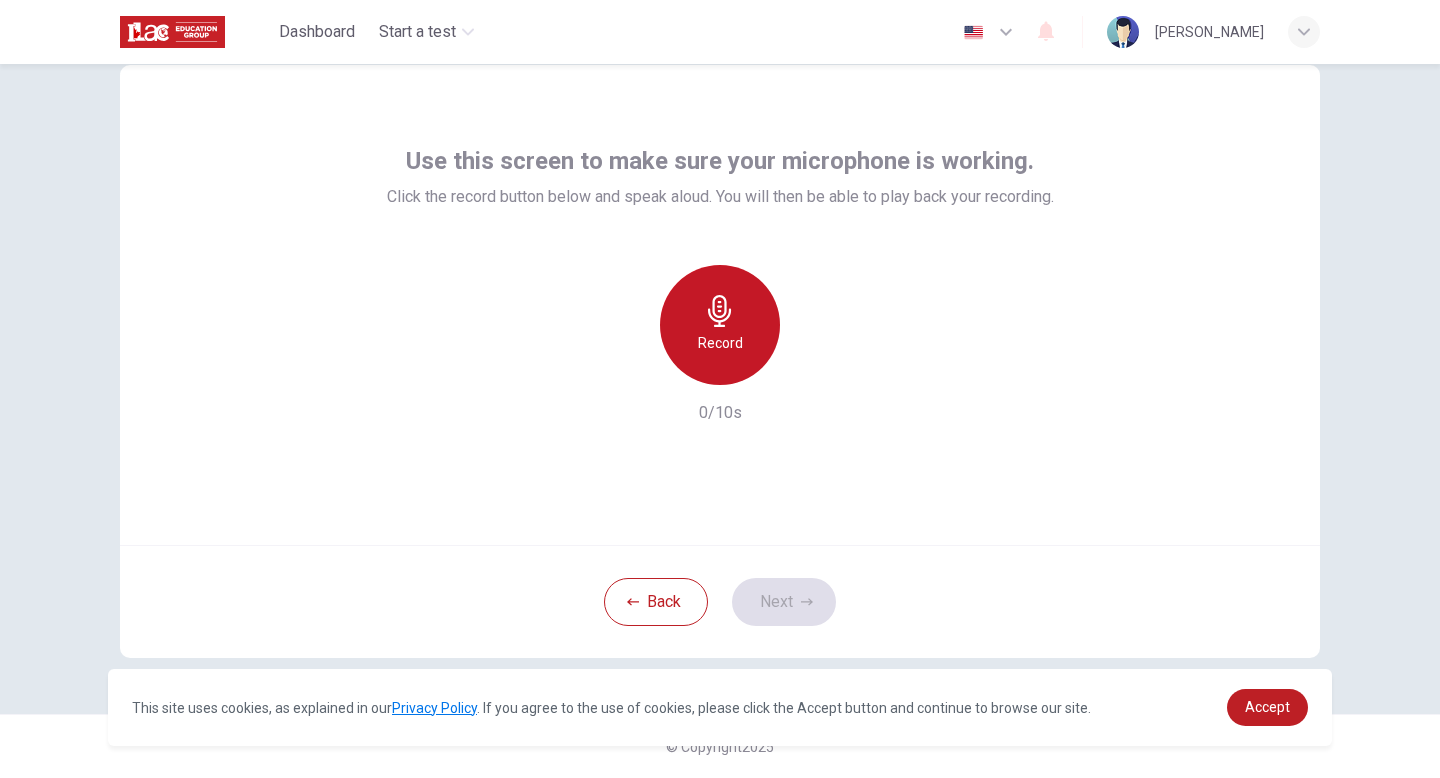 click on "Record" at bounding box center [720, 343] 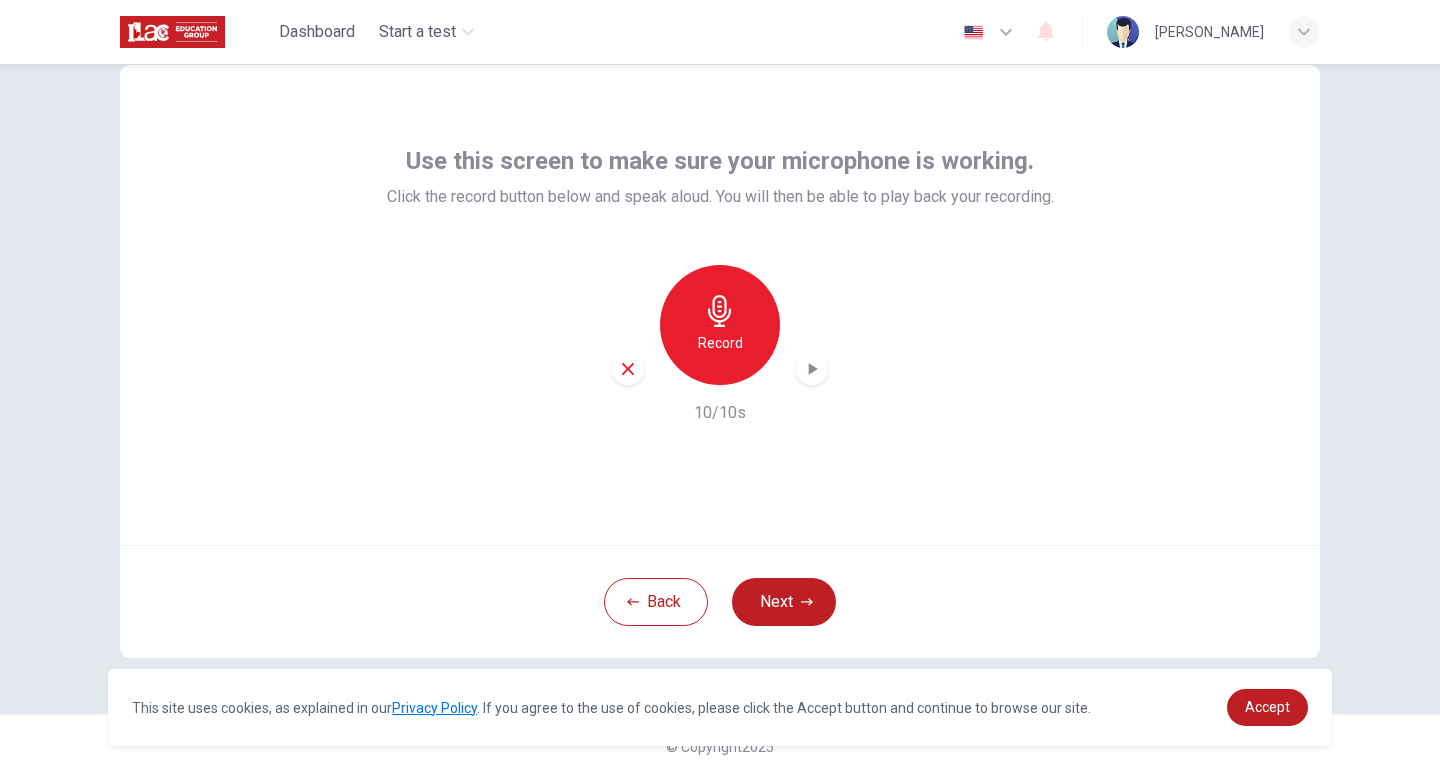 click 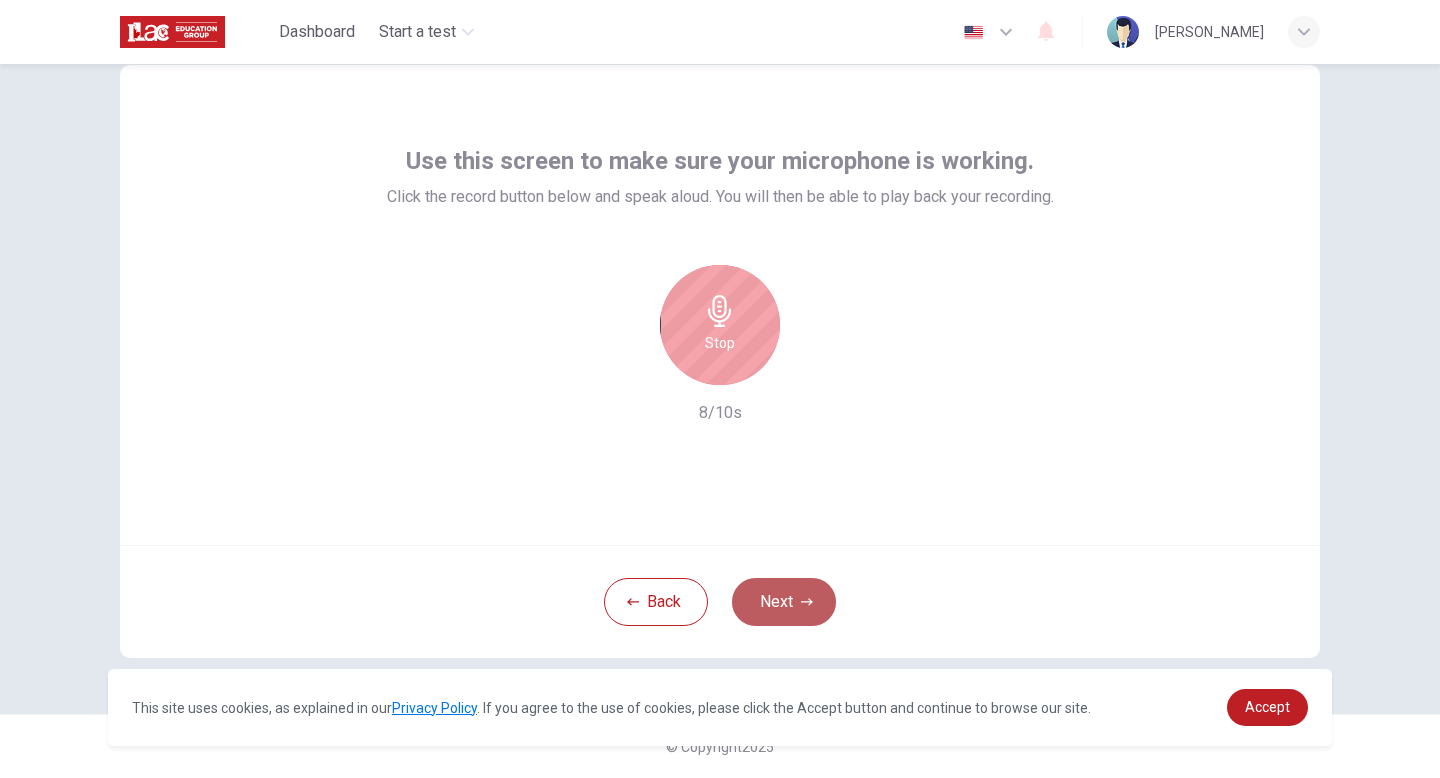 click on "Next" at bounding box center [784, 602] 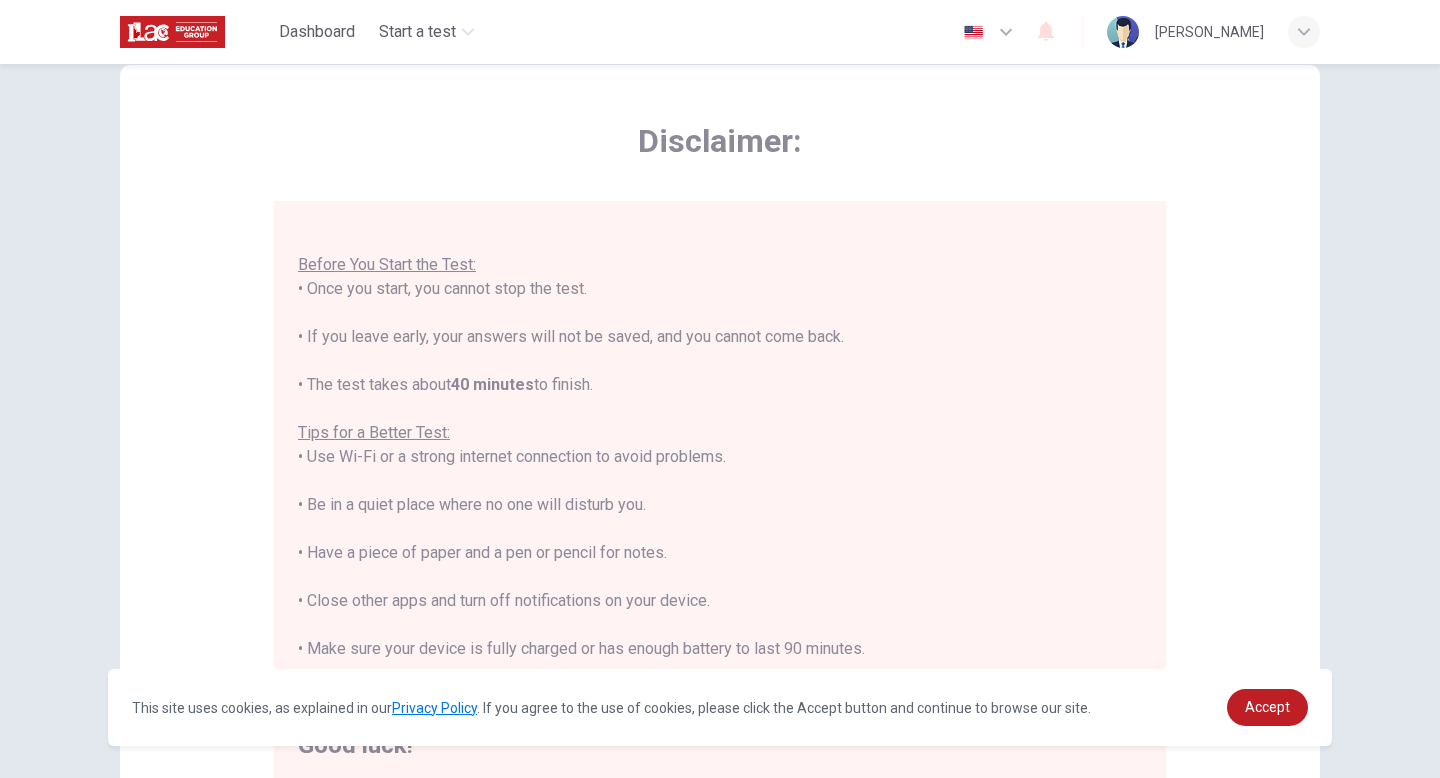 scroll, scrollTop: 23, scrollLeft: 0, axis: vertical 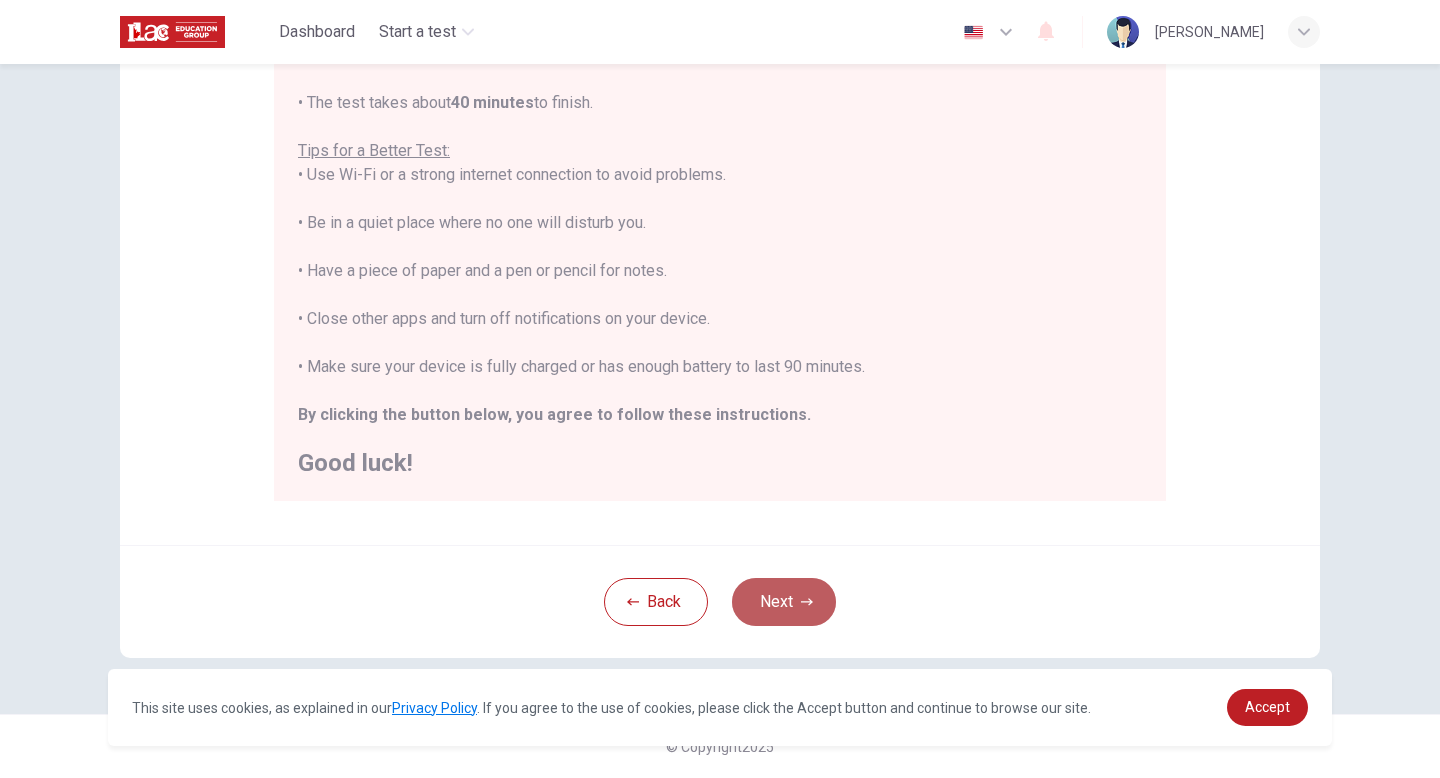 click on "Next" at bounding box center (784, 602) 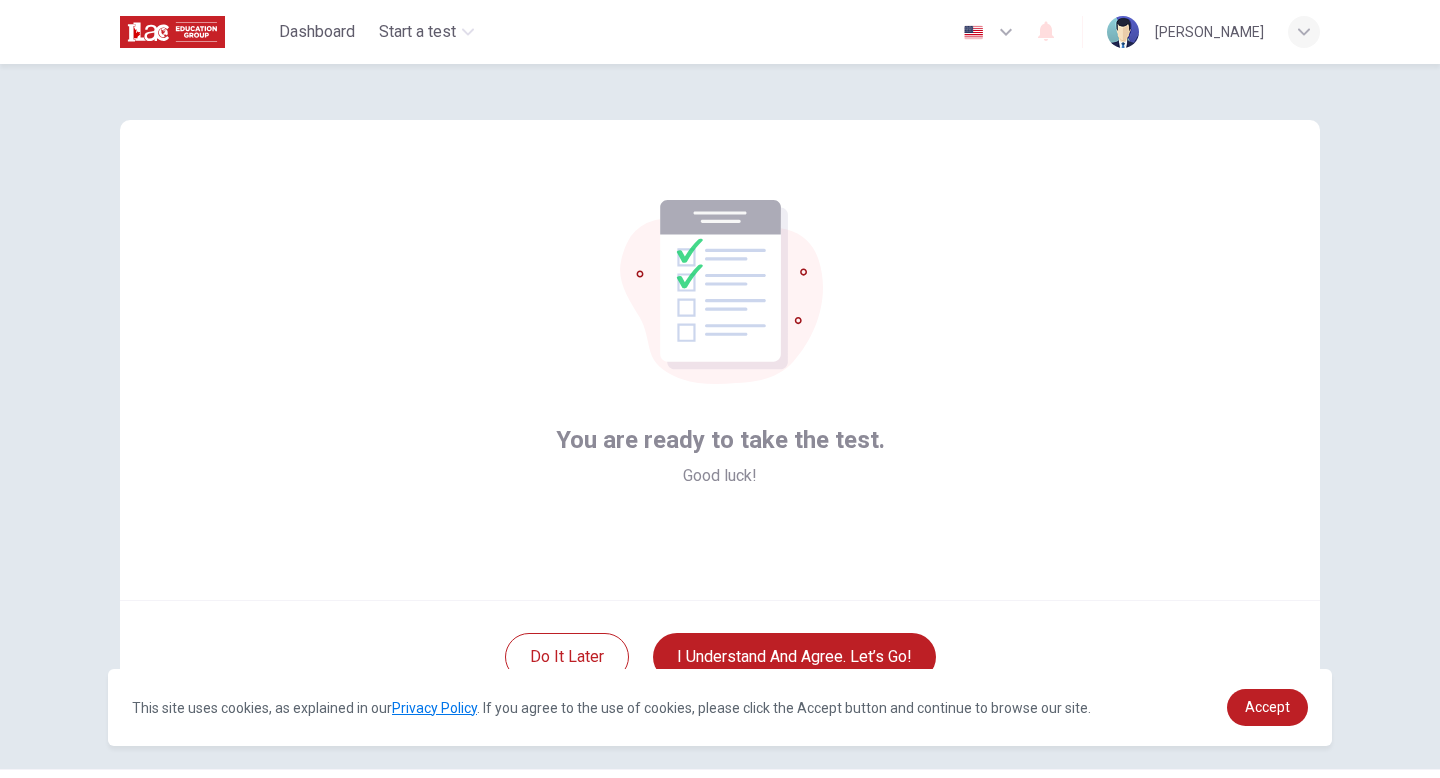 scroll, scrollTop: 55, scrollLeft: 0, axis: vertical 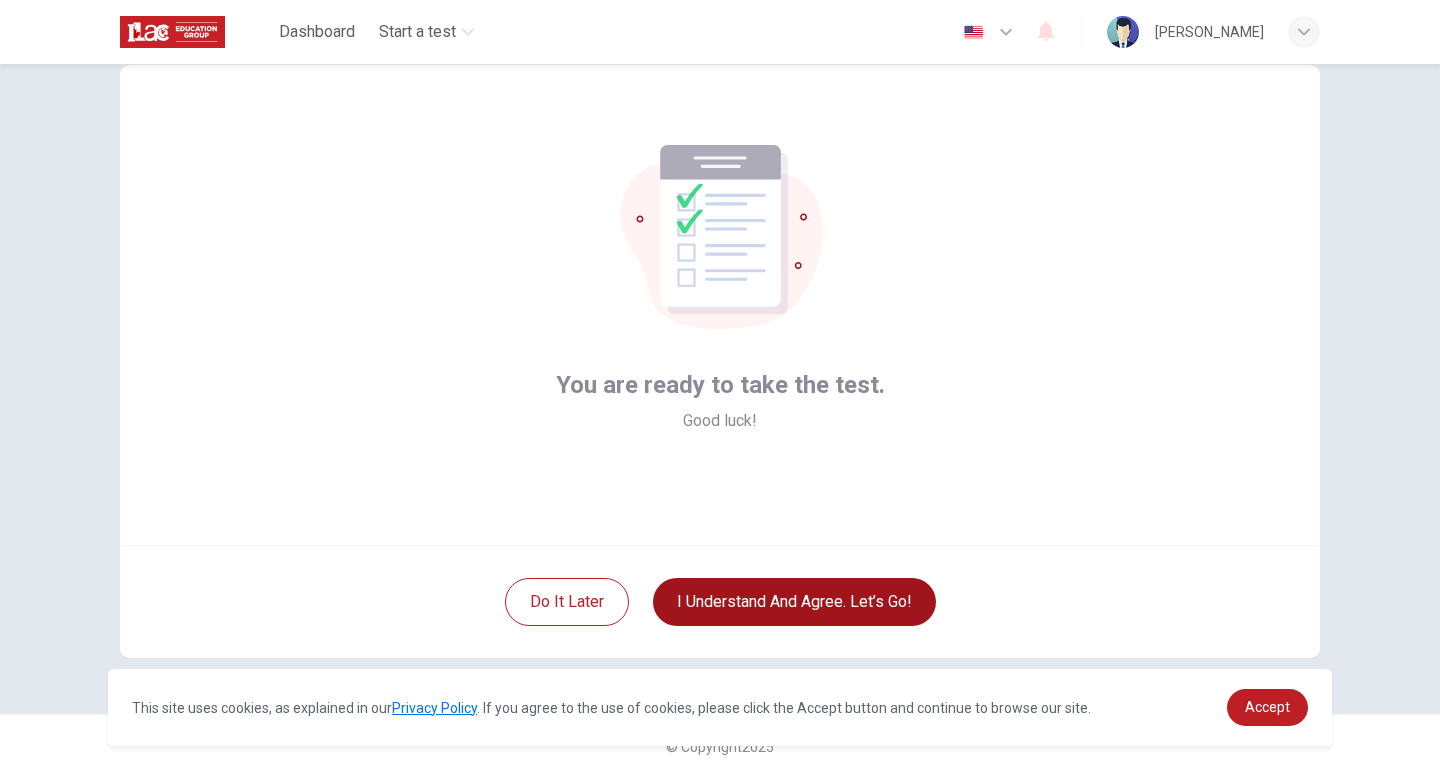 click on "I understand and agree. Let’s go!" at bounding box center (794, 602) 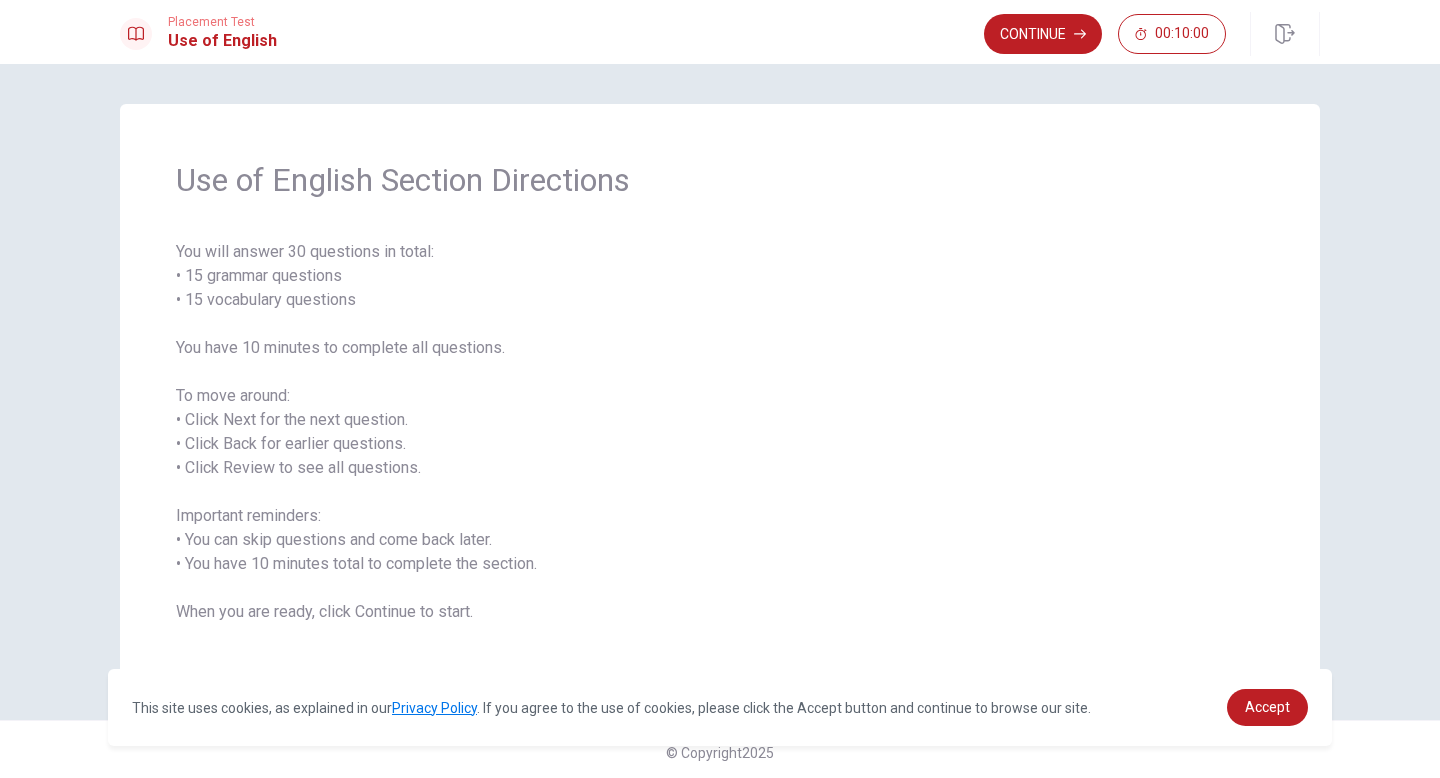 scroll, scrollTop: 6, scrollLeft: 0, axis: vertical 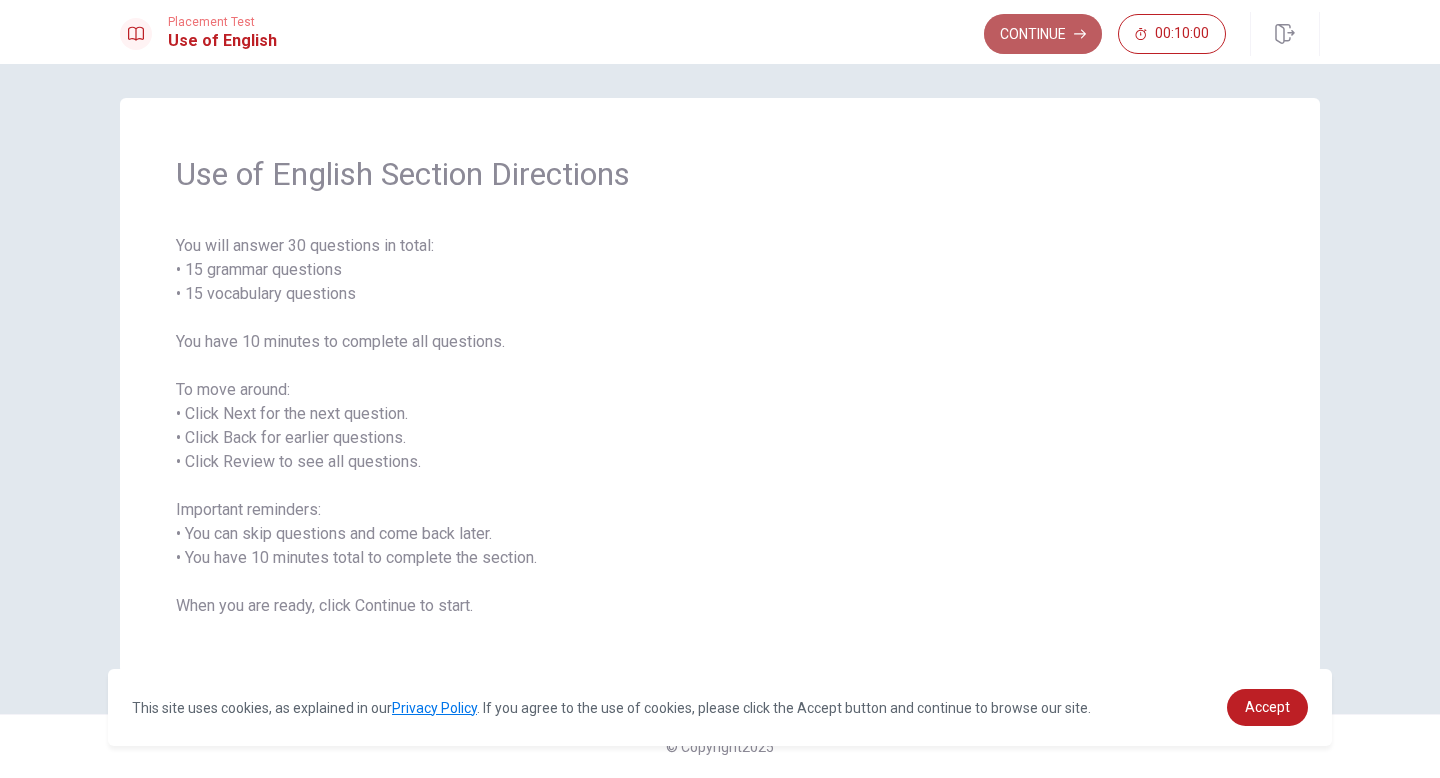 click on "Continue" at bounding box center [1043, 34] 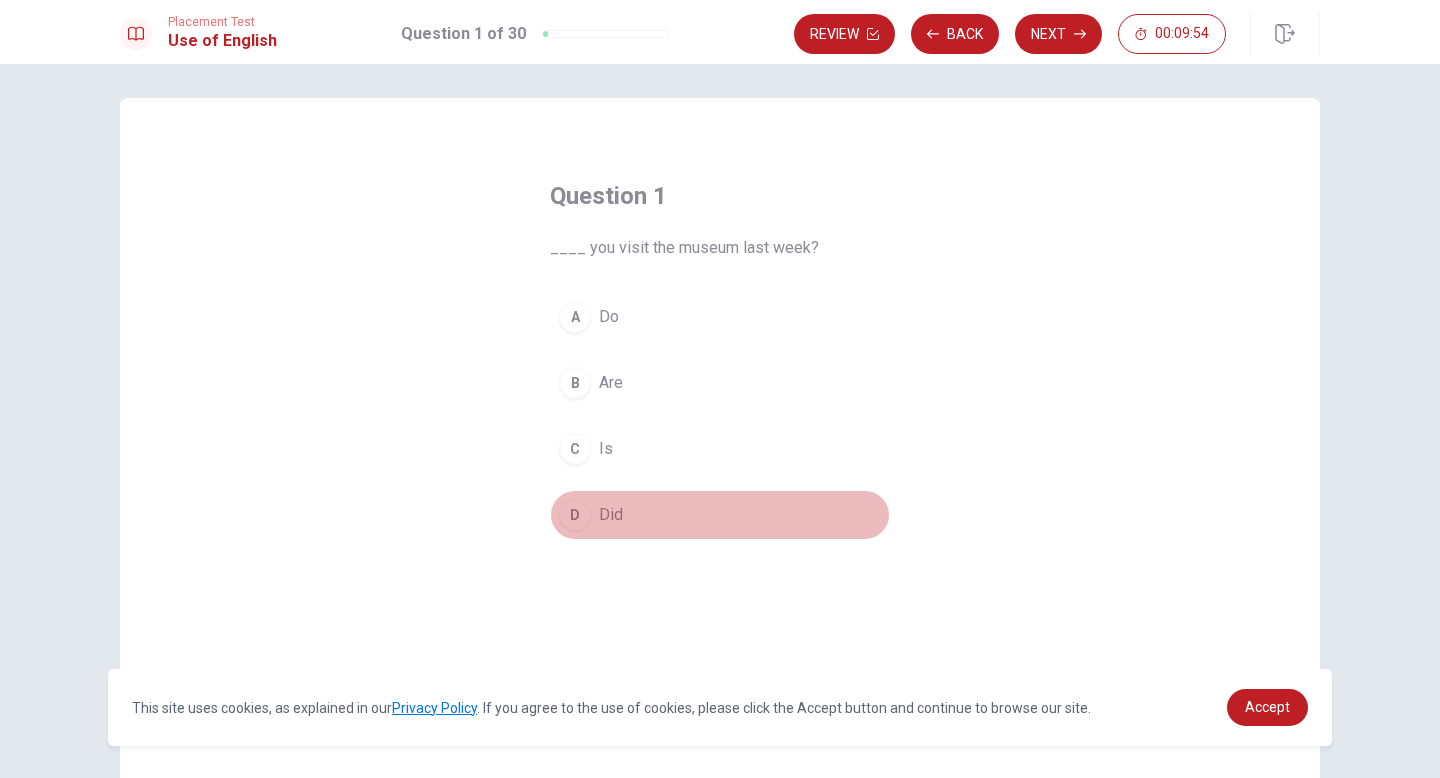 click on "D" at bounding box center (575, 515) 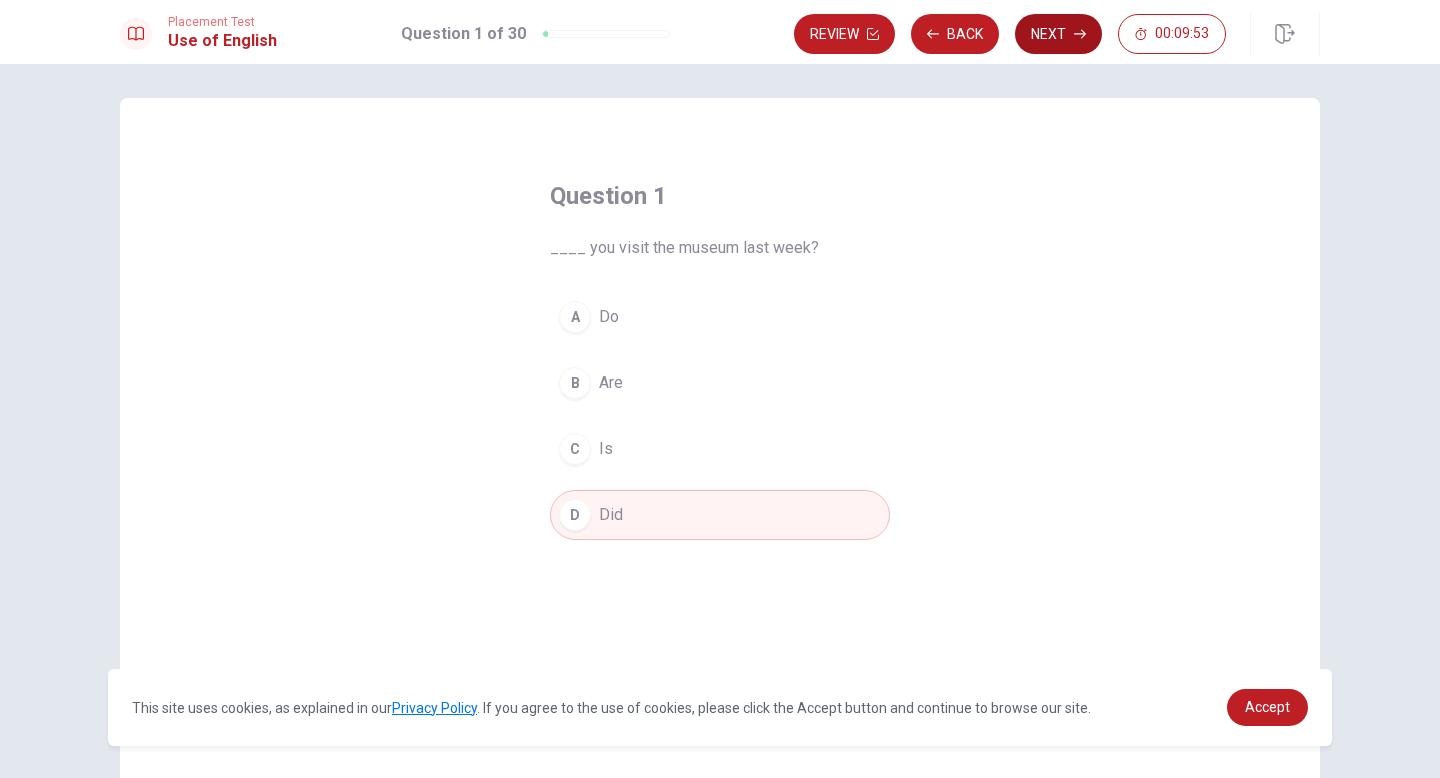 click on "Next" at bounding box center (1058, 34) 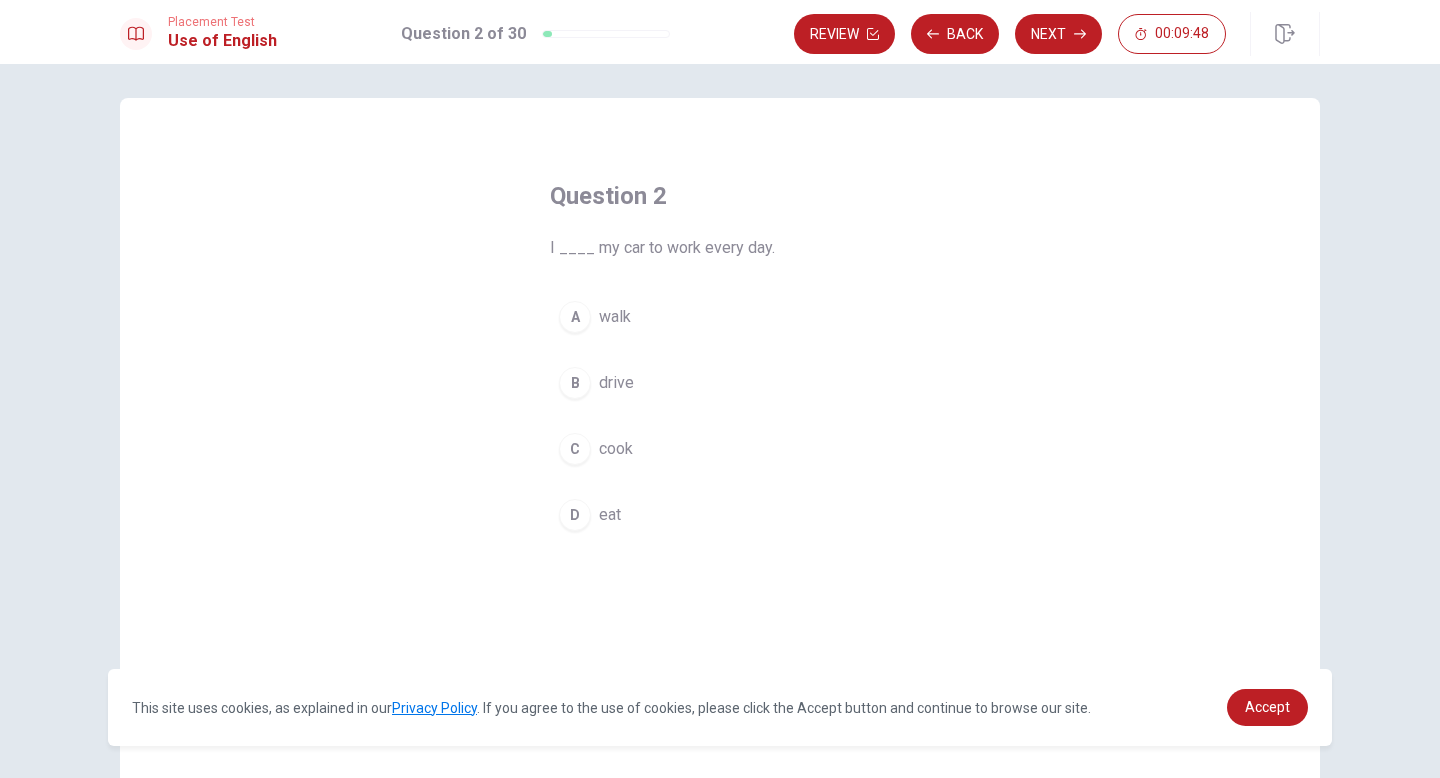 click on "B" at bounding box center [575, 383] 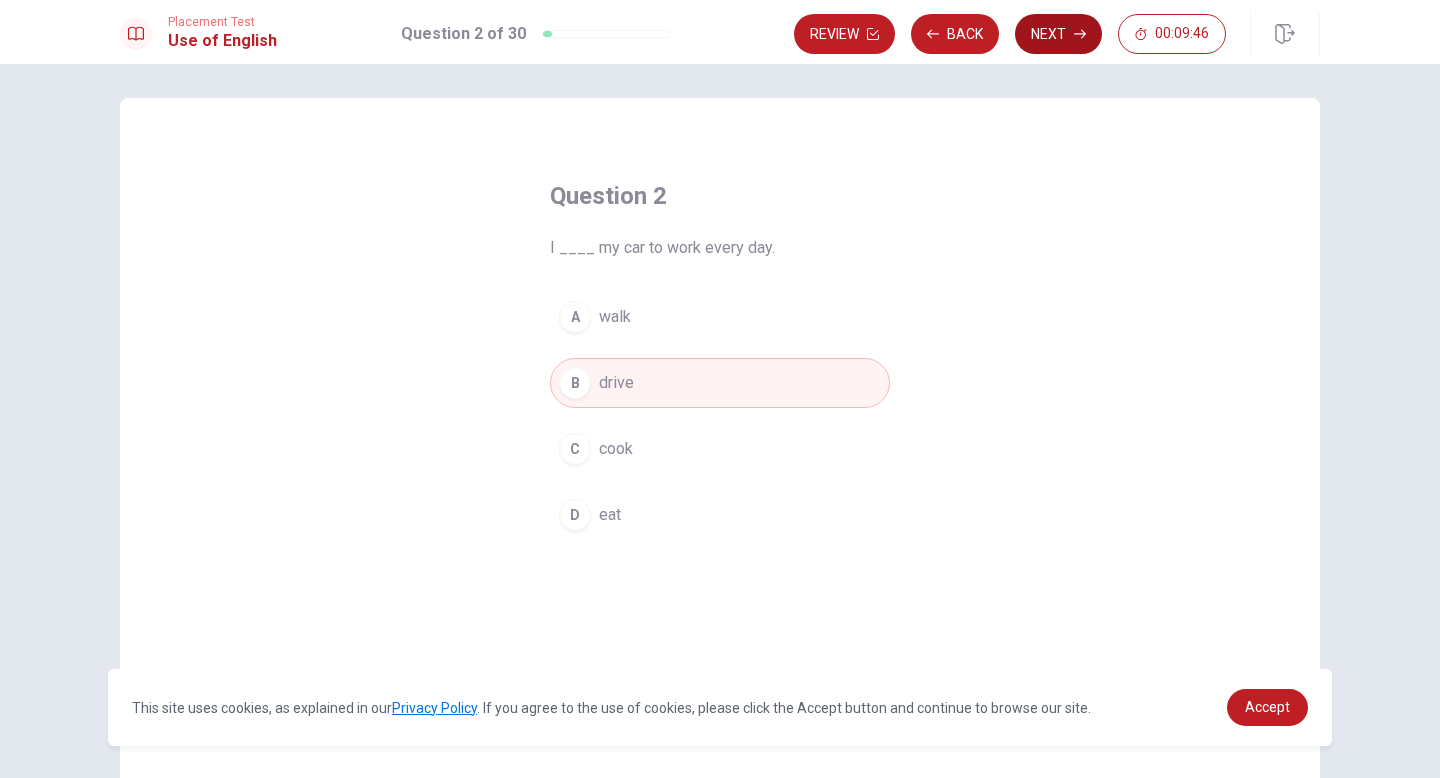click on "Next" at bounding box center (1058, 34) 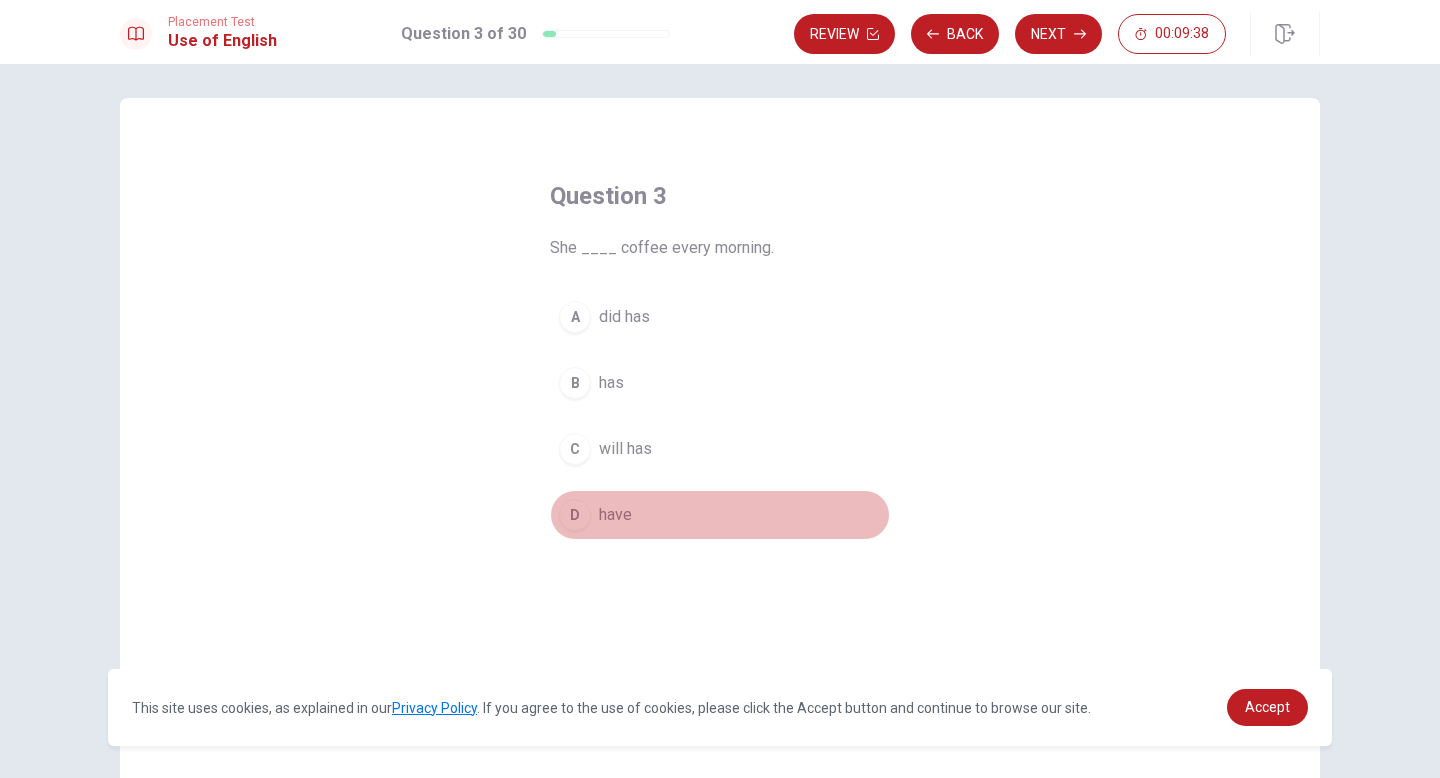 click on "D" at bounding box center [575, 515] 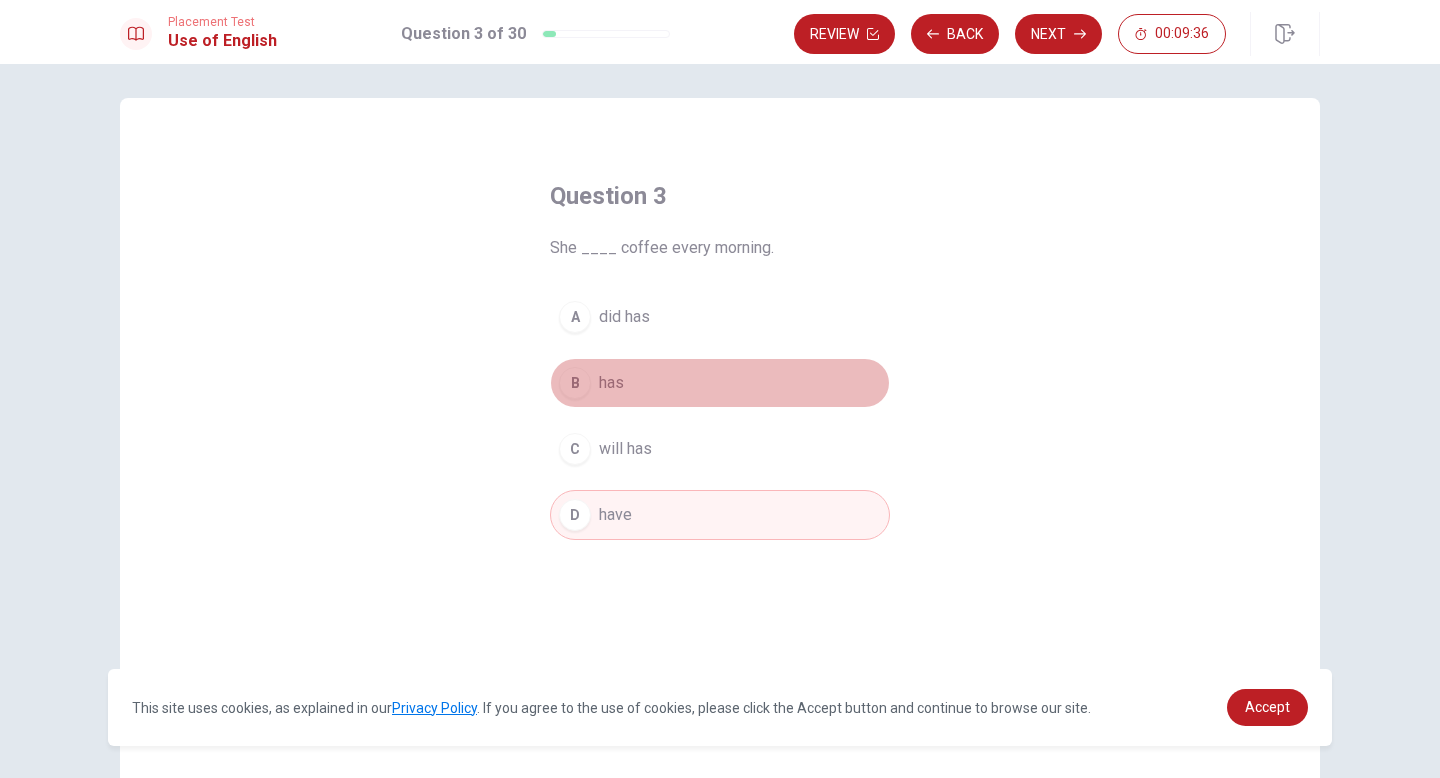 click on "B has" at bounding box center (720, 383) 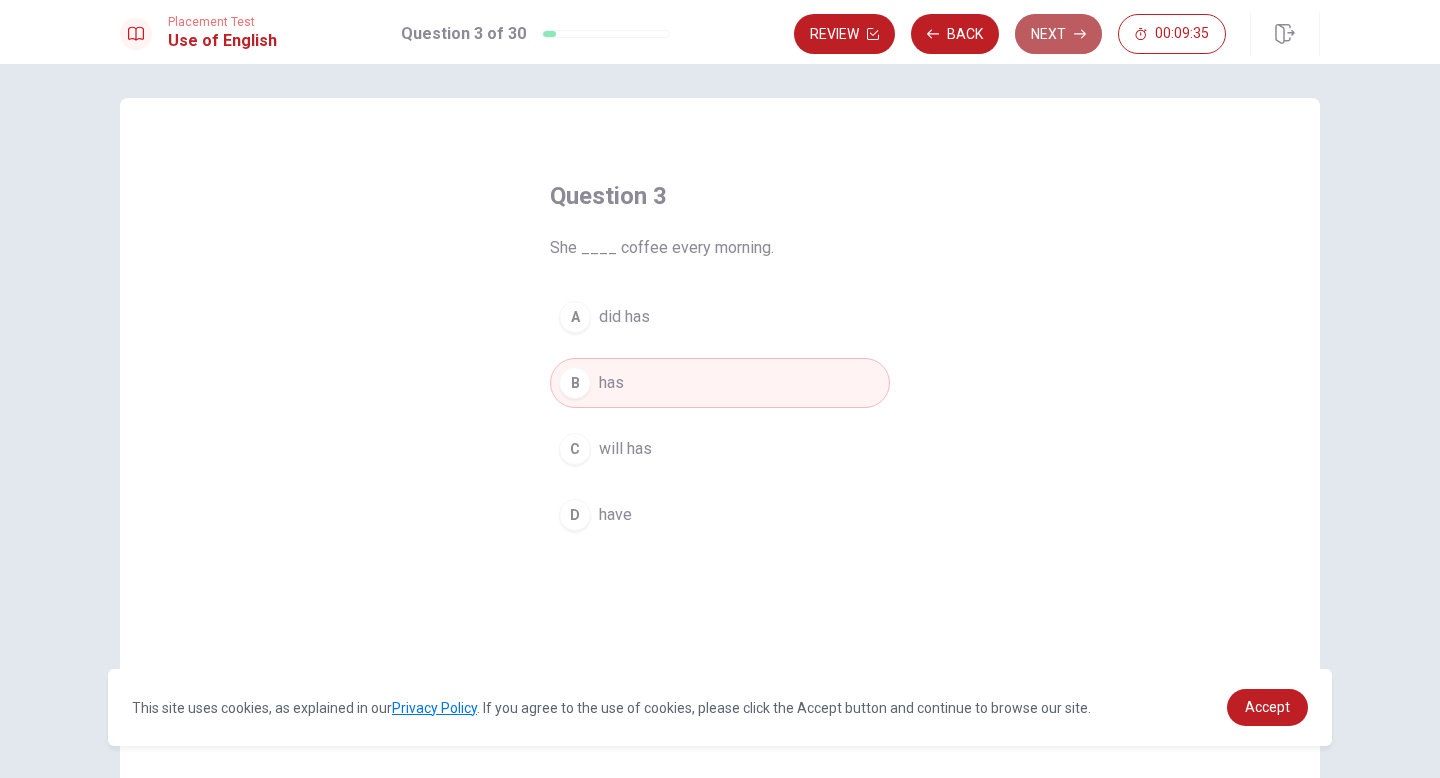 click on "Next" at bounding box center [1058, 34] 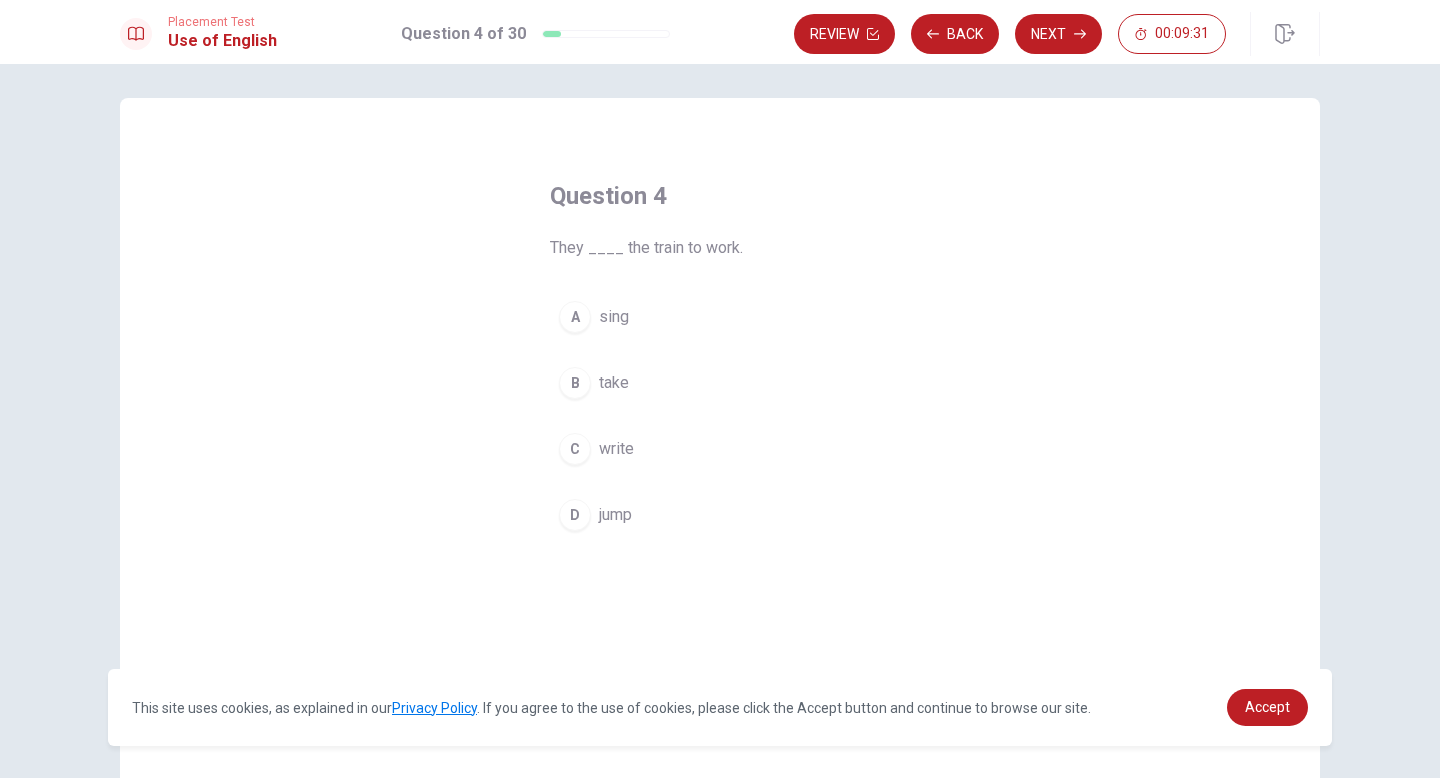 click on "take" at bounding box center (614, 383) 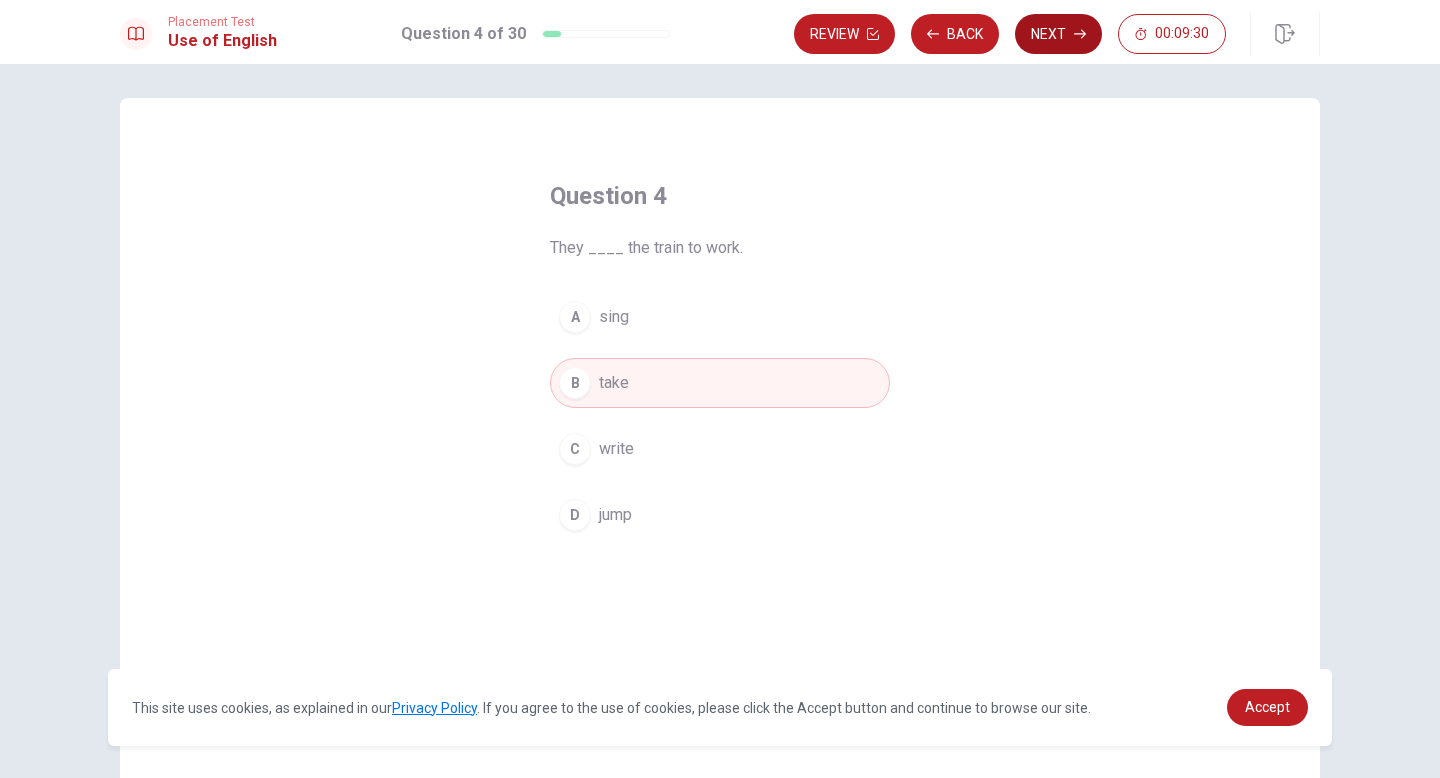 click on "Next" at bounding box center (1058, 34) 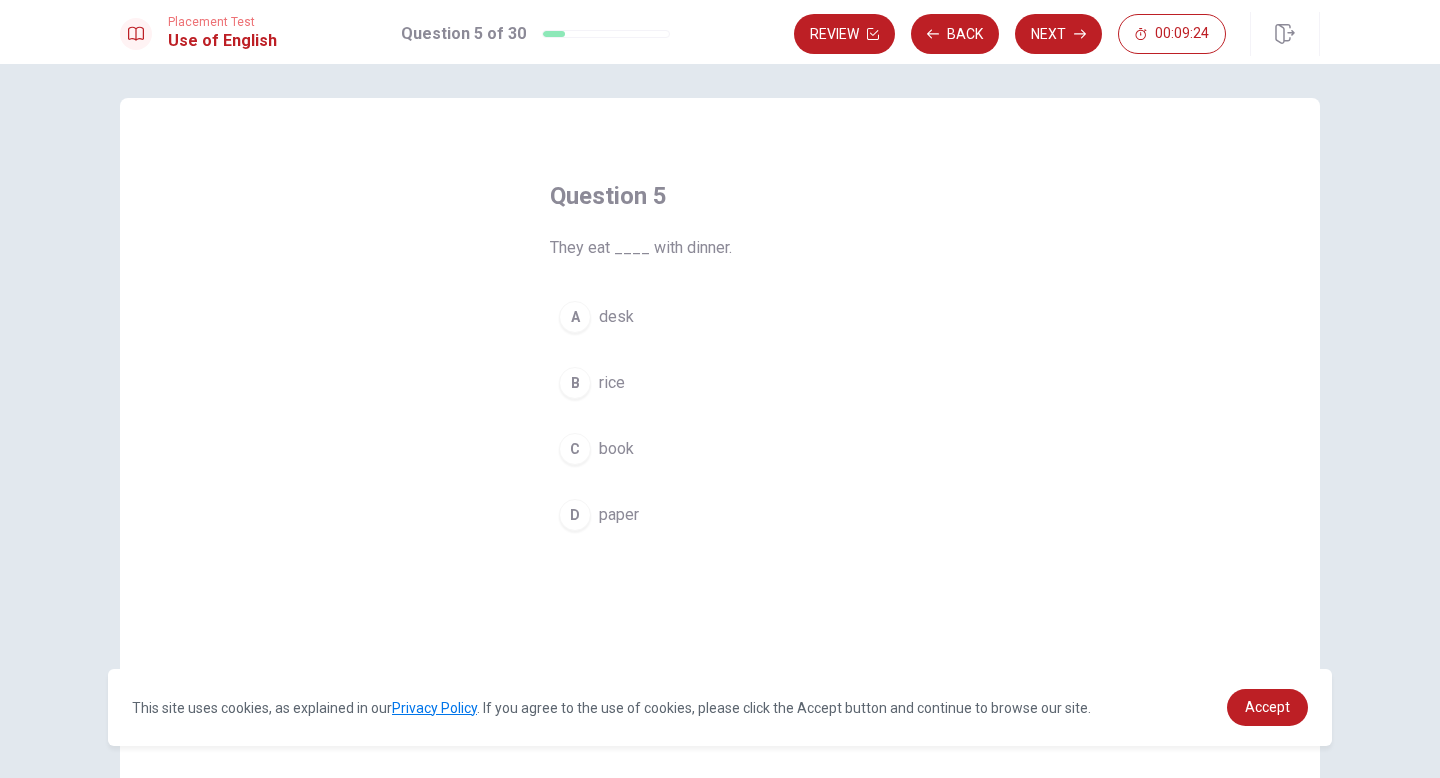 click on "rice" at bounding box center [612, 383] 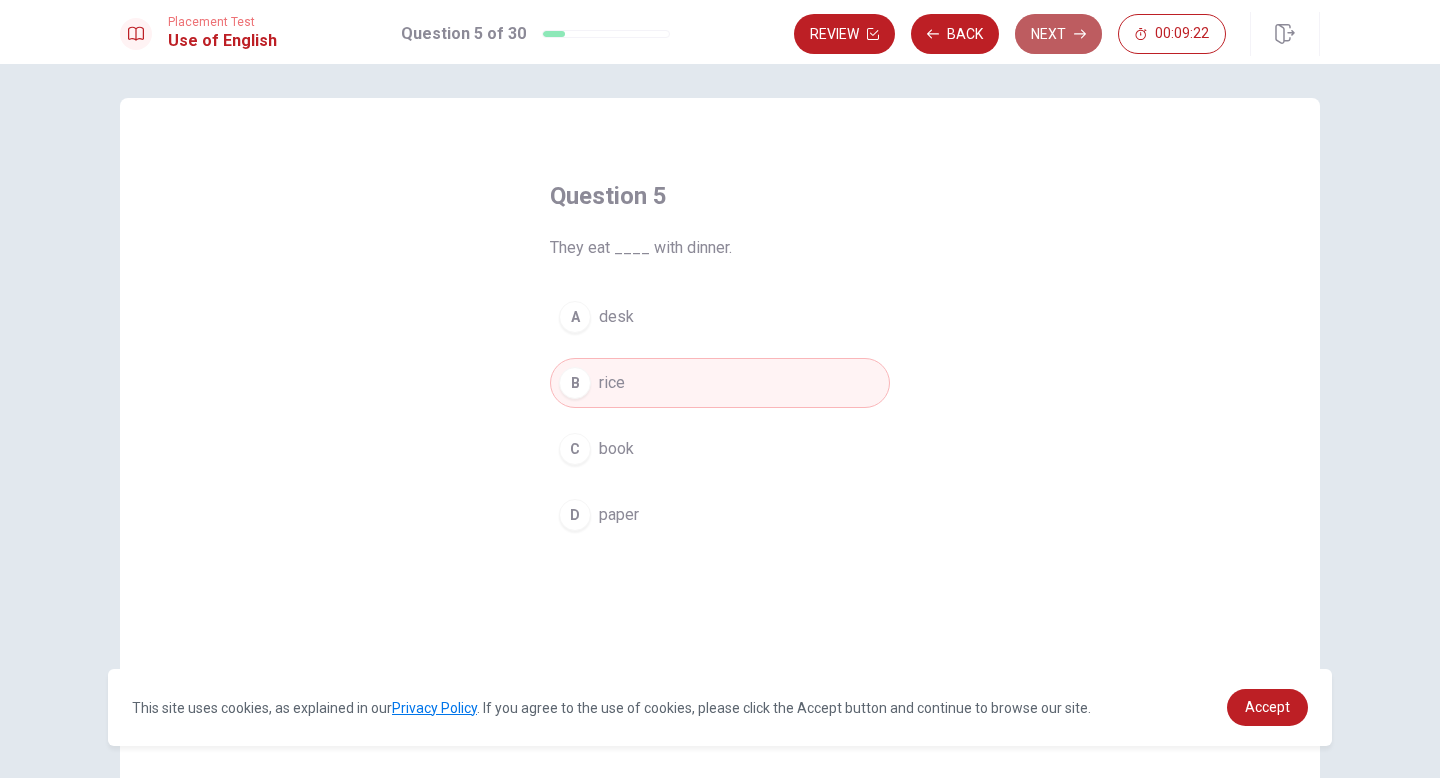 click 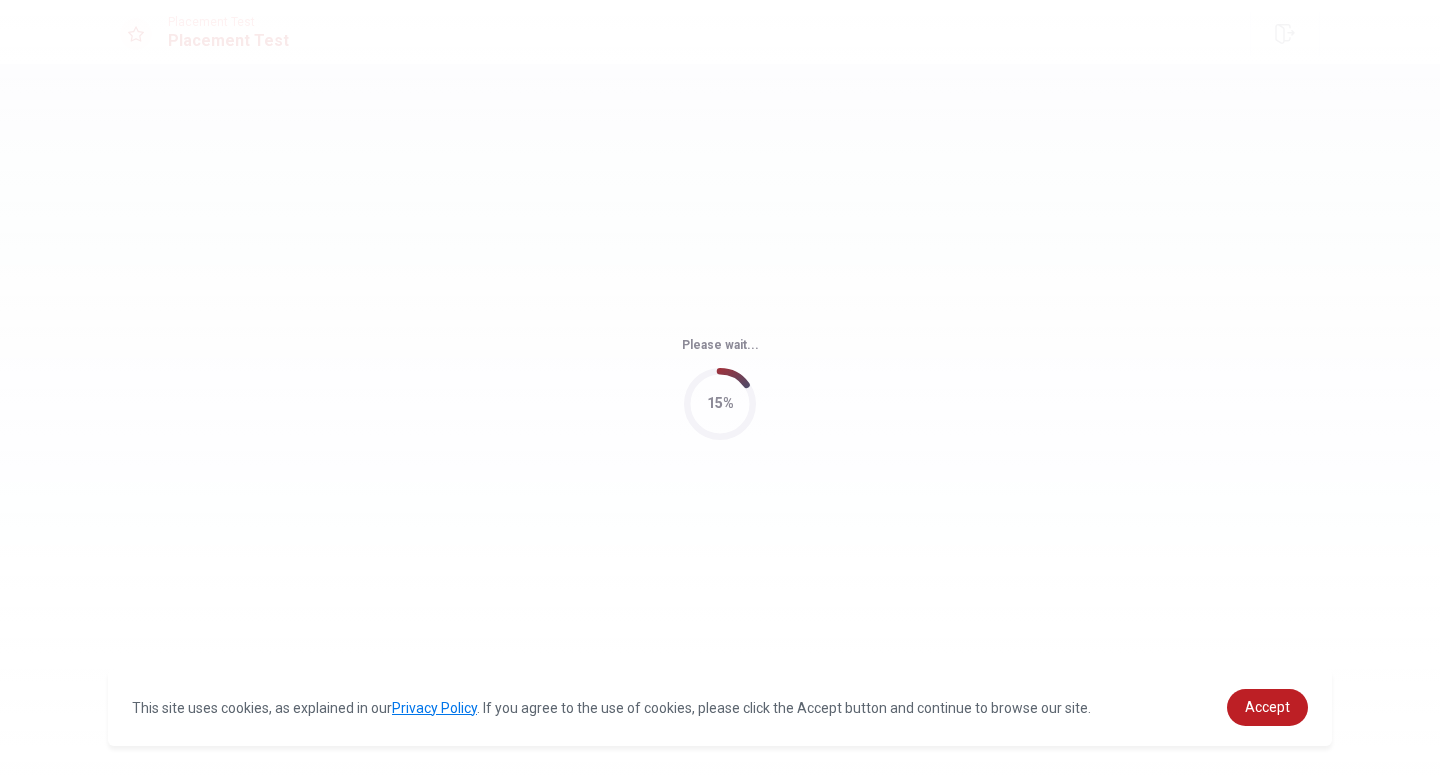 scroll, scrollTop: 0, scrollLeft: 0, axis: both 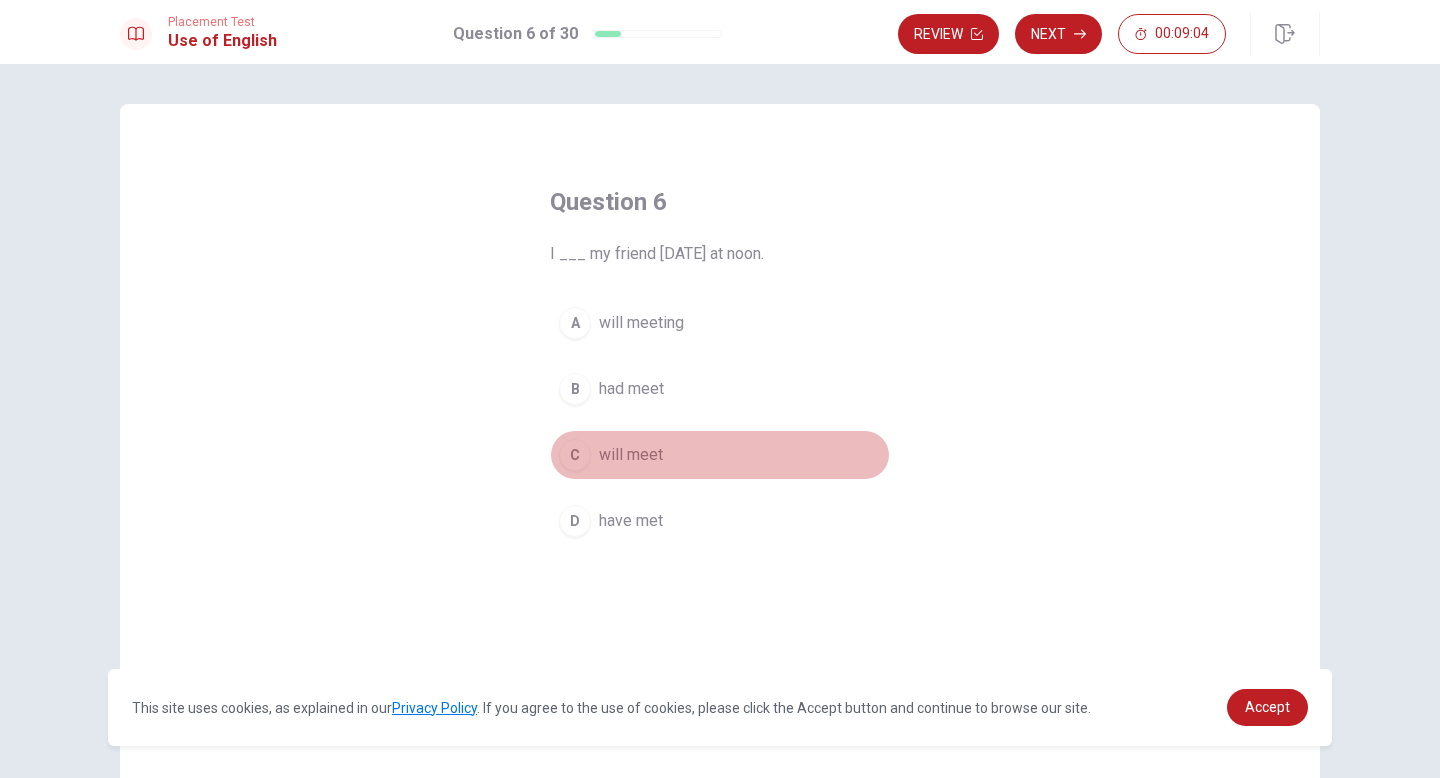 click on "will meet" at bounding box center [631, 455] 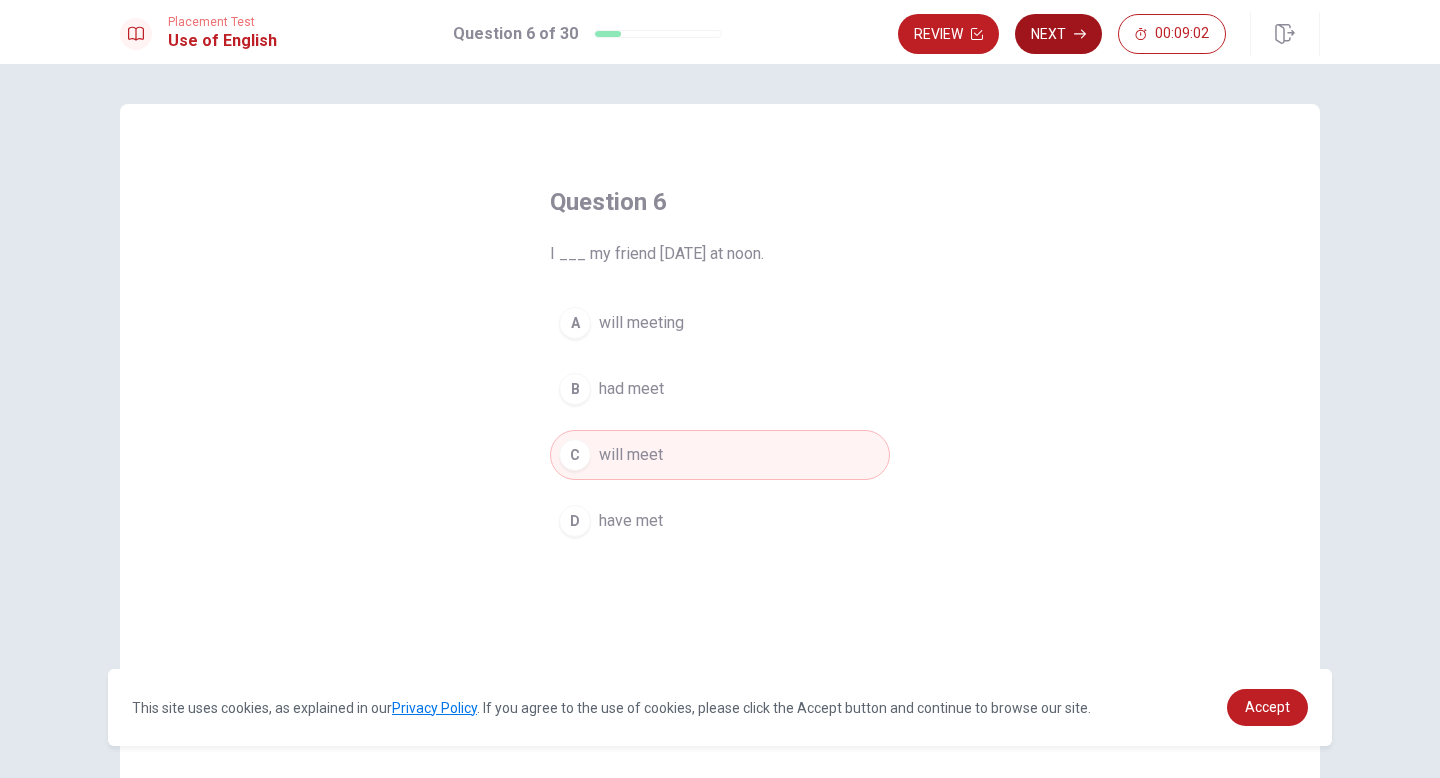 click 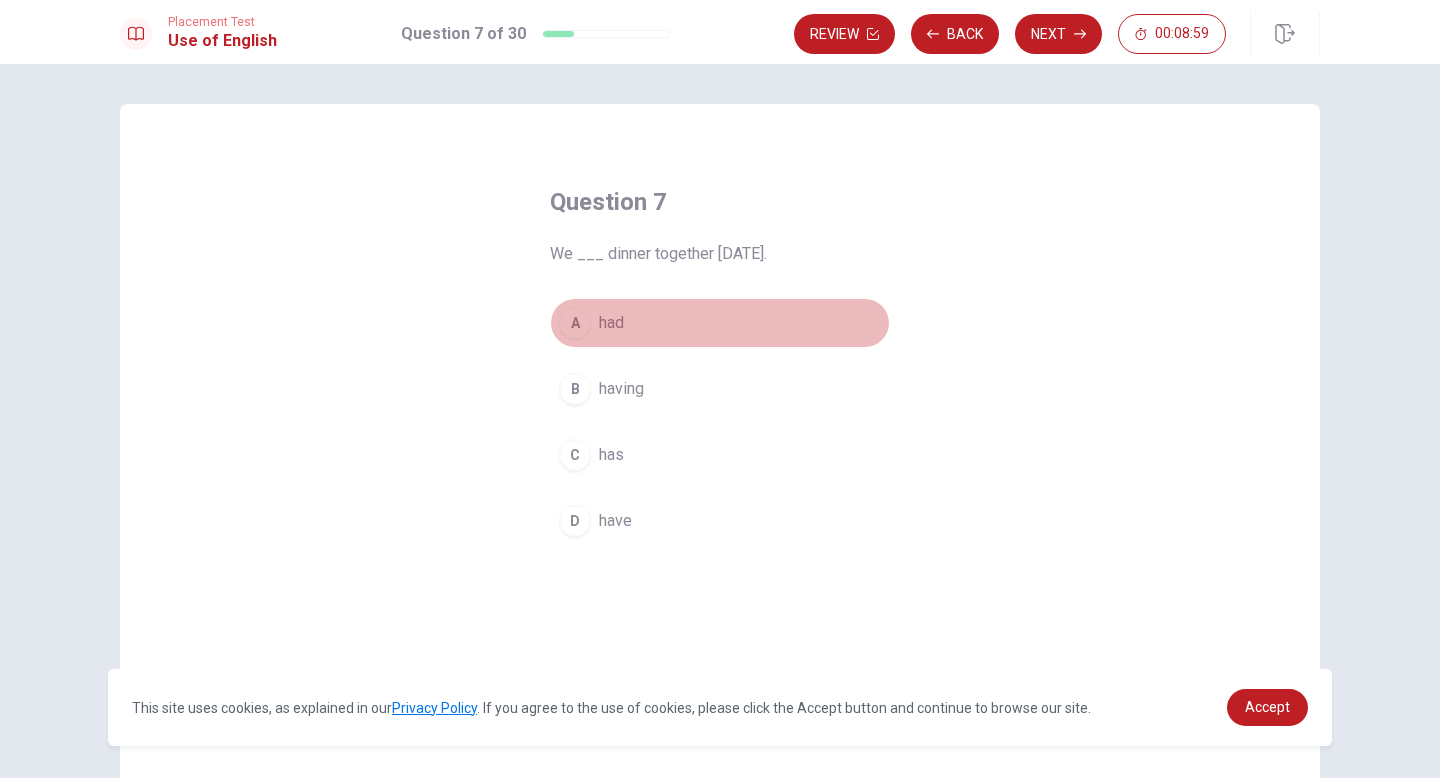 click on "had" at bounding box center [611, 323] 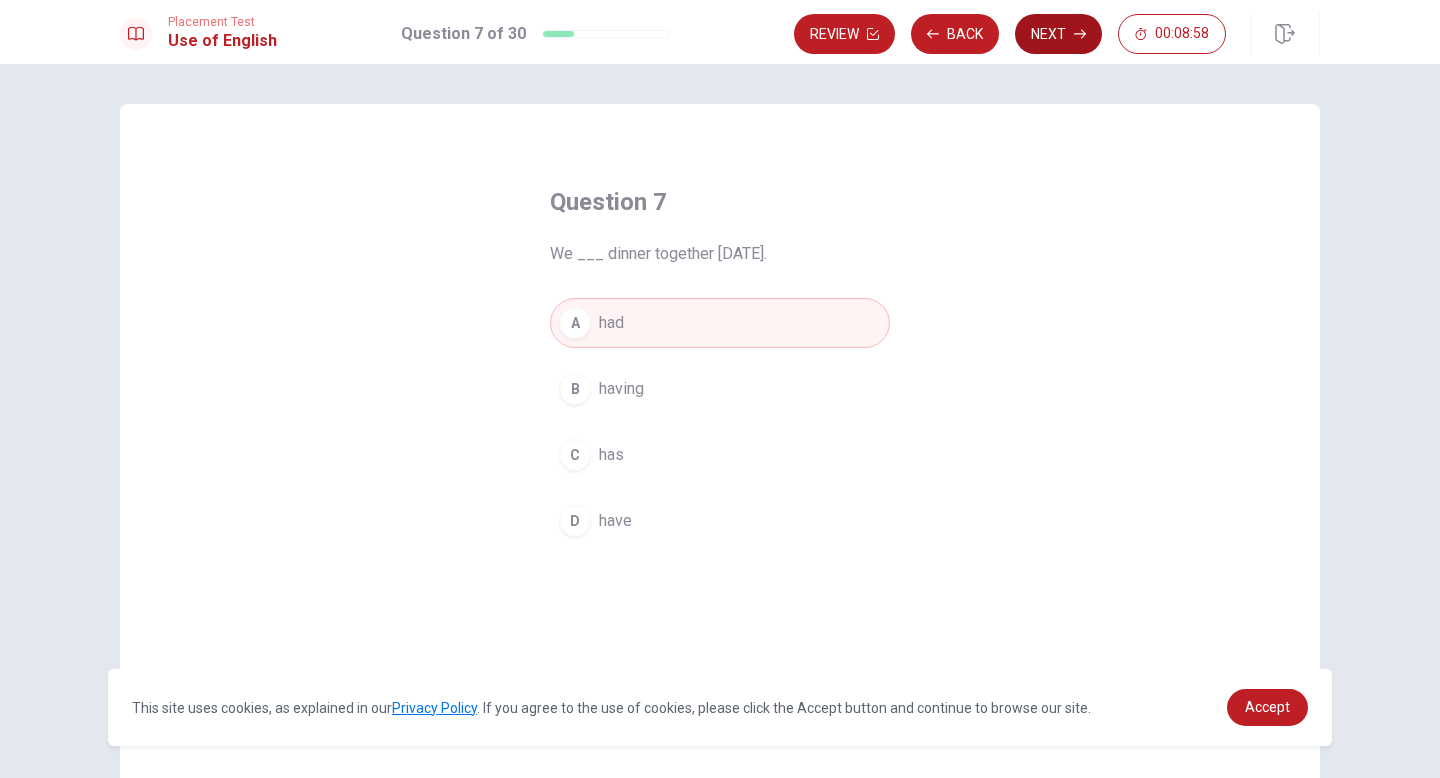 click on "Next" at bounding box center (1058, 34) 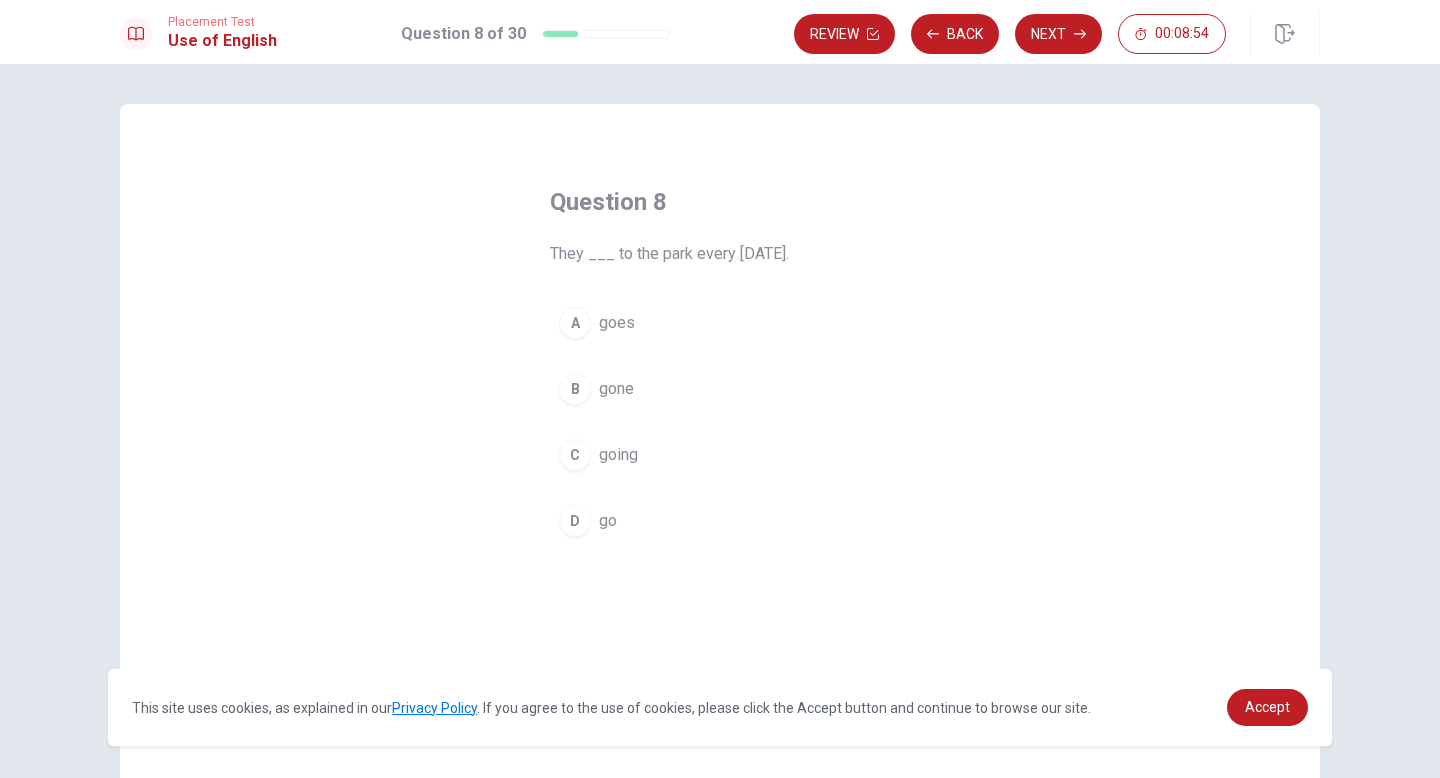 click on "go" at bounding box center [608, 521] 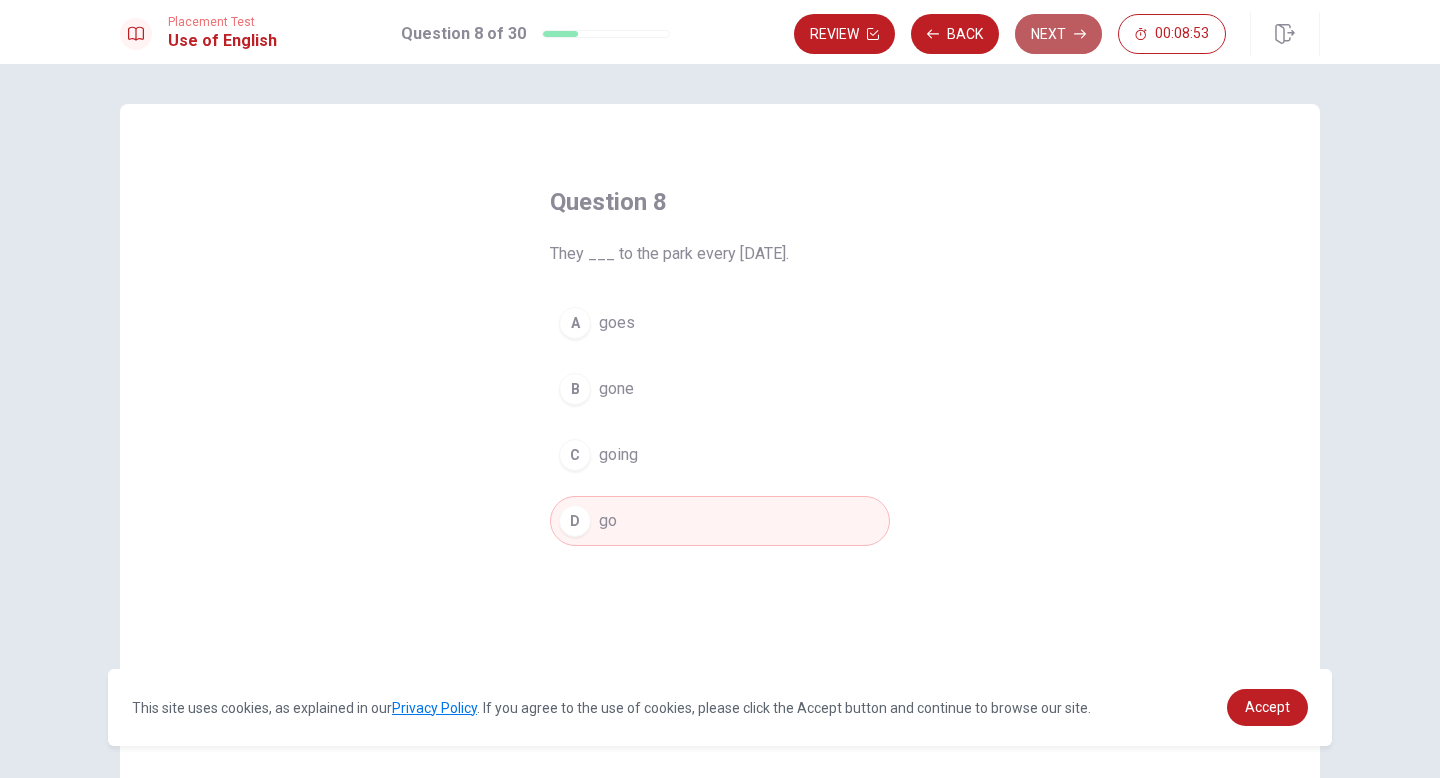click on "Next" at bounding box center (1058, 34) 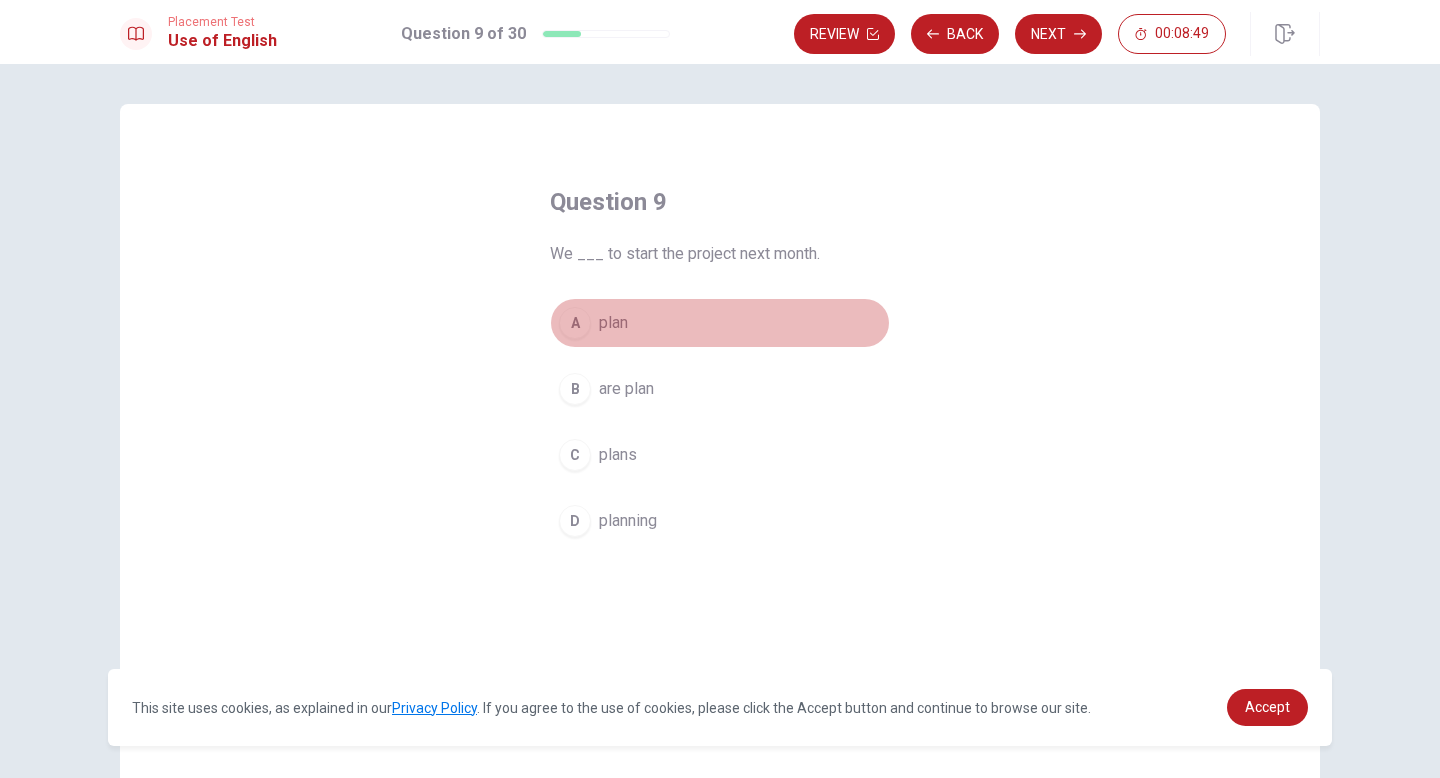 click on "A plan" at bounding box center [720, 323] 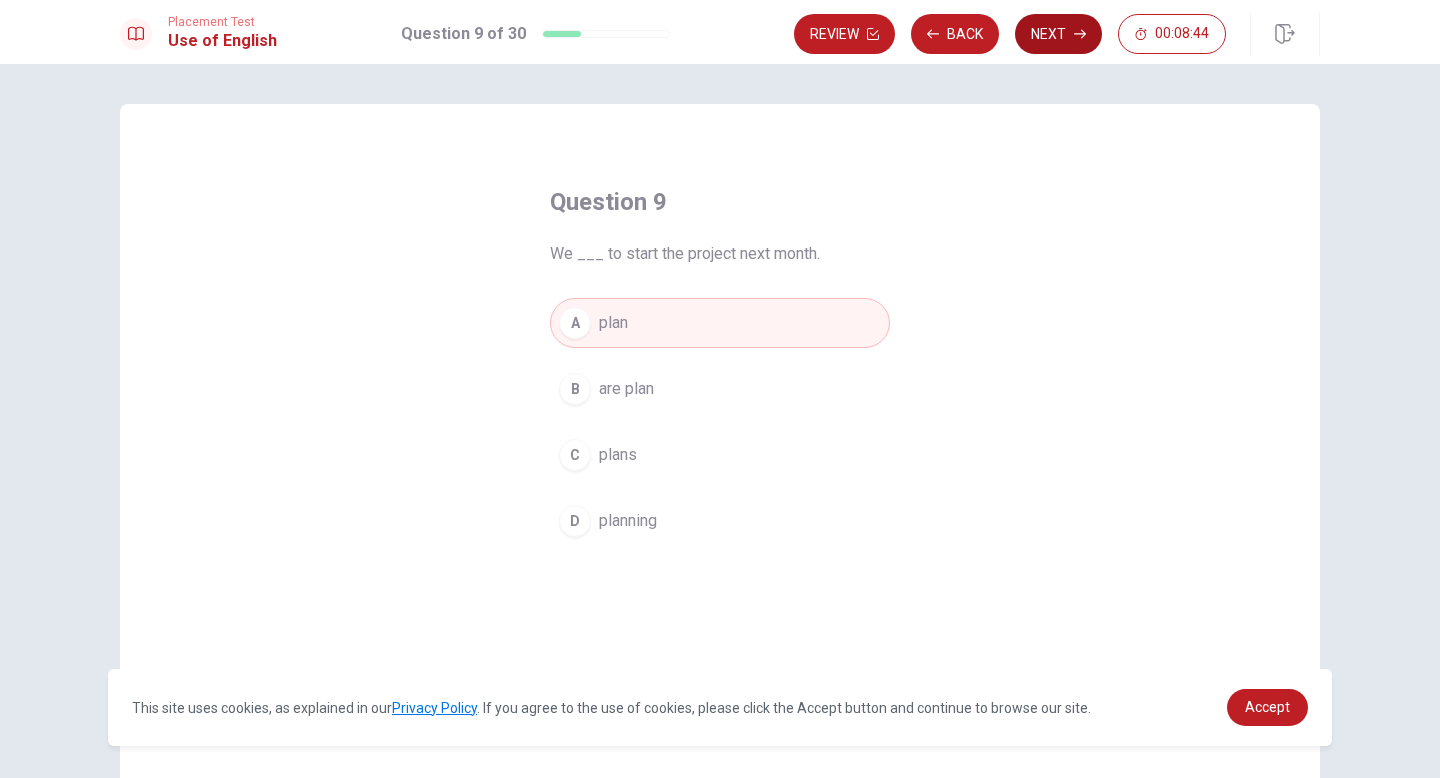 click on "Next" at bounding box center [1058, 34] 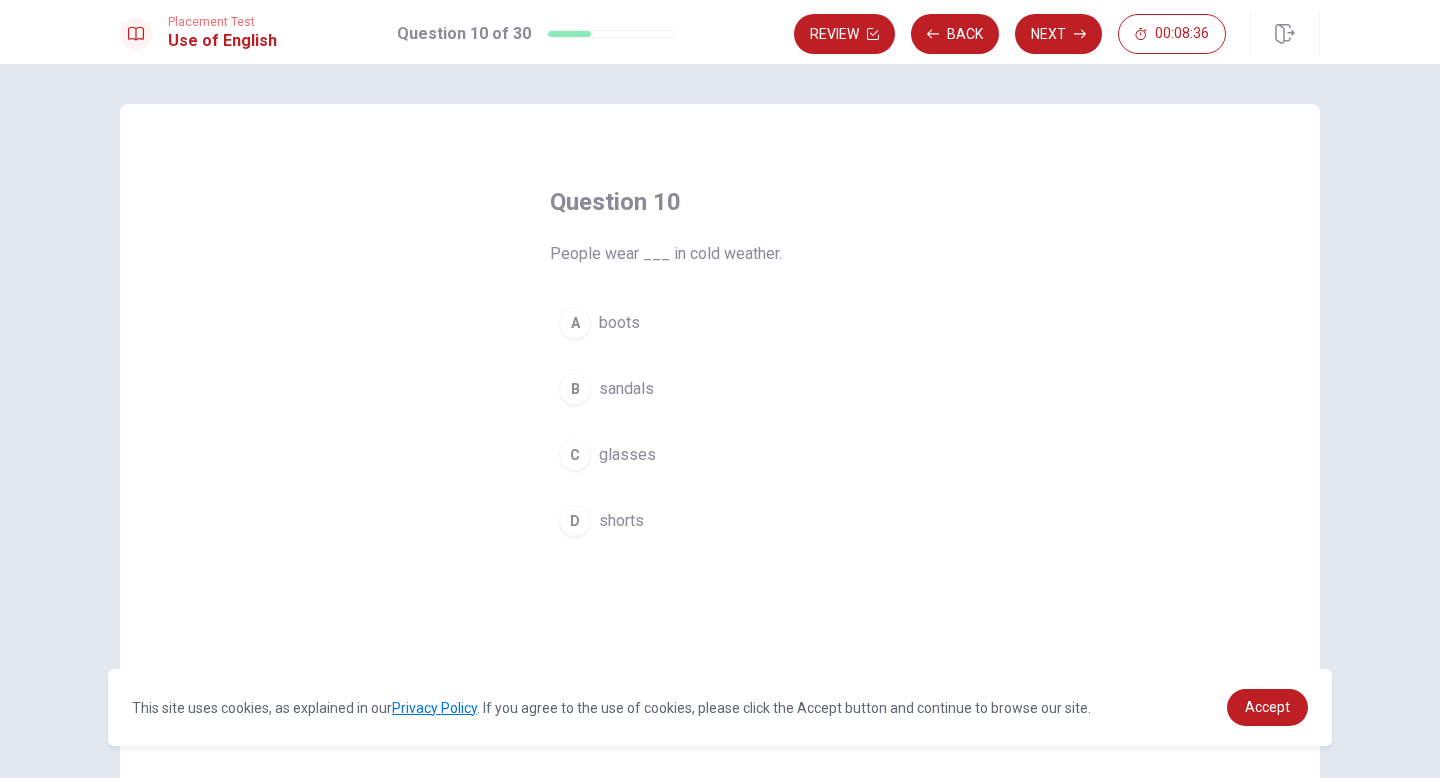 click on "A boots" at bounding box center [720, 323] 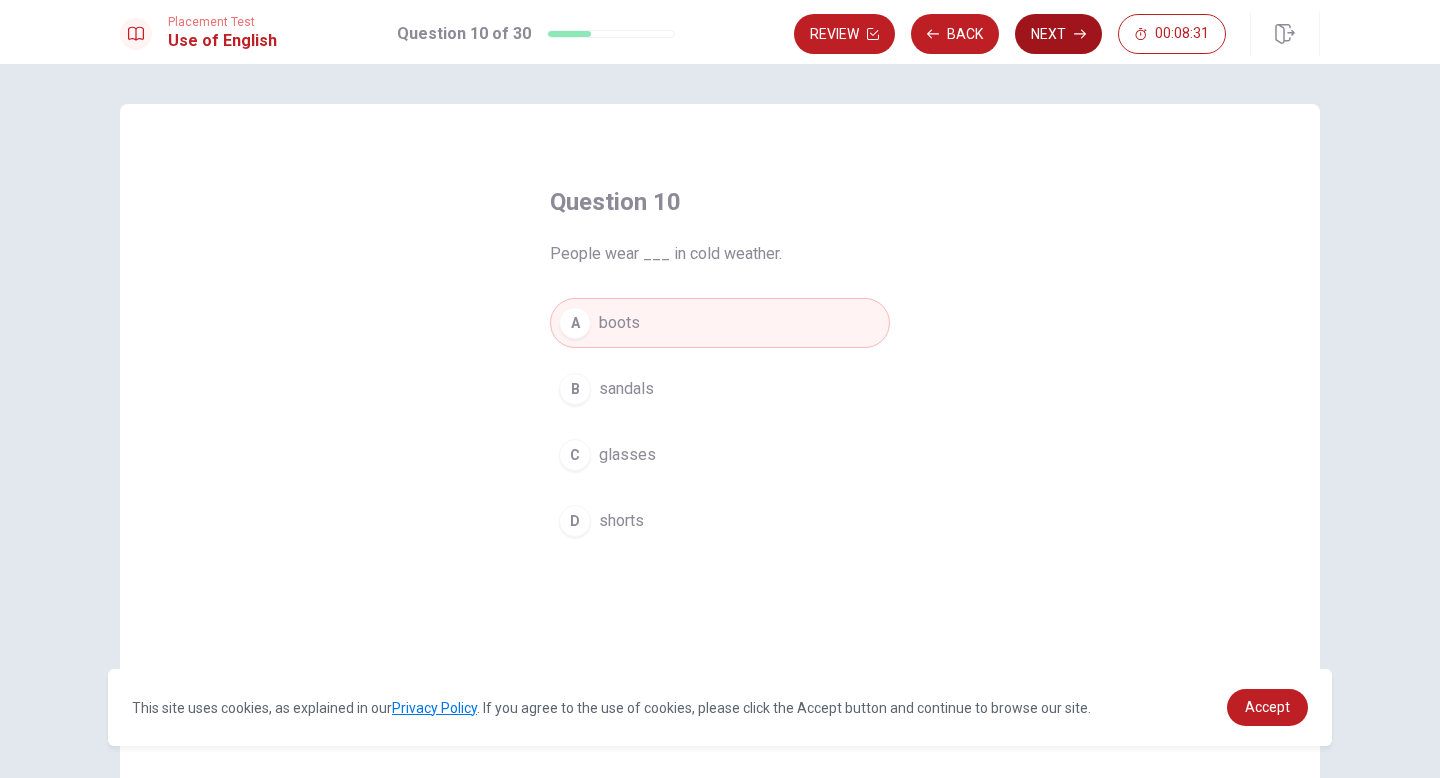 click on "Next" at bounding box center (1058, 34) 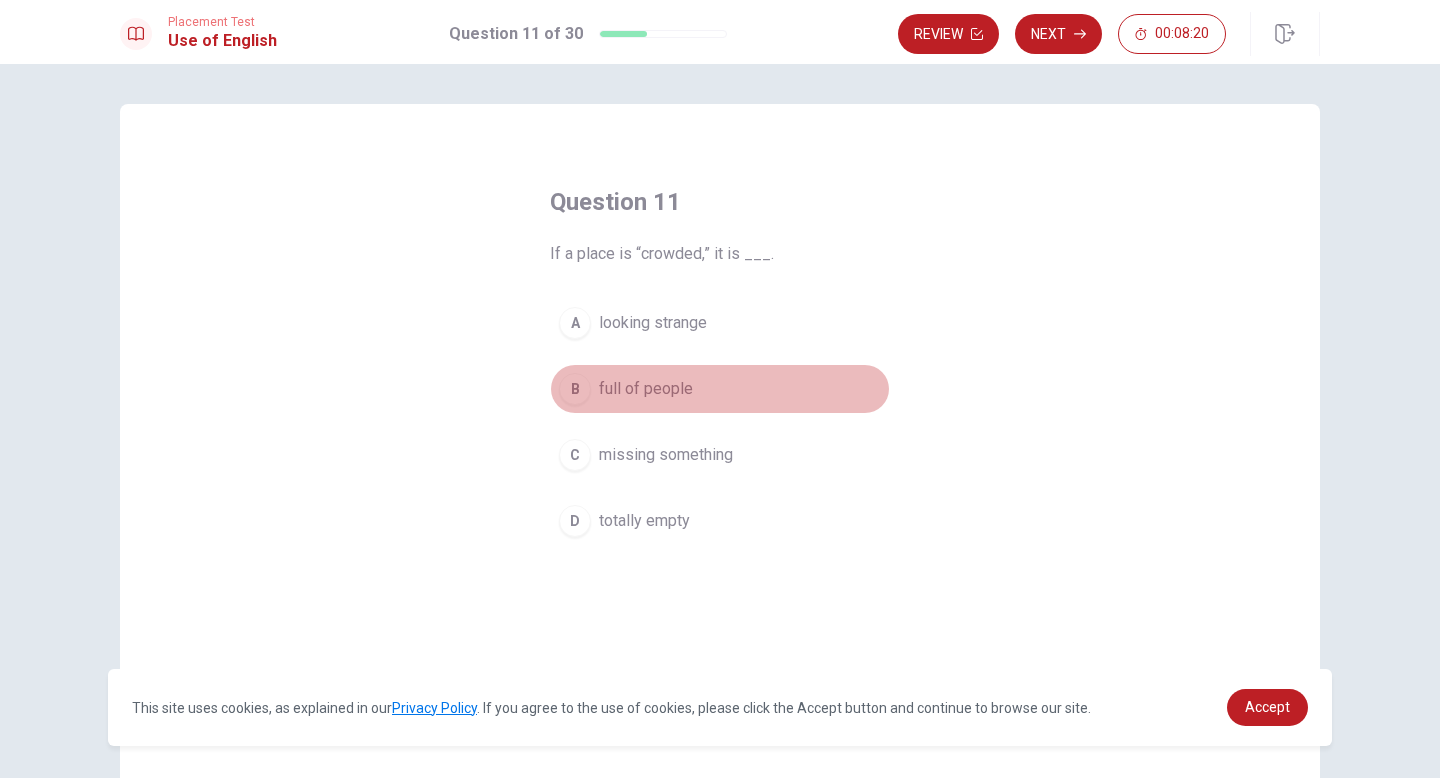 click on "full of people" at bounding box center [646, 389] 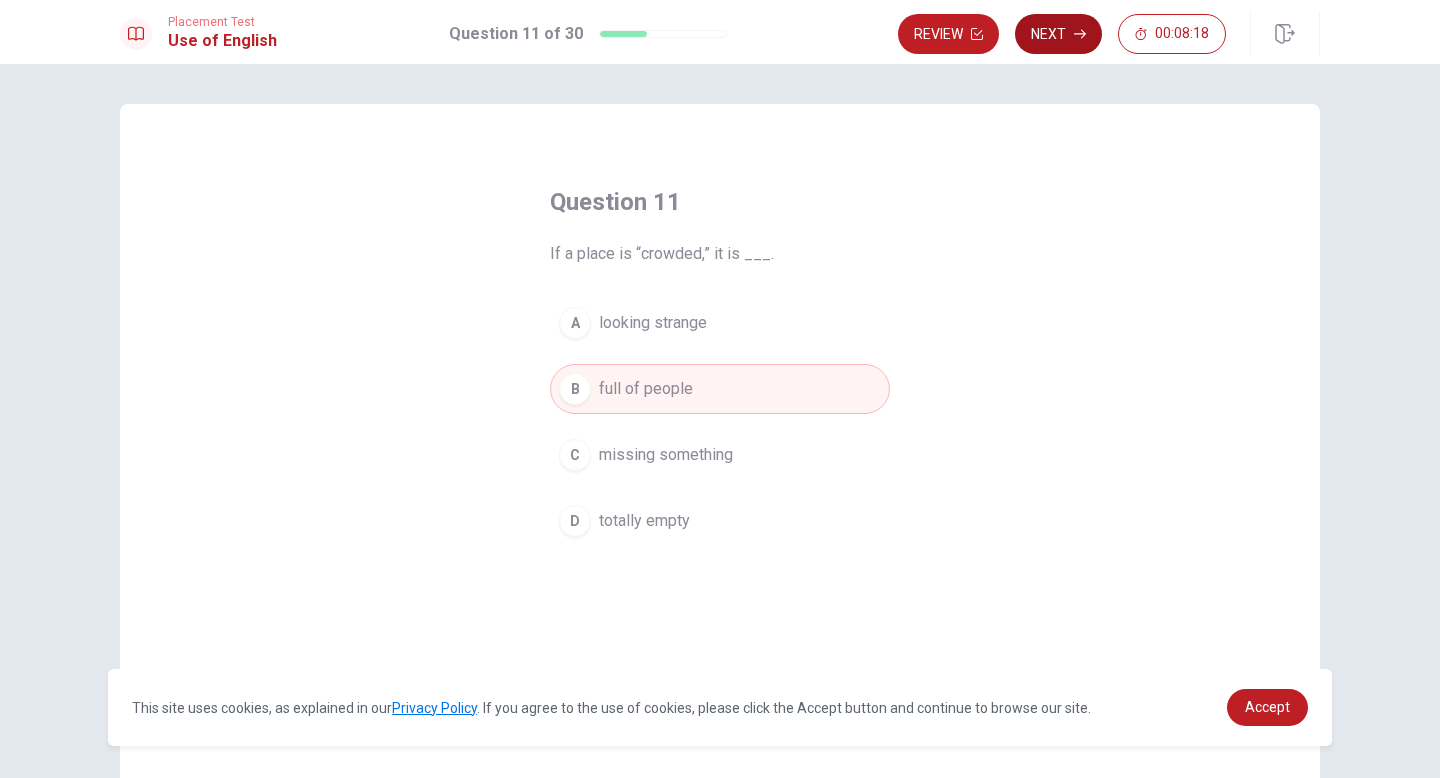 click on "Next" at bounding box center (1058, 34) 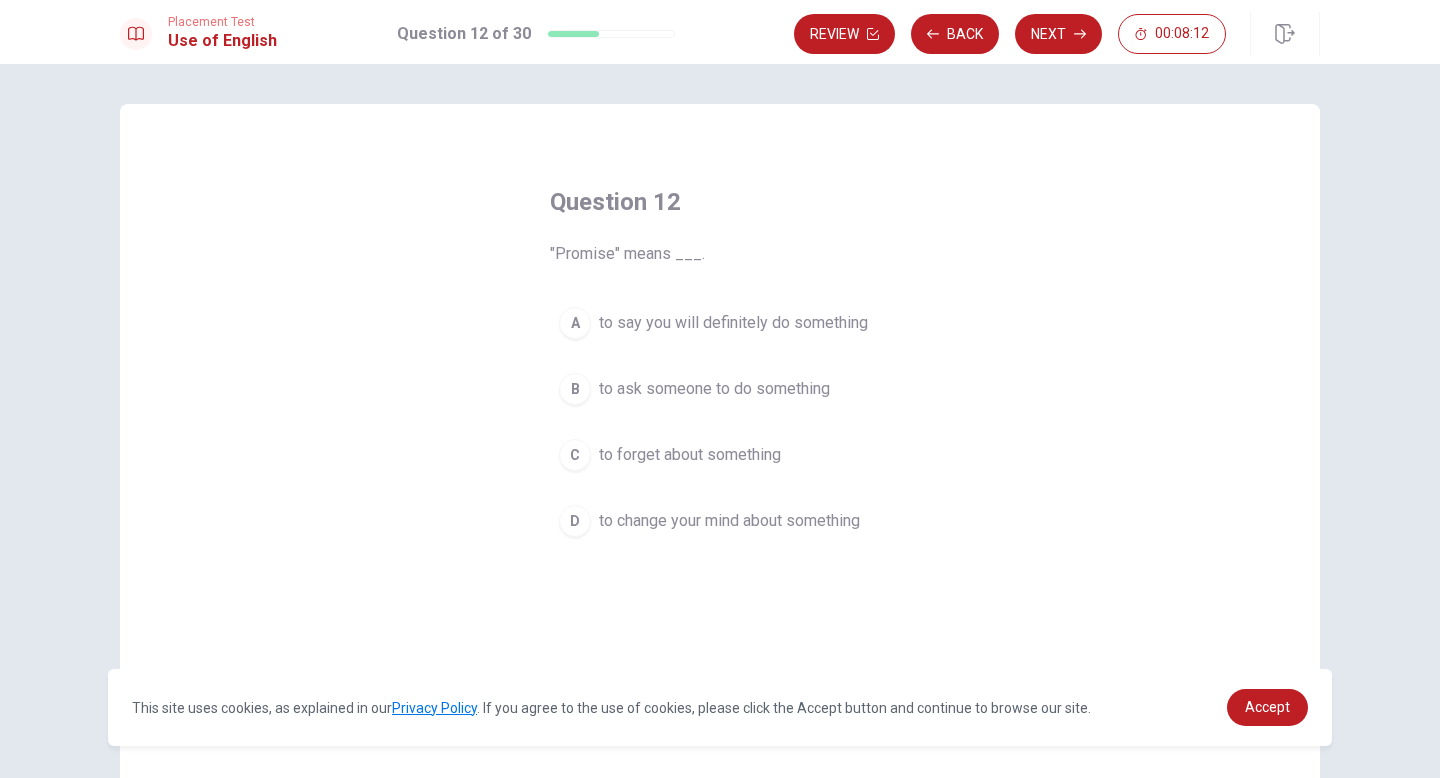 click on "to say you will definitely do something" at bounding box center [733, 323] 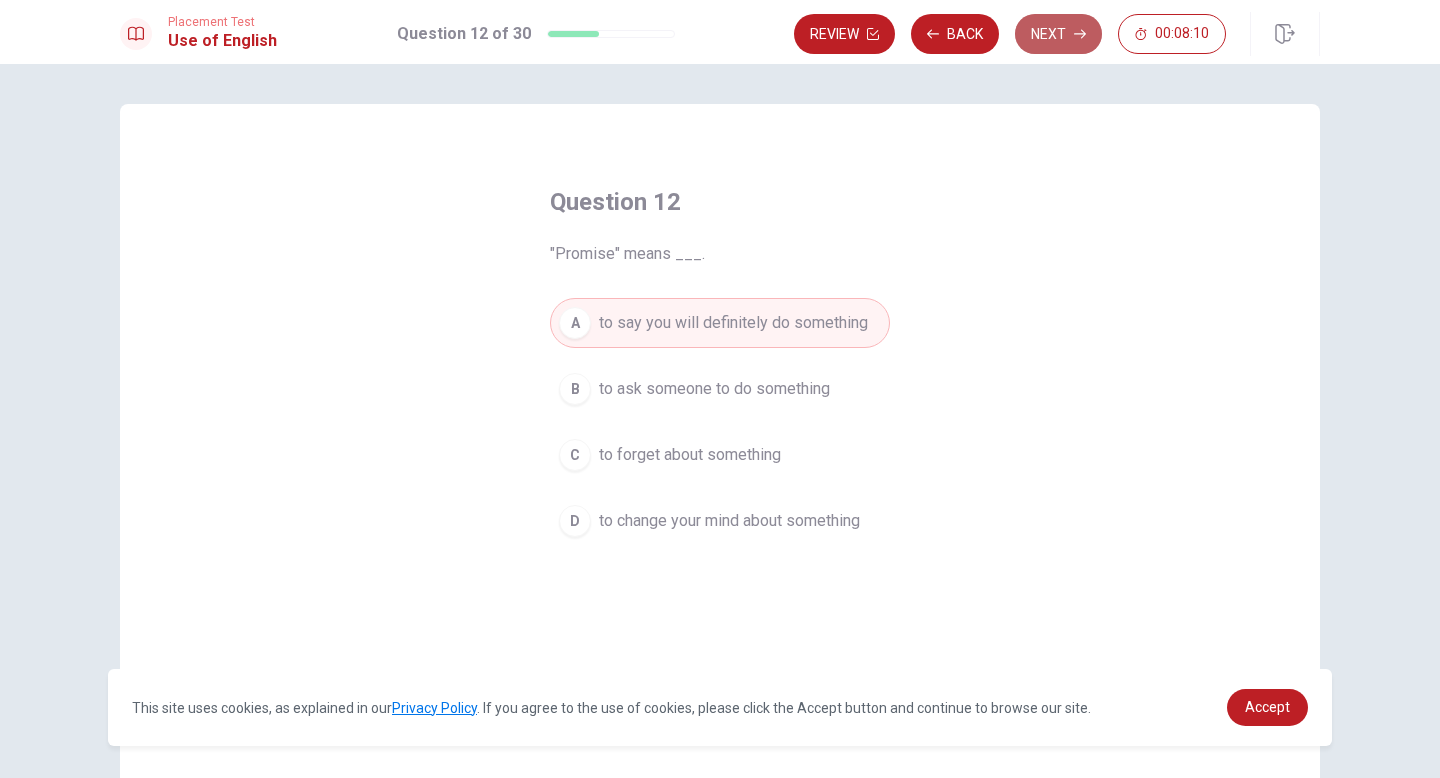 click on "Next" at bounding box center (1058, 34) 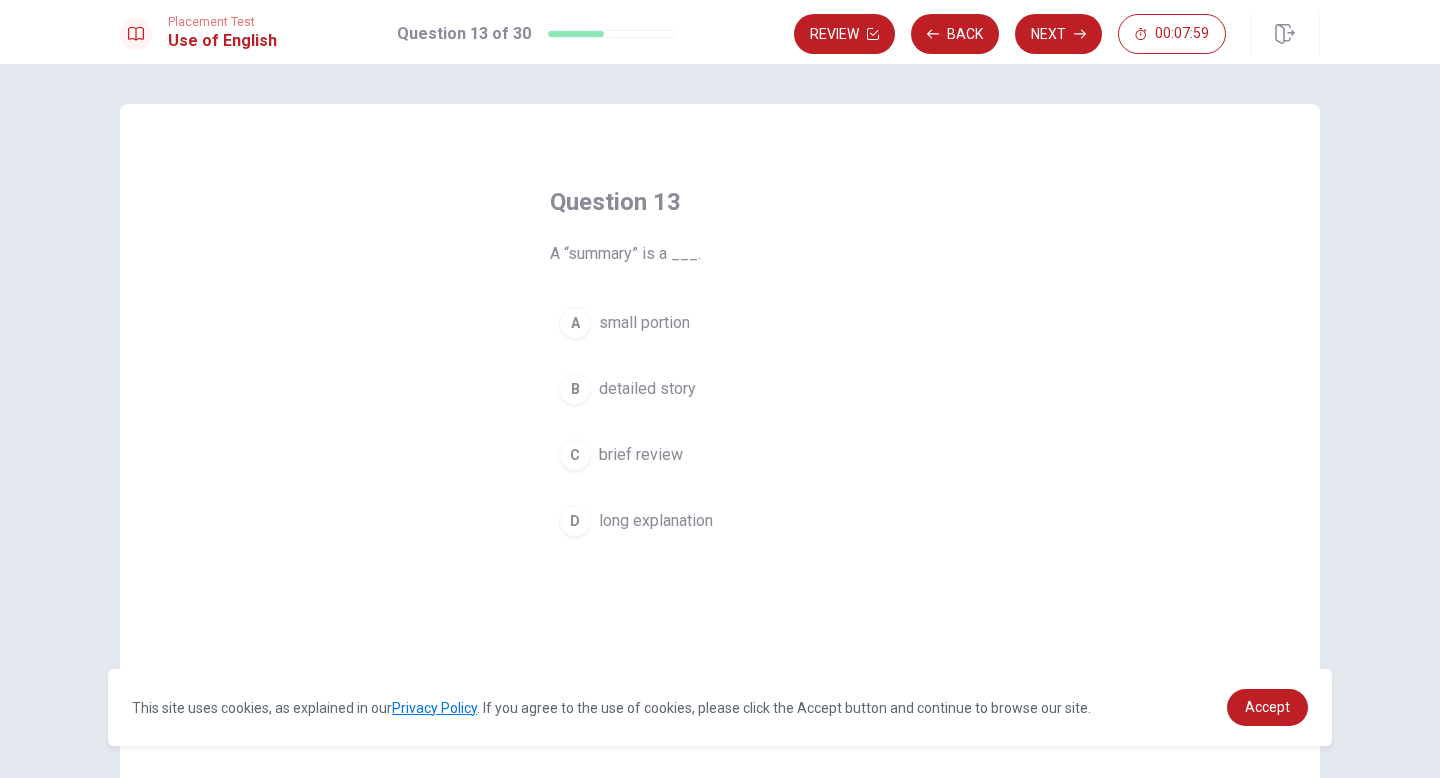 click on "brief review" at bounding box center [641, 455] 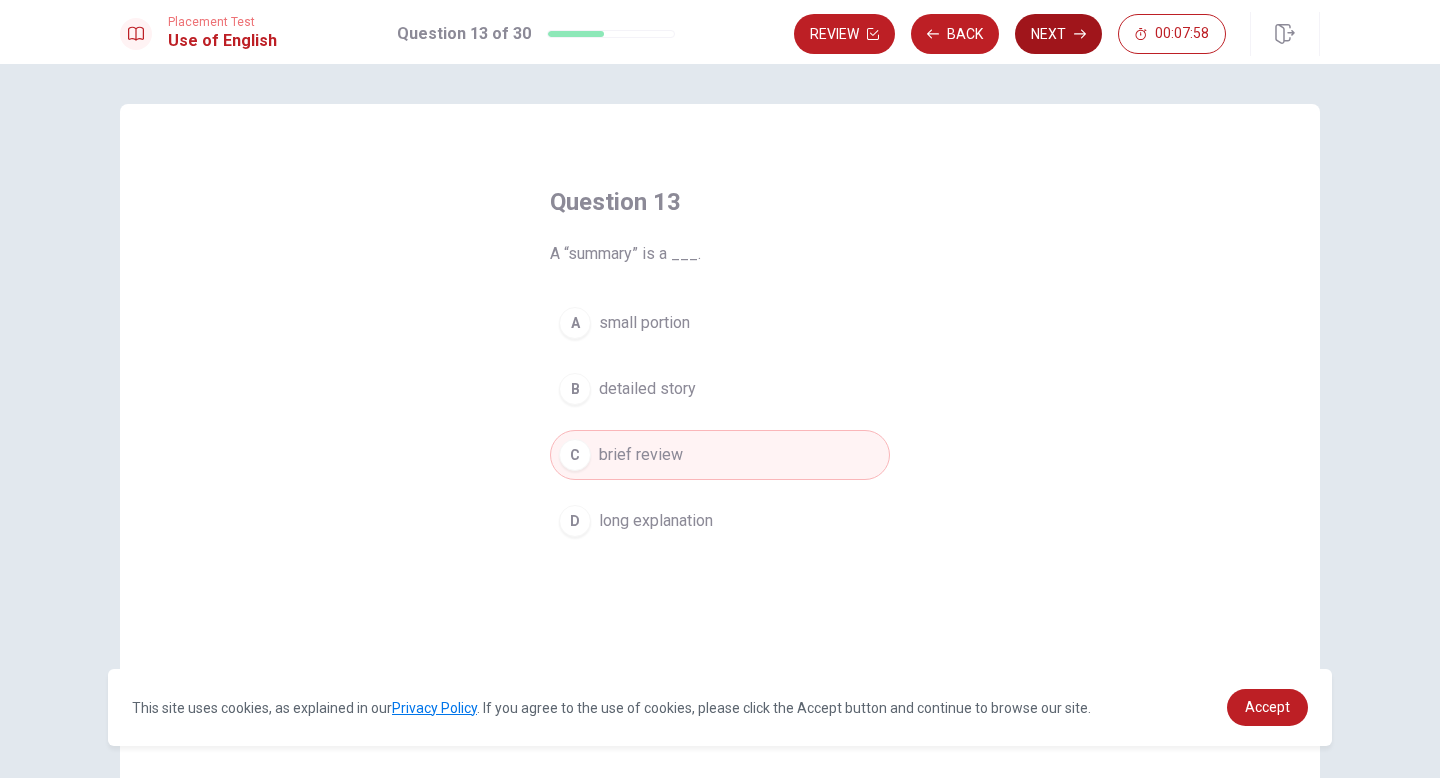 click on "Next" at bounding box center (1058, 34) 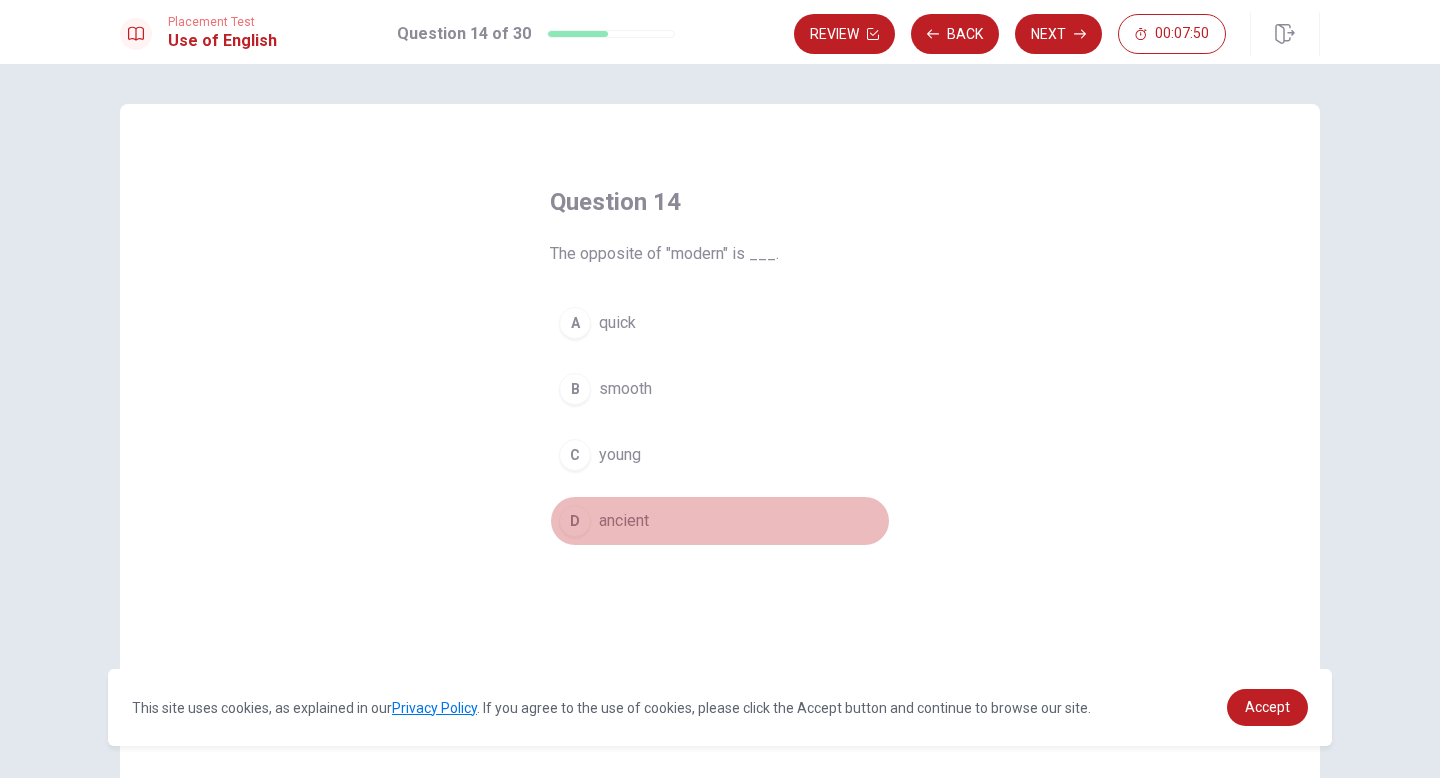 click on "ancient" at bounding box center [624, 521] 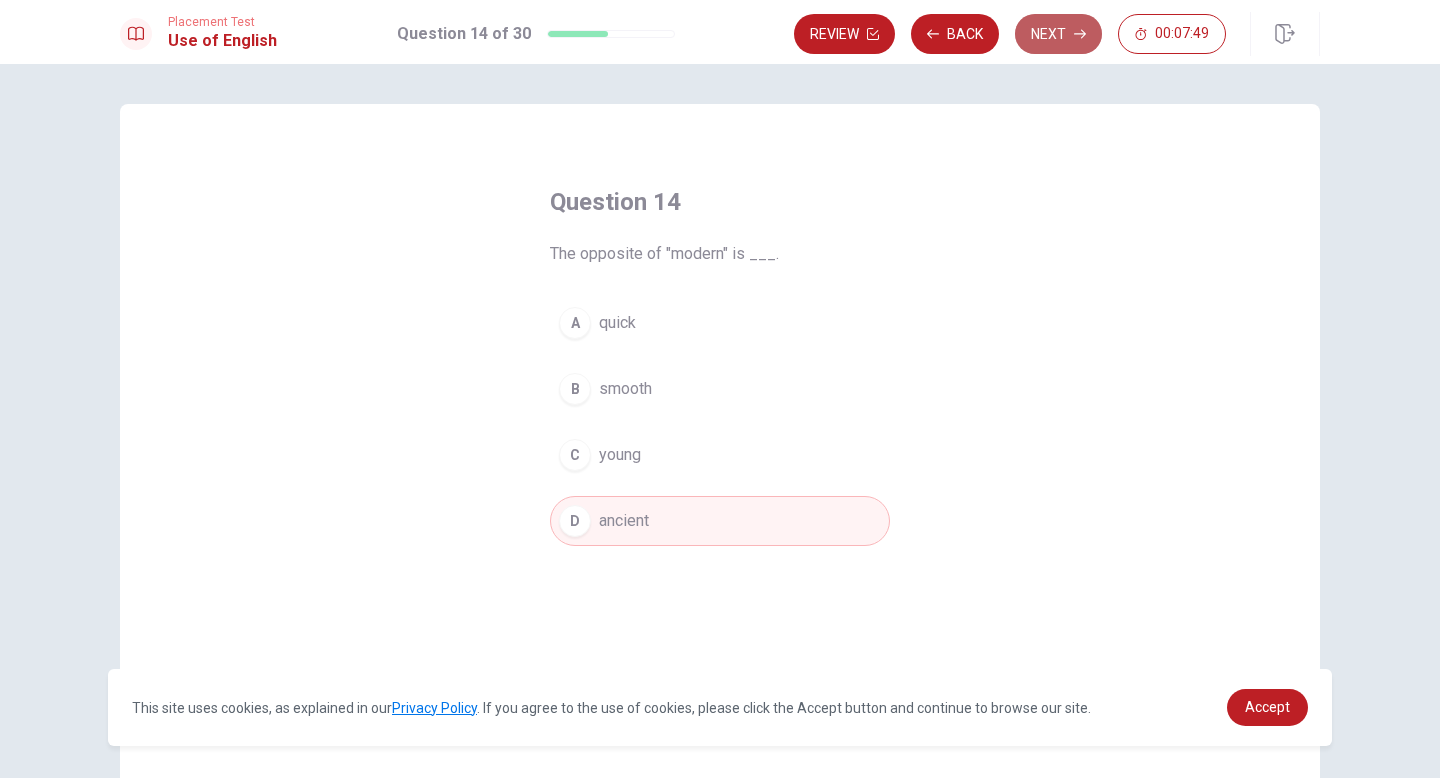 click on "Next" at bounding box center (1058, 34) 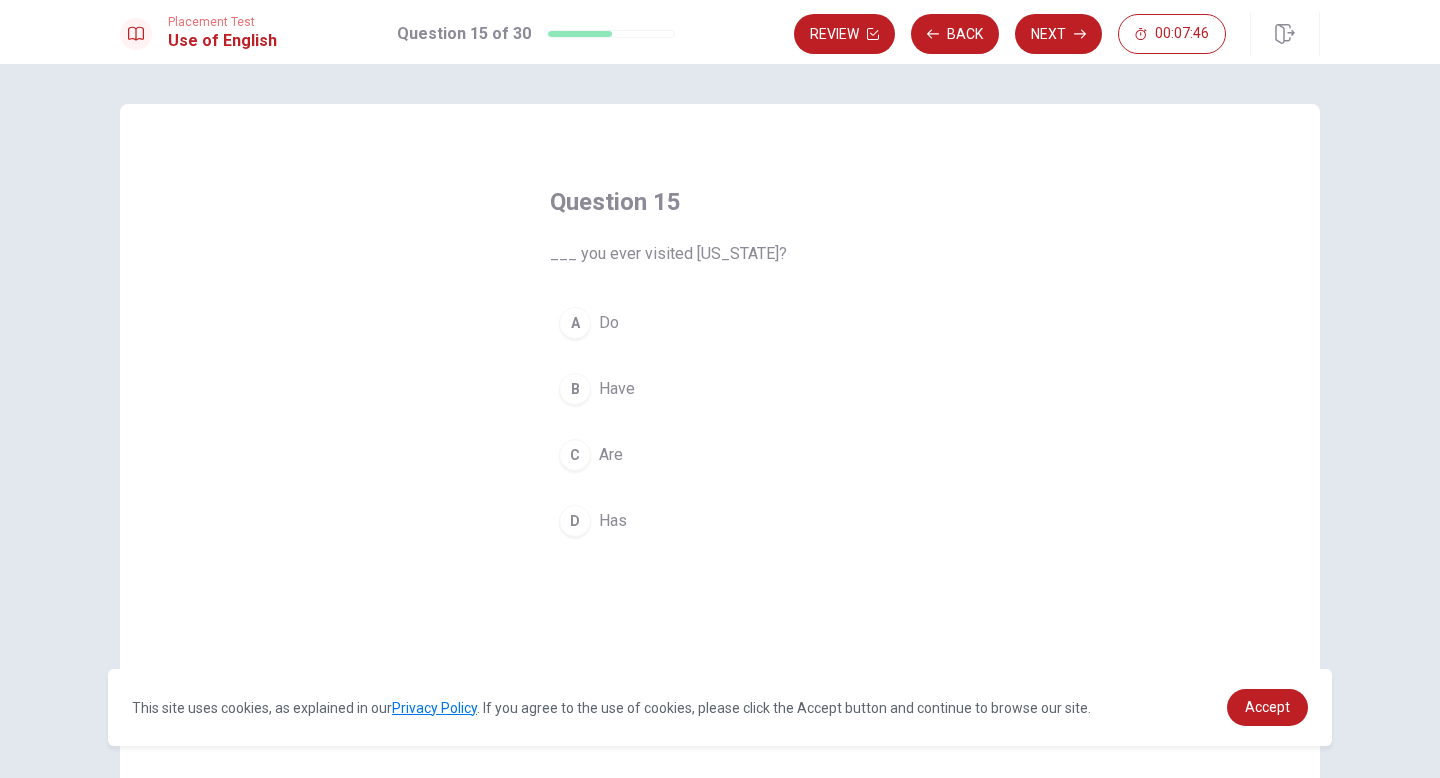 click on "Have" at bounding box center (617, 389) 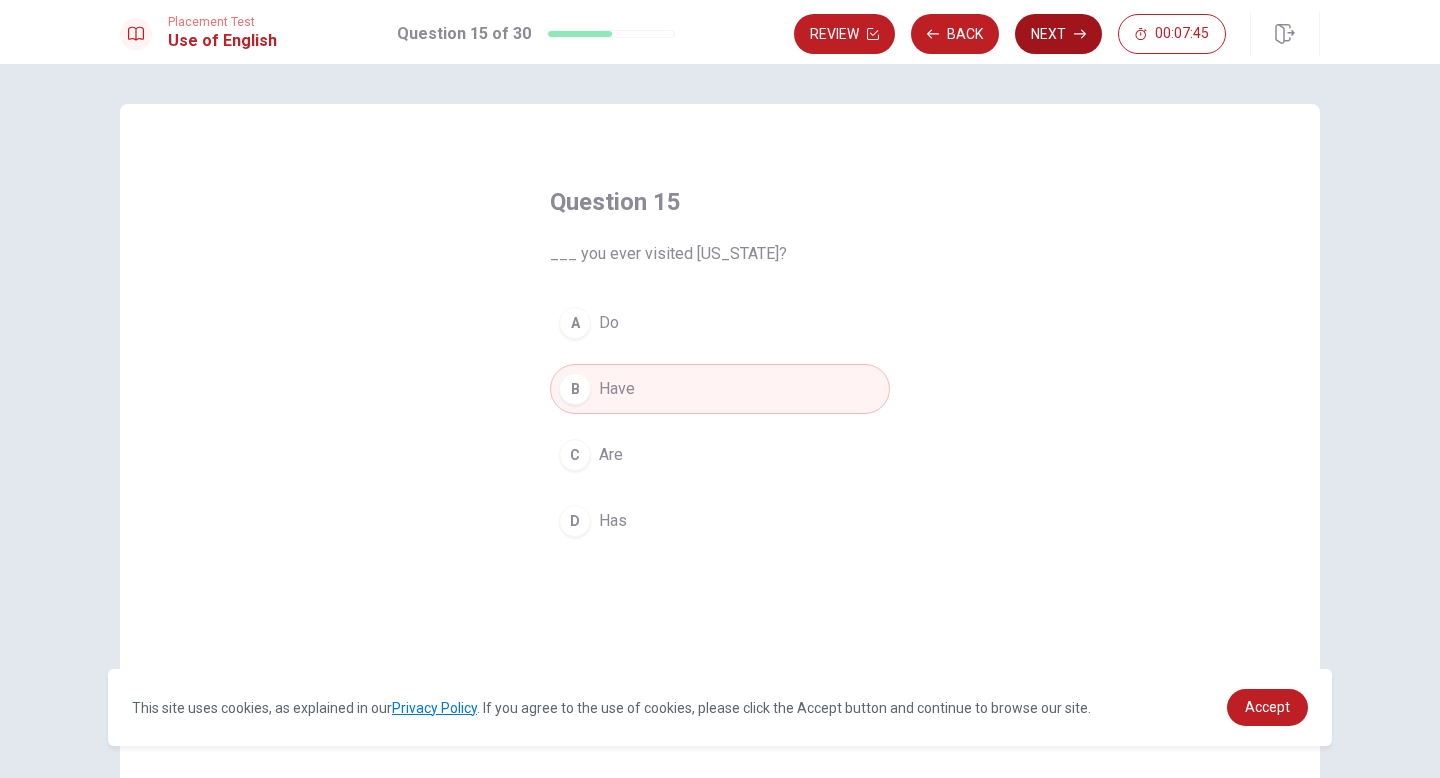 click on "Next" at bounding box center (1058, 34) 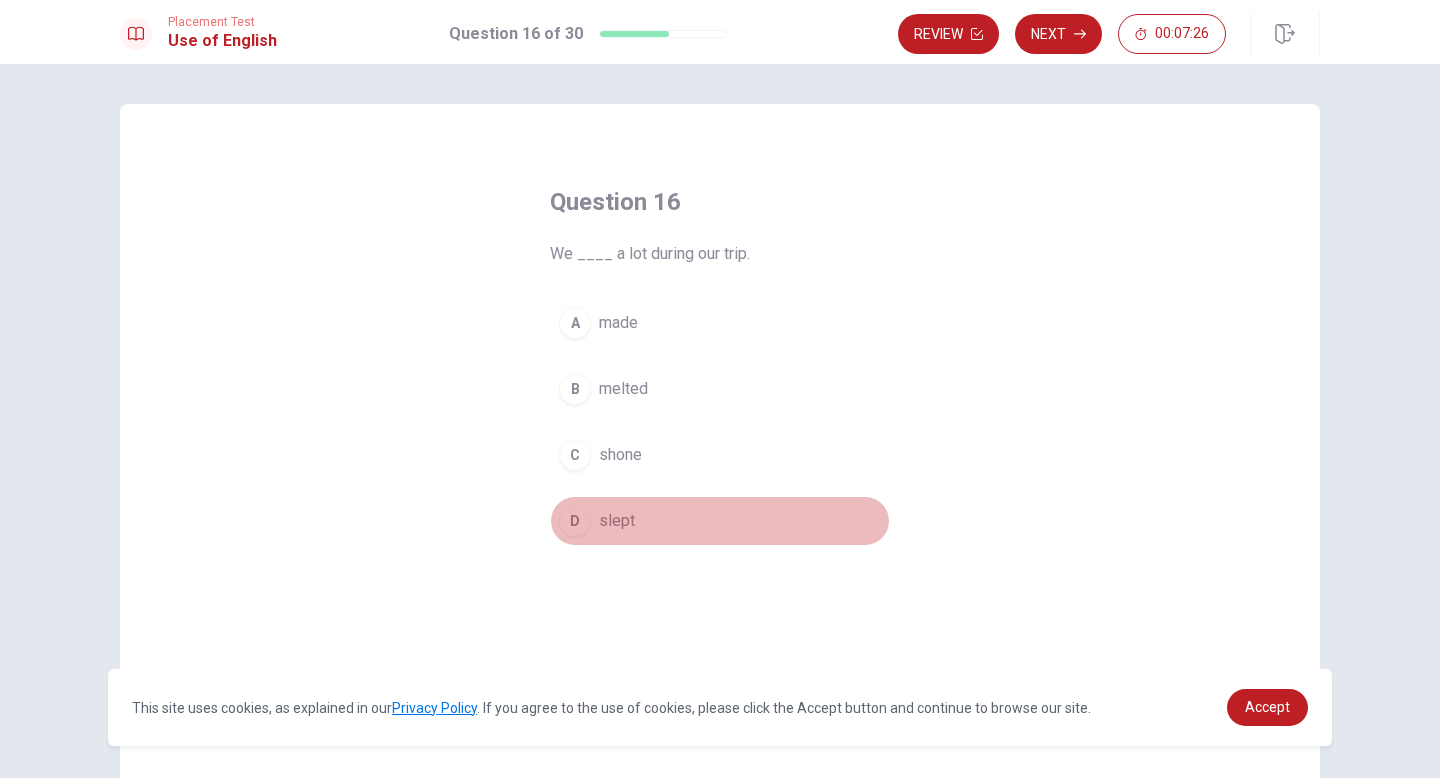 click on "slept" at bounding box center [617, 521] 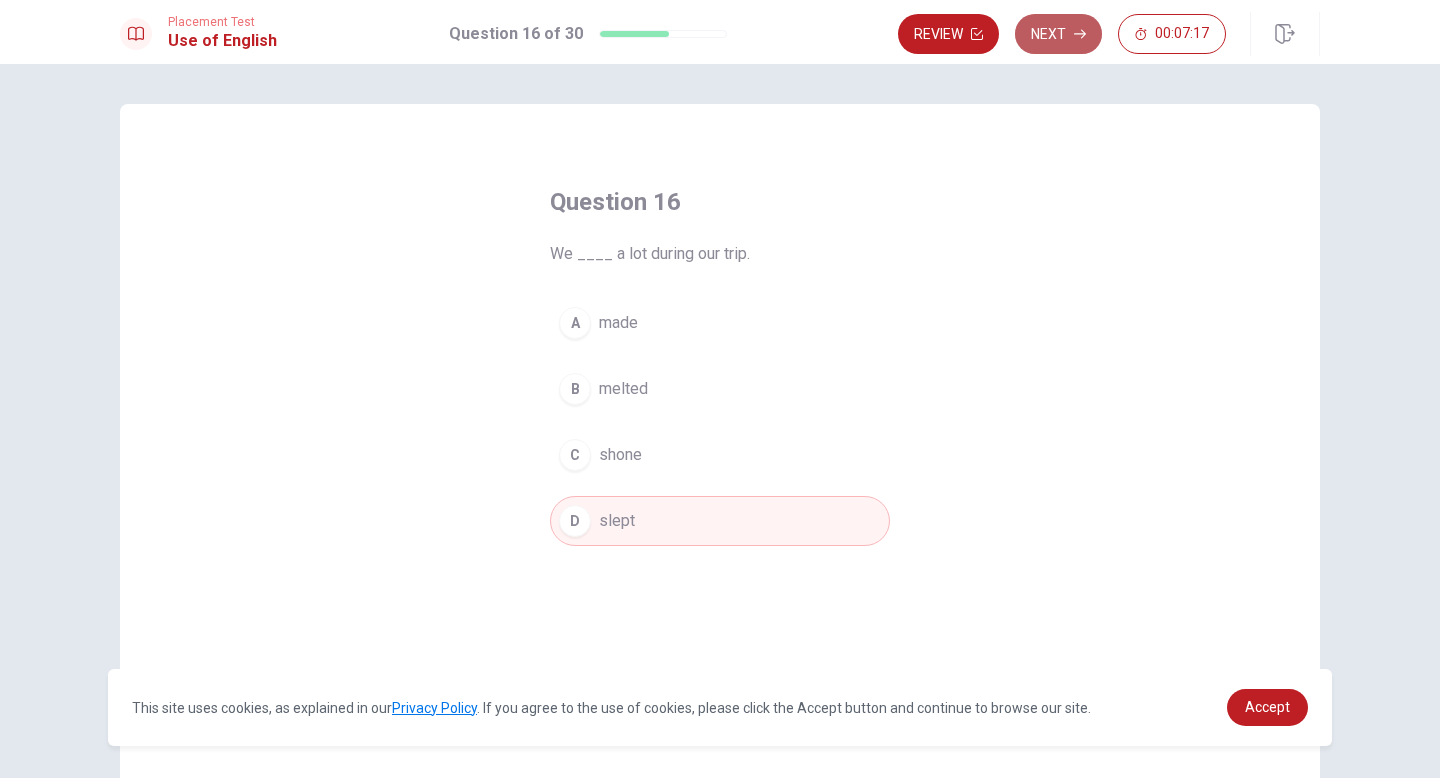 click on "Next" at bounding box center (1058, 34) 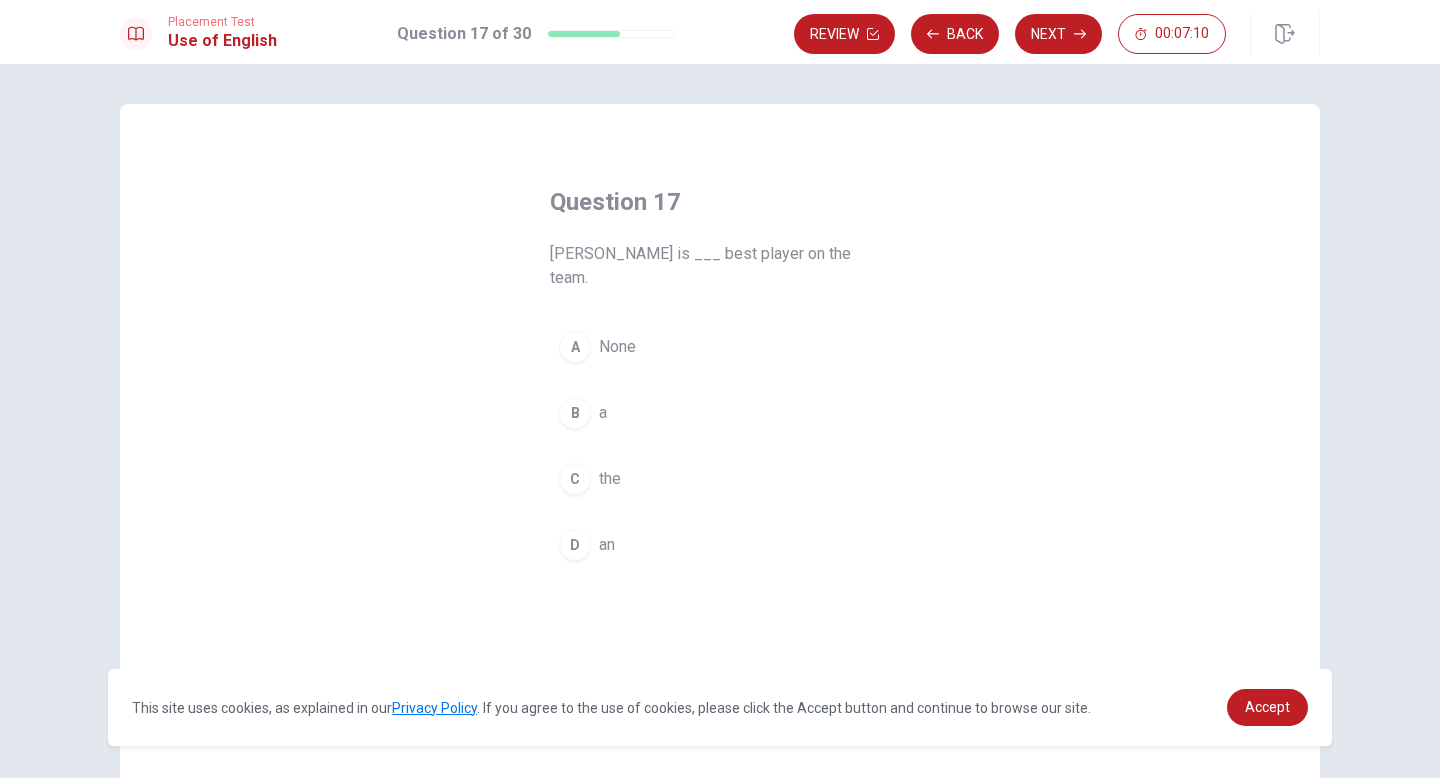 click on "the" at bounding box center [610, 479] 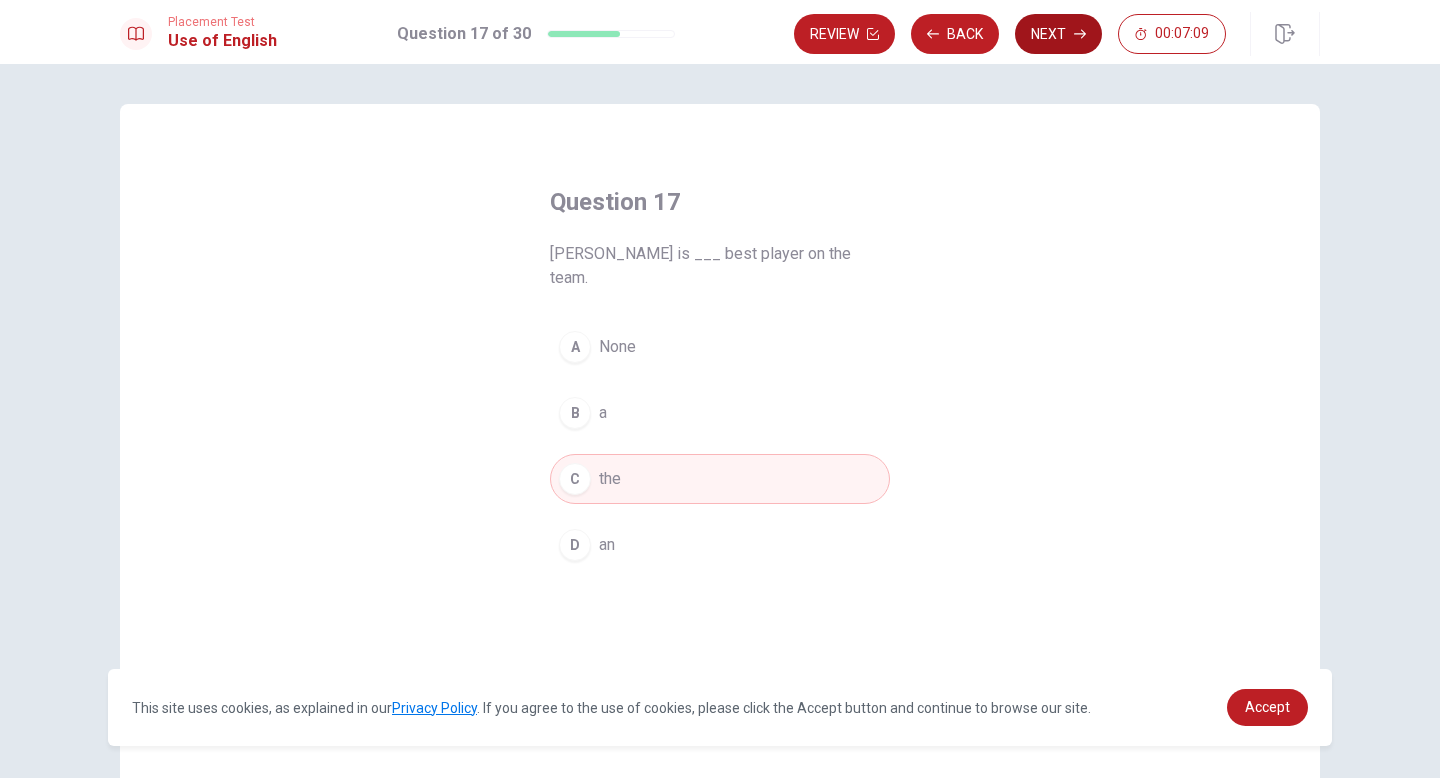 click on "Next" at bounding box center [1058, 34] 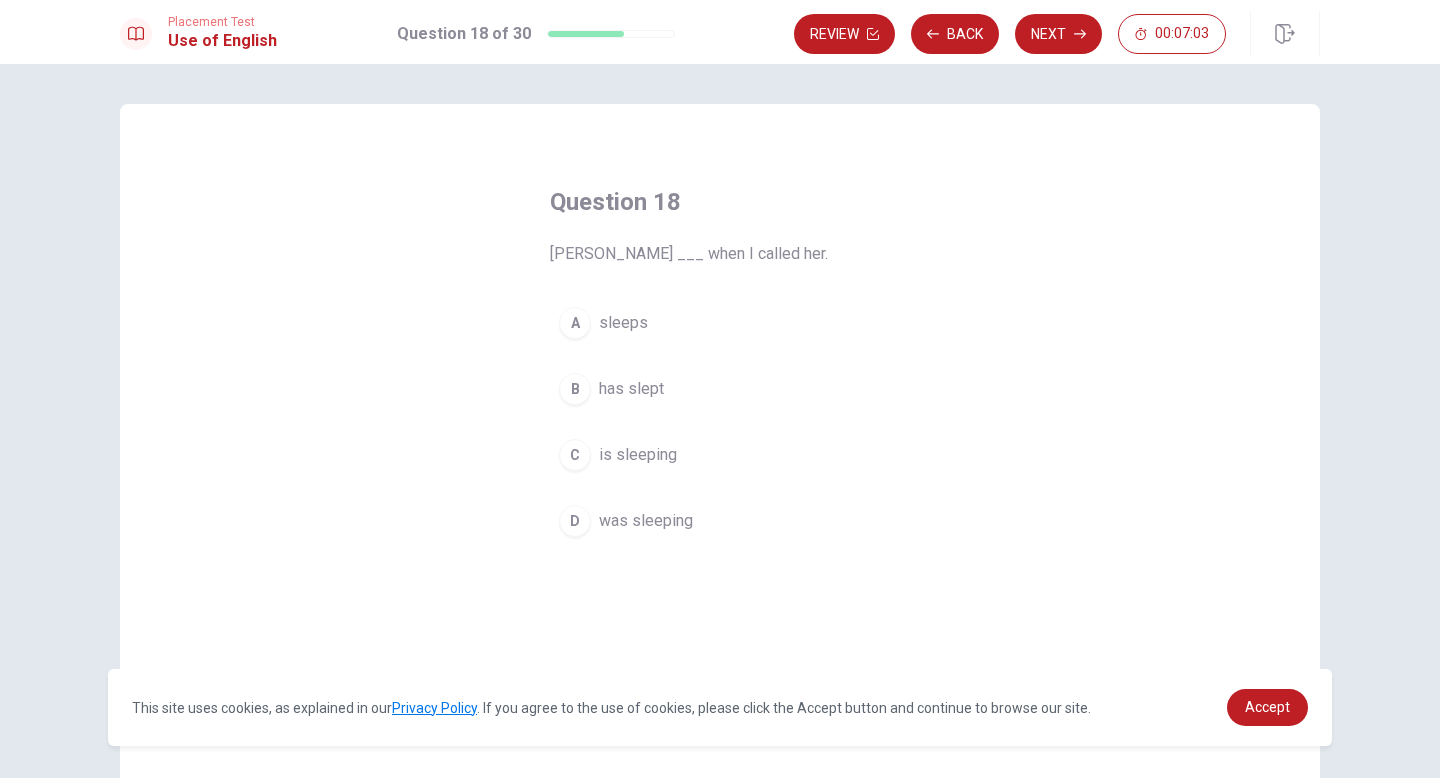 click on "was sleeping" at bounding box center [646, 521] 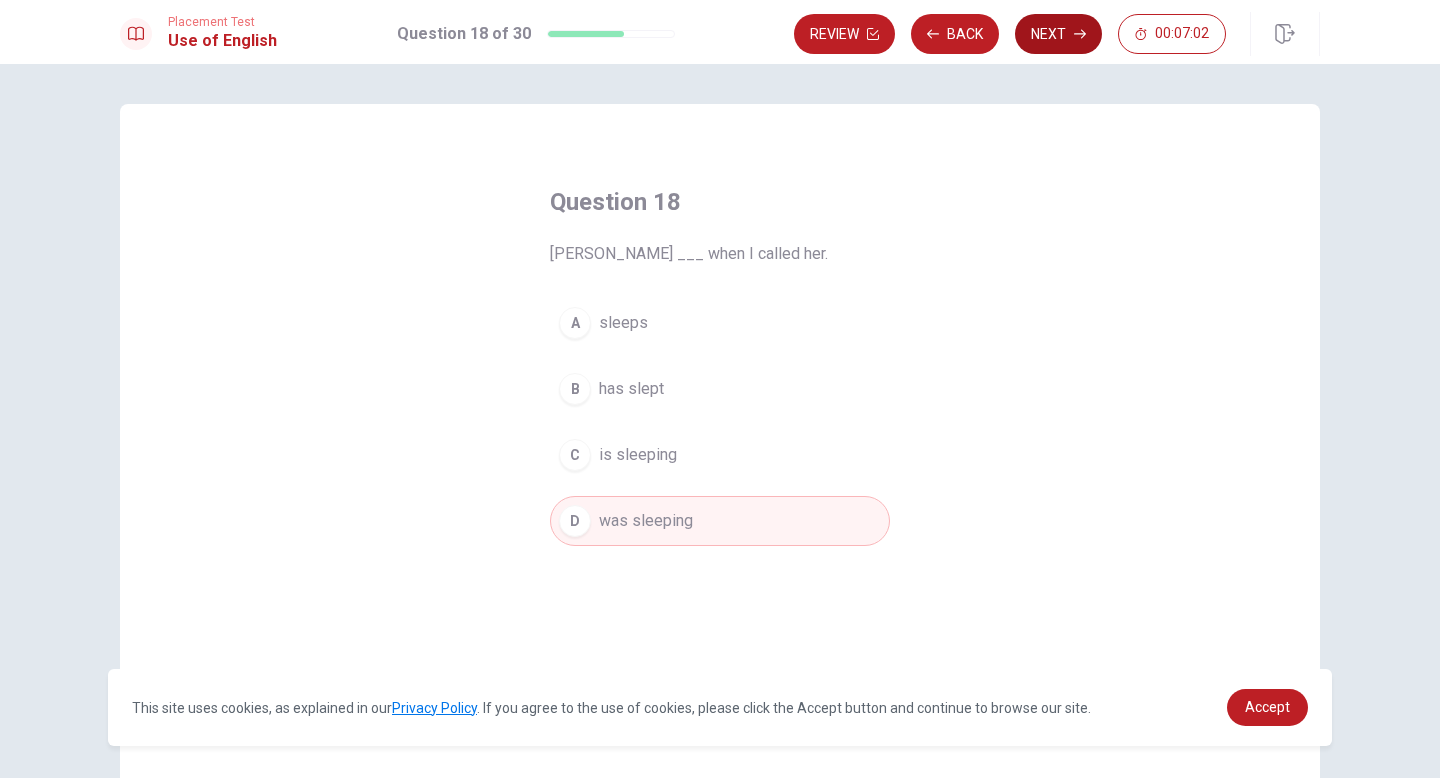 click on "Next" at bounding box center [1058, 34] 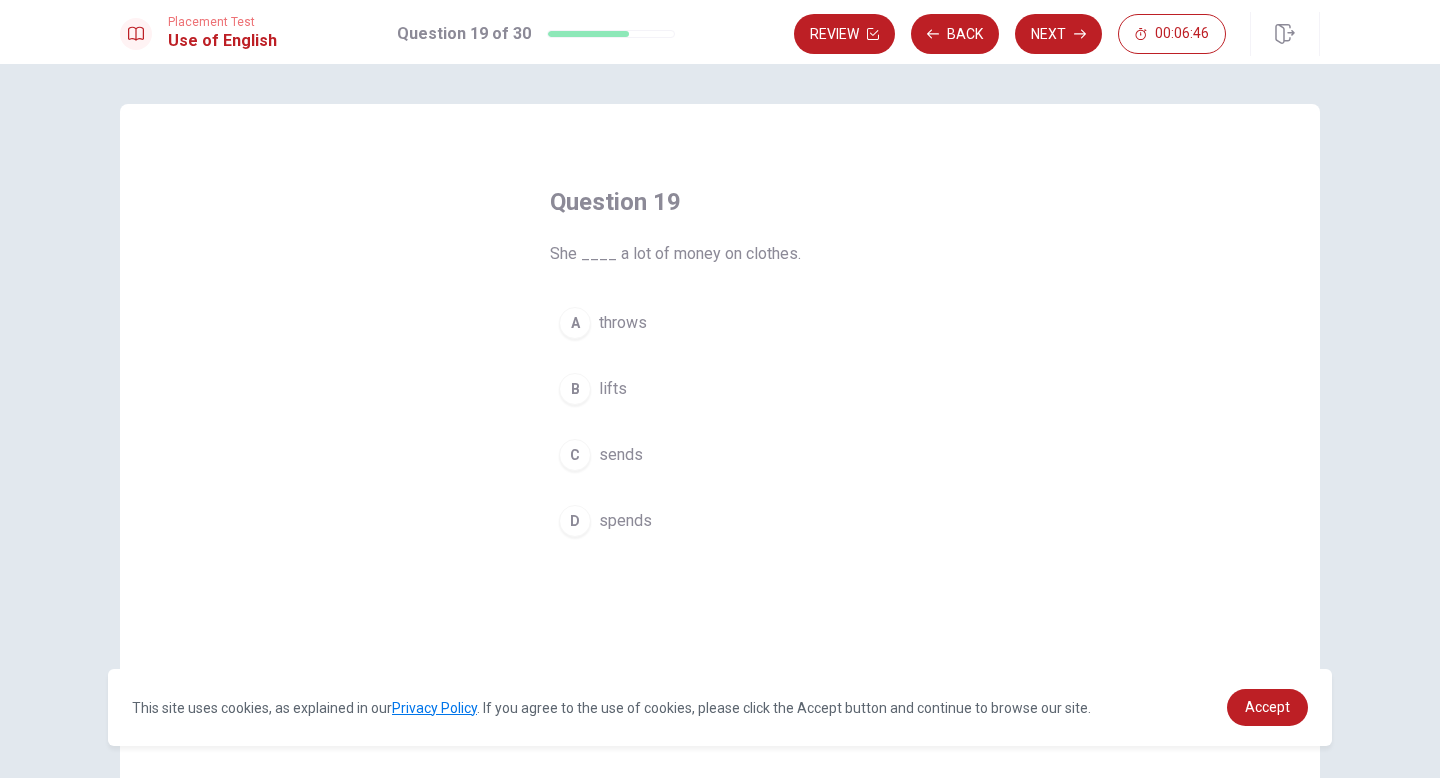 click on "spends" at bounding box center (625, 521) 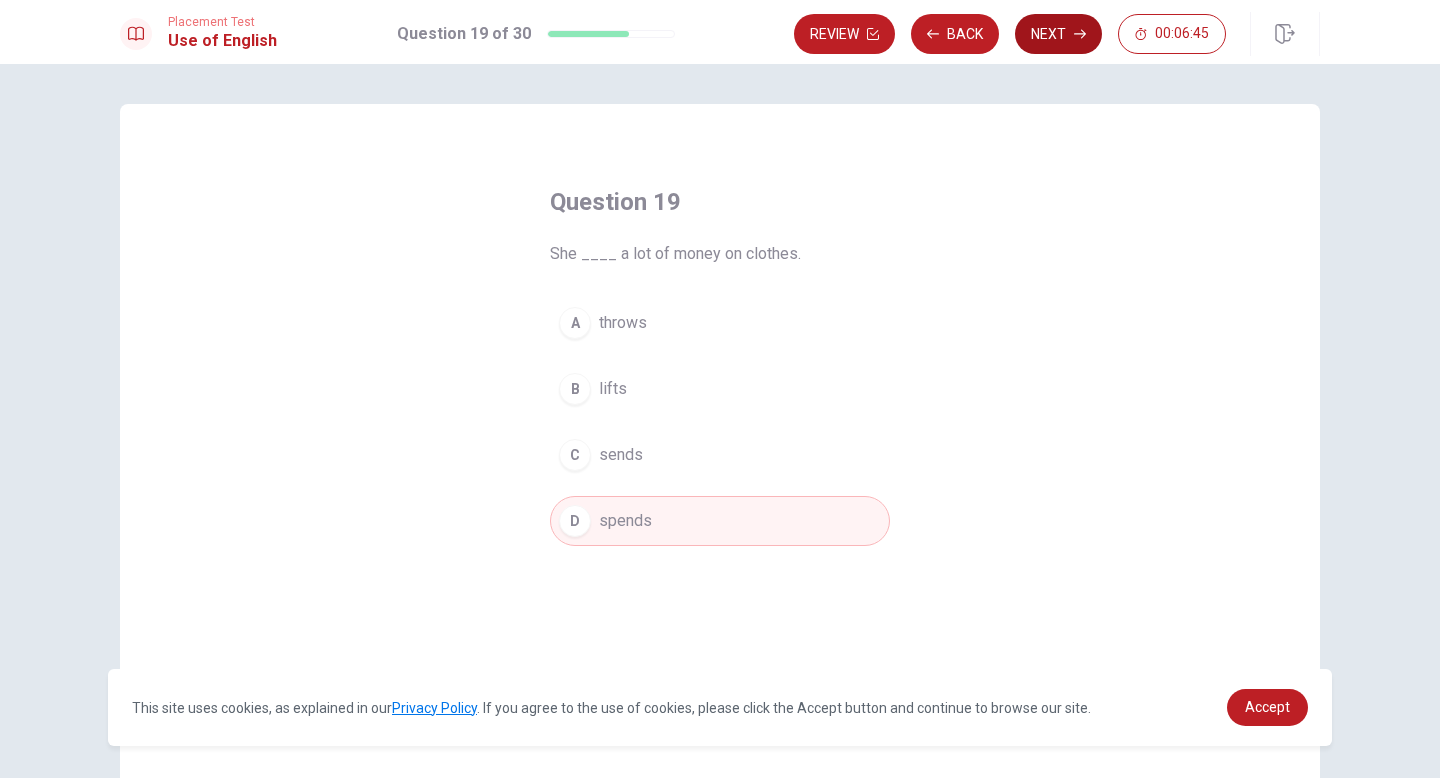 click on "Next" at bounding box center (1058, 34) 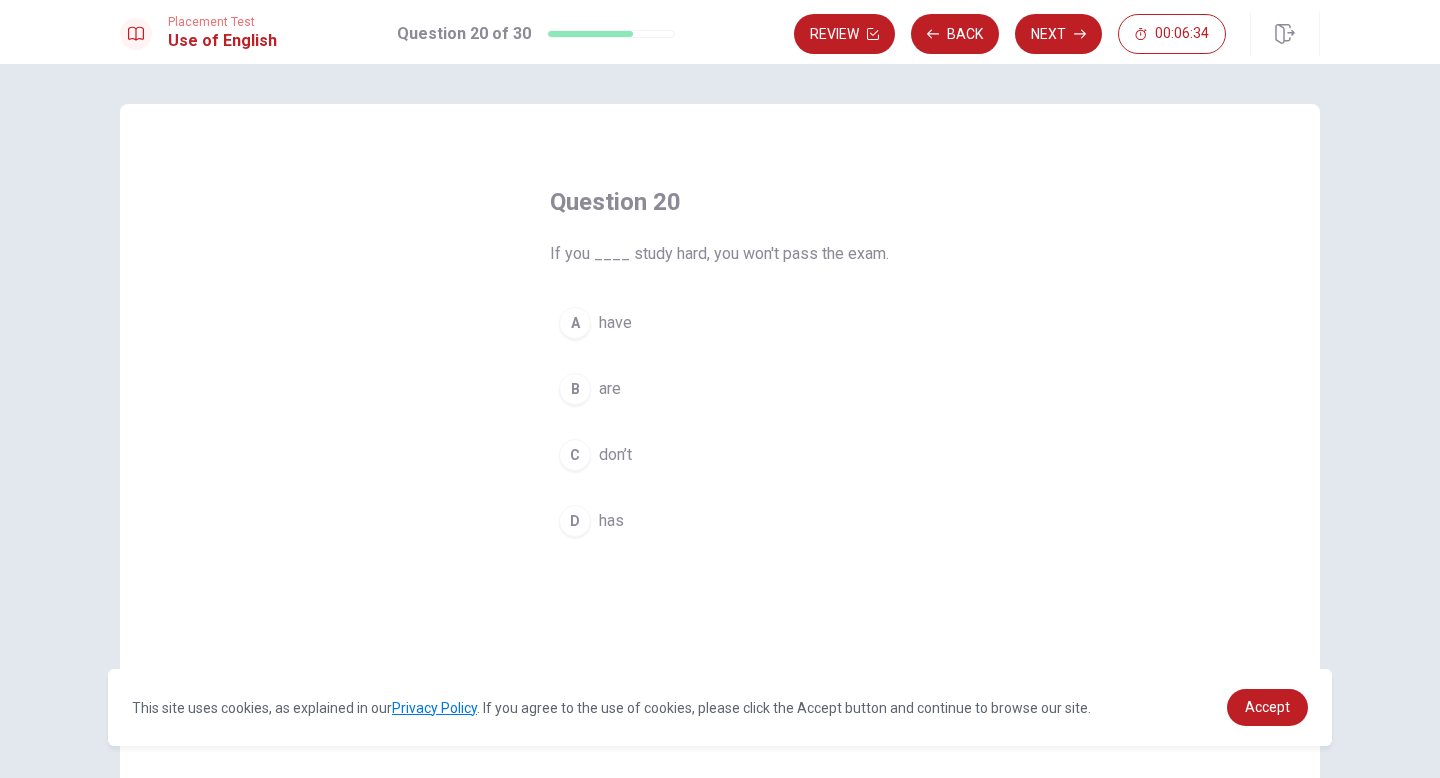 click on "don’t" at bounding box center [615, 455] 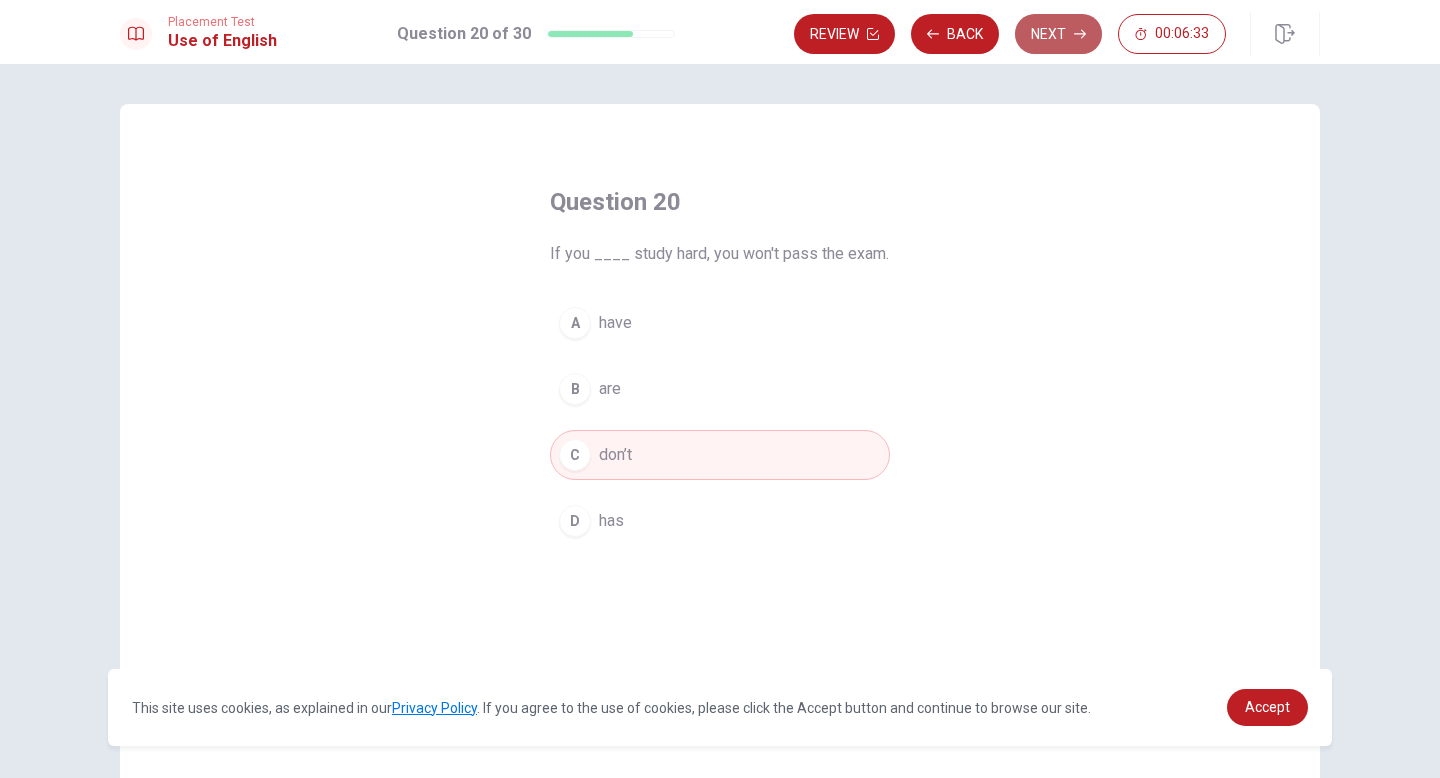 click on "Next" at bounding box center (1058, 34) 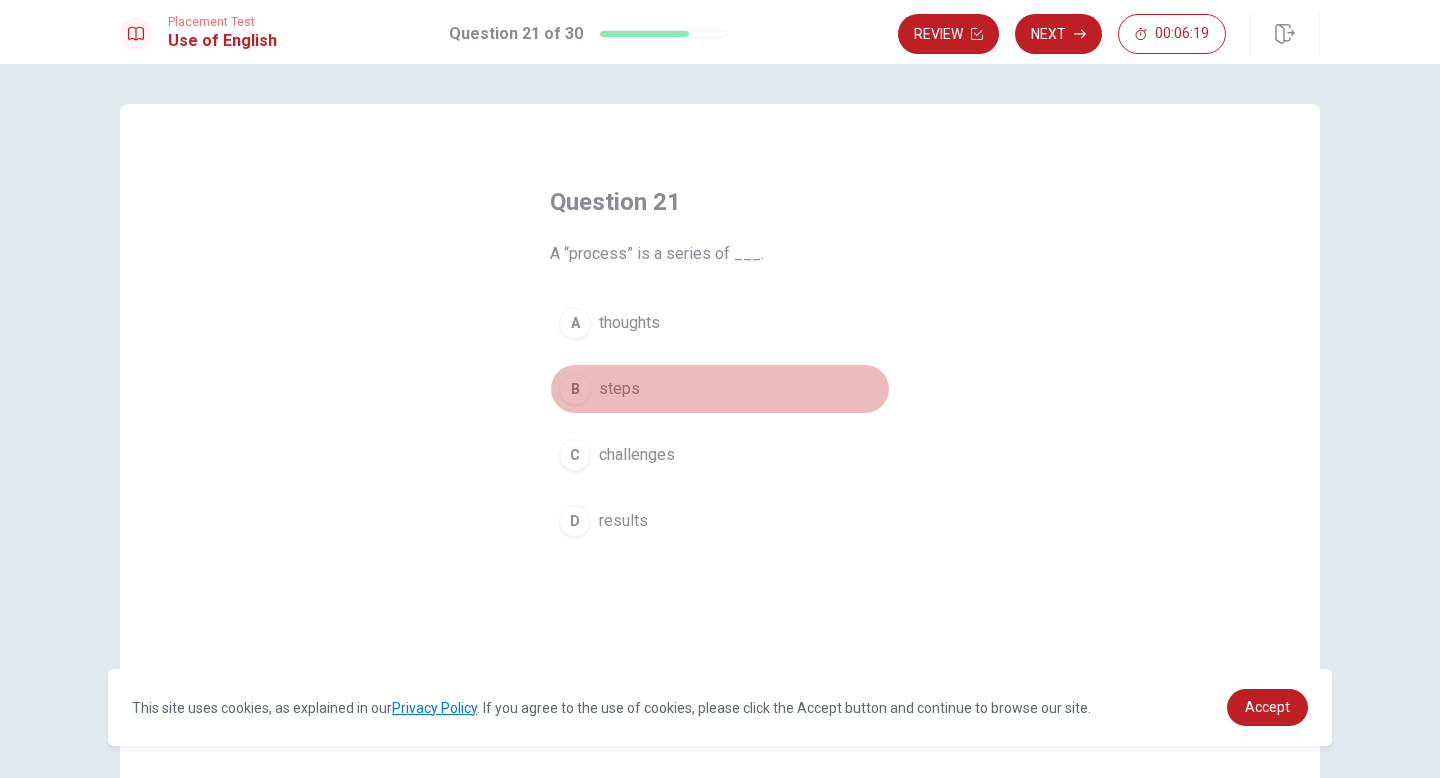 click on "steps" at bounding box center [619, 389] 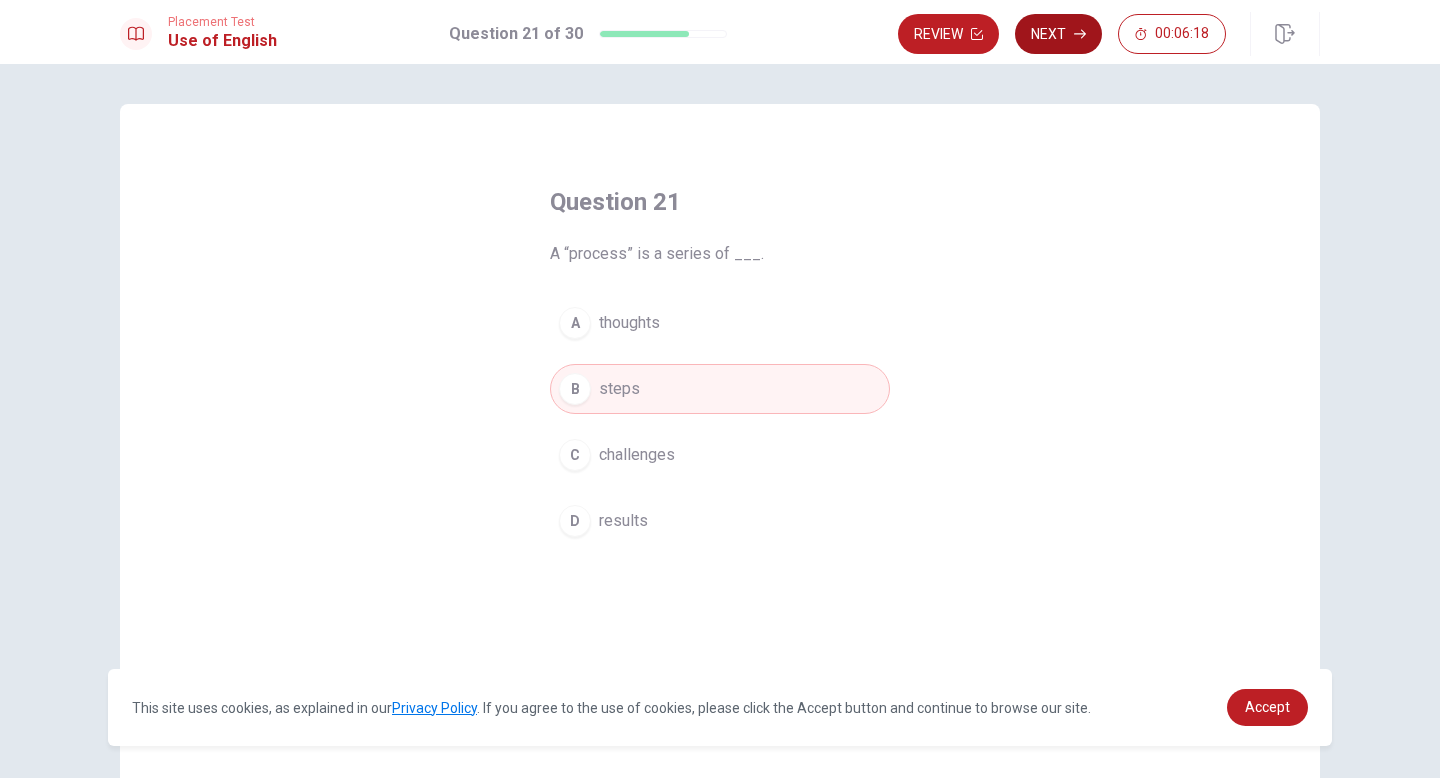 click on "Next" at bounding box center (1058, 34) 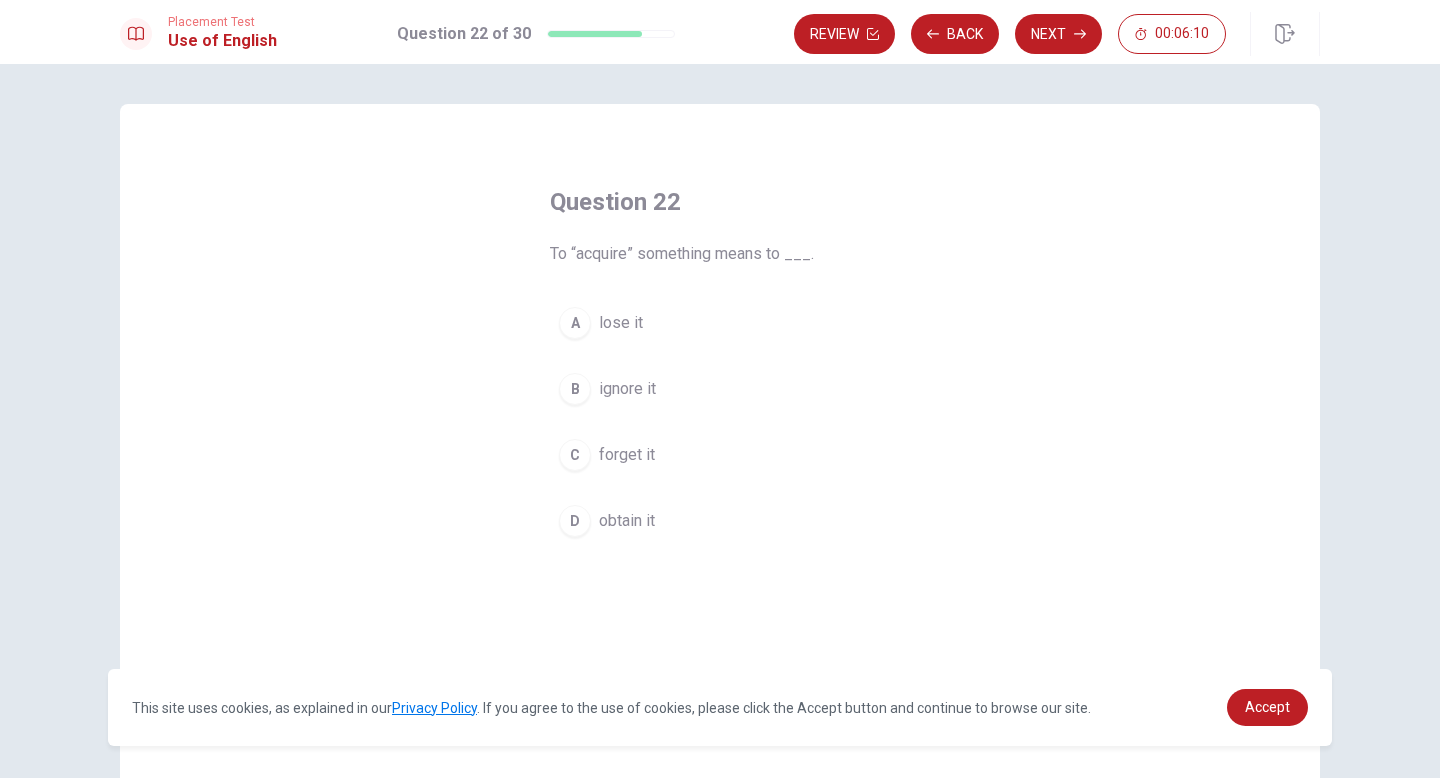 click on "obtain it" at bounding box center [627, 521] 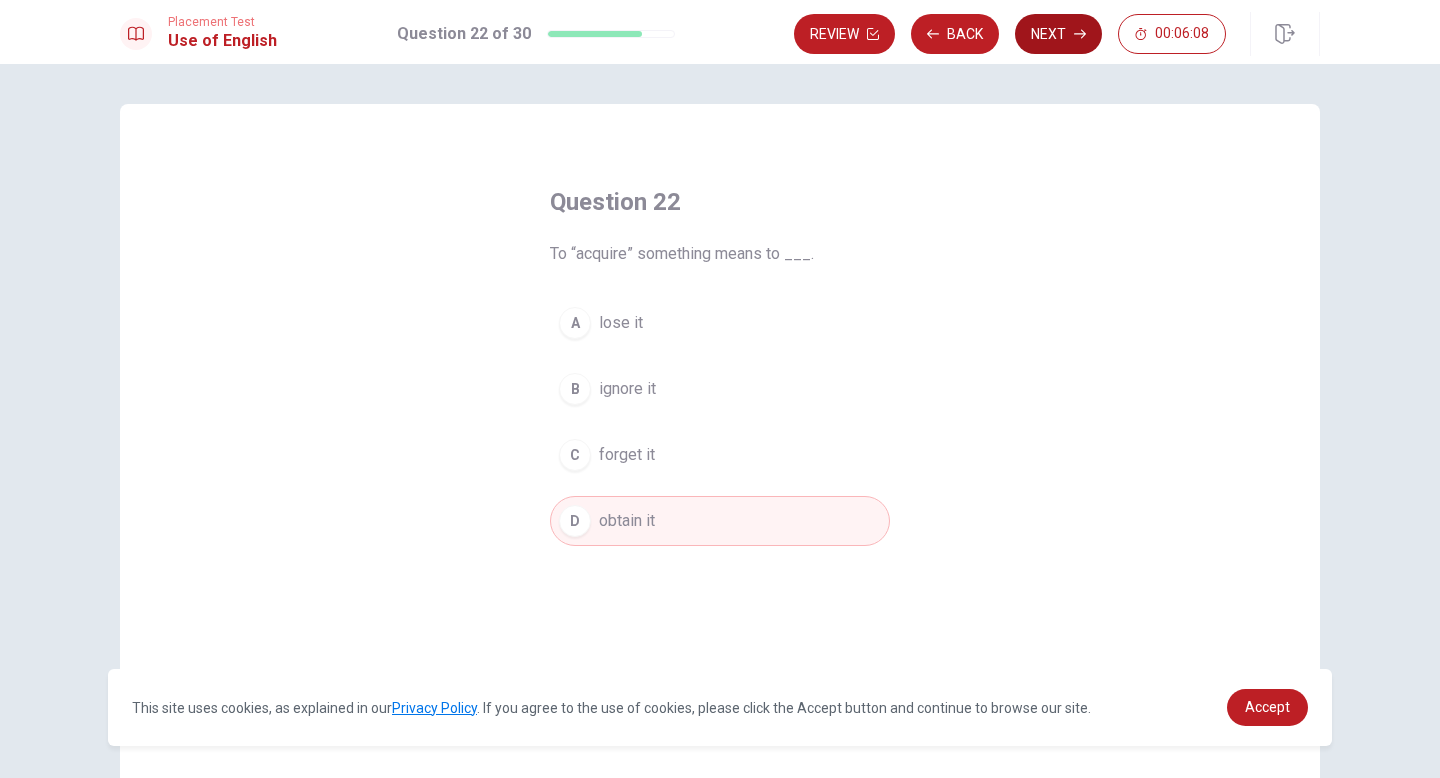 click on "Next" at bounding box center (1058, 34) 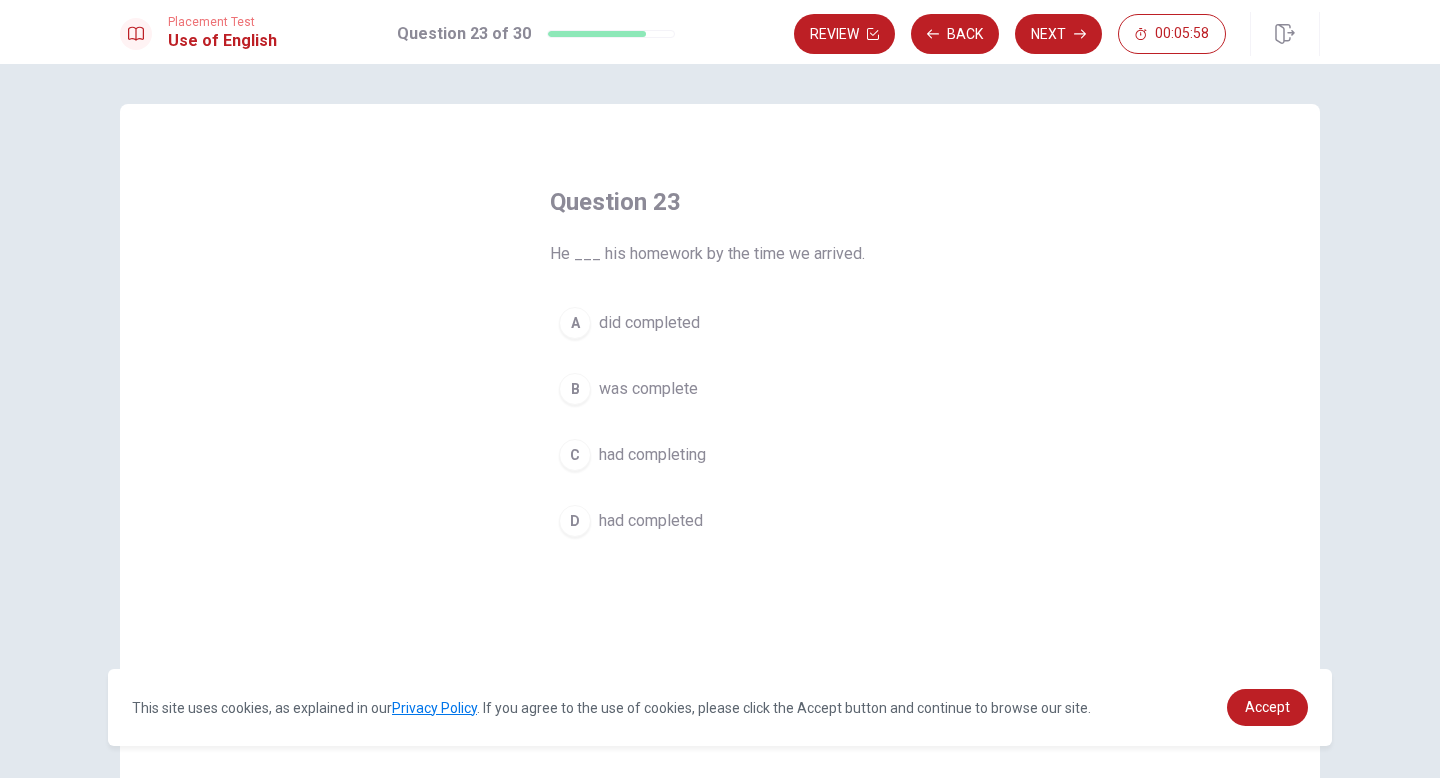 click on "had completed" at bounding box center (651, 521) 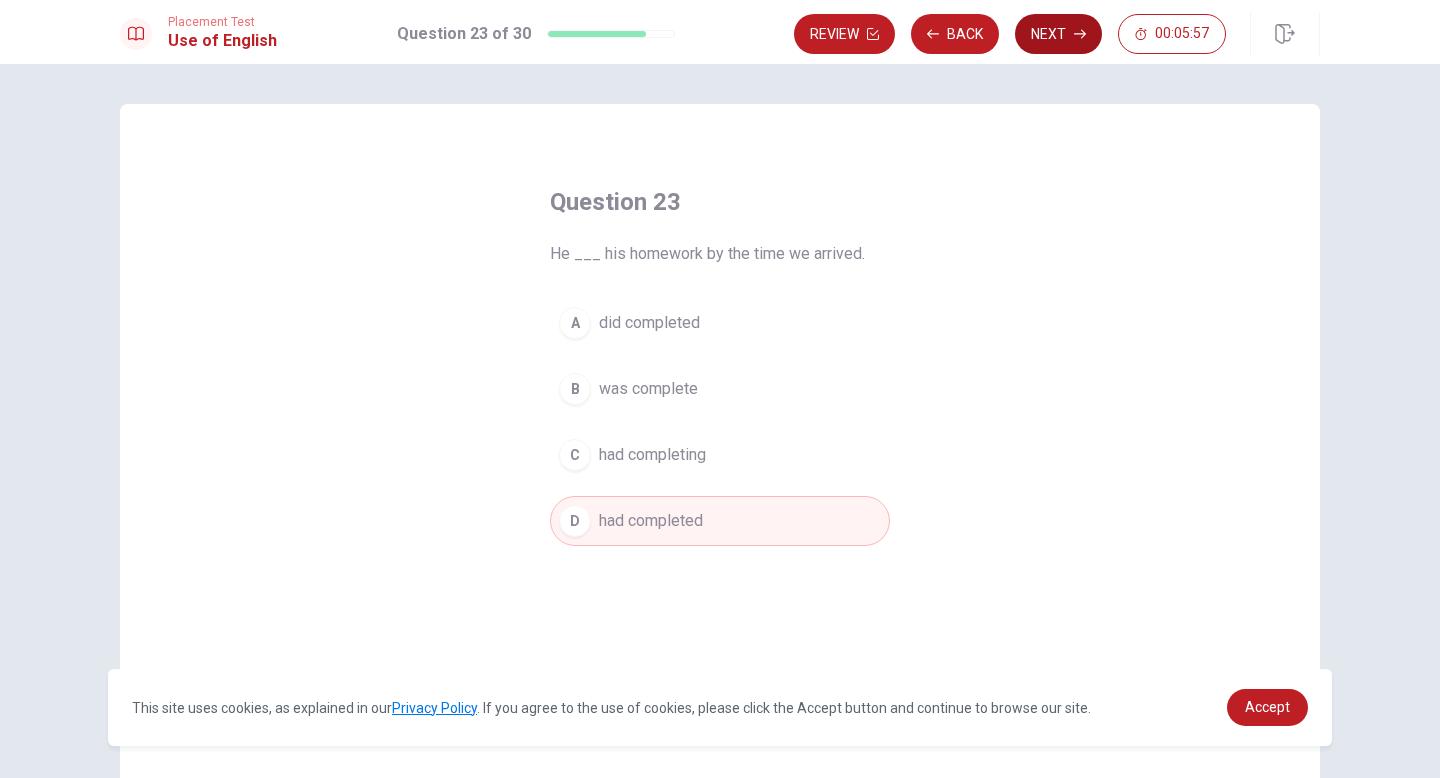 click on "Next" at bounding box center [1058, 34] 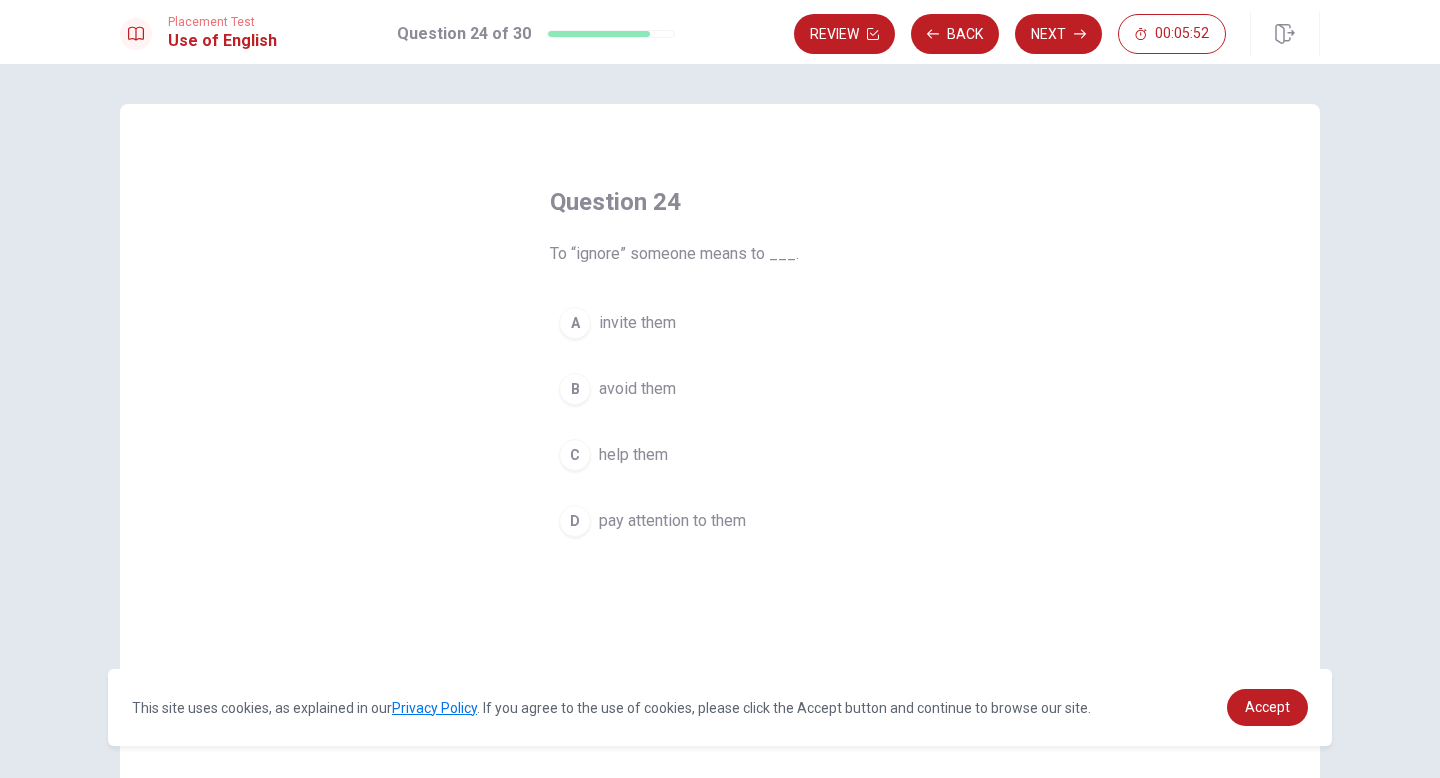 click on "avoid them" at bounding box center (637, 389) 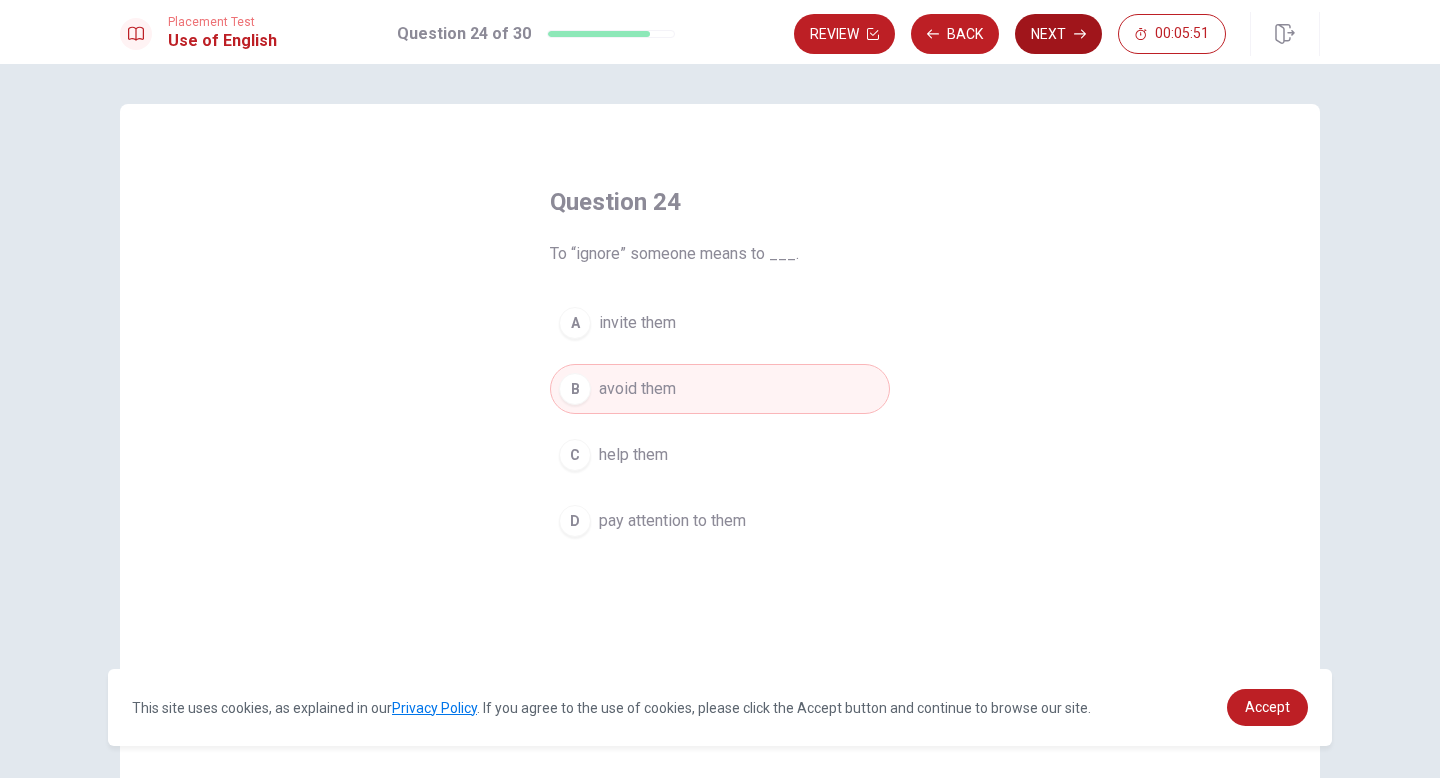 click on "Next" at bounding box center [1058, 34] 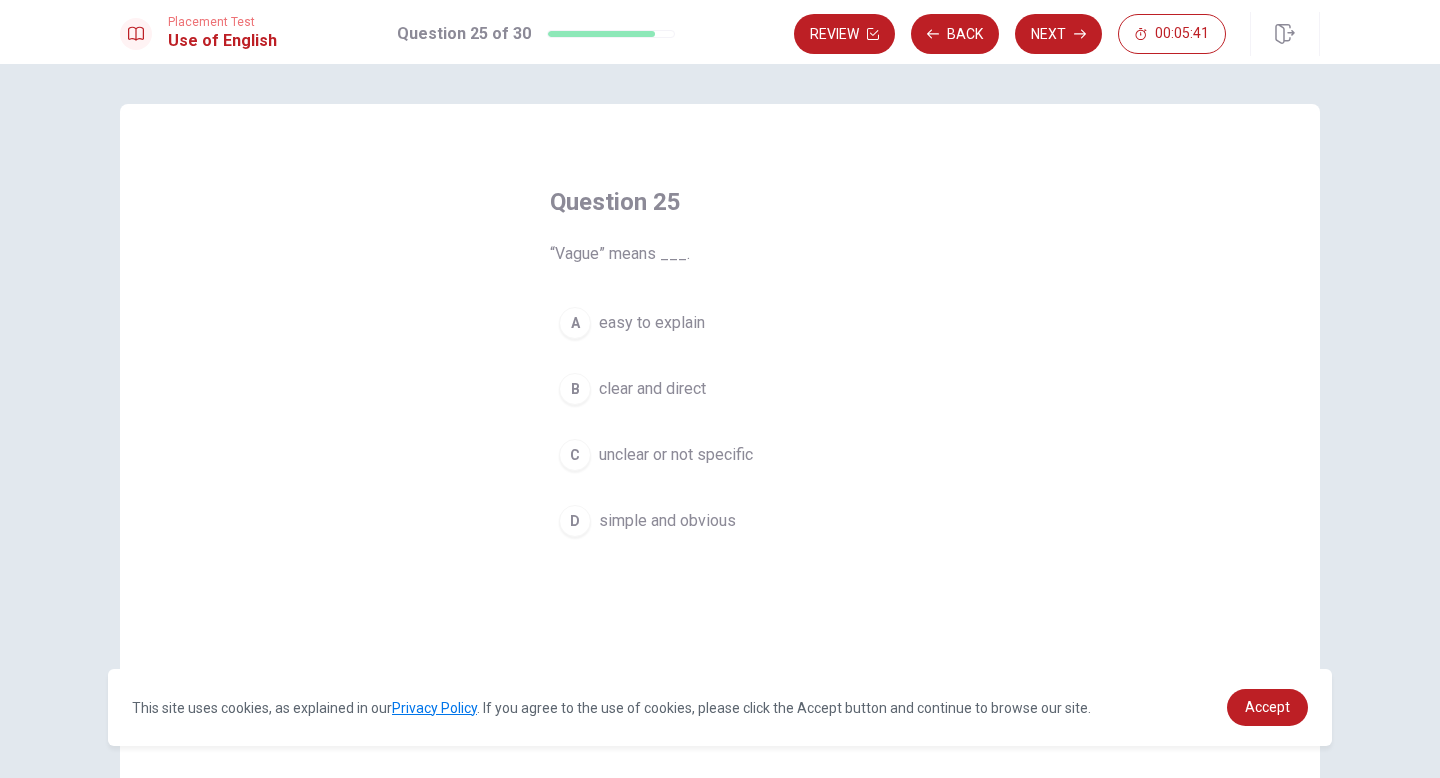 click on "unclear or not specific" at bounding box center (676, 455) 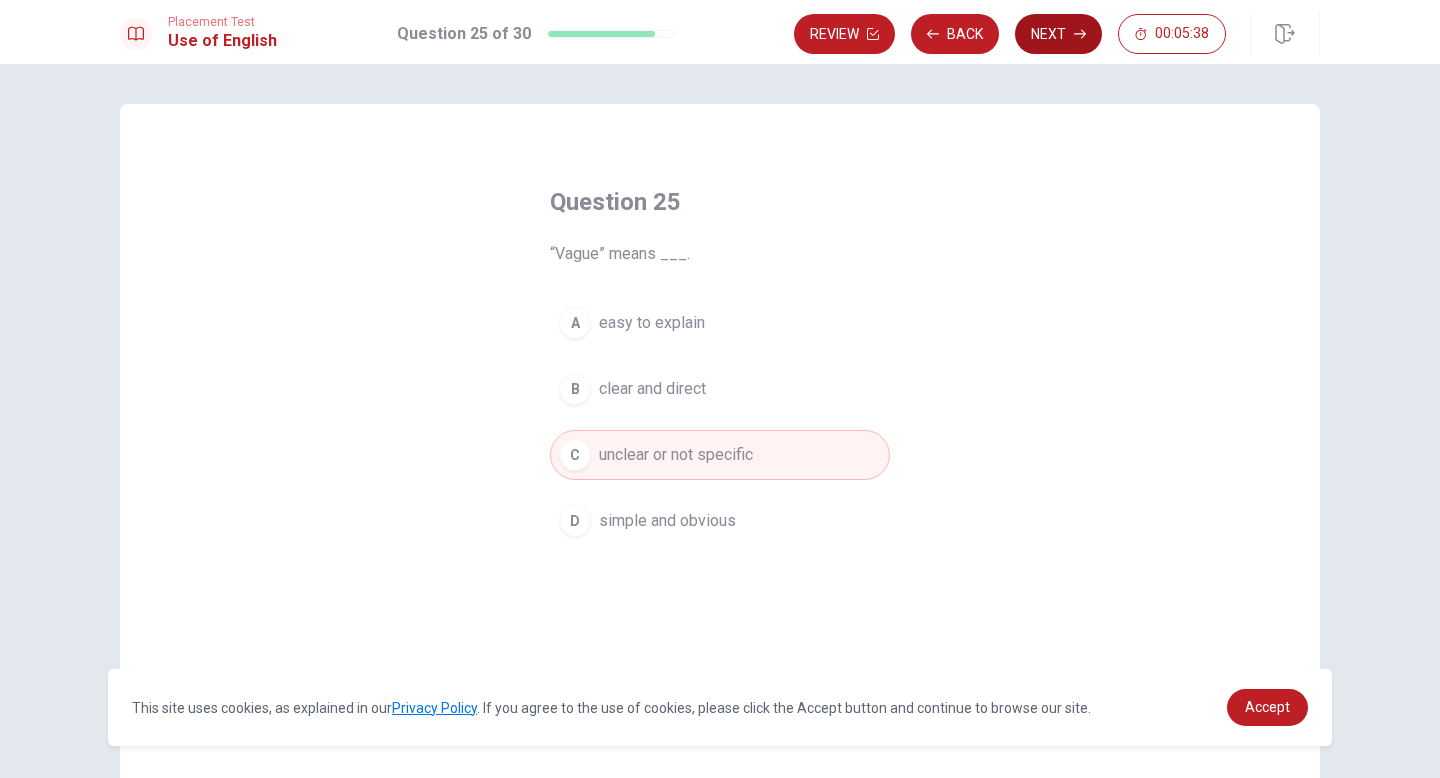 click on "Next" at bounding box center [1058, 34] 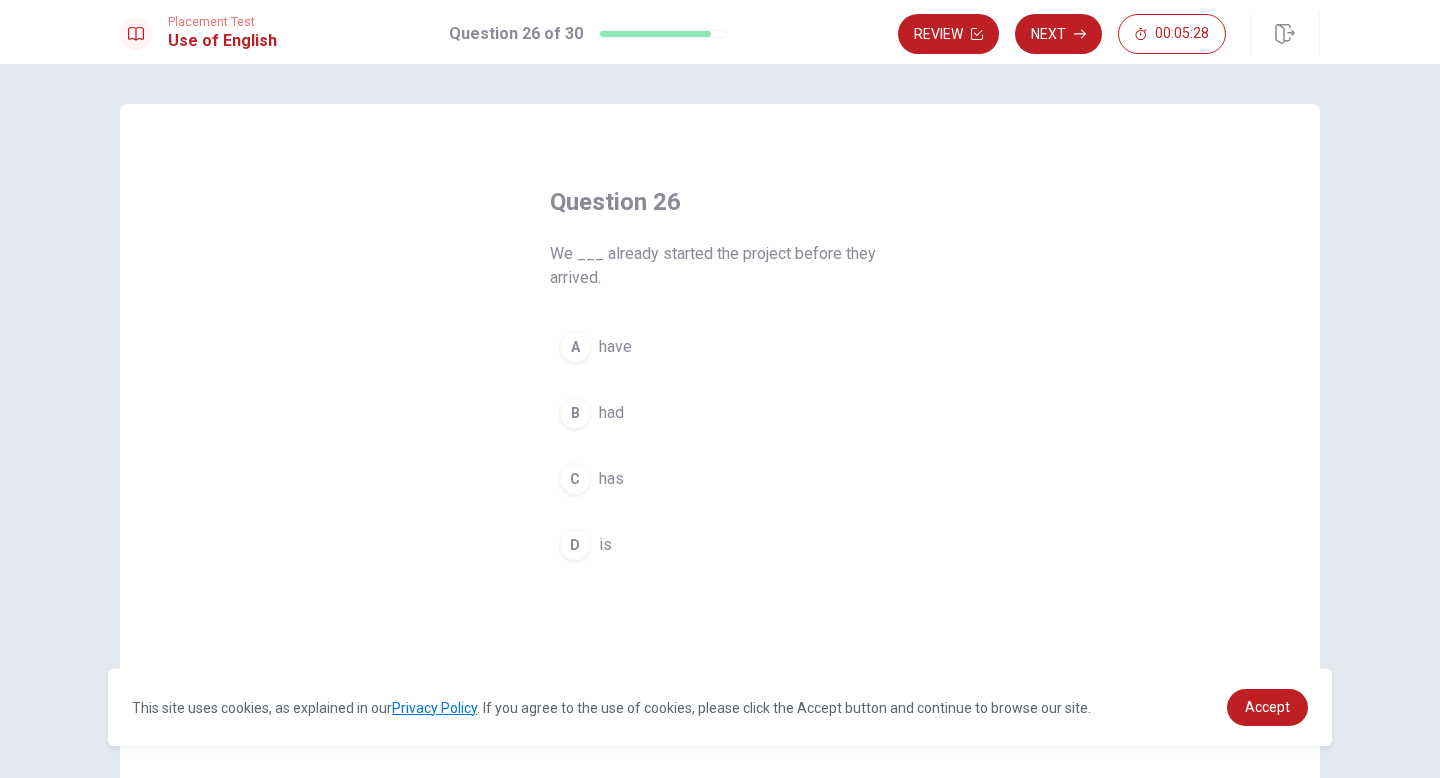 click on "had" at bounding box center (611, 413) 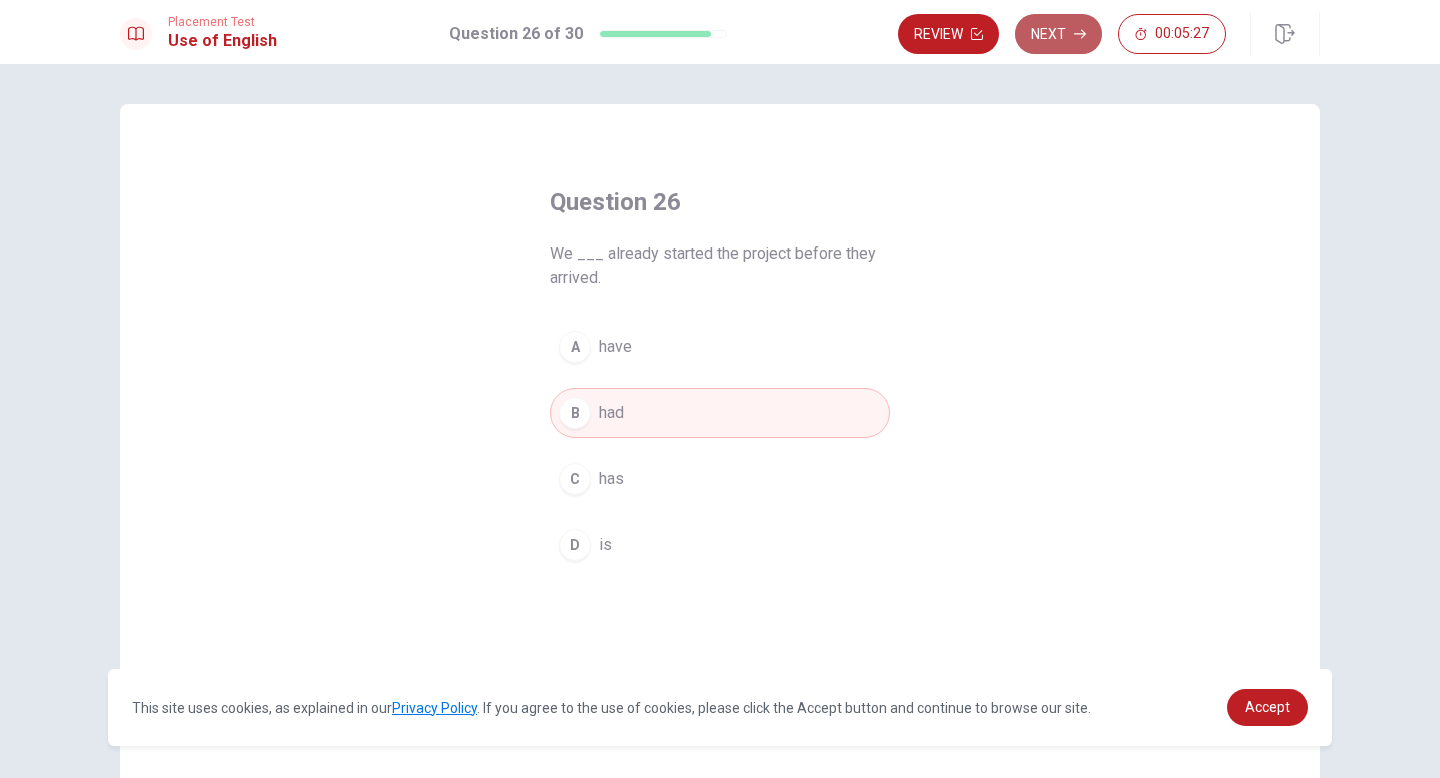 click on "Next" at bounding box center (1058, 34) 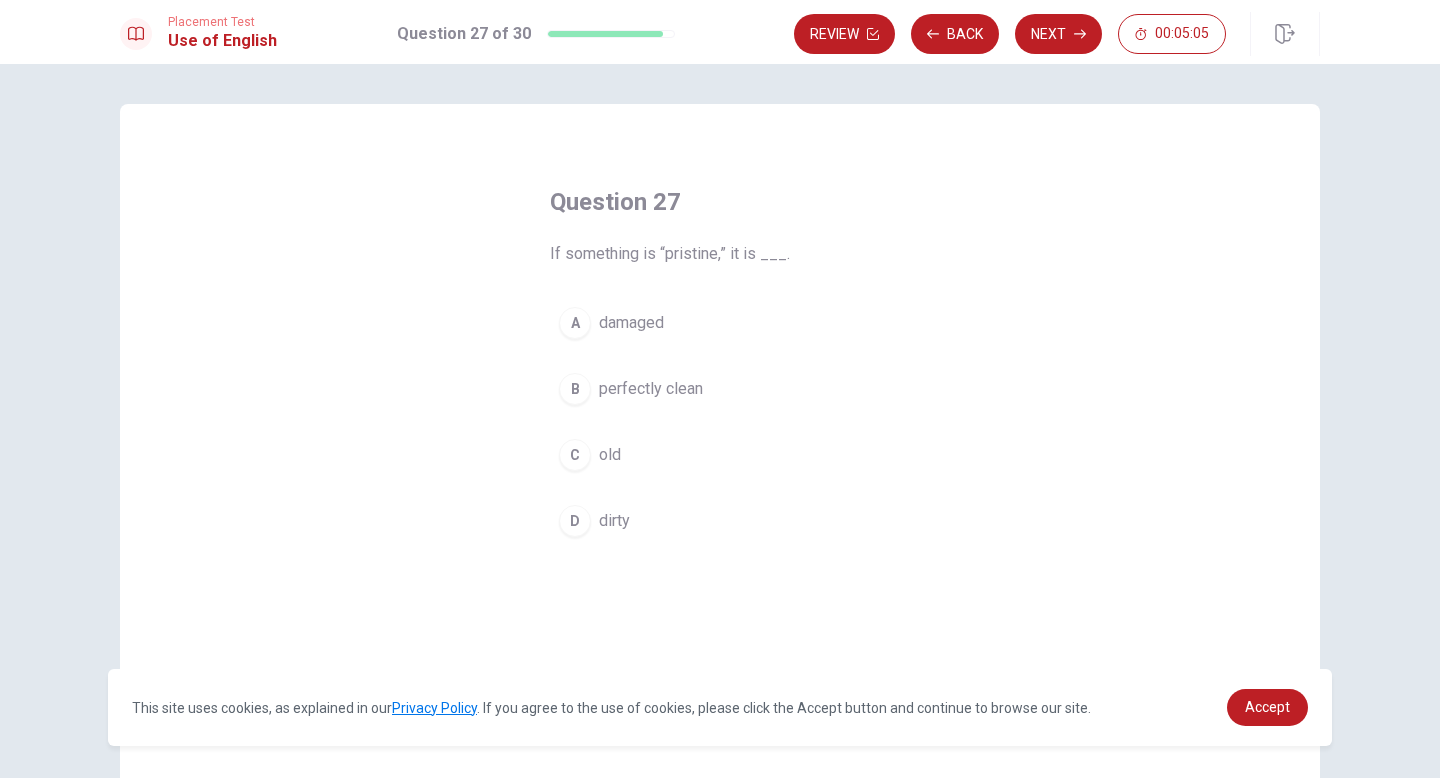 click on "perfectly clean" at bounding box center [651, 389] 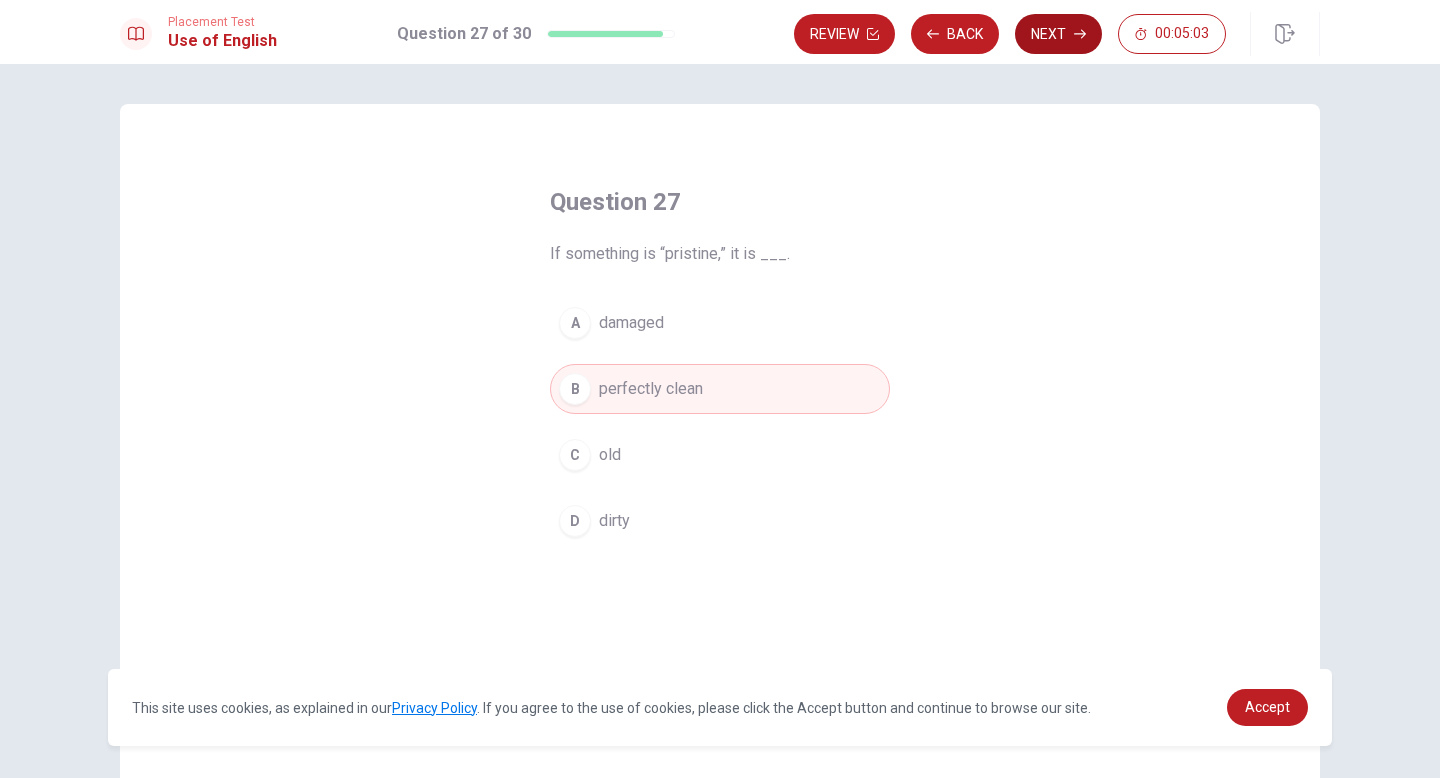click on "Next" at bounding box center [1058, 34] 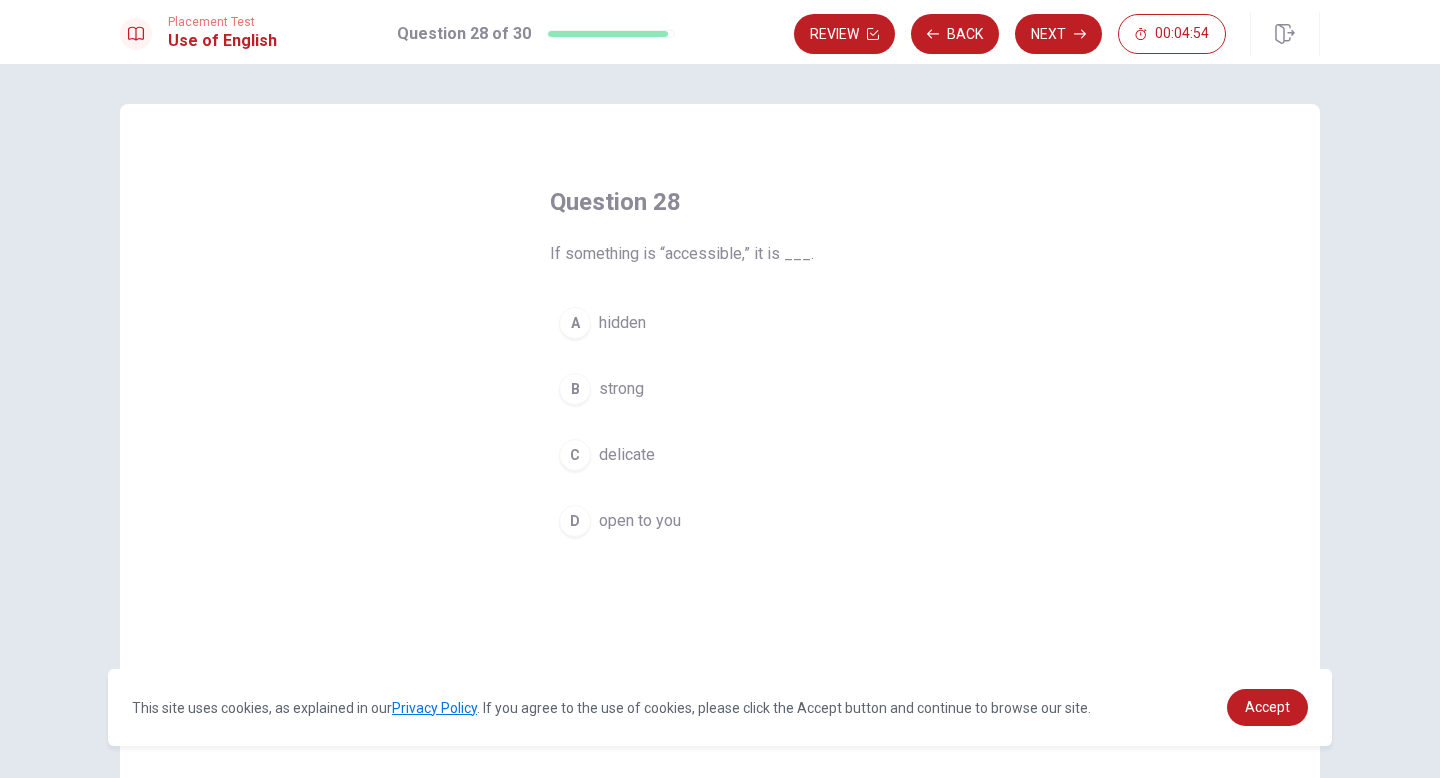 click on "open to you" at bounding box center [640, 521] 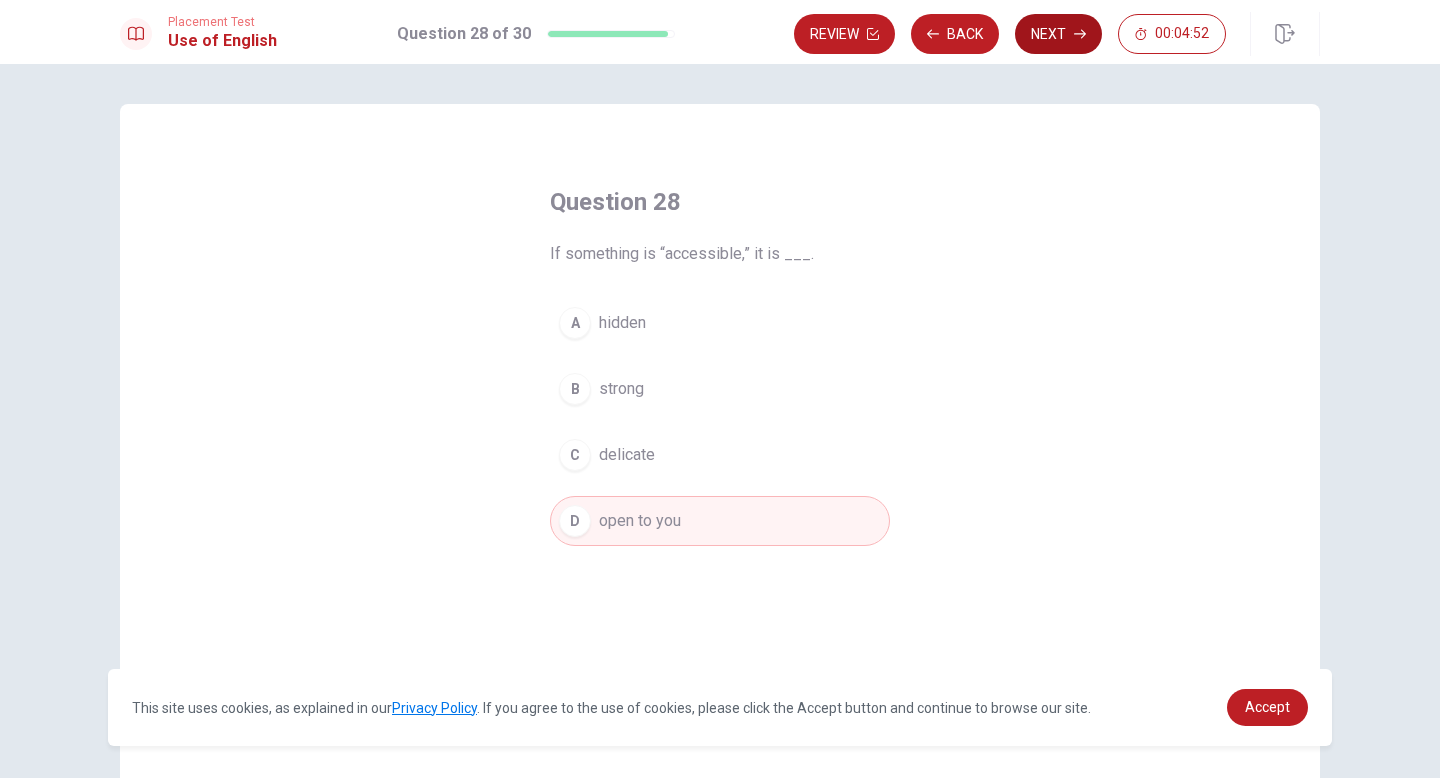 click on "Next" at bounding box center [1058, 34] 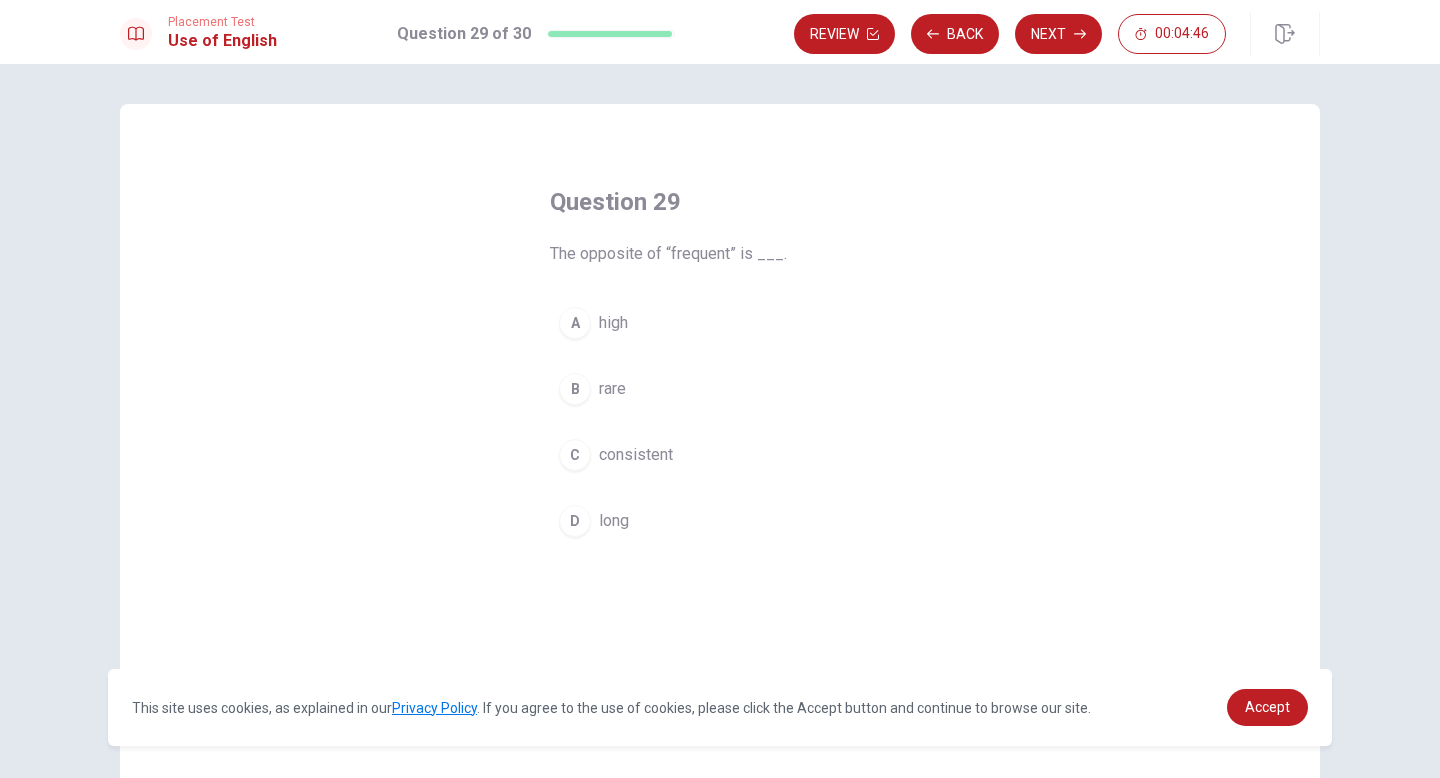 click on "B rare" at bounding box center (720, 389) 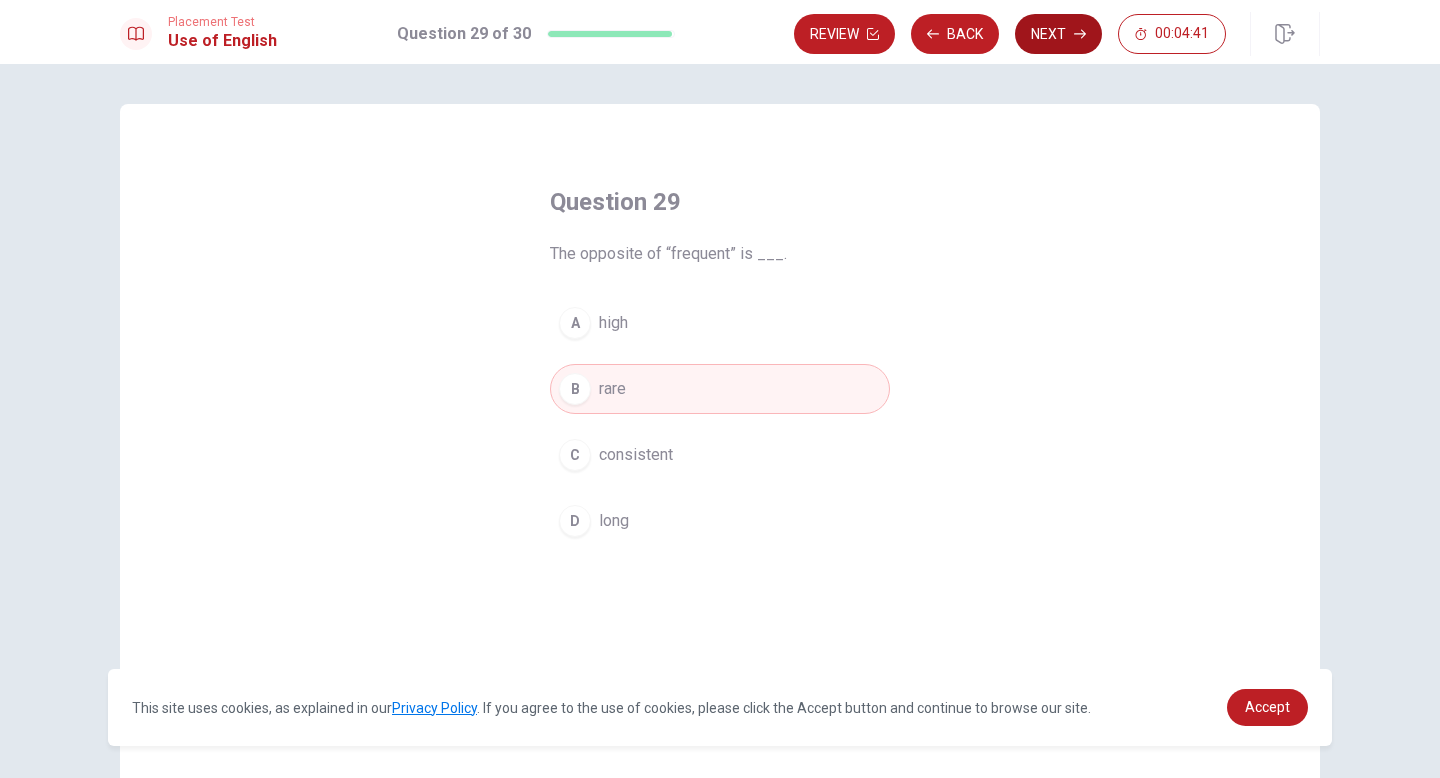 click on "Next" at bounding box center [1058, 34] 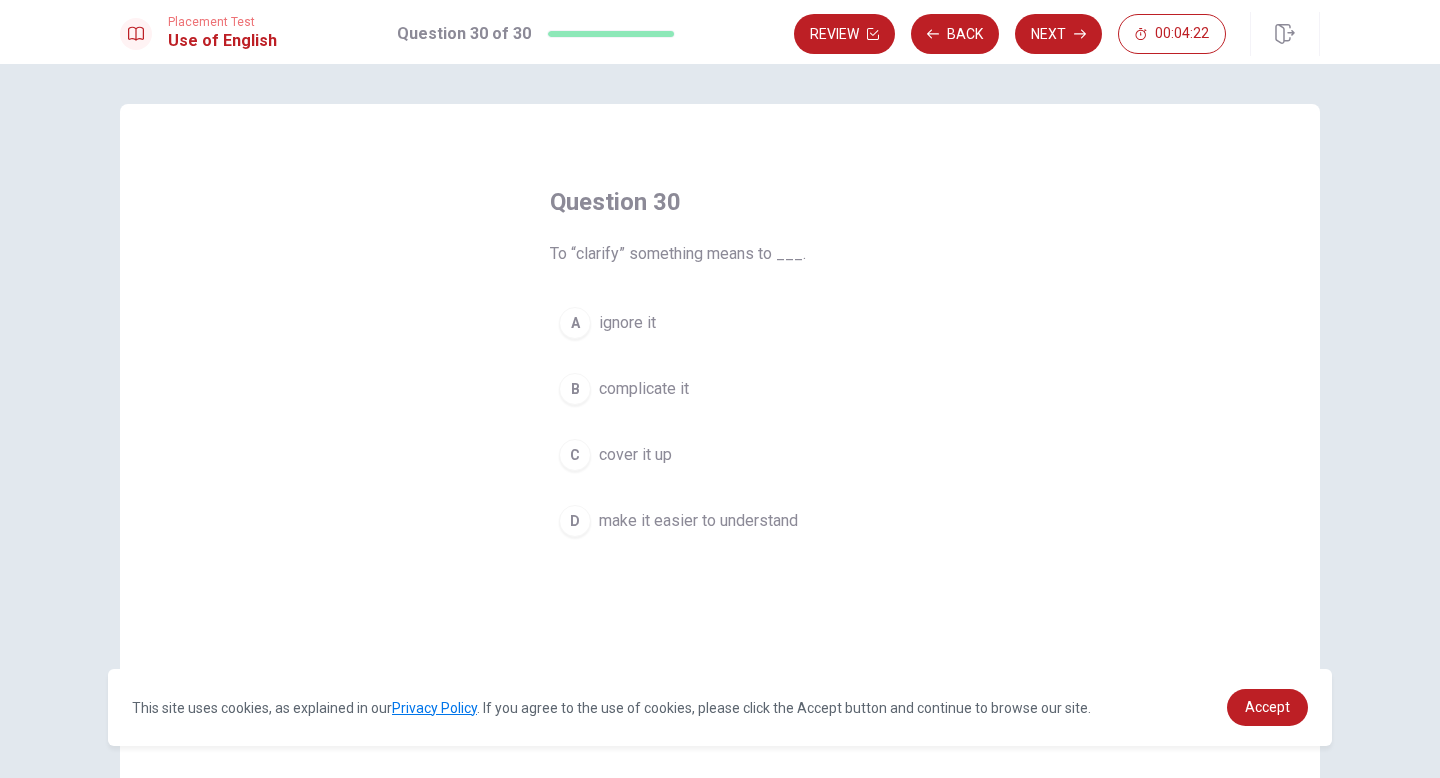 click on "make it easier to understand" at bounding box center [698, 521] 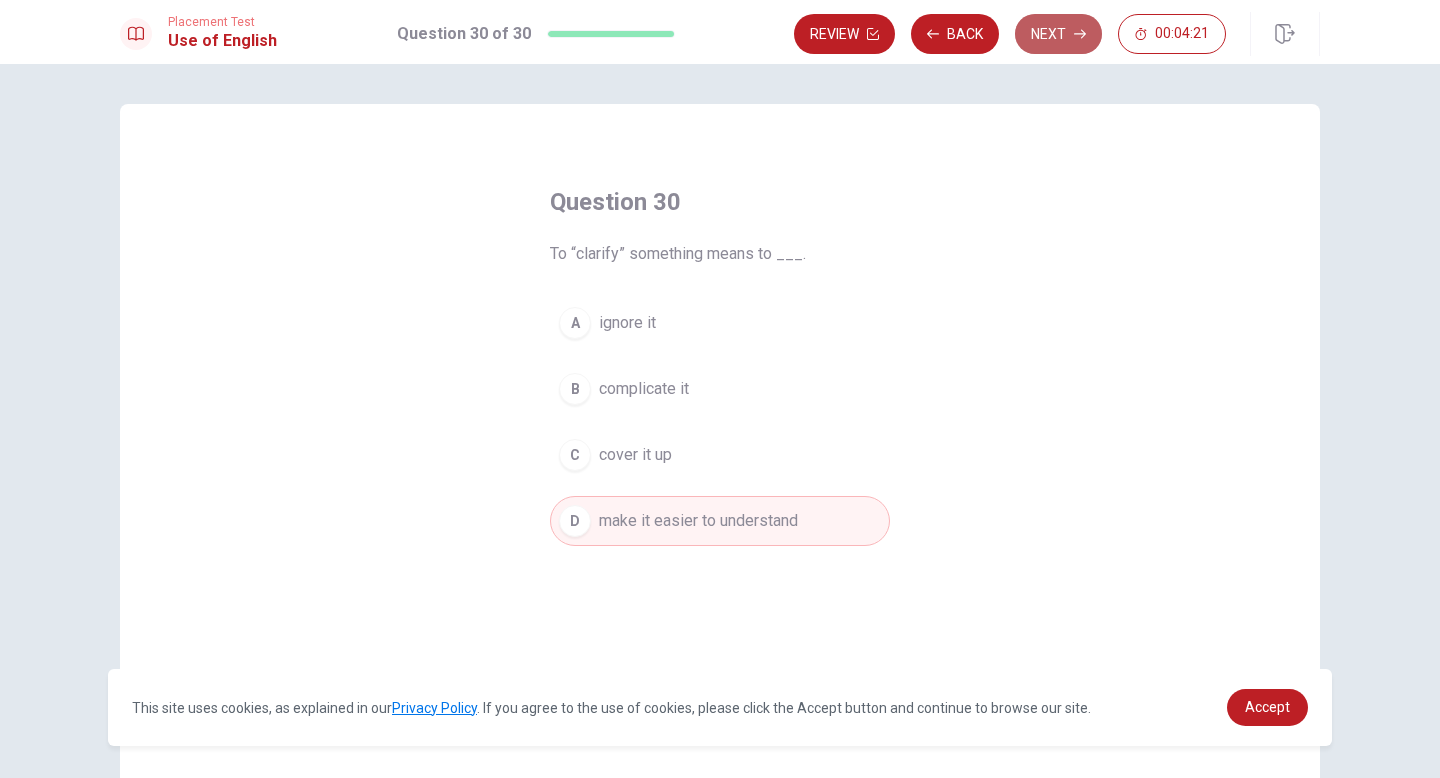 click on "Next" at bounding box center (1058, 34) 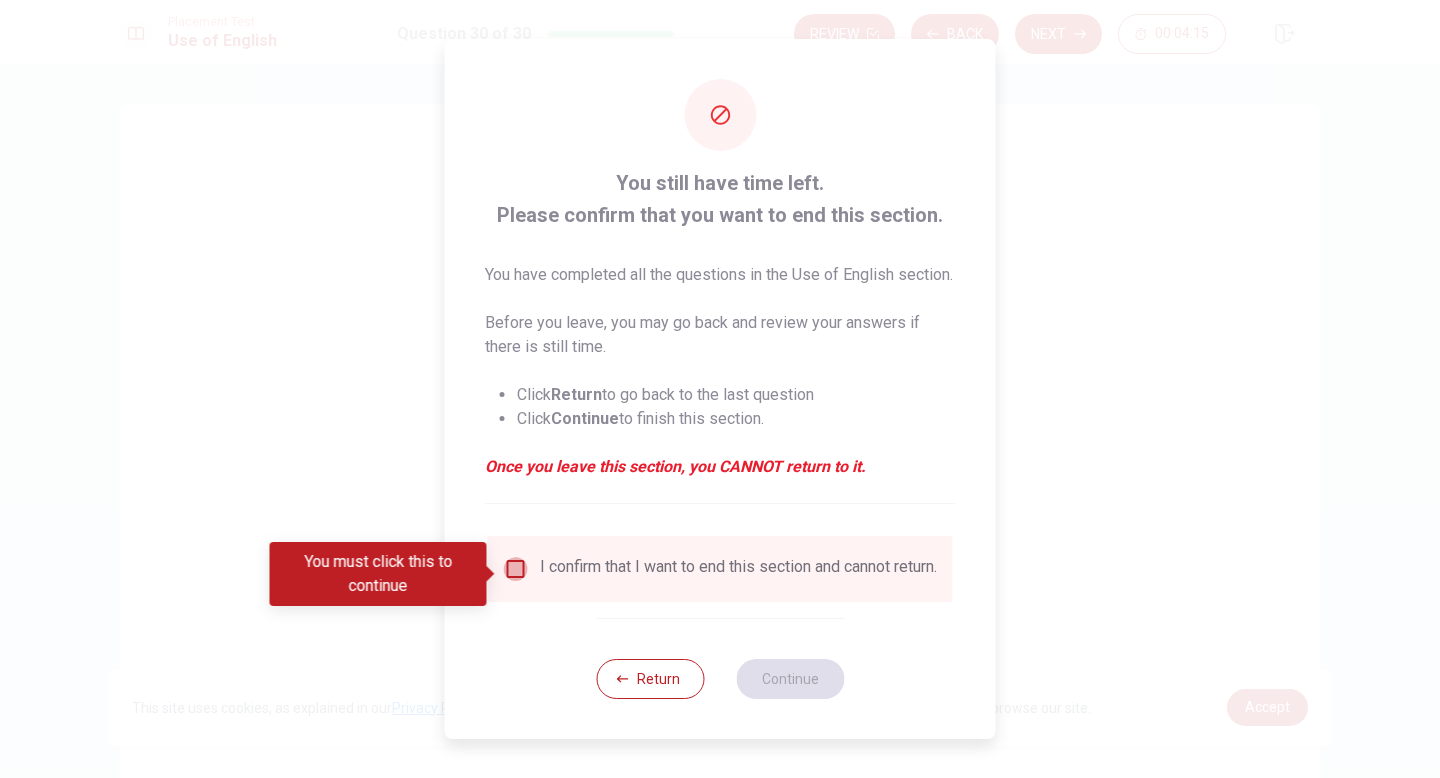 click at bounding box center [516, 569] 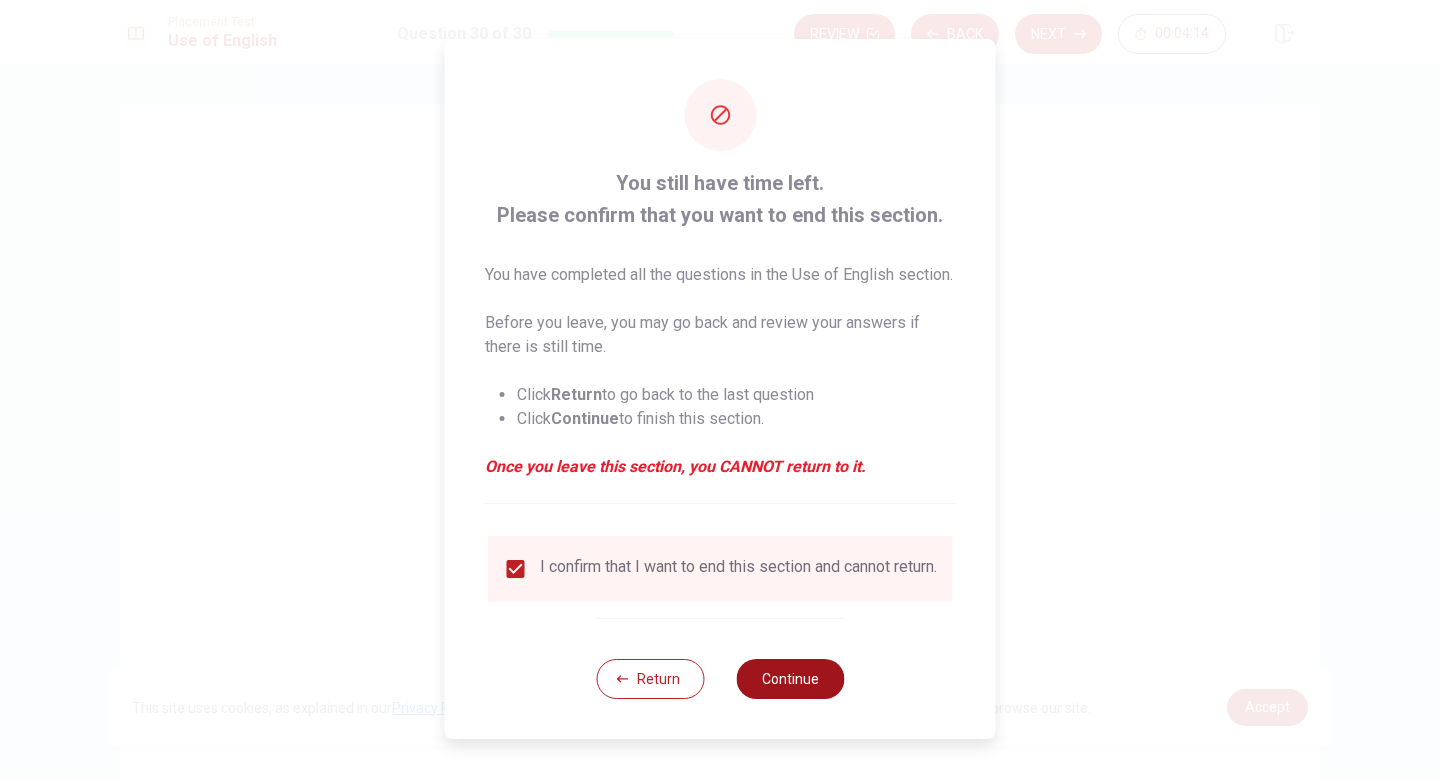 click on "Continue" at bounding box center [790, 679] 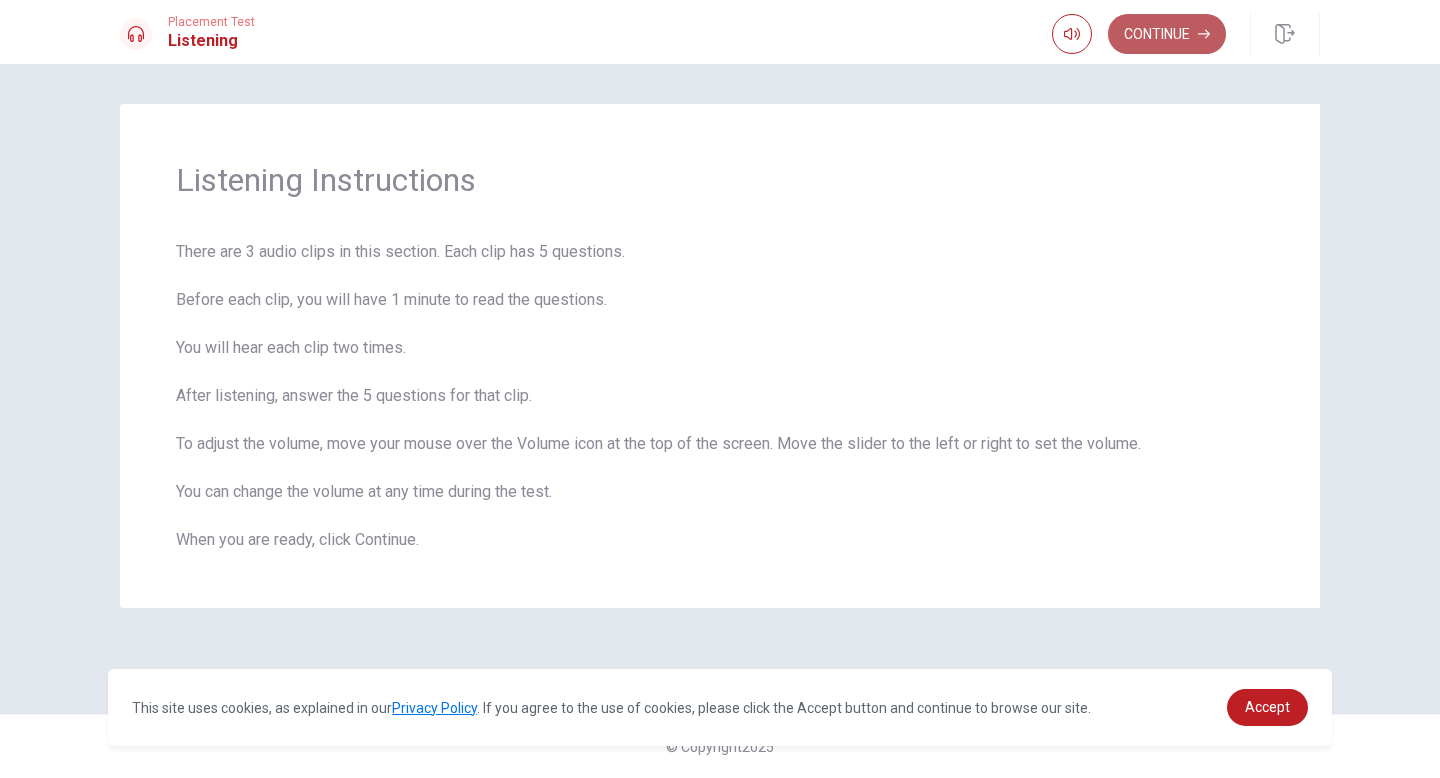 click on "Continue" at bounding box center (1167, 34) 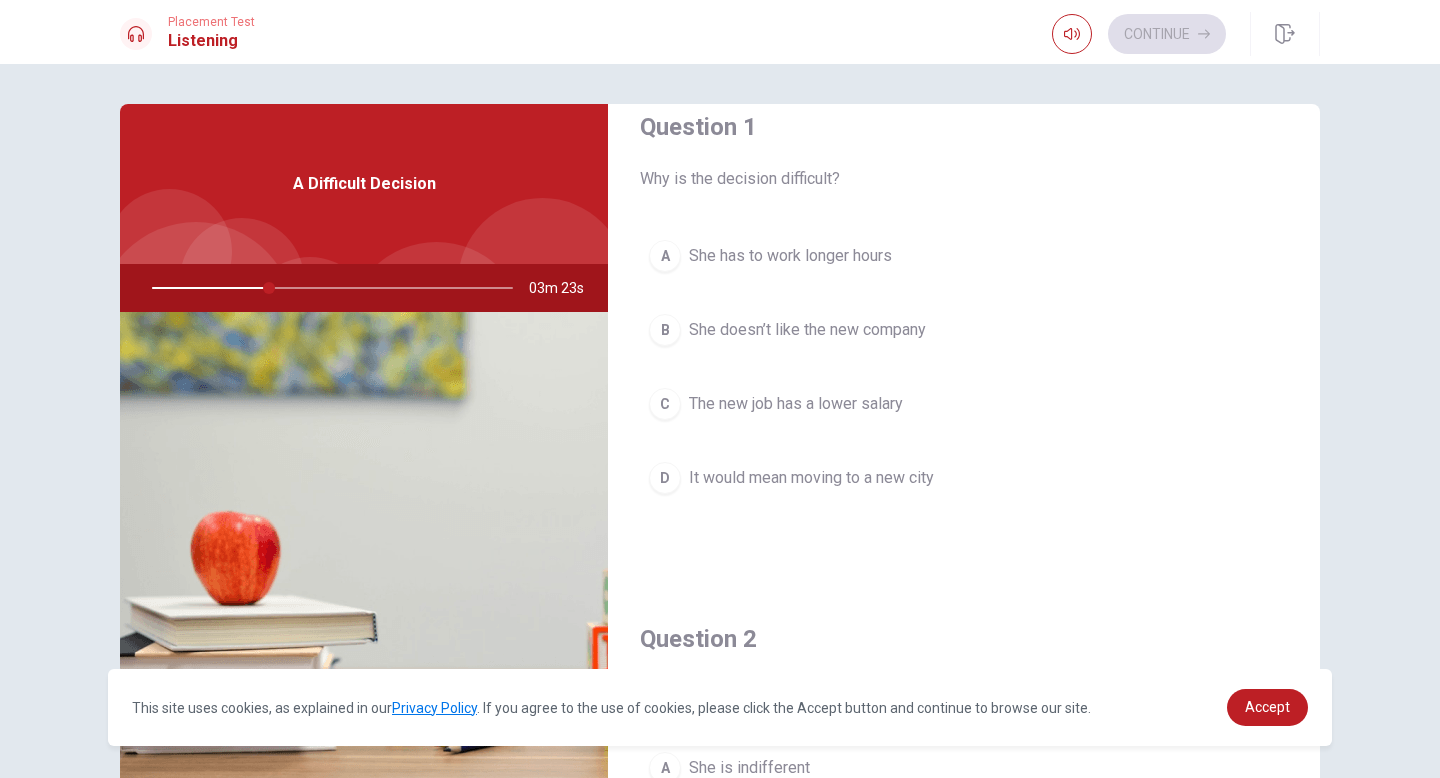 scroll, scrollTop: 35, scrollLeft: 0, axis: vertical 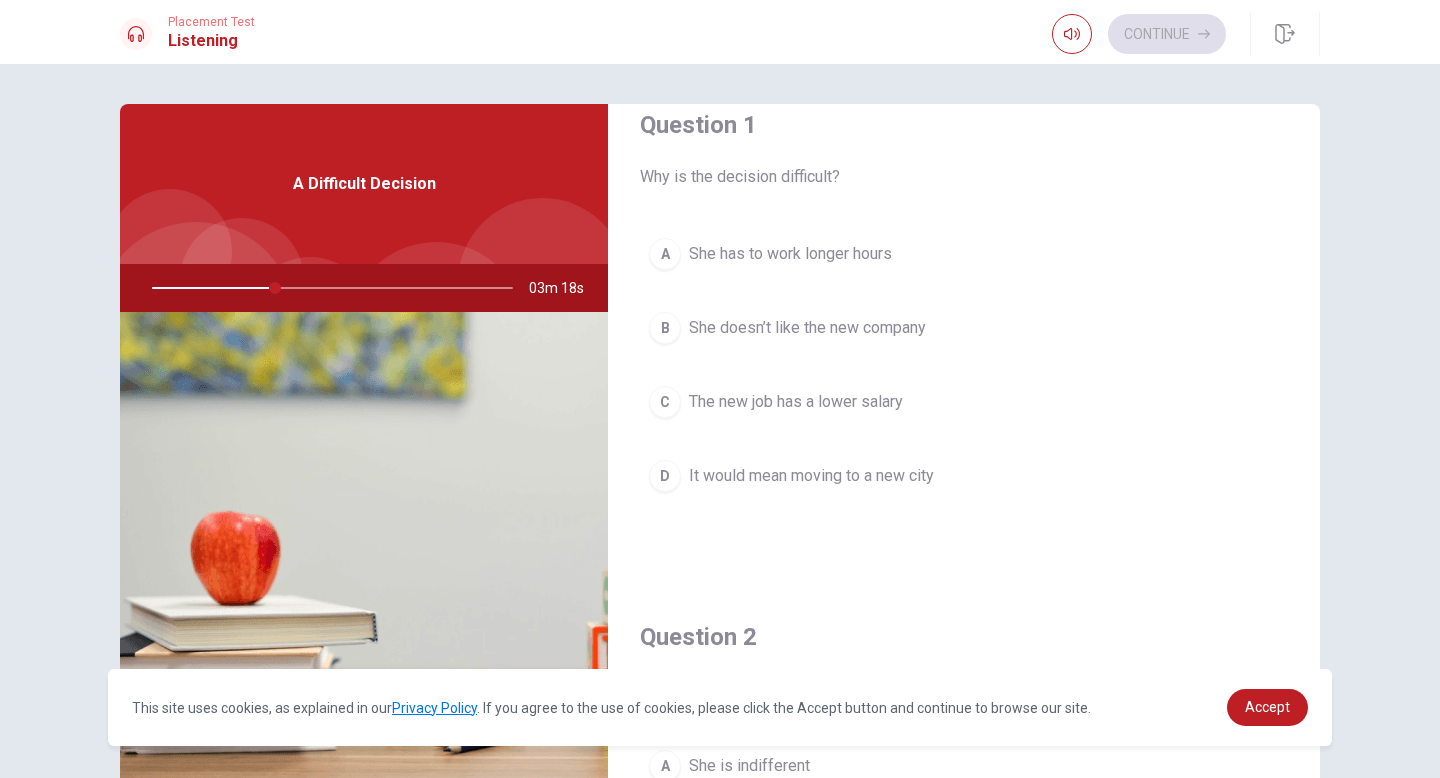 click on "D" at bounding box center (665, 476) 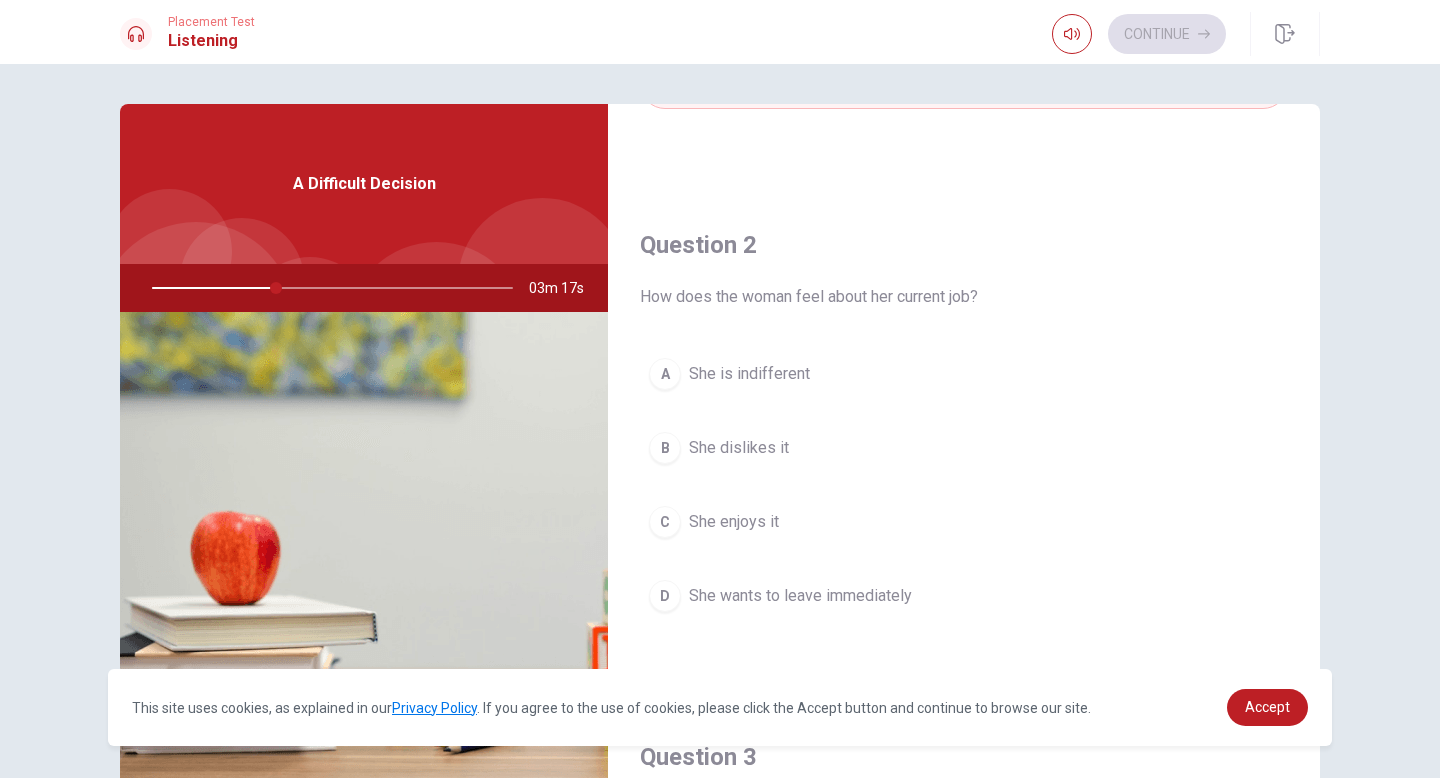 scroll, scrollTop: 476, scrollLeft: 0, axis: vertical 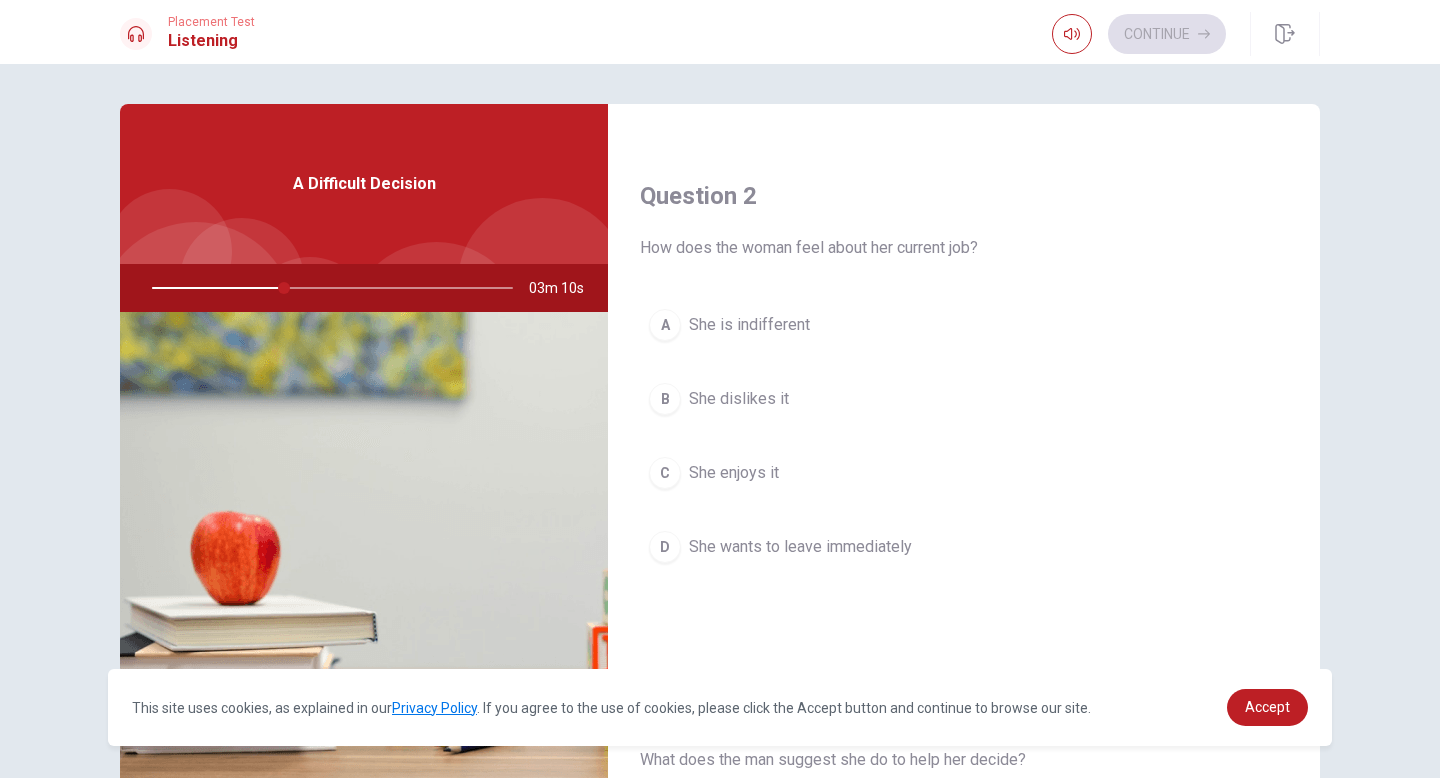 click on "She enjoys it" at bounding box center (734, 473) 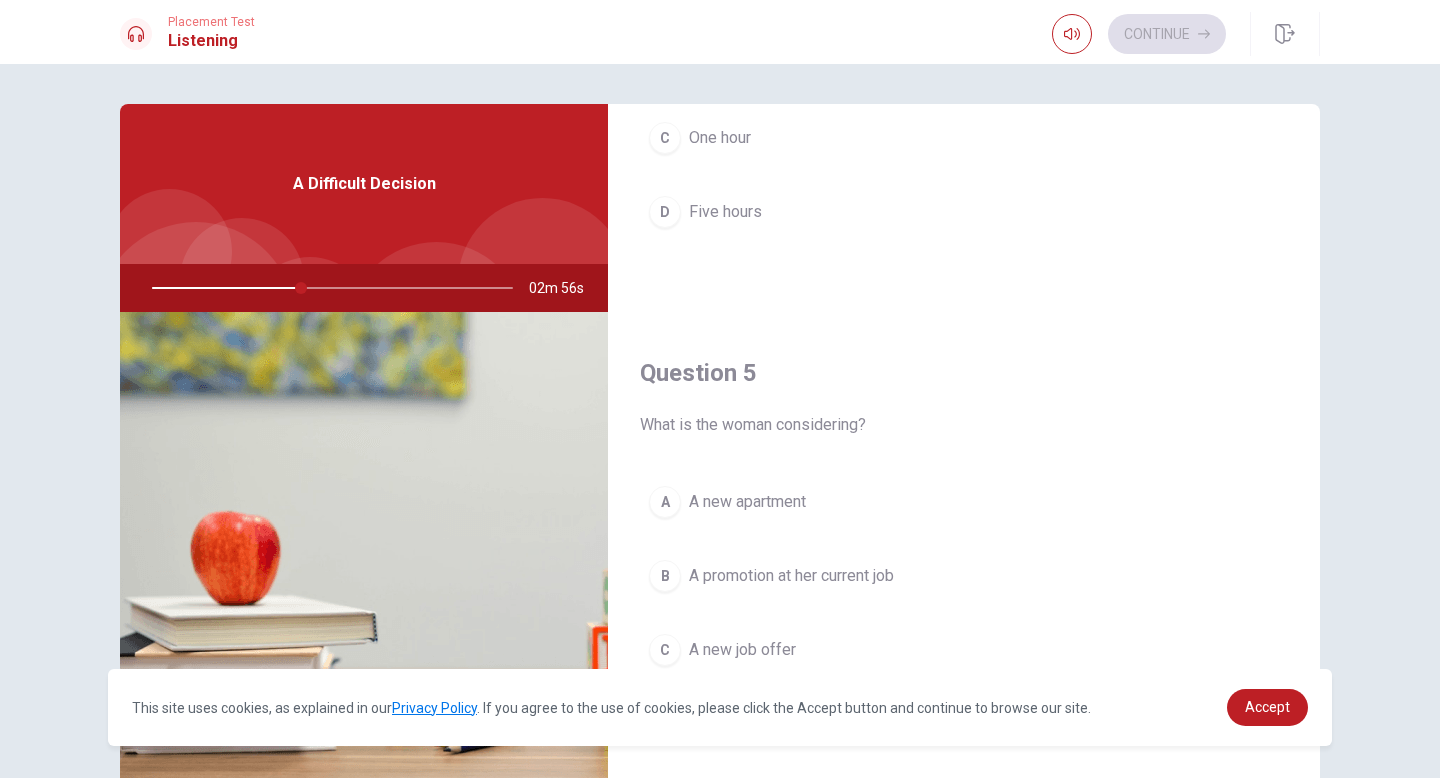 scroll, scrollTop: 1865, scrollLeft: 0, axis: vertical 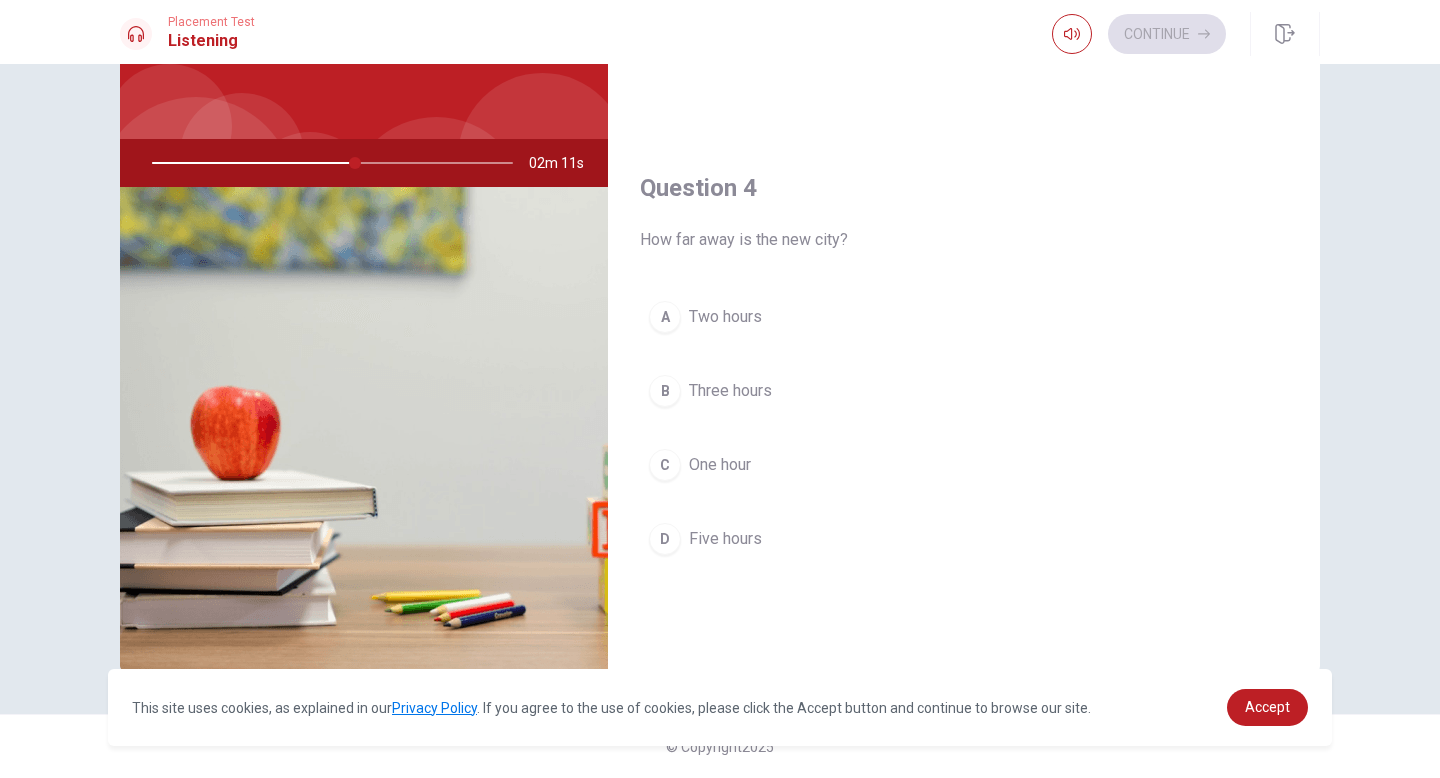 click on "Three hours" at bounding box center (730, 391) 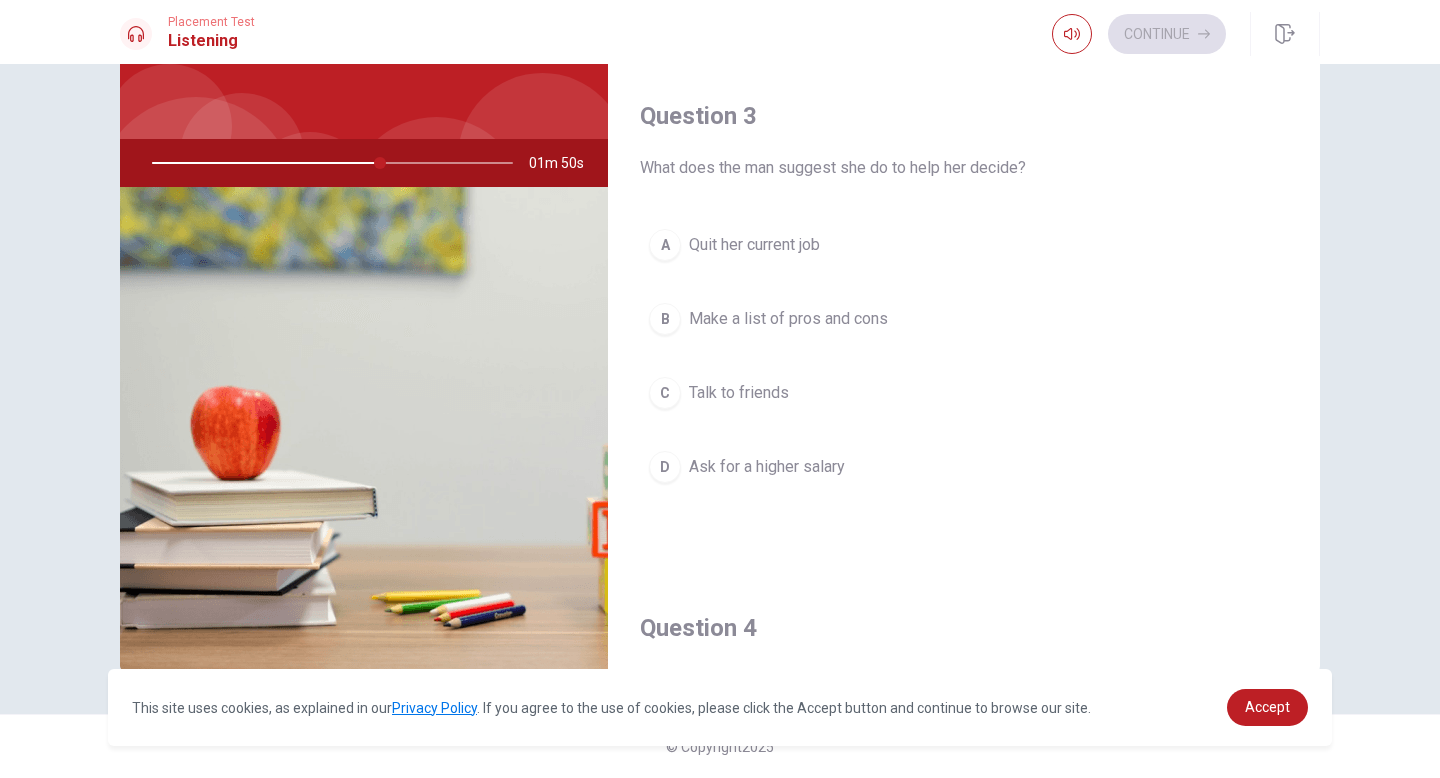 scroll, scrollTop: 933, scrollLeft: 0, axis: vertical 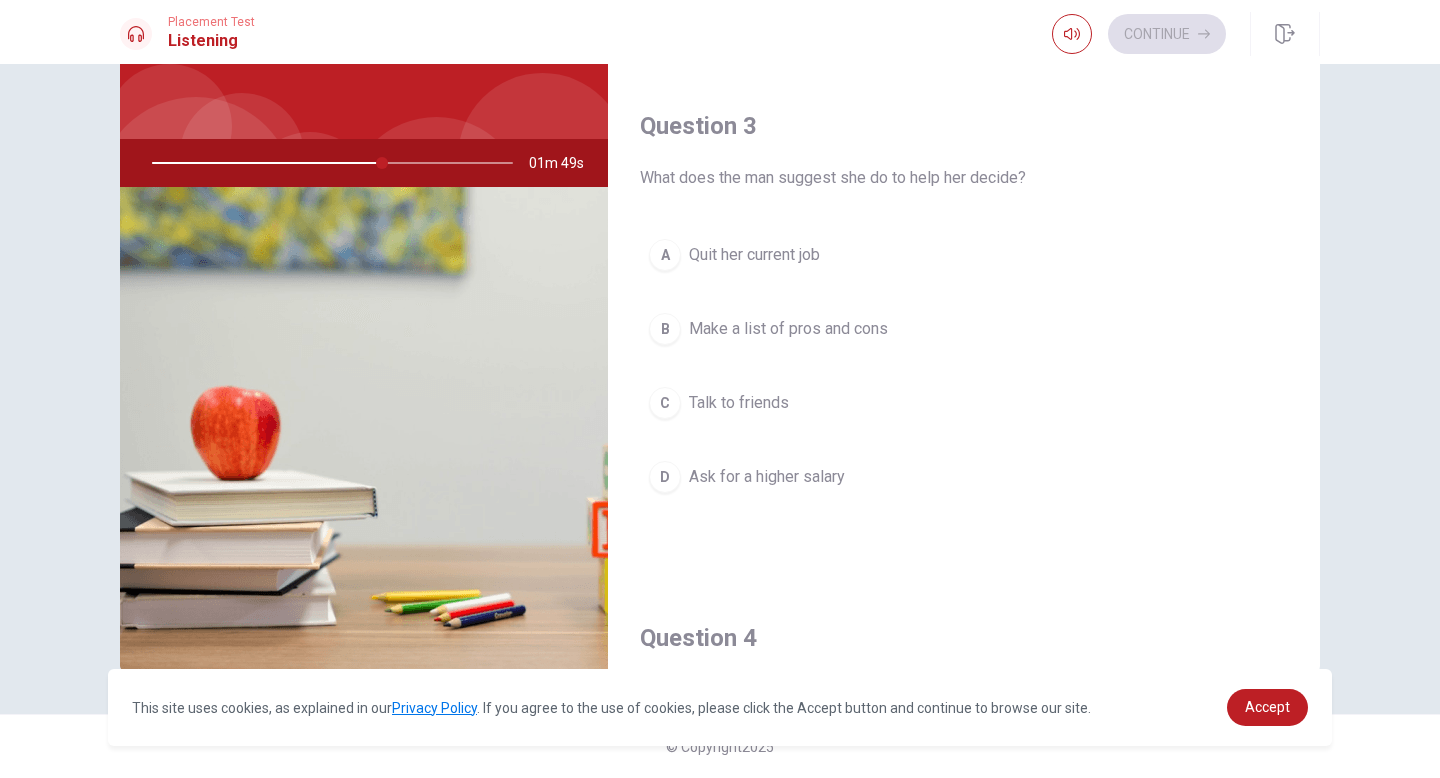 click on "Make a list of pros and cons" at bounding box center (788, 329) 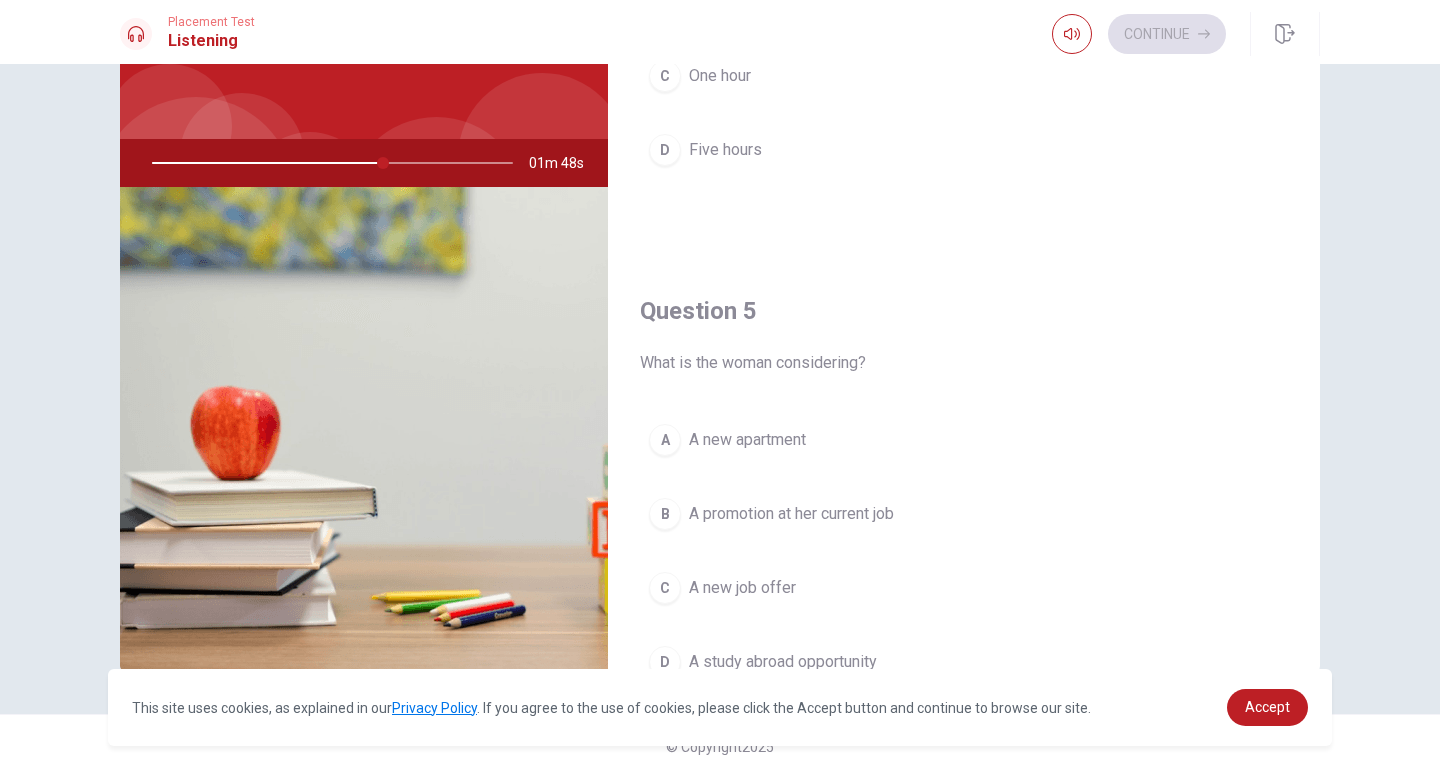 scroll, scrollTop: 1865, scrollLeft: 0, axis: vertical 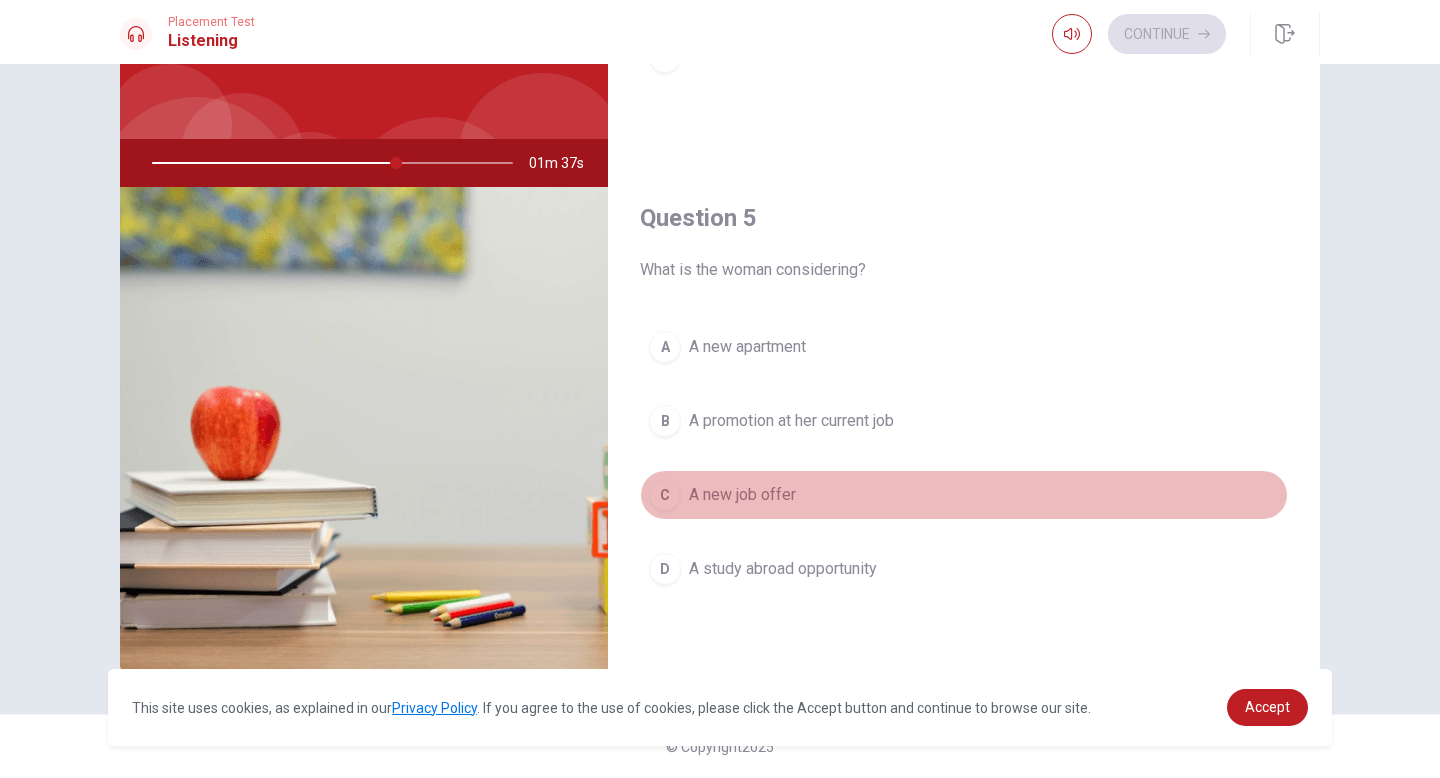 click on "A new job offer" at bounding box center (742, 495) 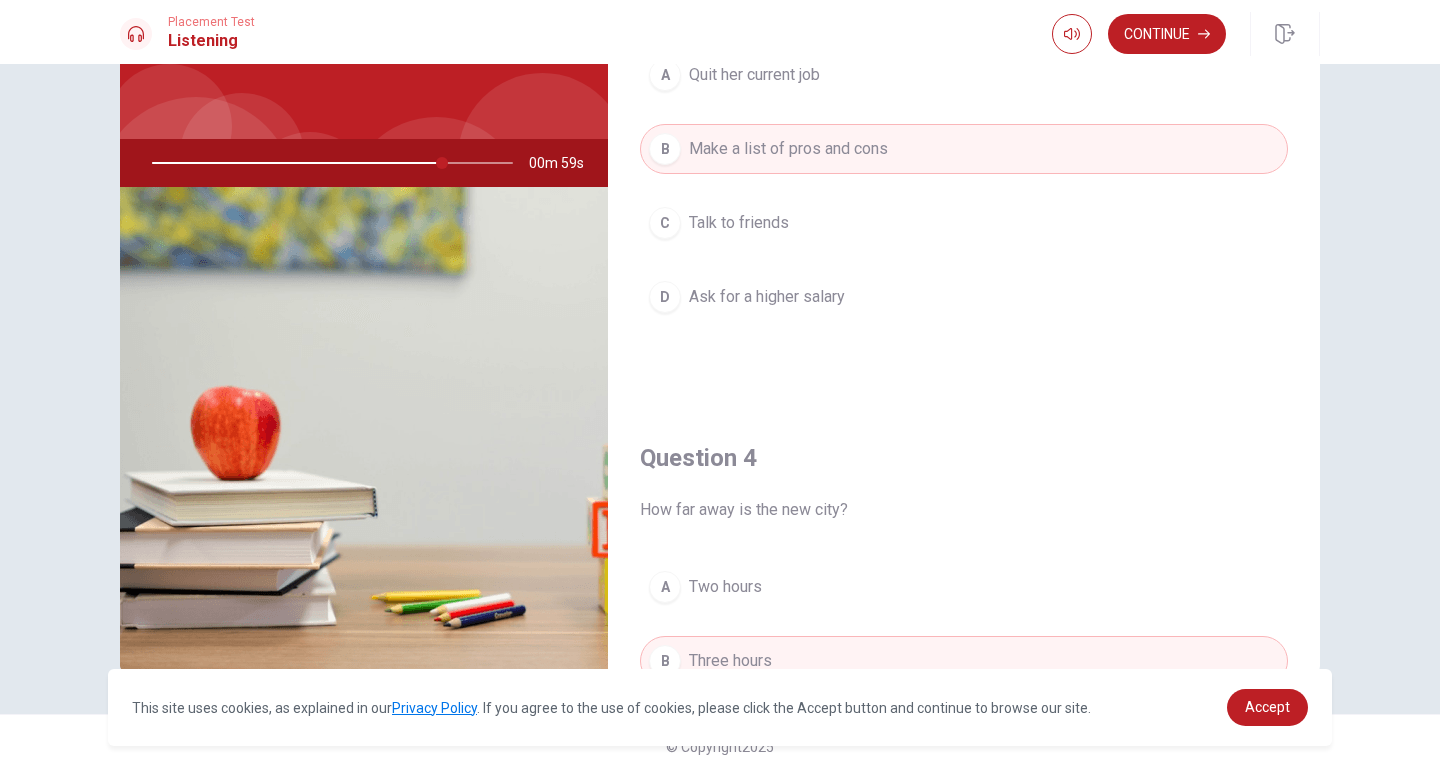 scroll, scrollTop: 1865, scrollLeft: 0, axis: vertical 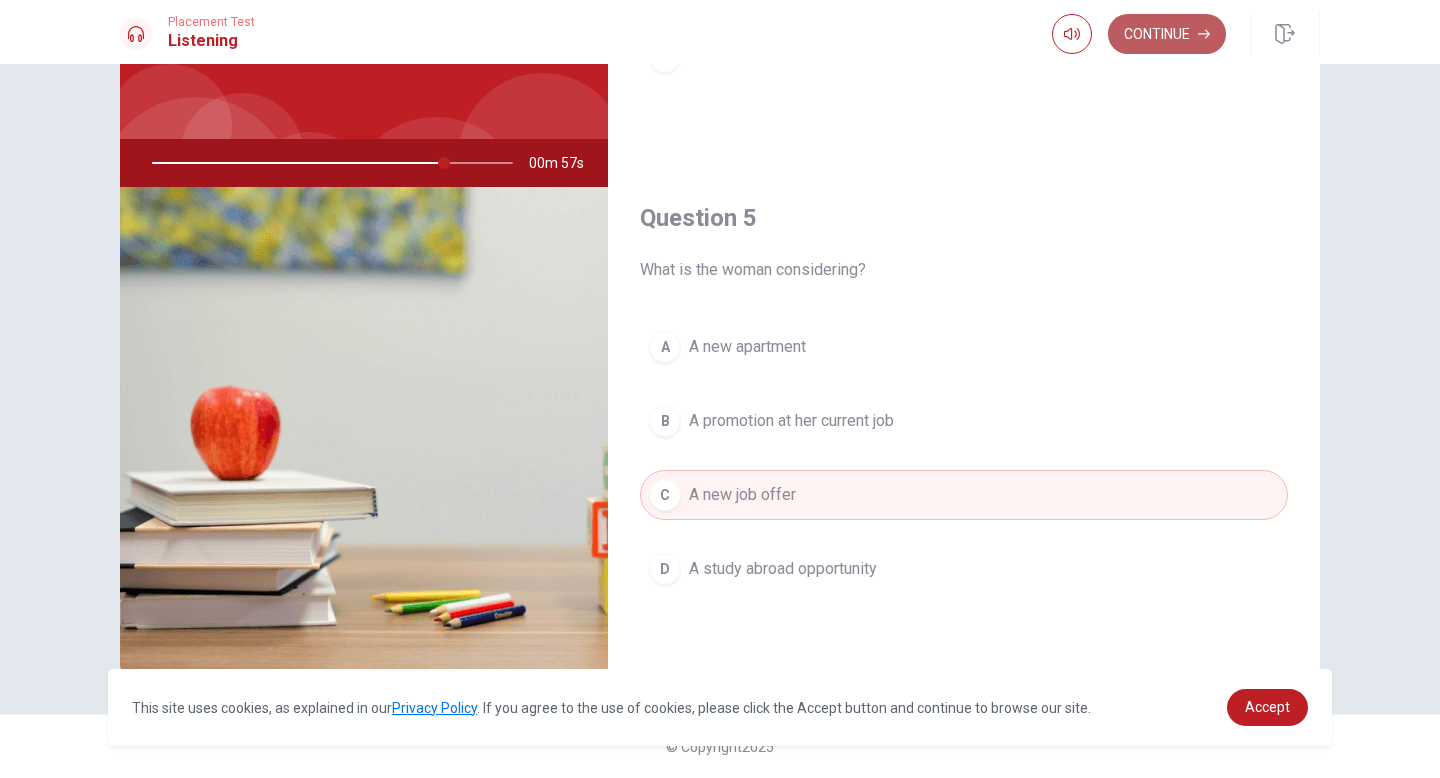 click on "Continue" at bounding box center [1167, 34] 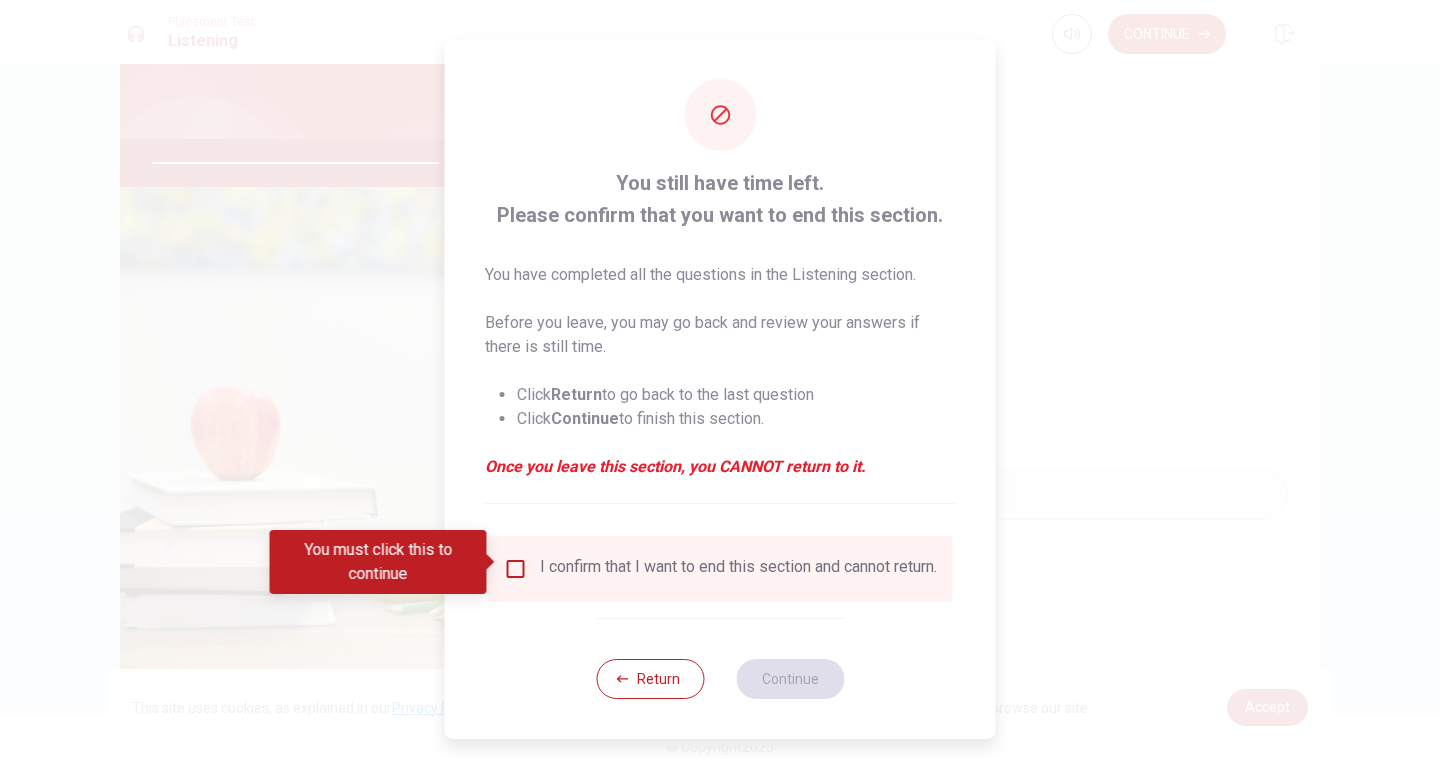 click at bounding box center (516, 569) 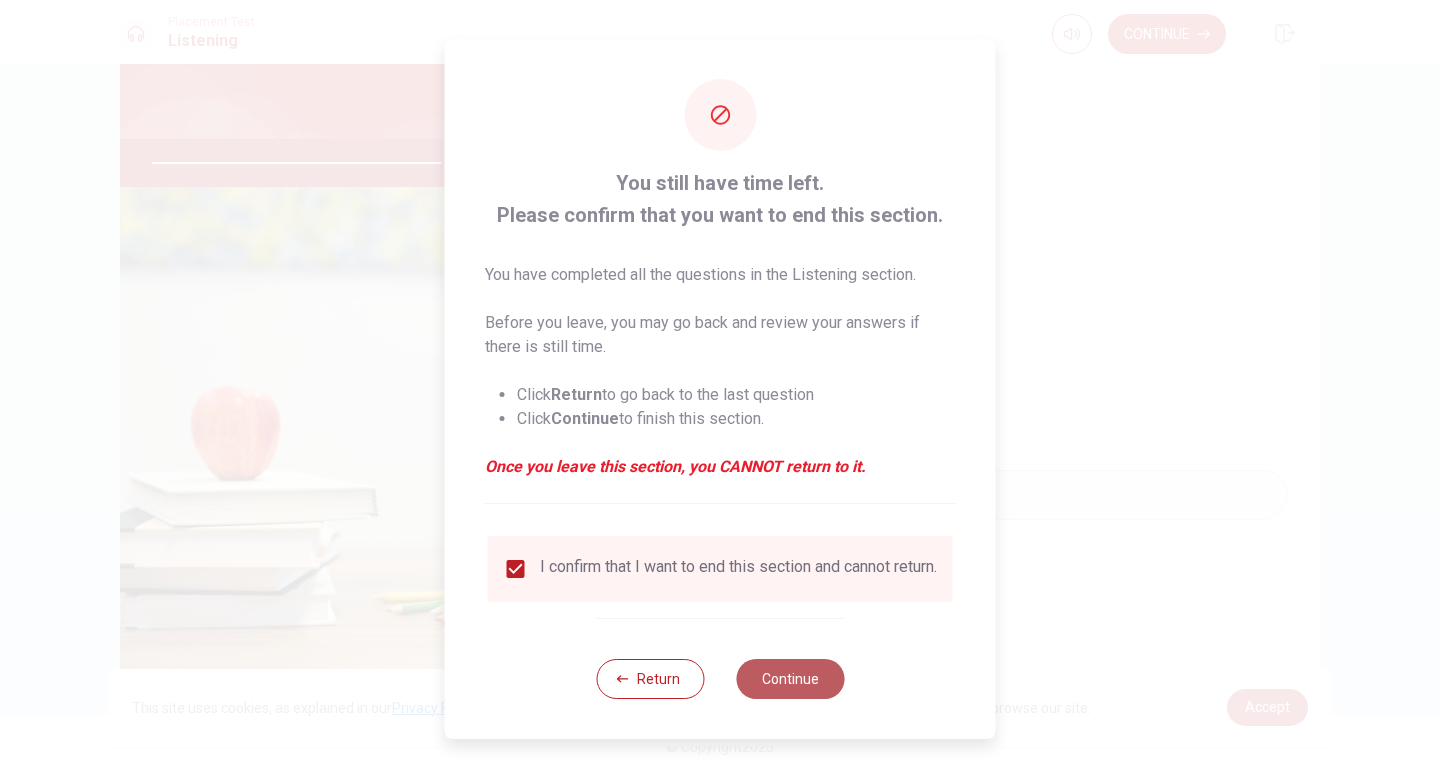 click on "Continue" at bounding box center (790, 679) 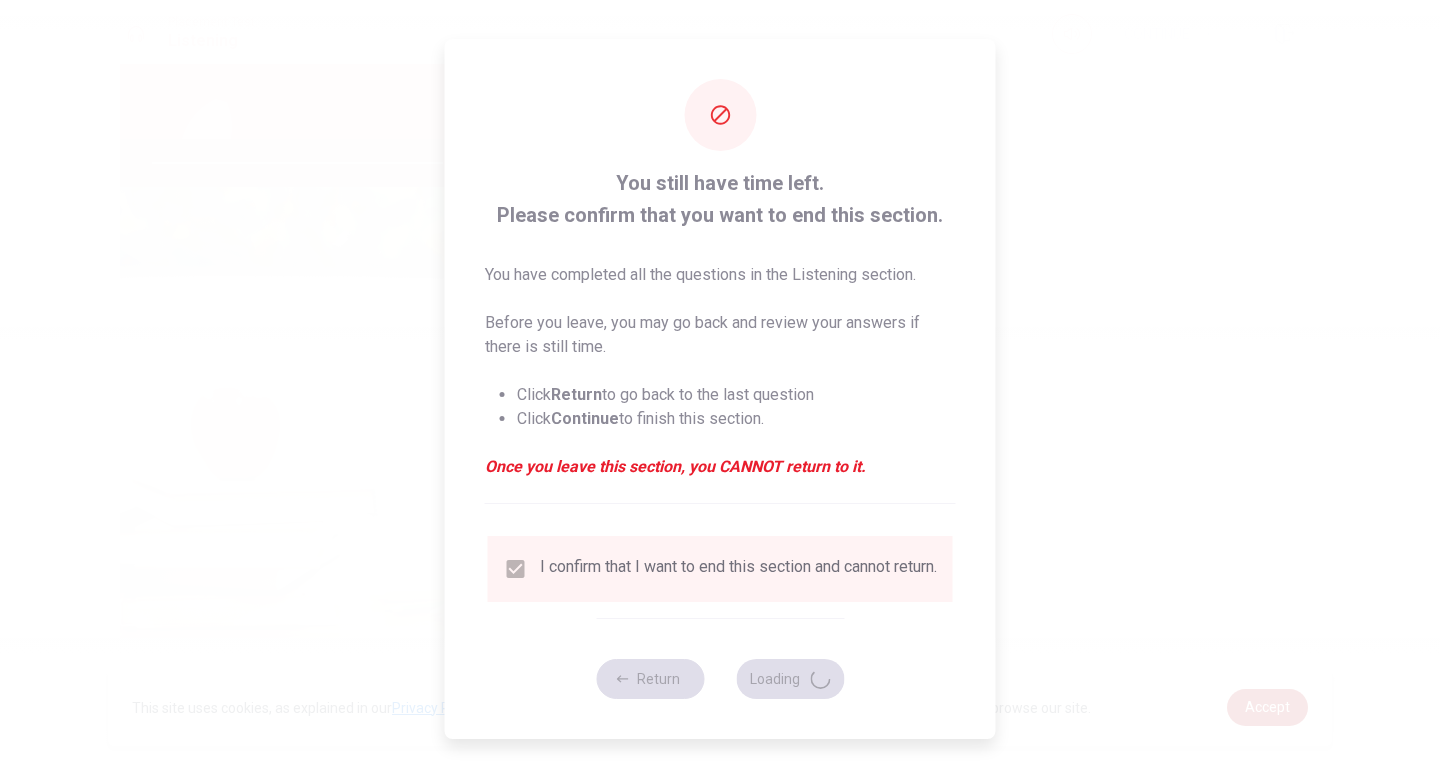 type on "83" 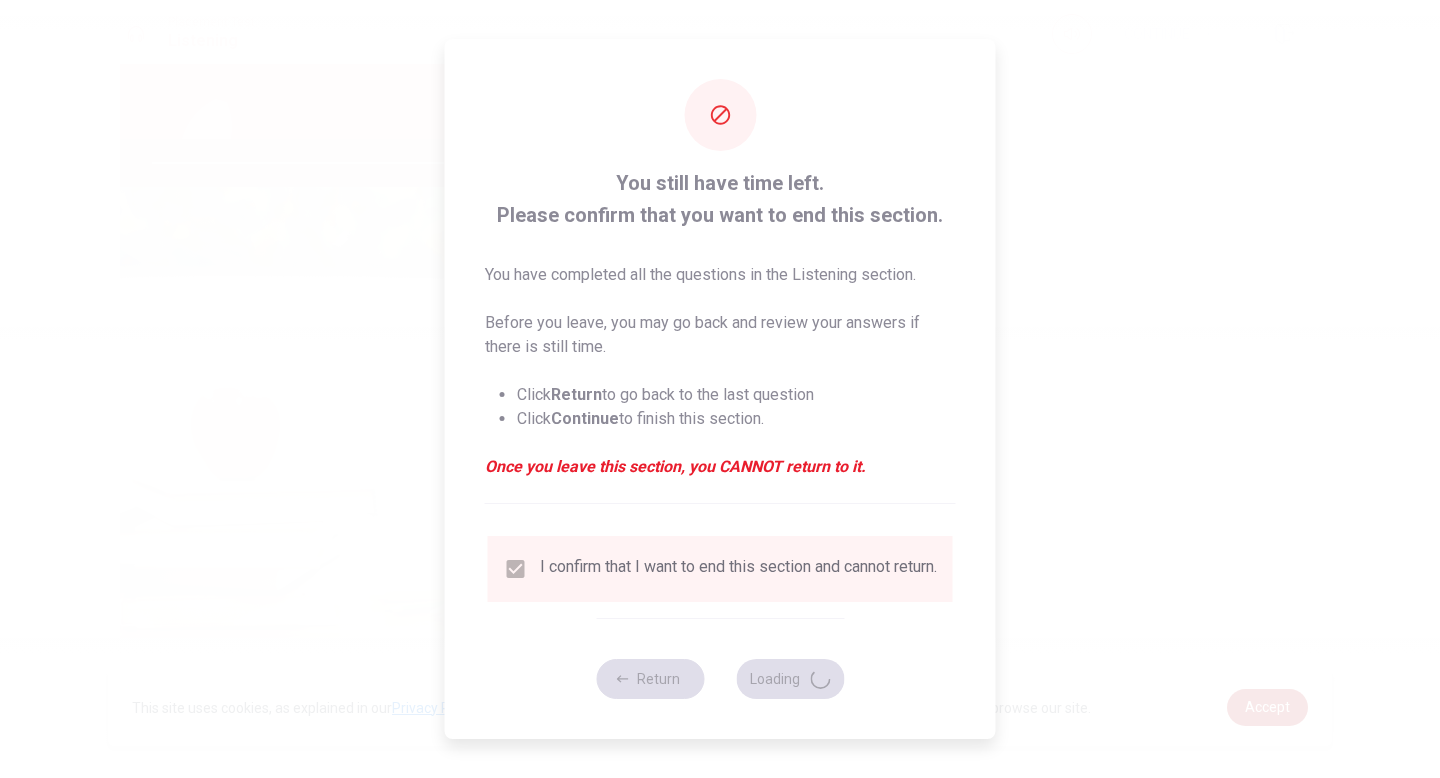 scroll, scrollTop: 0, scrollLeft: 0, axis: both 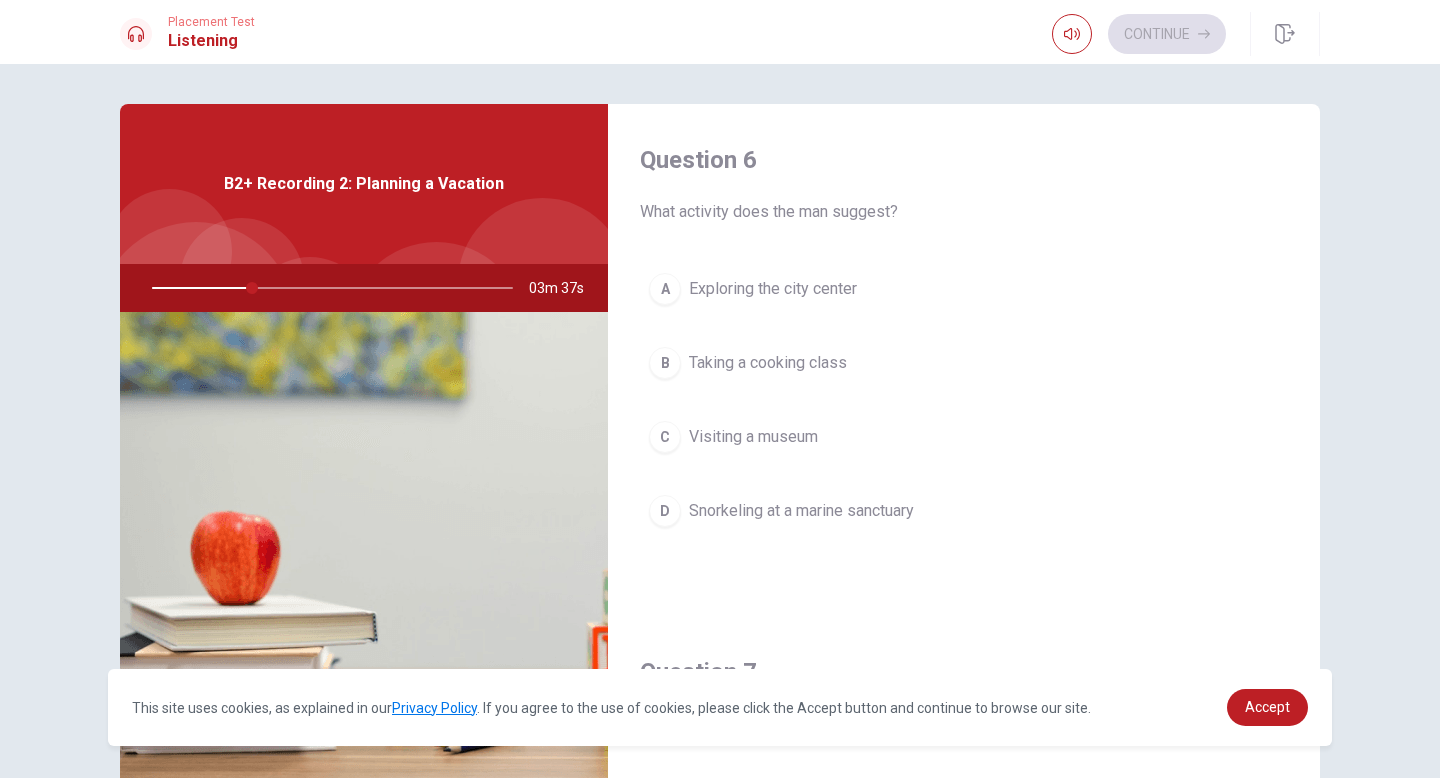 click on "Snorkeling at a marine sanctuary" at bounding box center (801, 511) 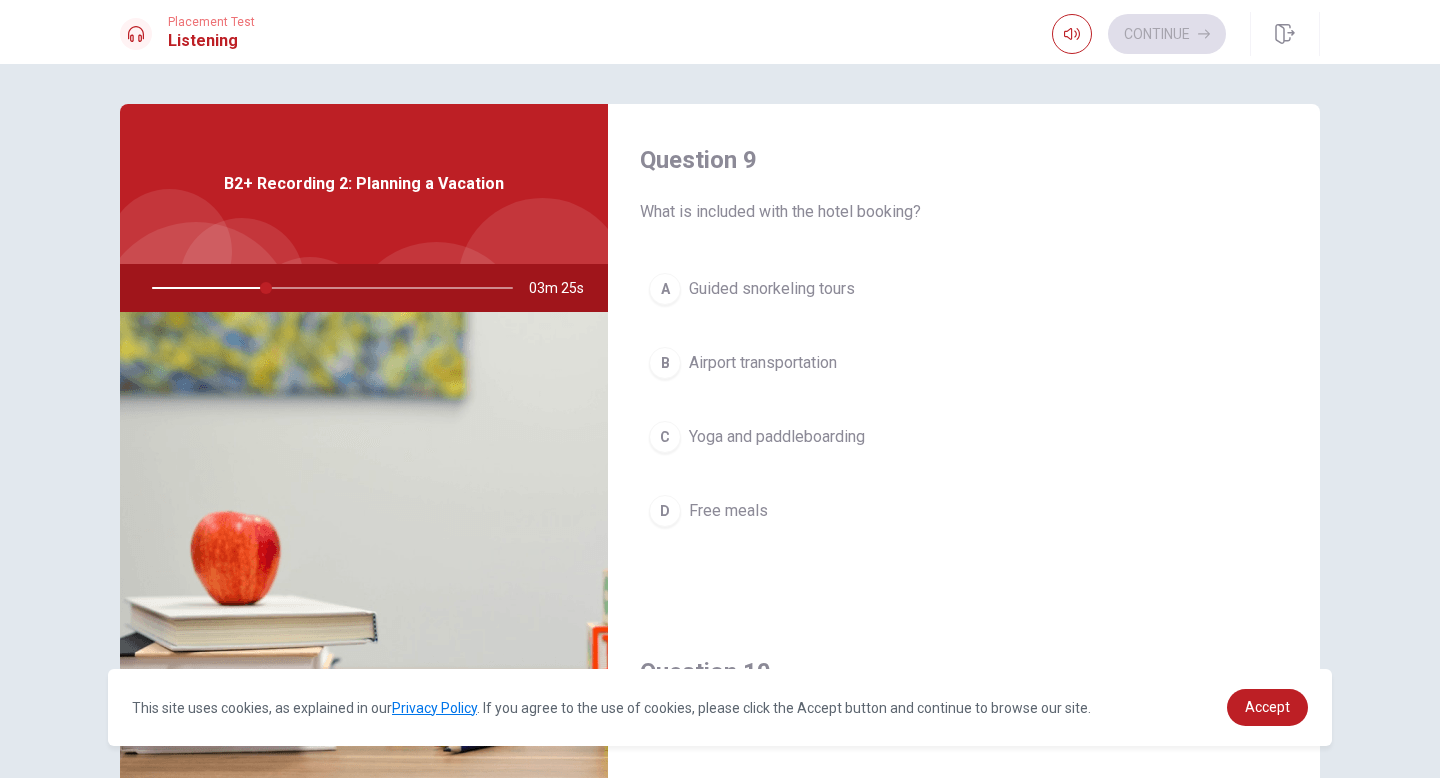 scroll, scrollTop: 1865, scrollLeft: 0, axis: vertical 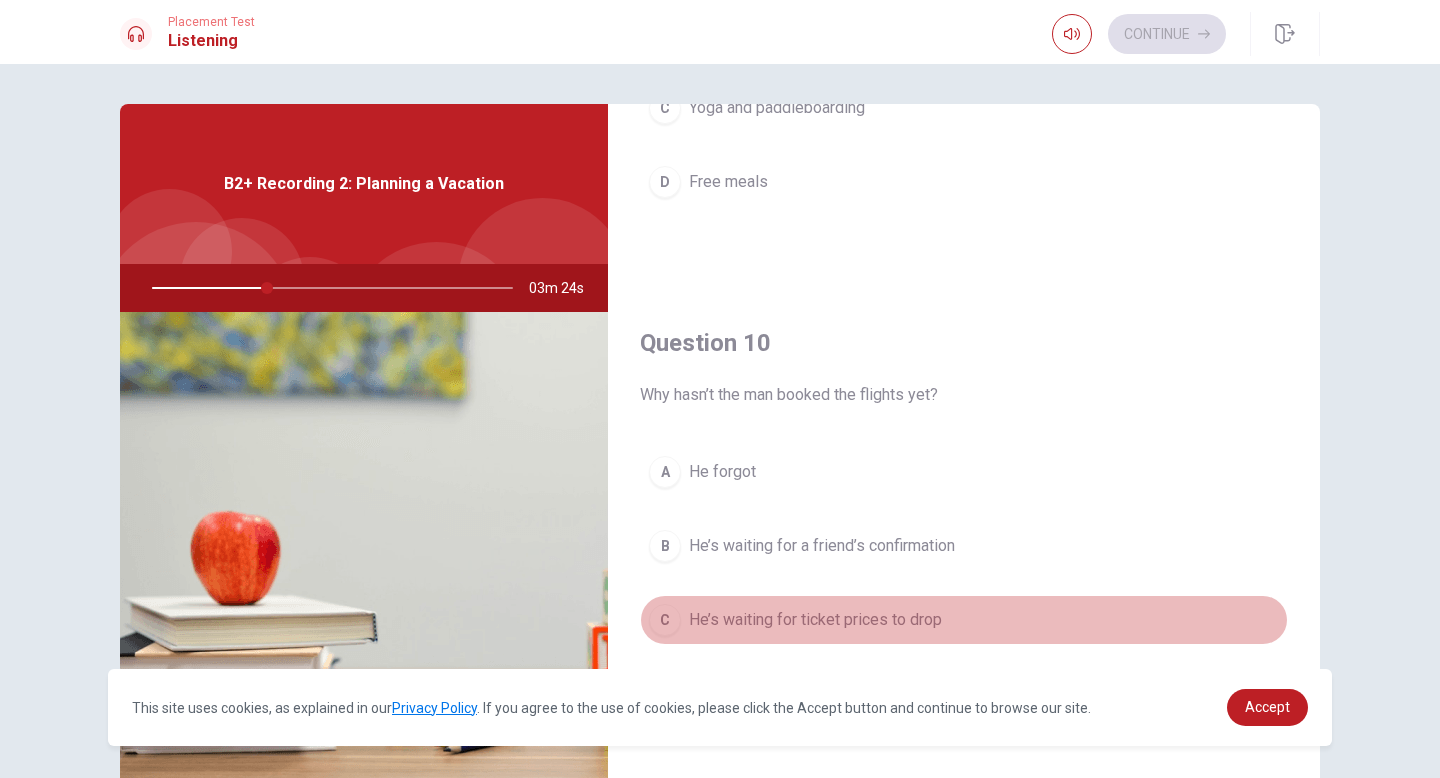 click on "He’s waiting for ticket prices to drop" at bounding box center (815, 620) 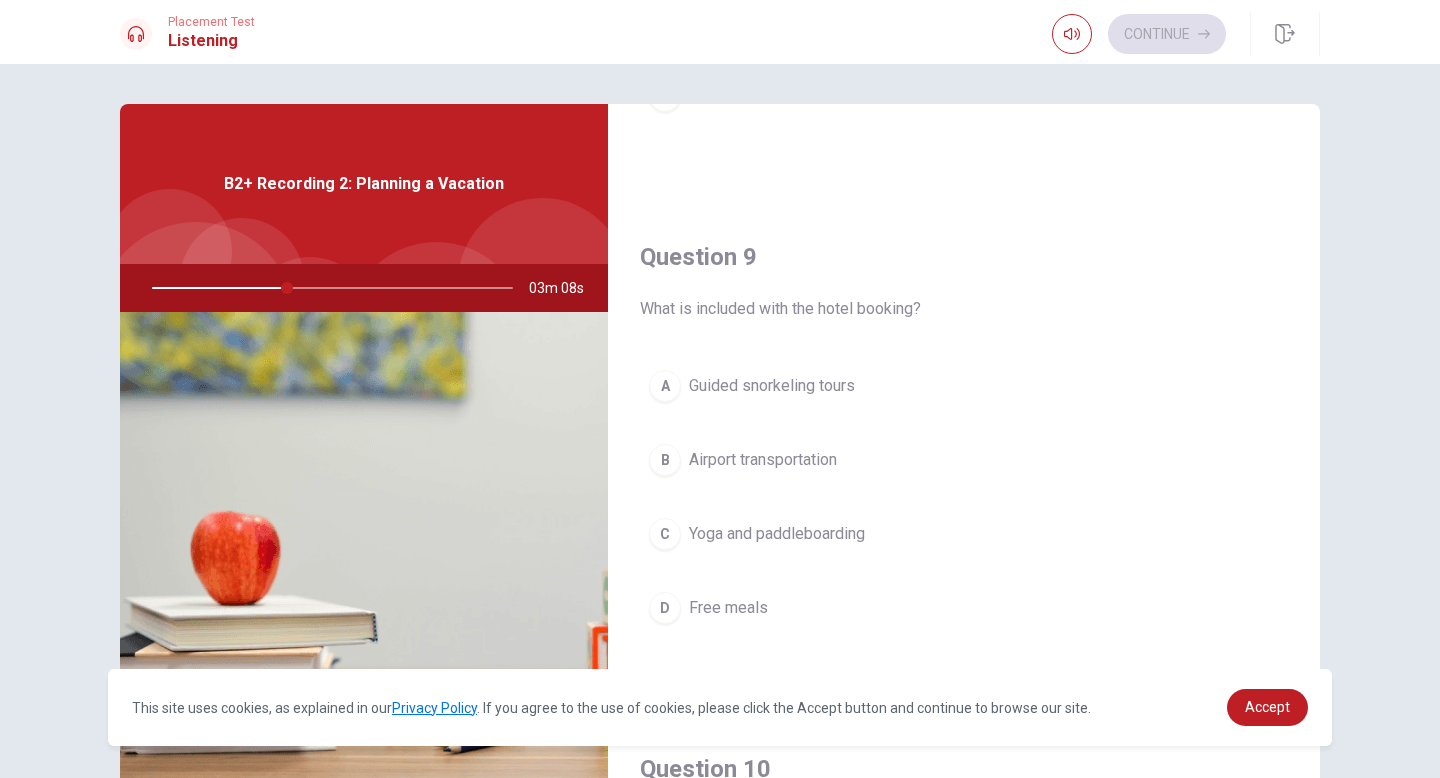 scroll, scrollTop: 1454, scrollLeft: 0, axis: vertical 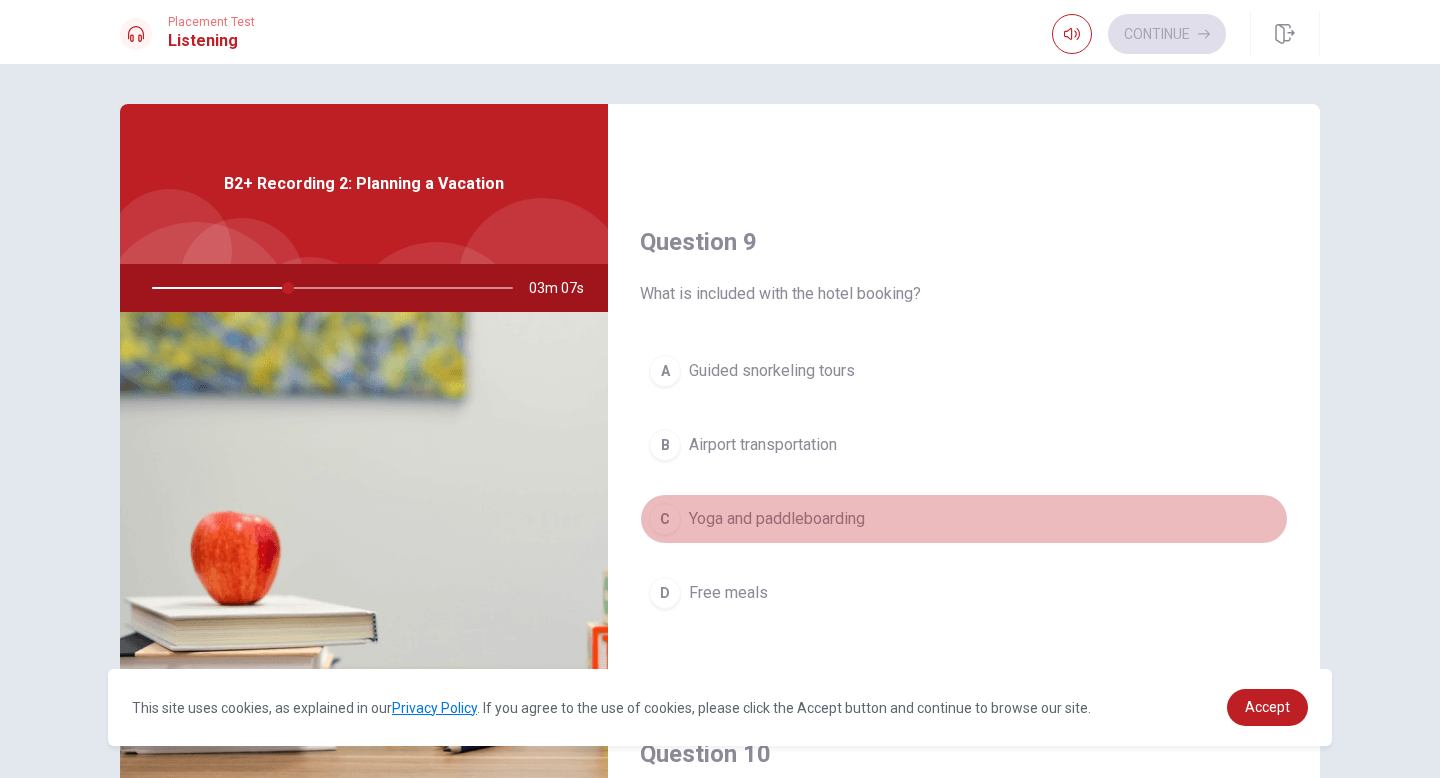 click on "Yoga and paddleboarding" at bounding box center [777, 519] 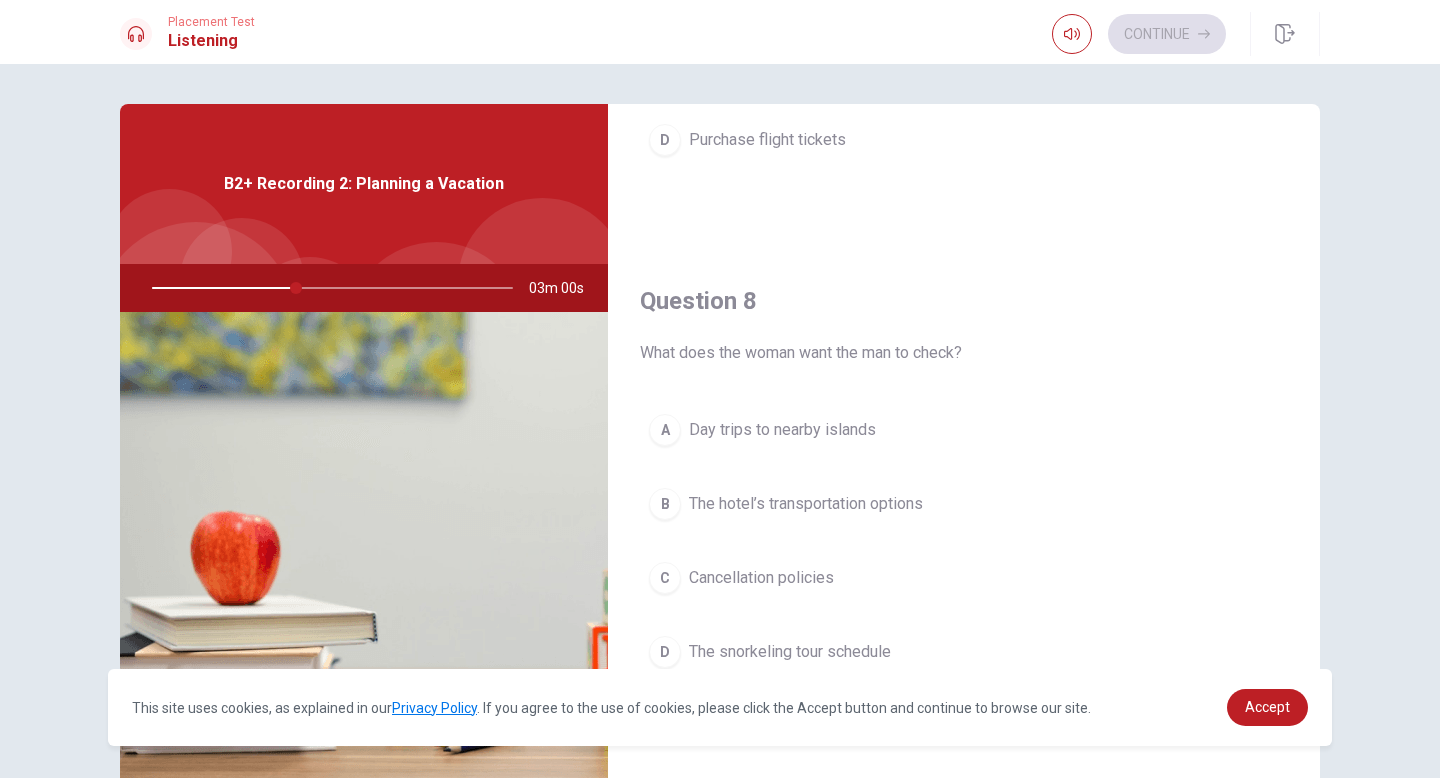 scroll, scrollTop: 885, scrollLeft: 0, axis: vertical 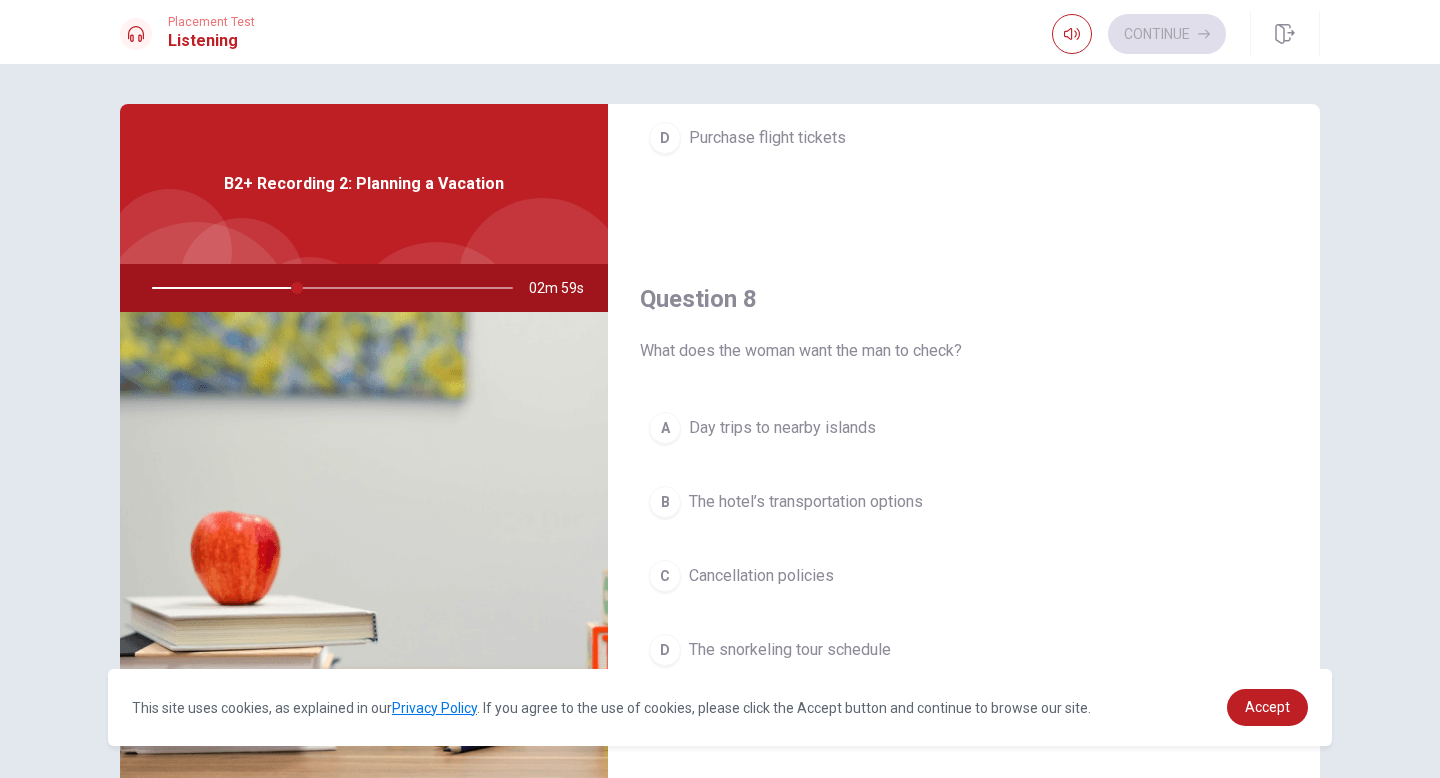 click on "Day trips to nearby islands" at bounding box center (782, 428) 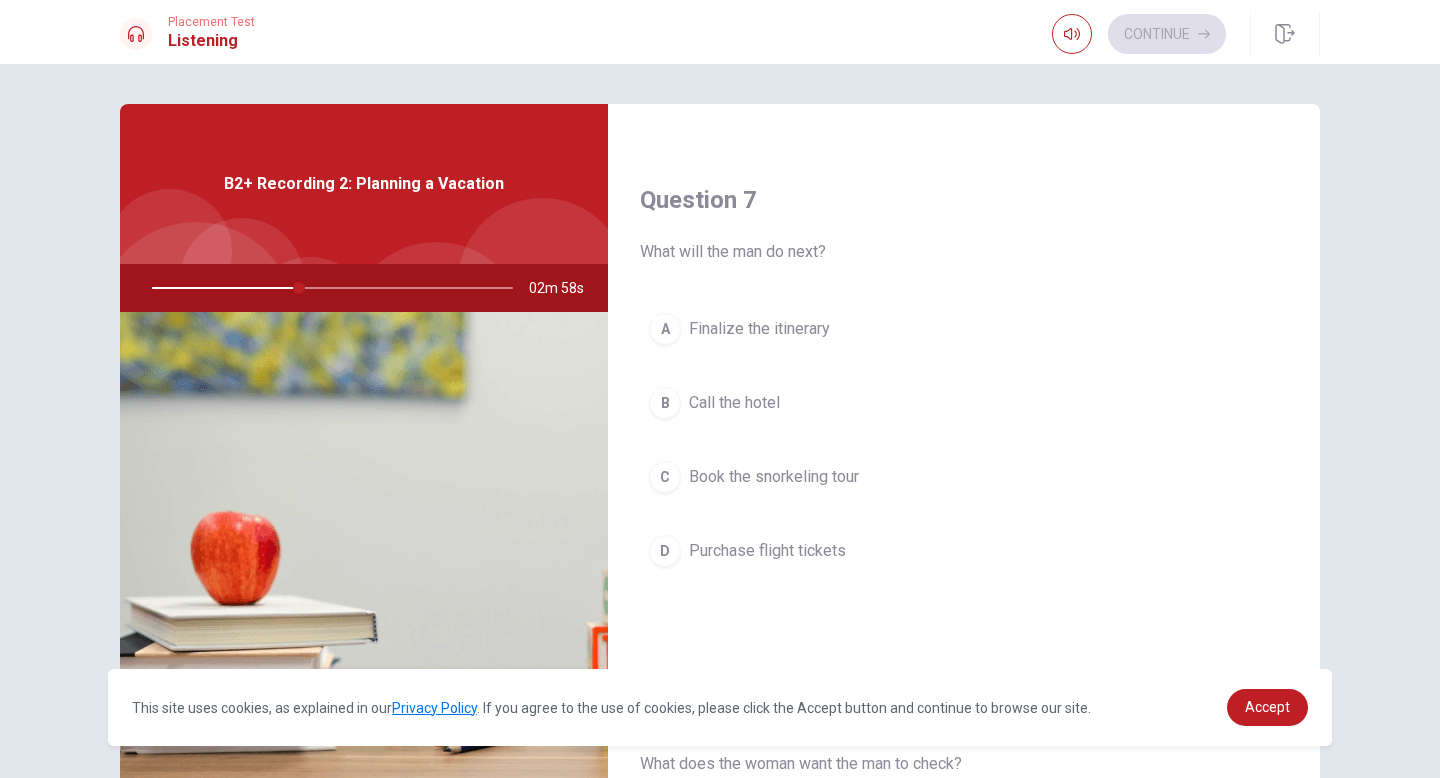scroll, scrollTop: 435, scrollLeft: 0, axis: vertical 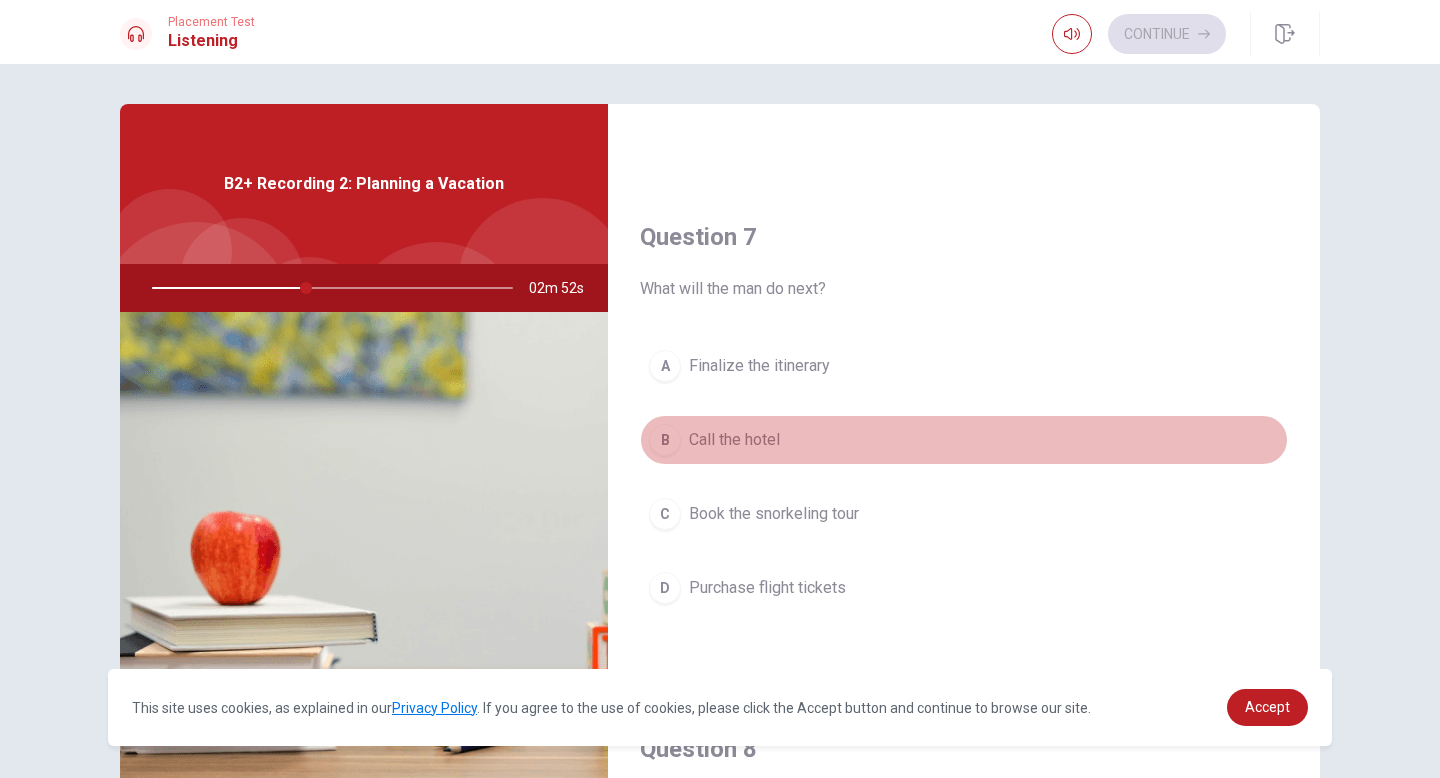 click on "B Call the hotel" at bounding box center [964, 440] 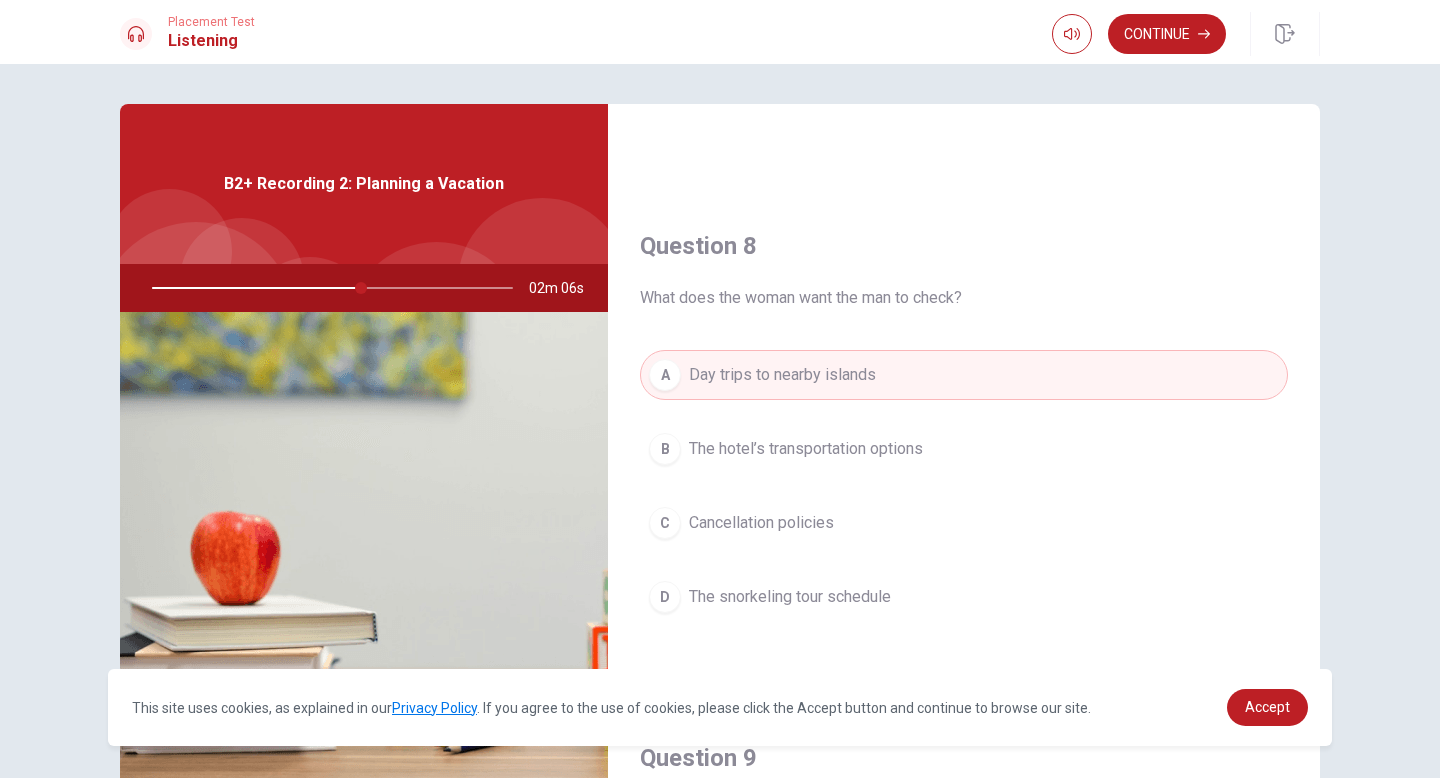 scroll, scrollTop: 936, scrollLeft: 0, axis: vertical 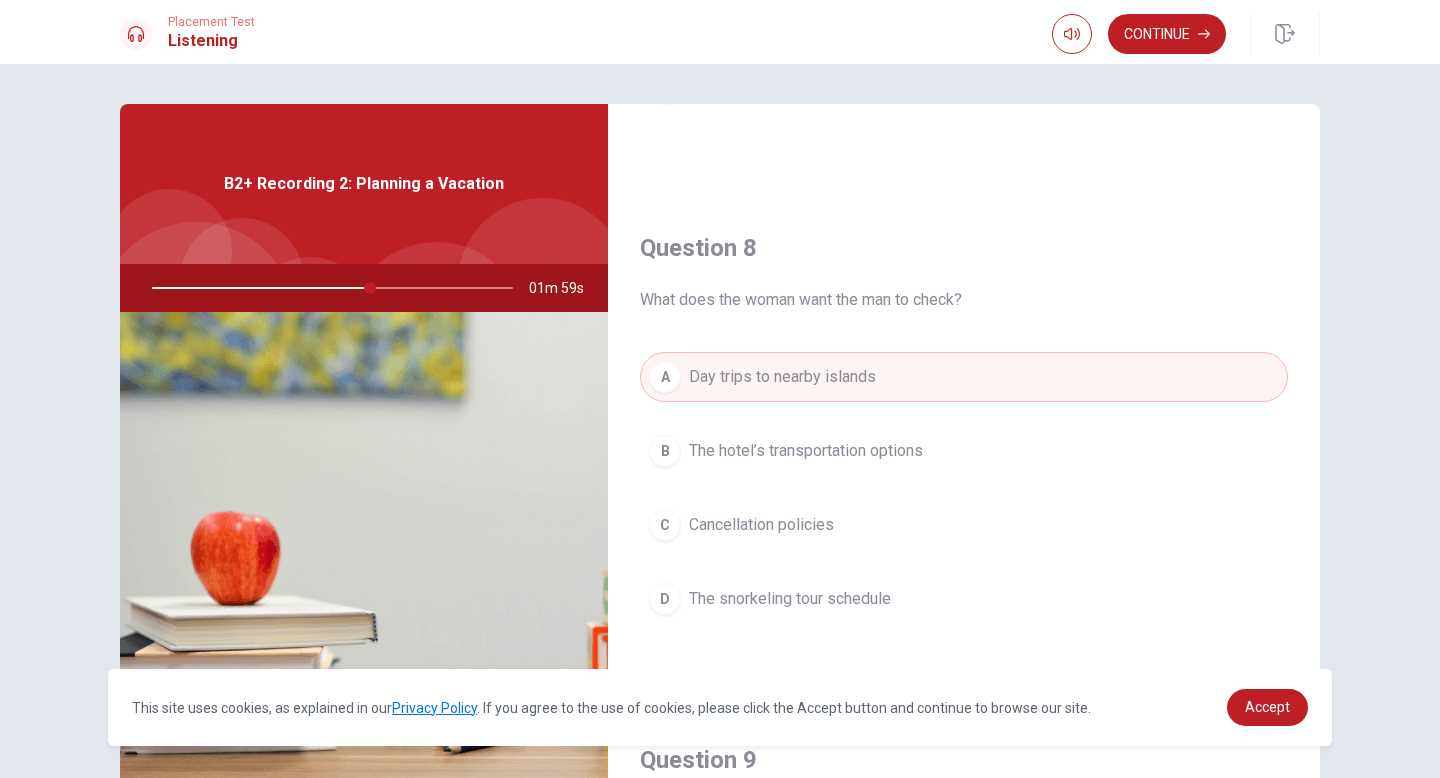 click on "The hotel’s transportation options" at bounding box center (806, 451) 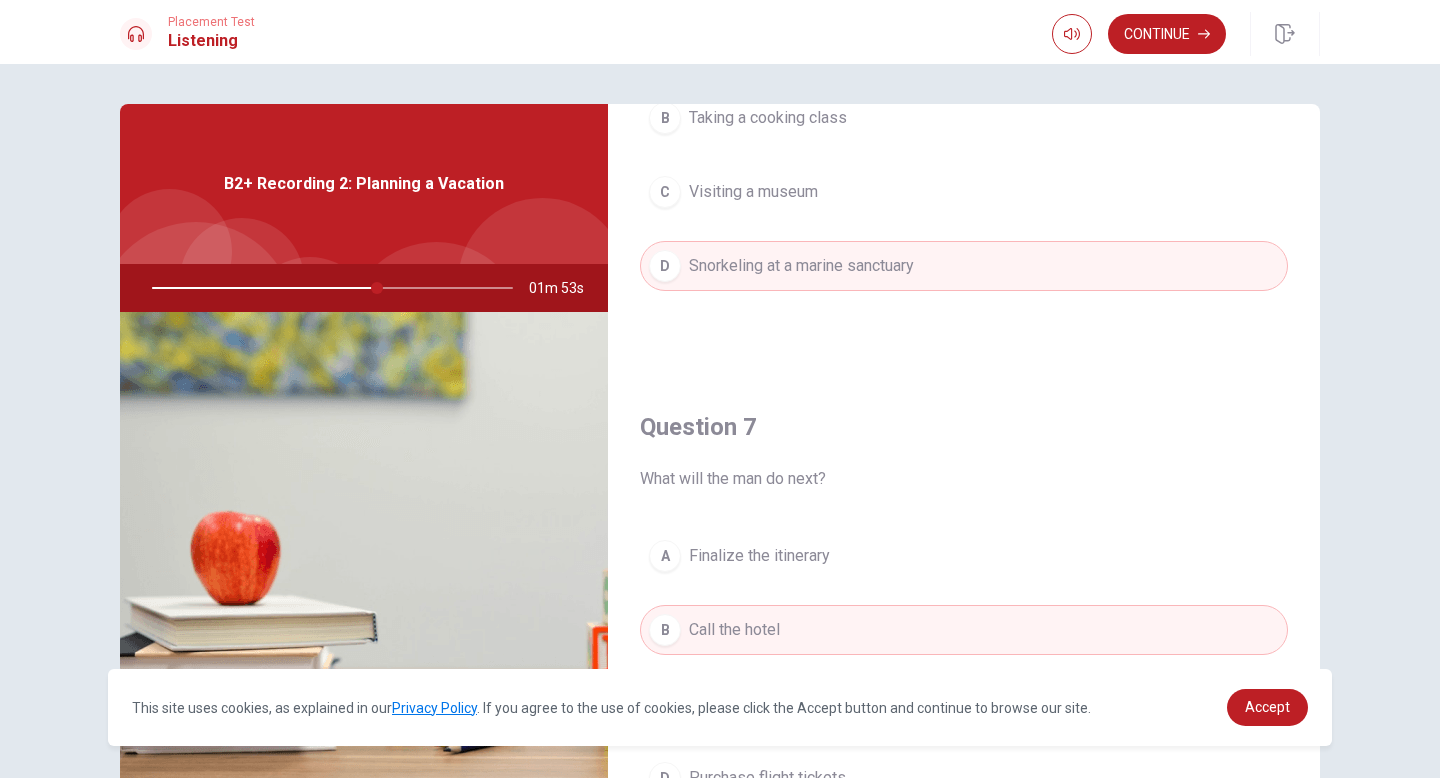 scroll, scrollTop: 0, scrollLeft: 0, axis: both 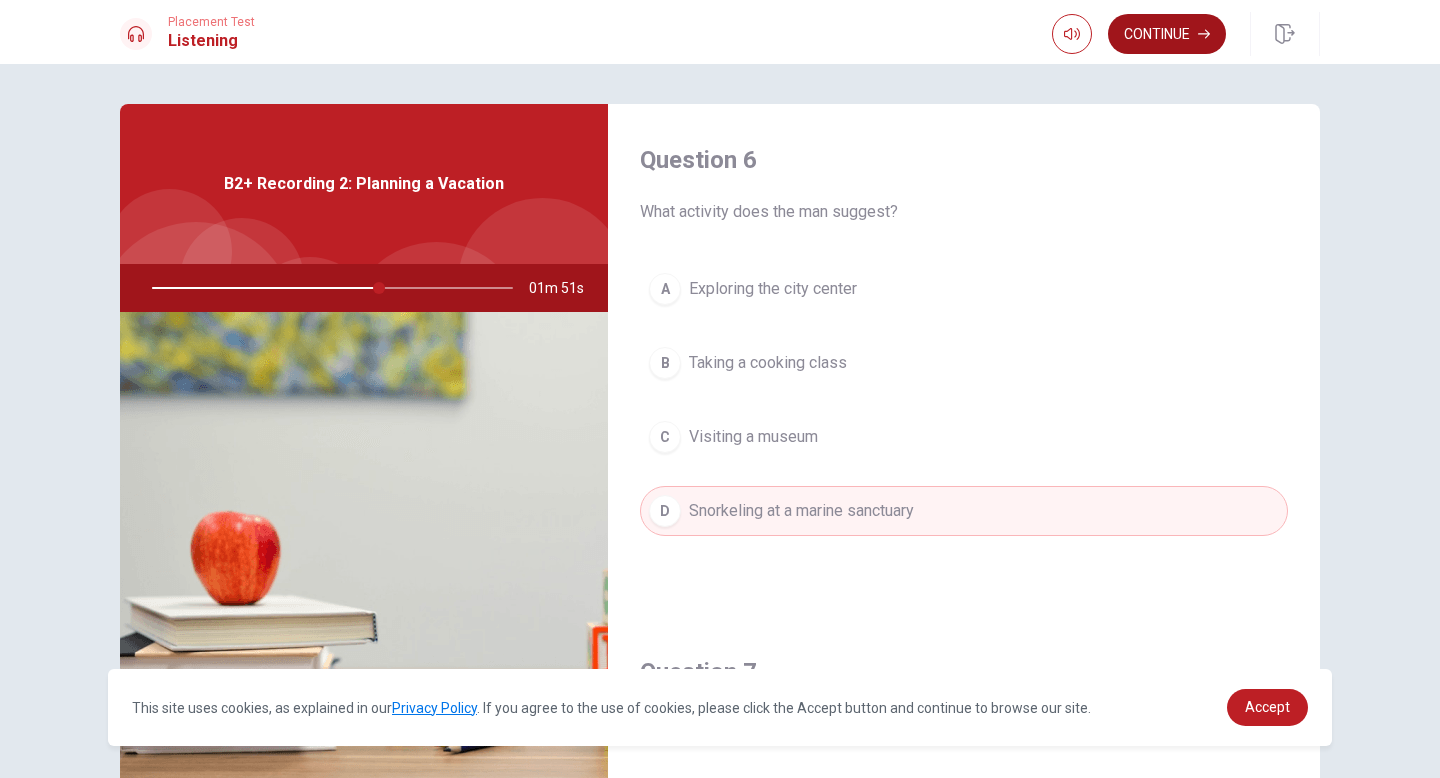 click on "Continue" at bounding box center (1167, 34) 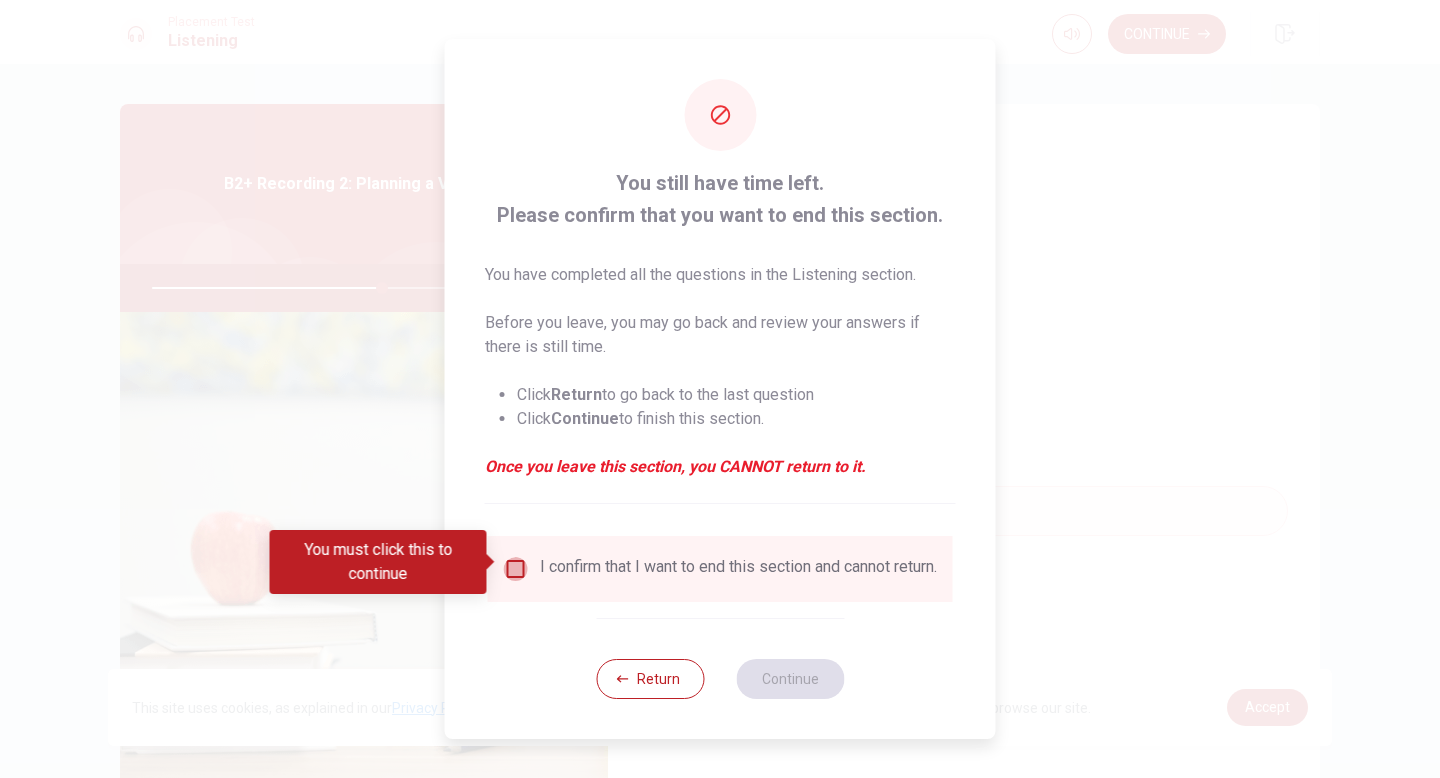 click at bounding box center (516, 569) 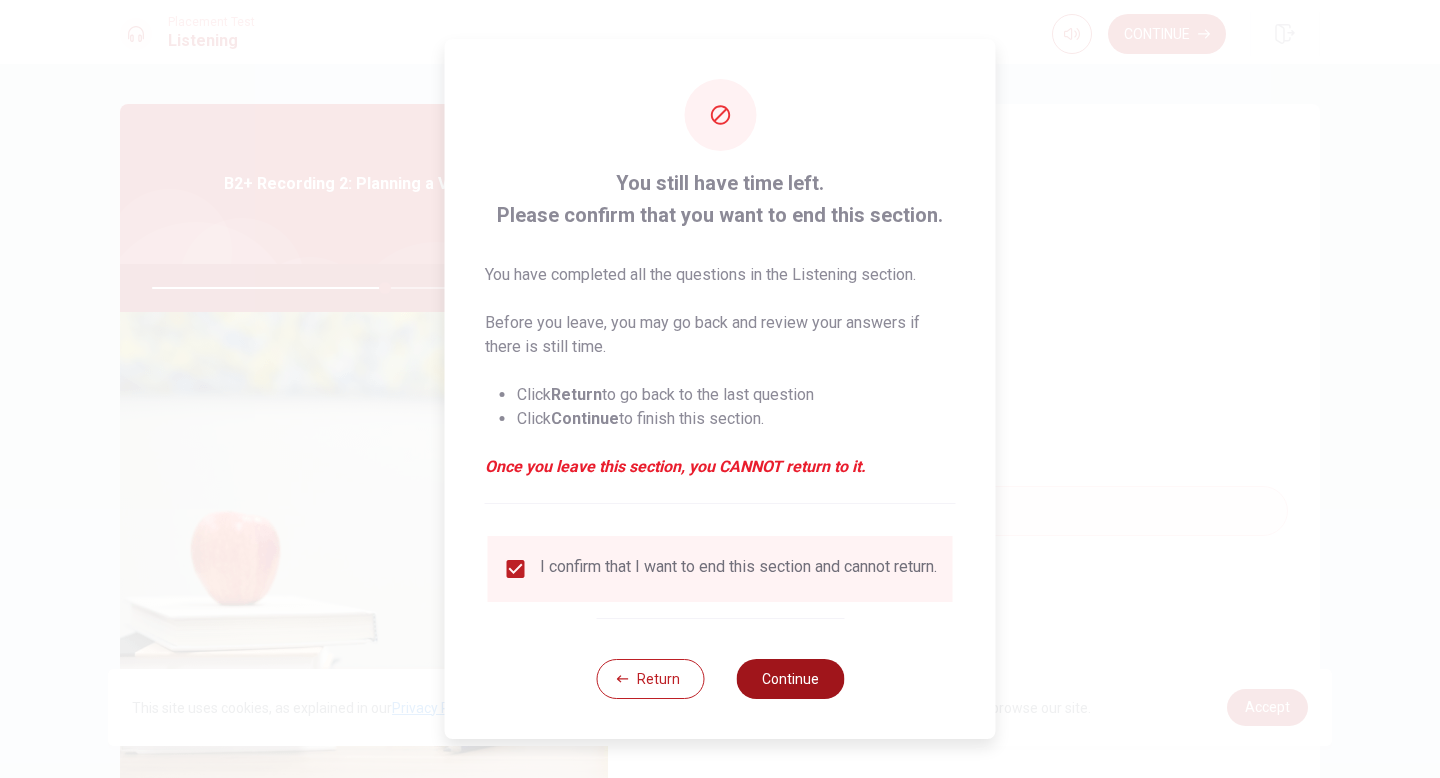 click on "Continue" at bounding box center (790, 679) 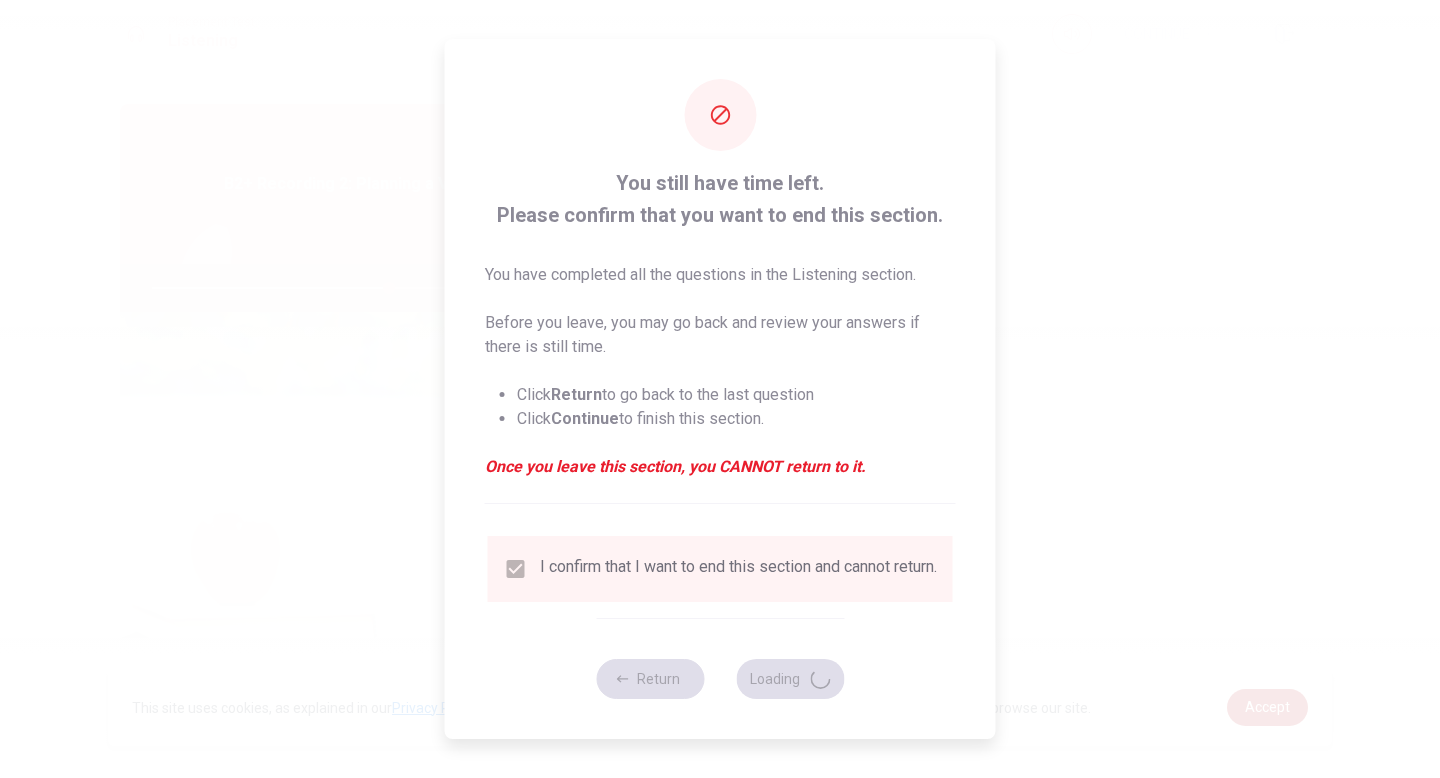 type on "66" 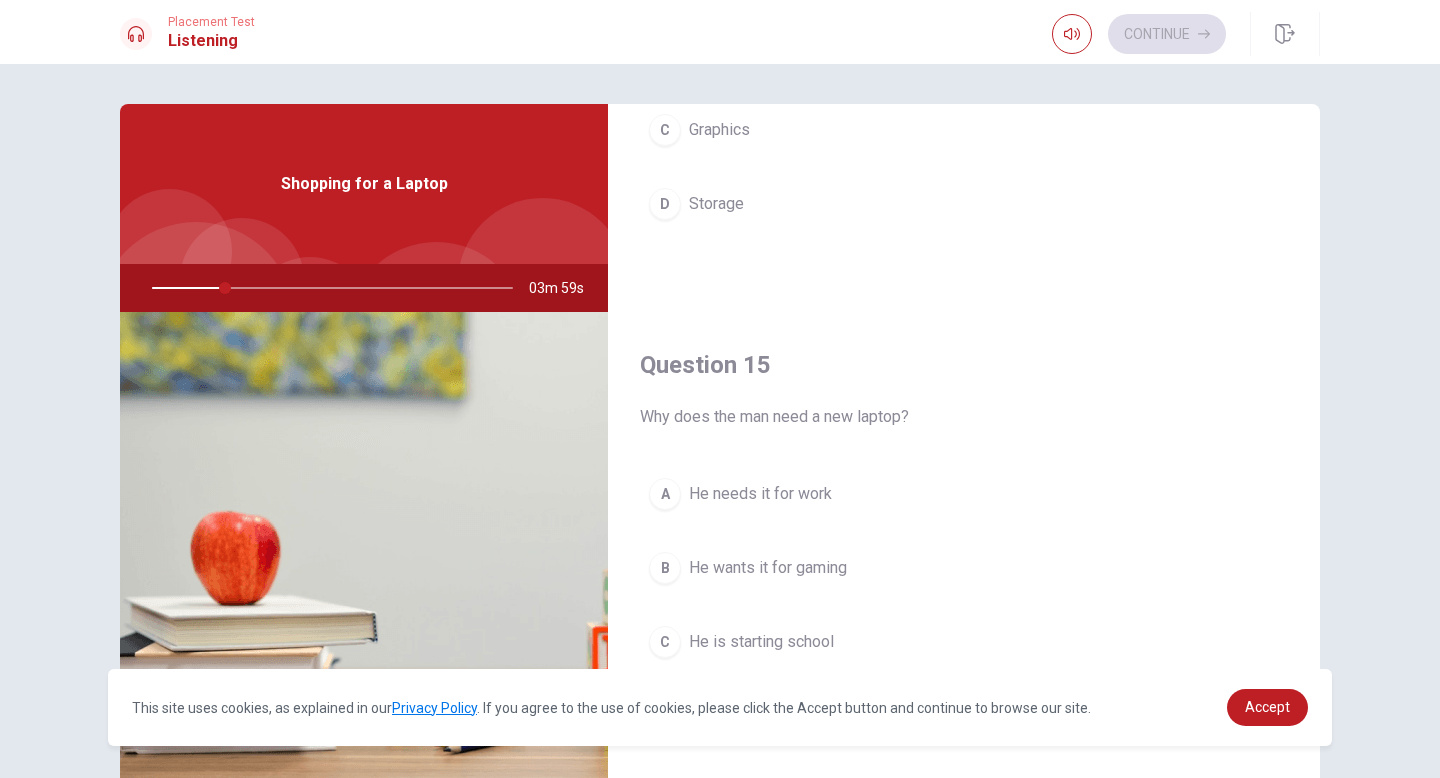 scroll, scrollTop: 1865, scrollLeft: 0, axis: vertical 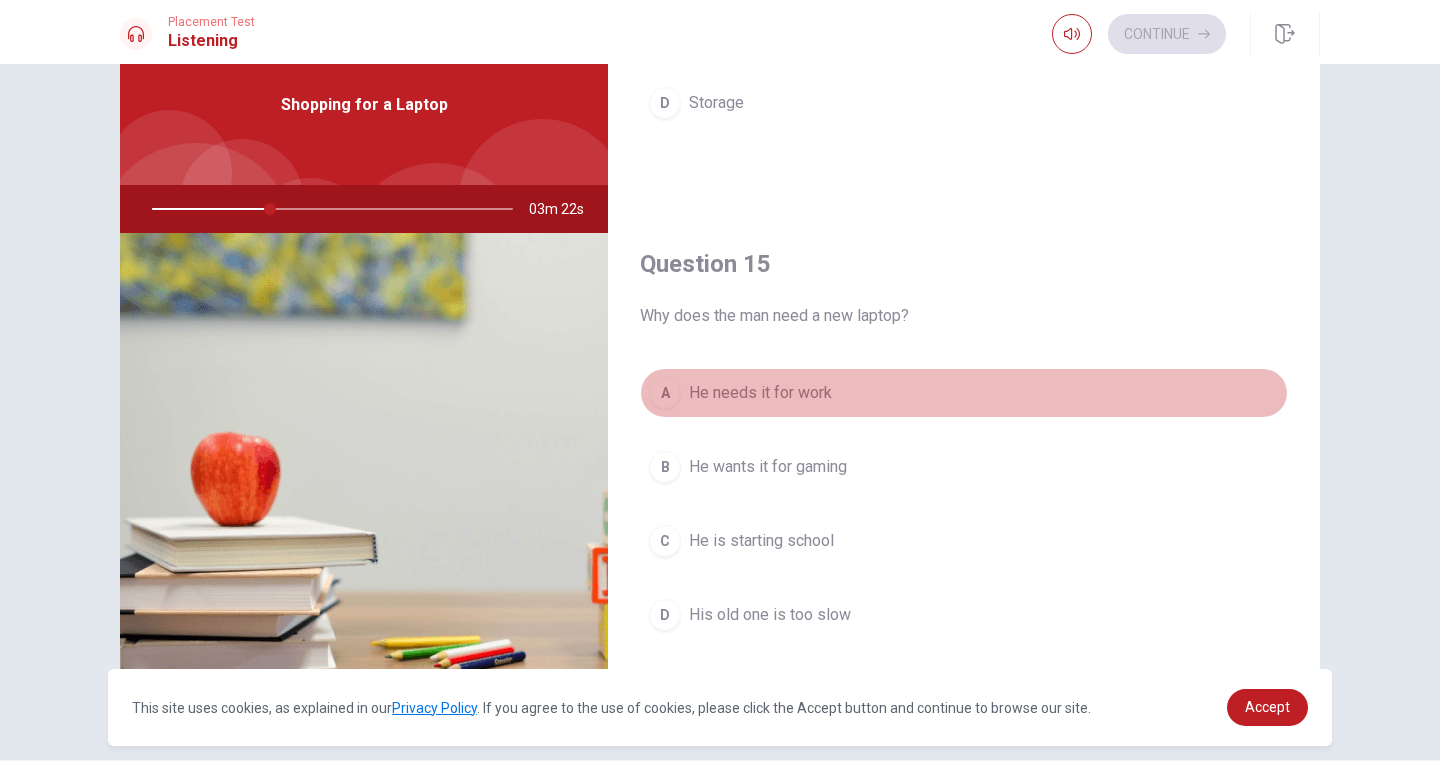 click on "He needs it for work" at bounding box center (760, 393) 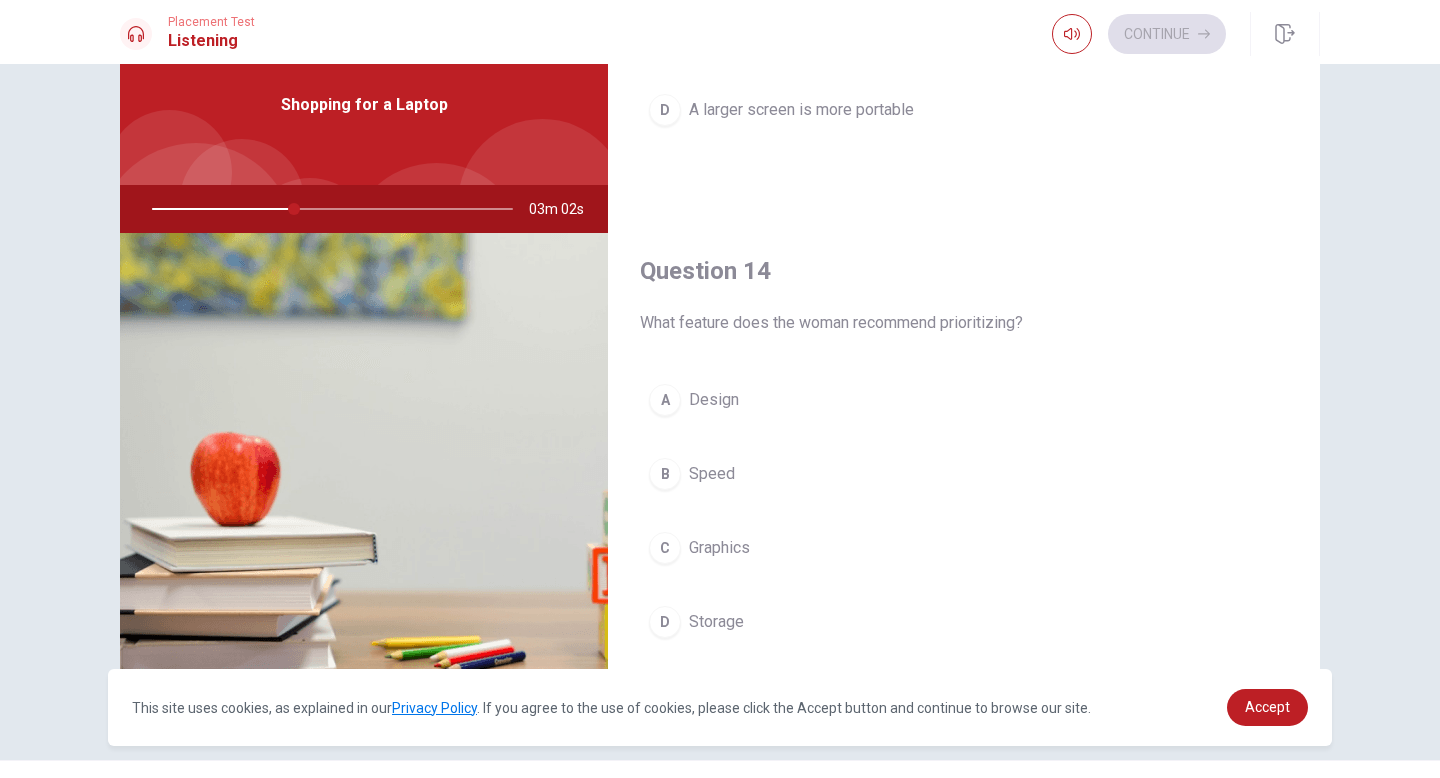 scroll, scrollTop: 1357, scrollLeft: 0, axis: vertical 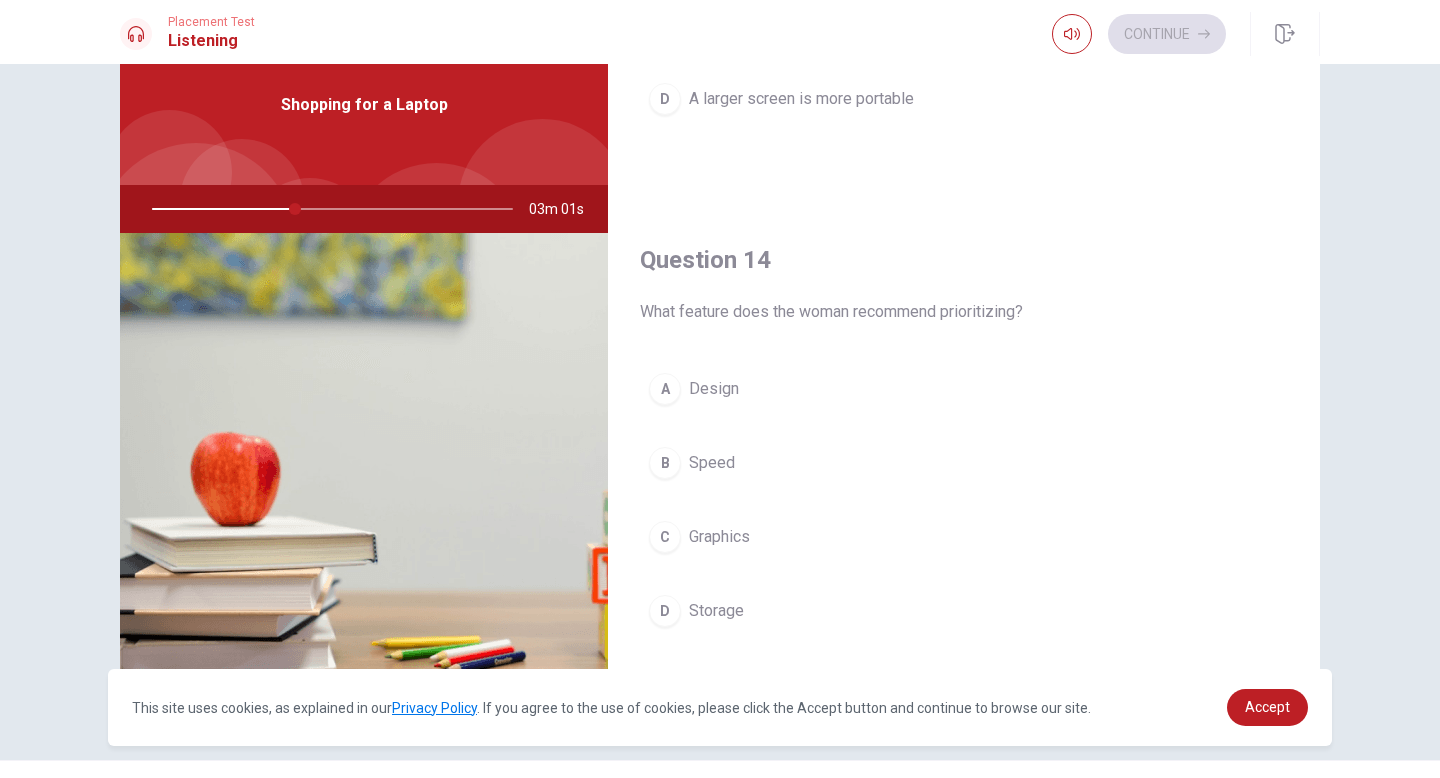 click on "Speed" at bounding box center [712, 463] 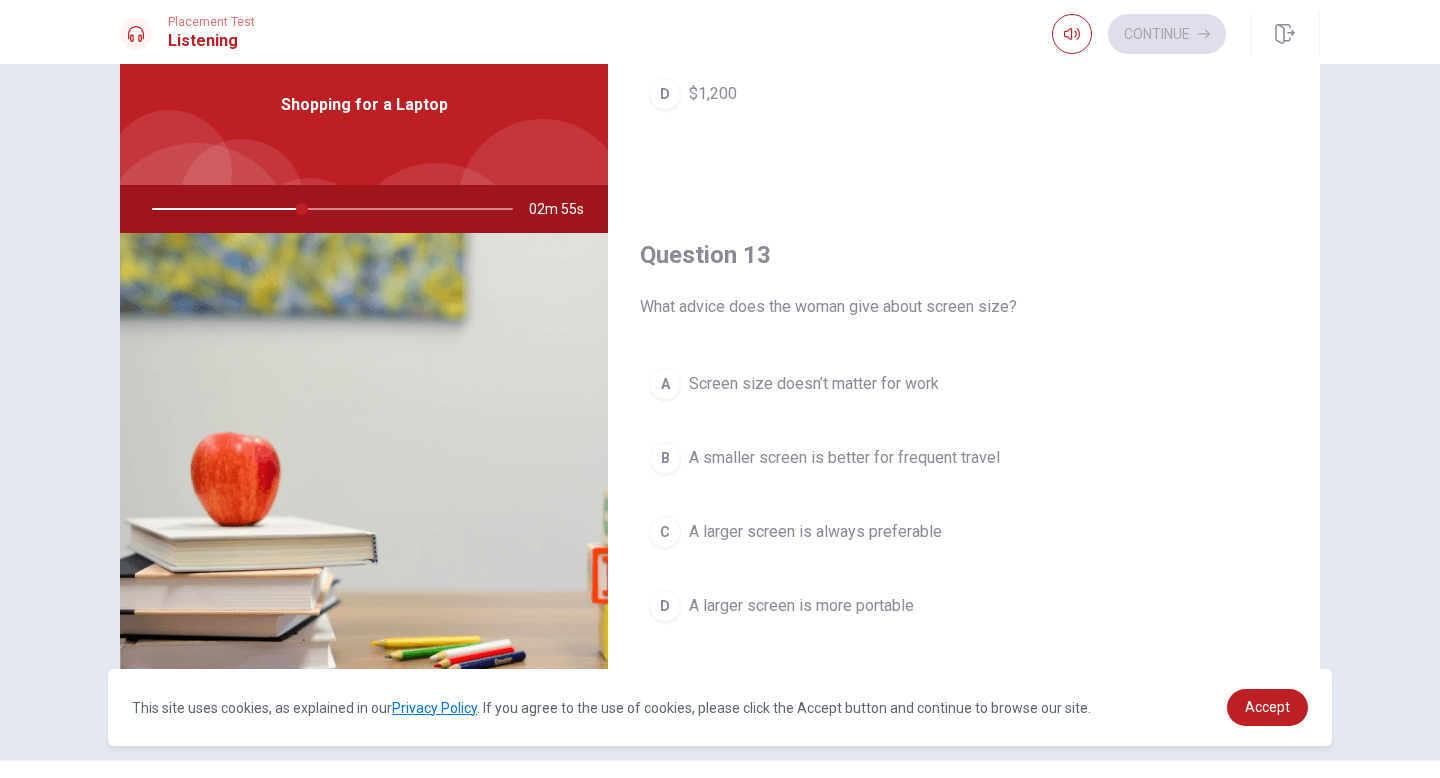 scroll, scrollTop: 849, scrollLeft: 0, axis: vertical 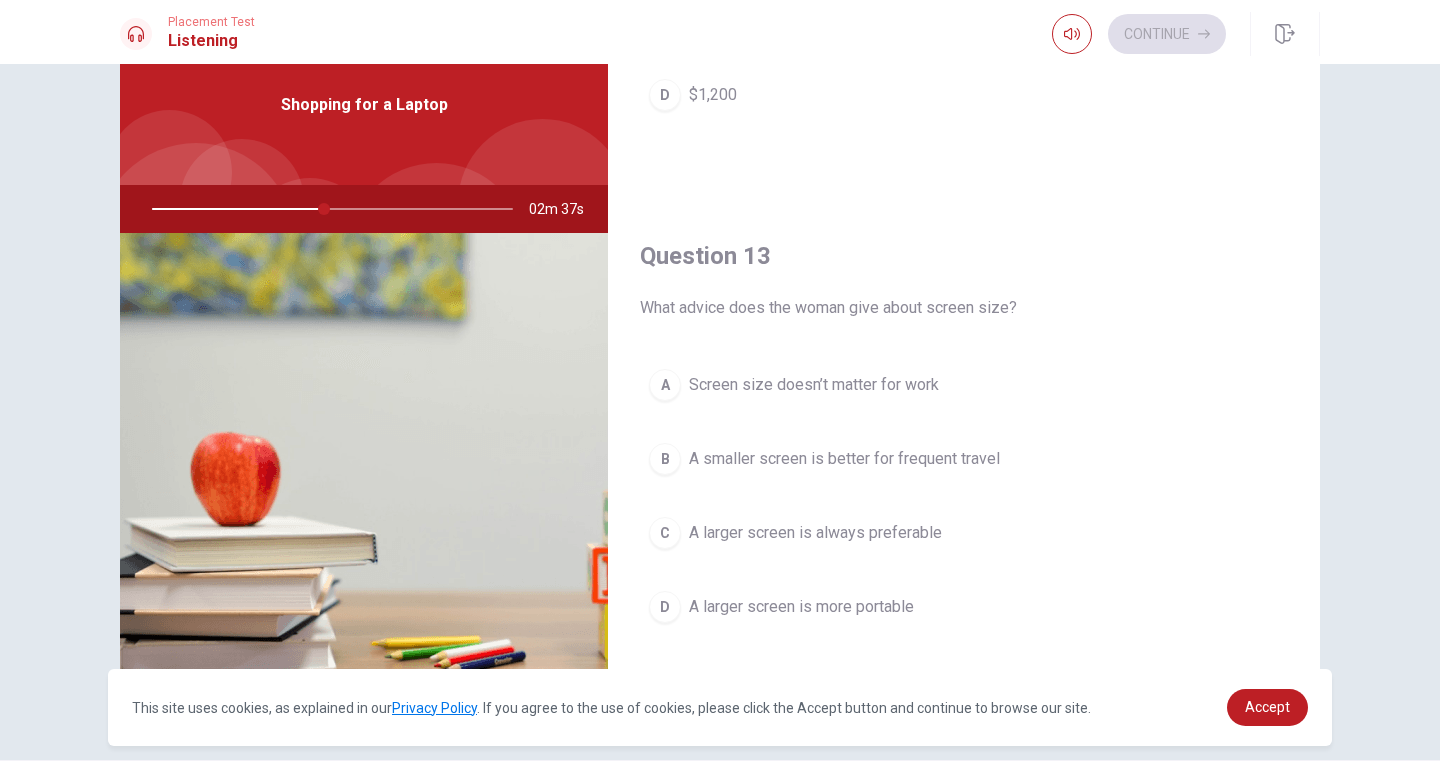 click on "A smaller screen is better for frequent travel" at bounding box center (844, 459) 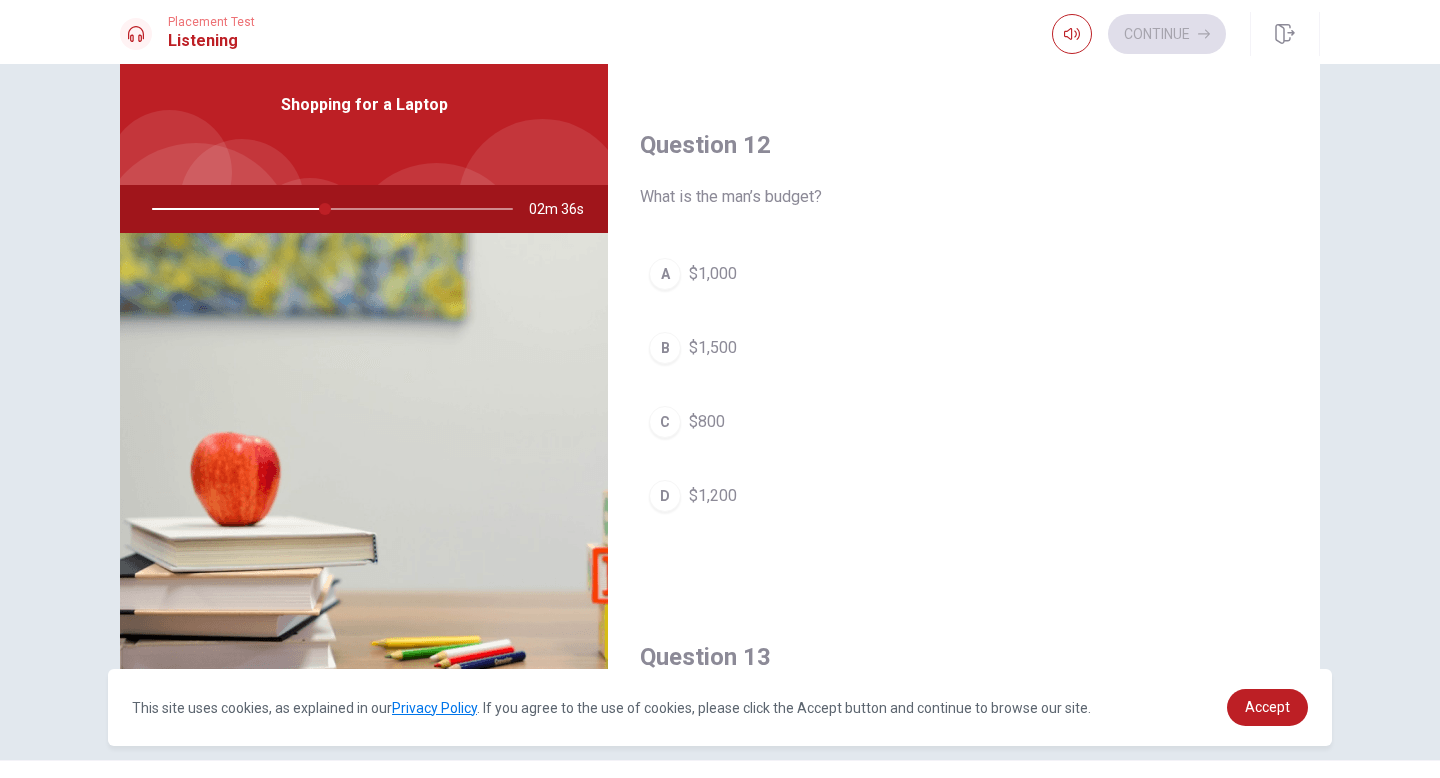 scroll, scrollTop: 363, scrollLeft: 0, axis: vertical 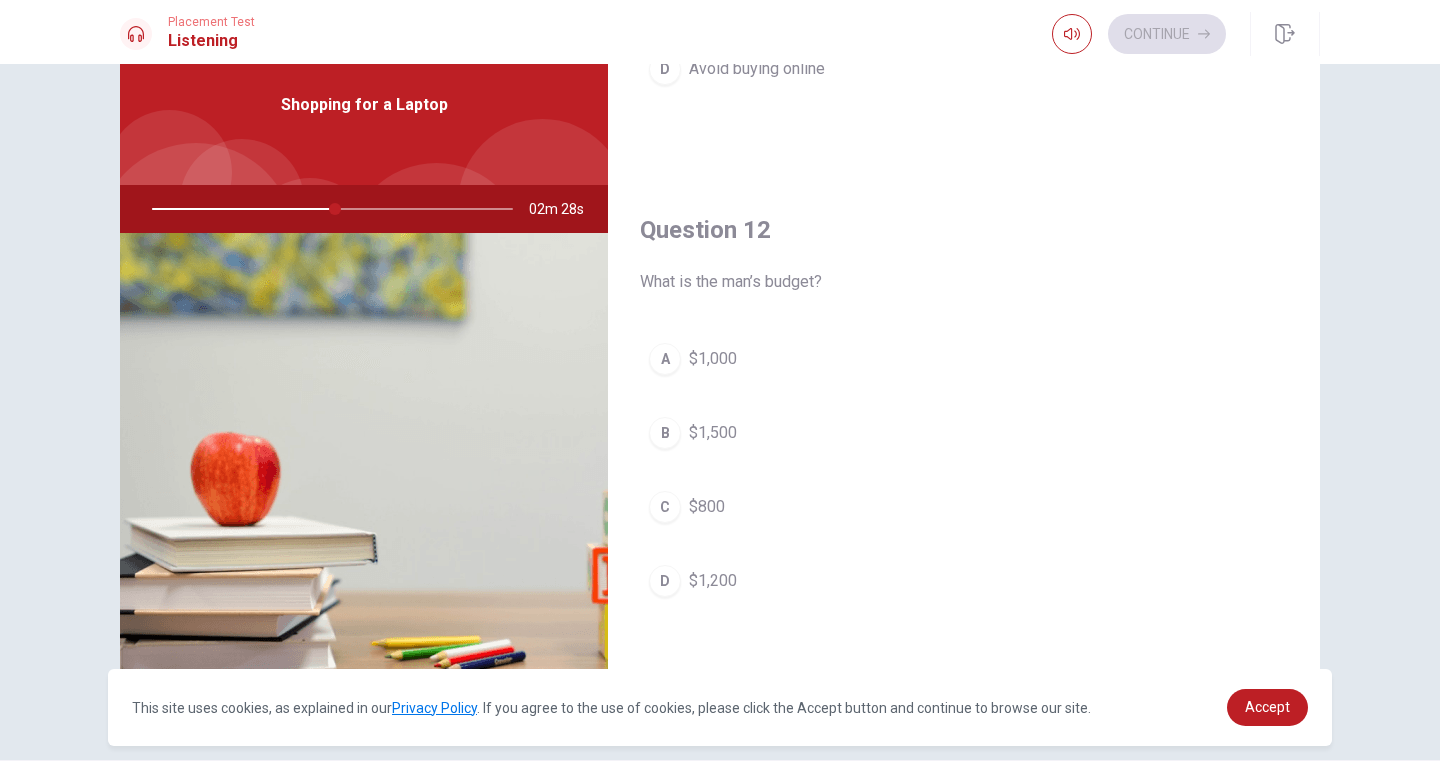 click on "A $1,000" at bounding box center (964, 359) 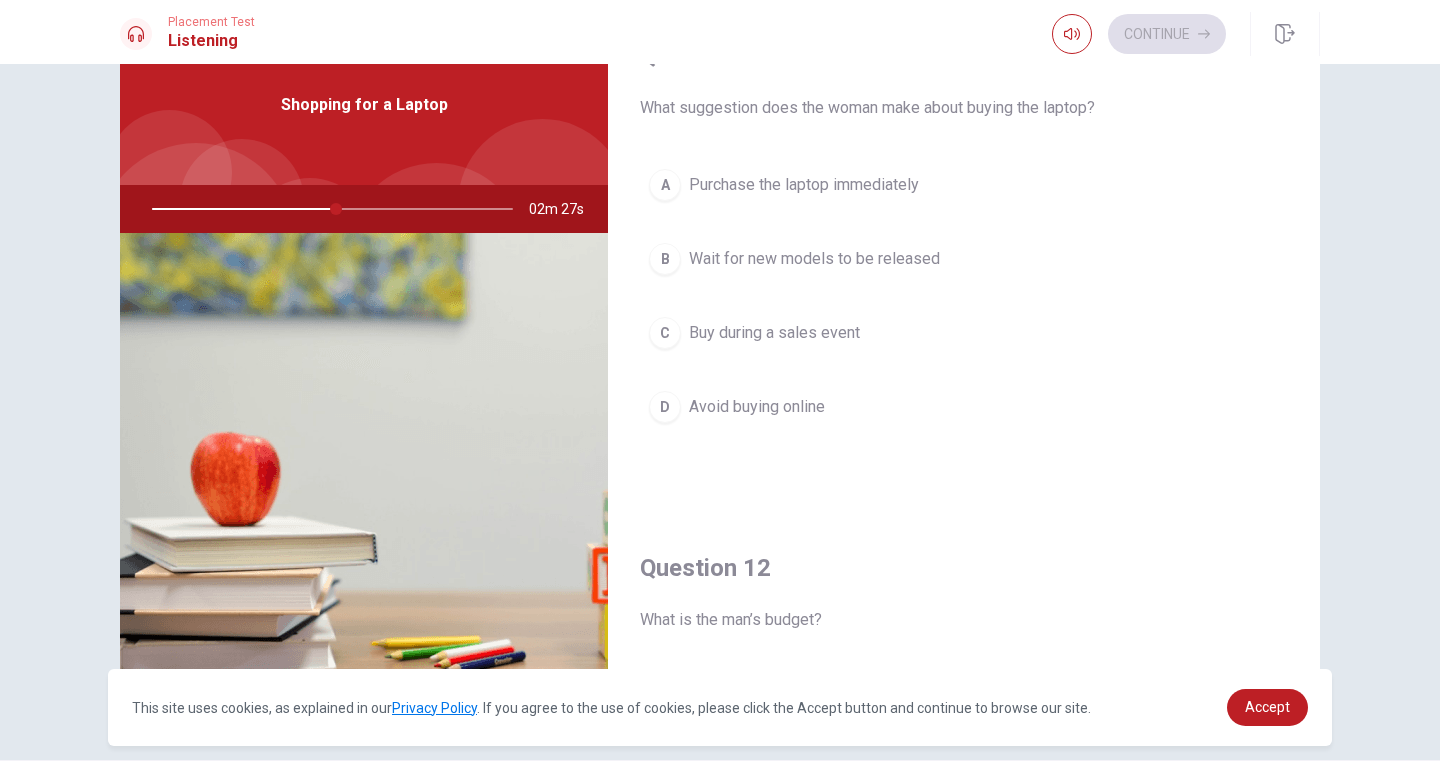 scroll, scrollTop: 0, scrollLeft: 0, axis: both 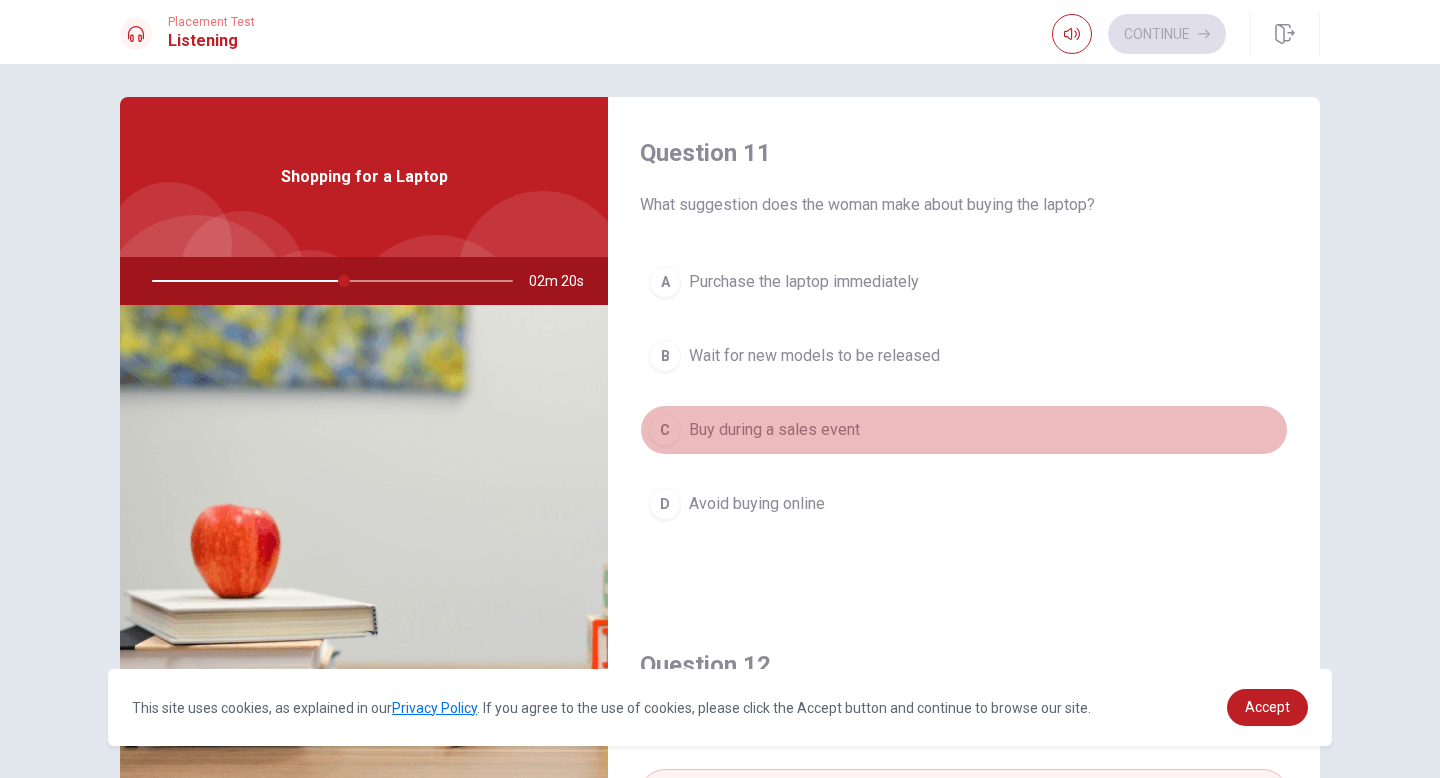 click on "Buy during a sales event" at bounding box center (774, 430) 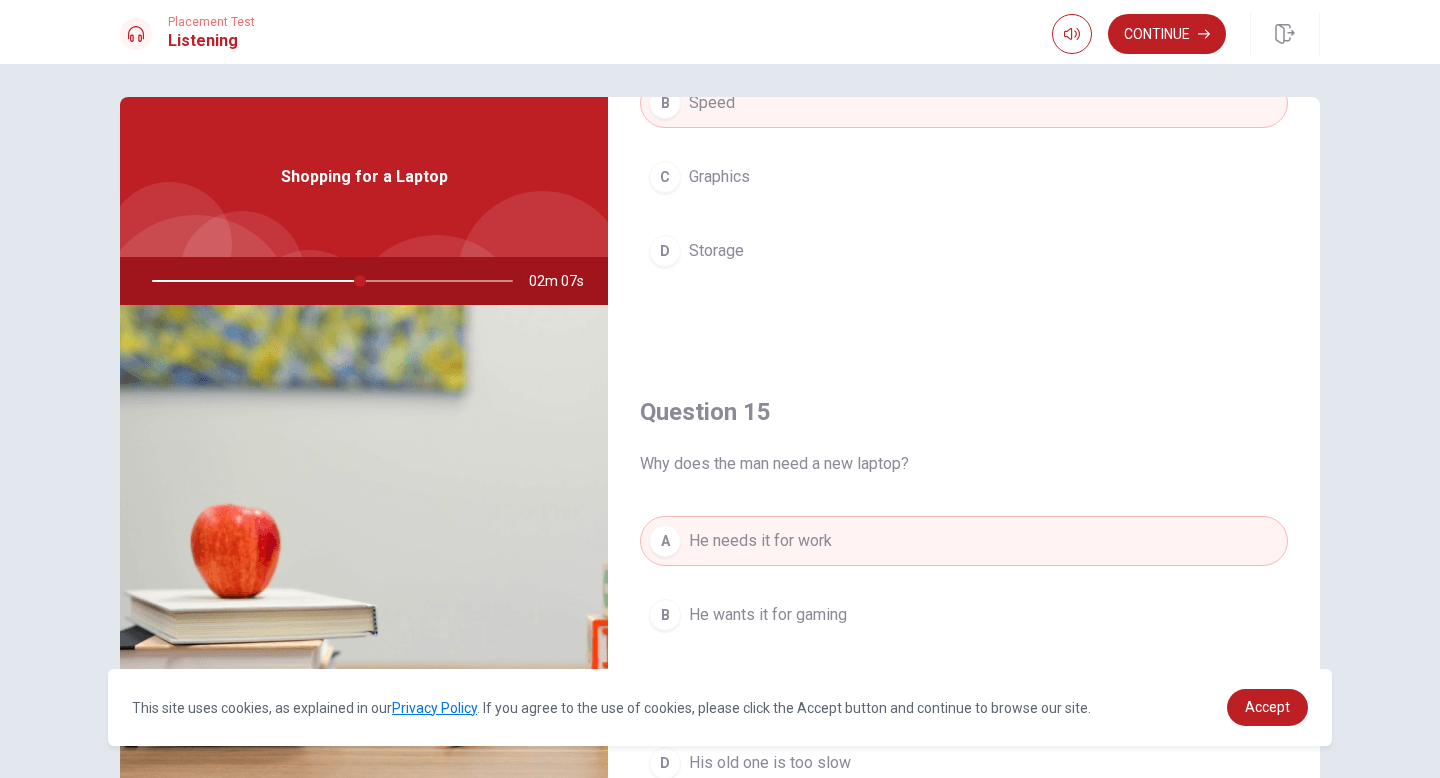 scroll, scrollTop: 1782, scrollLeft: 0, axis: vertical 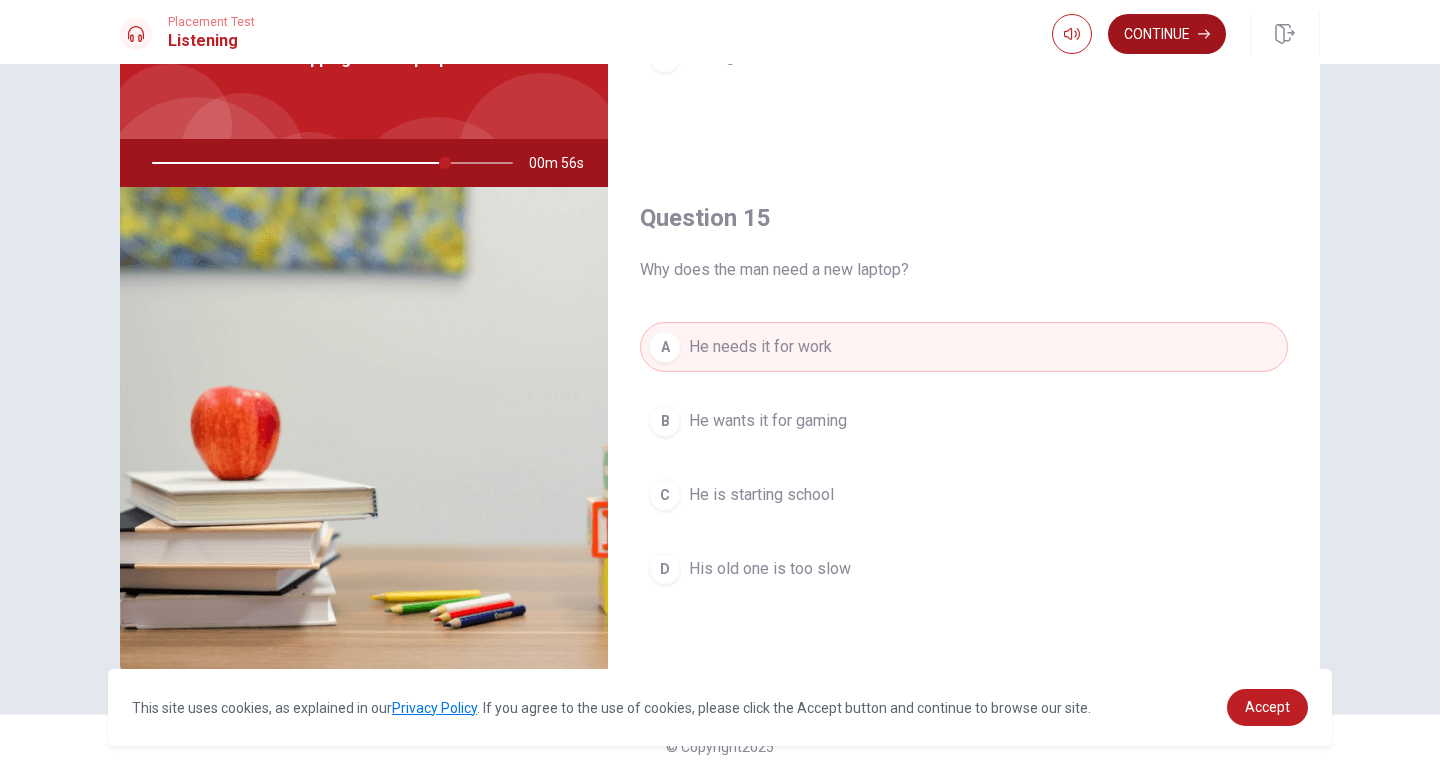 click on "Continue" at bounding box center [1167, 34] 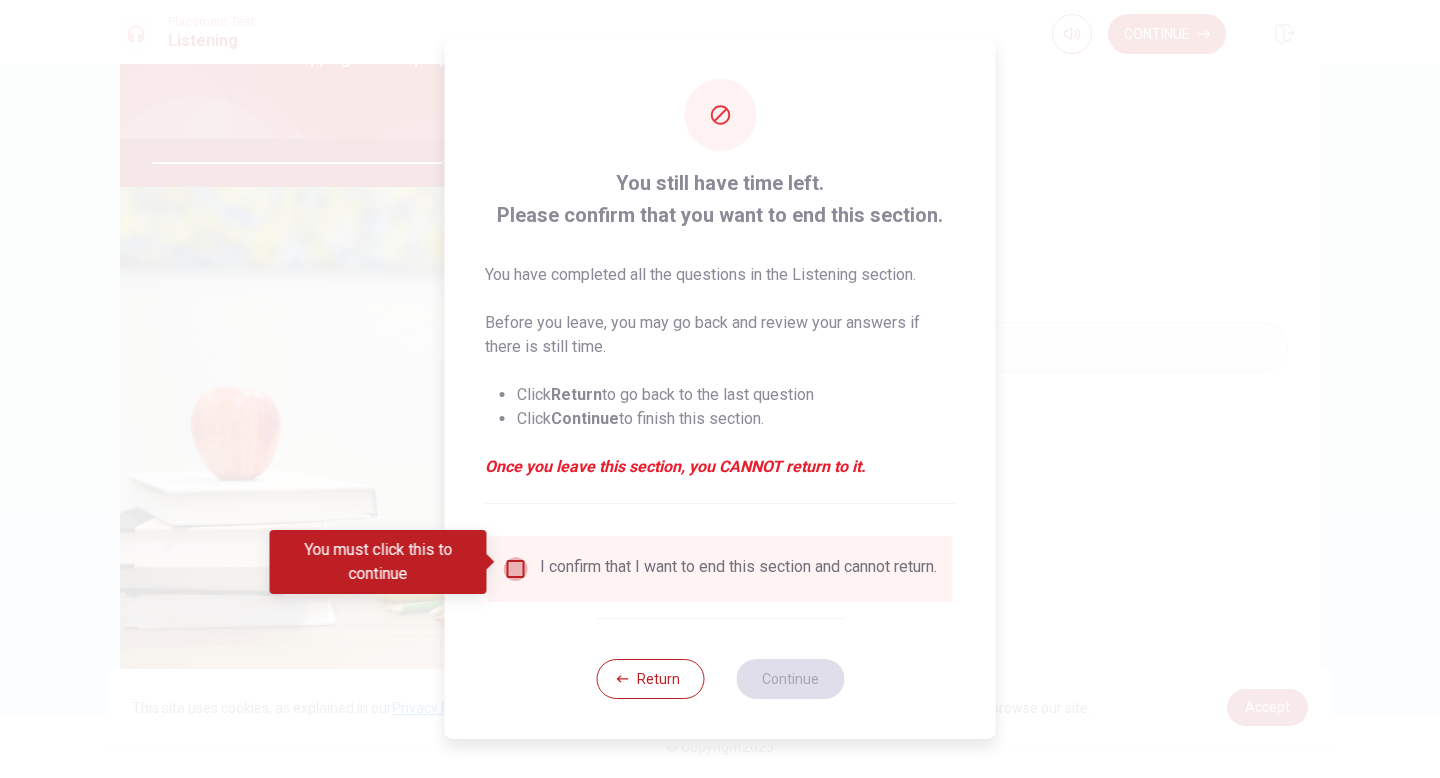 click at bounding box center [516, 569] 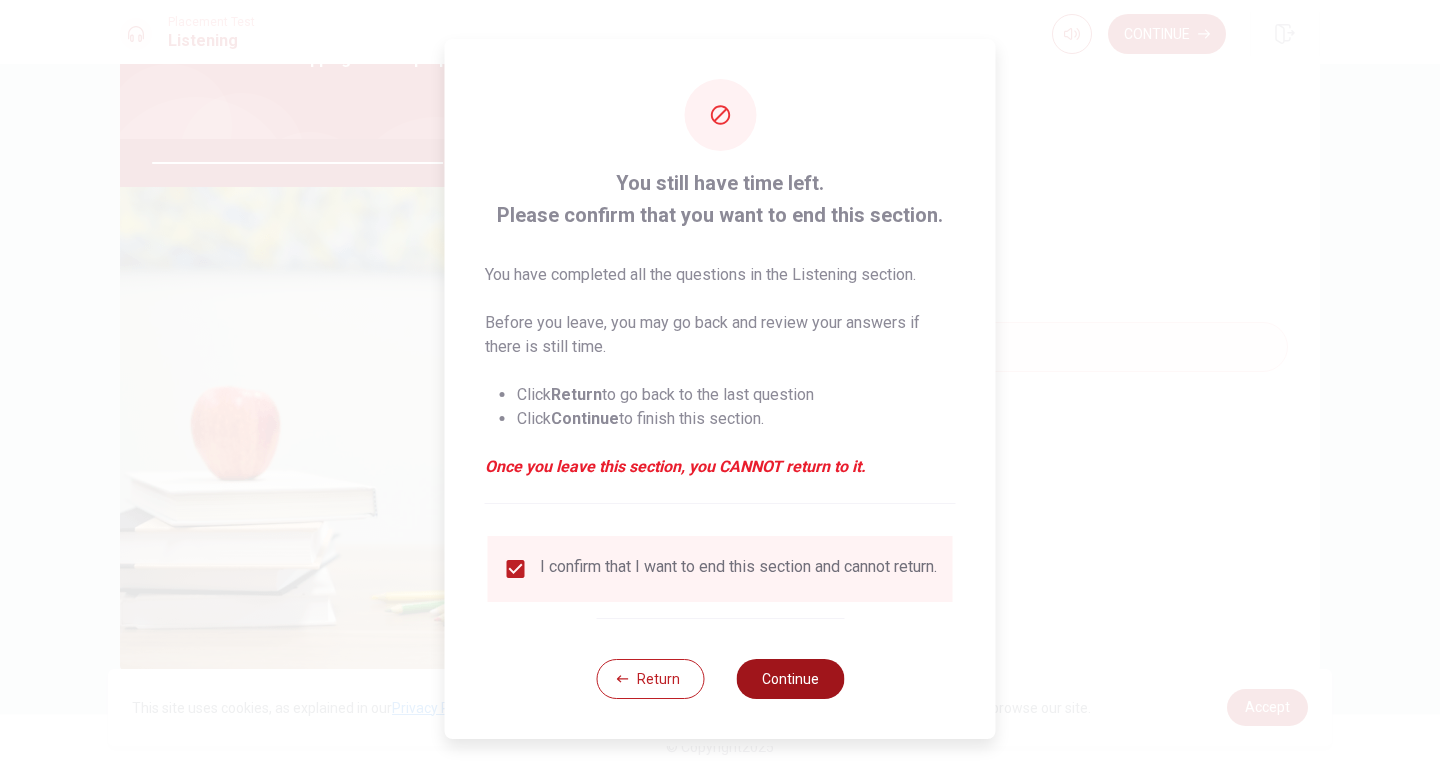 click on "Continue" at bounding box center (790, 679) 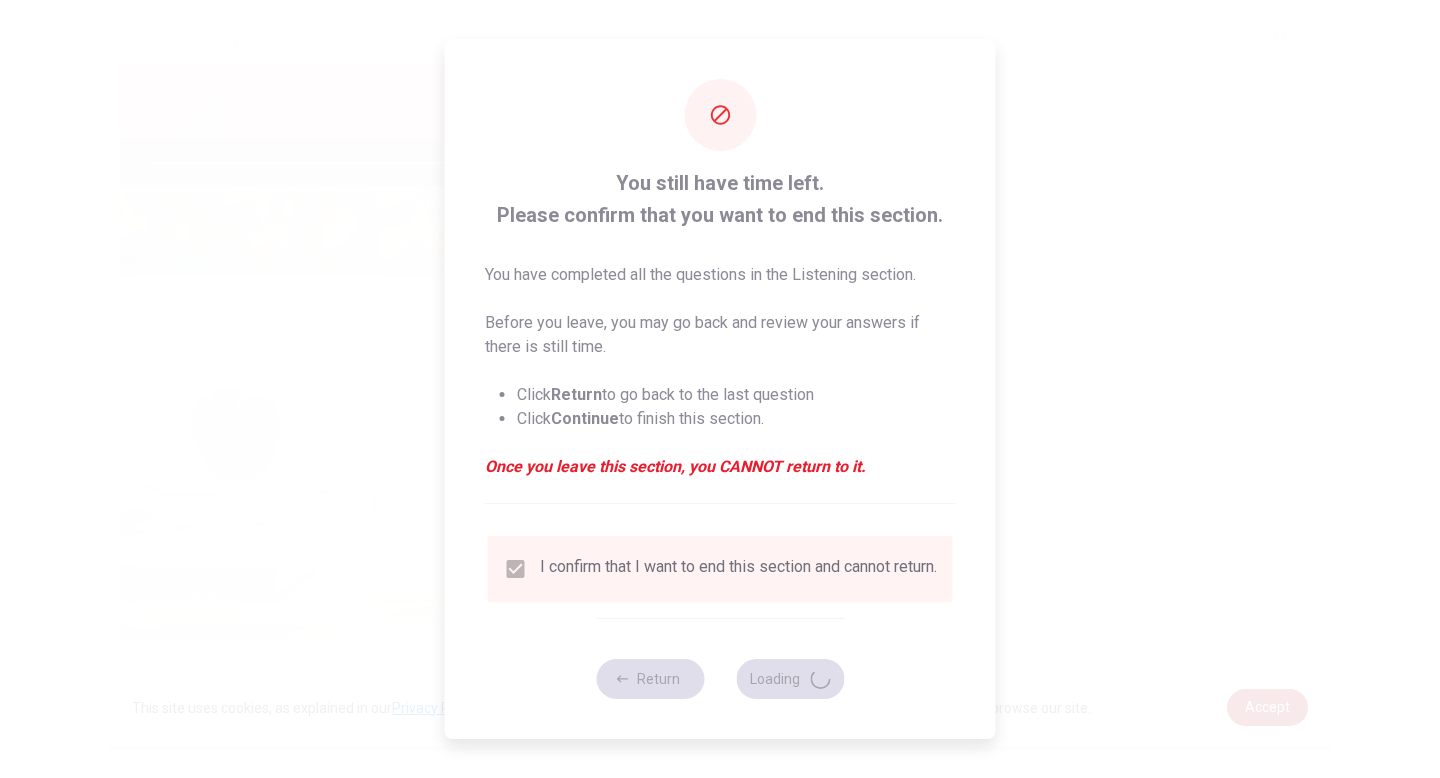 type on "83" 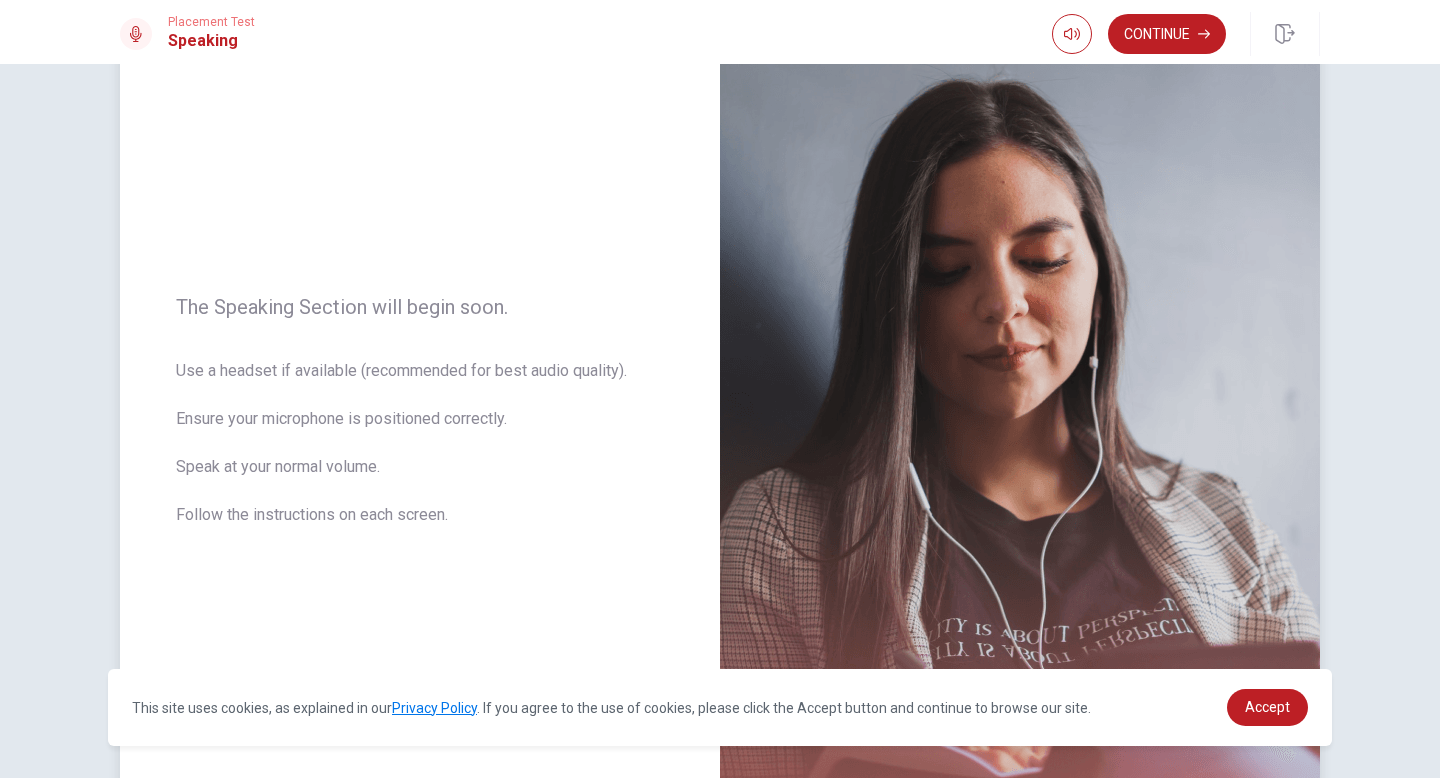 scroll, scrollTop: 0, scrollLeft: 0, axis: both 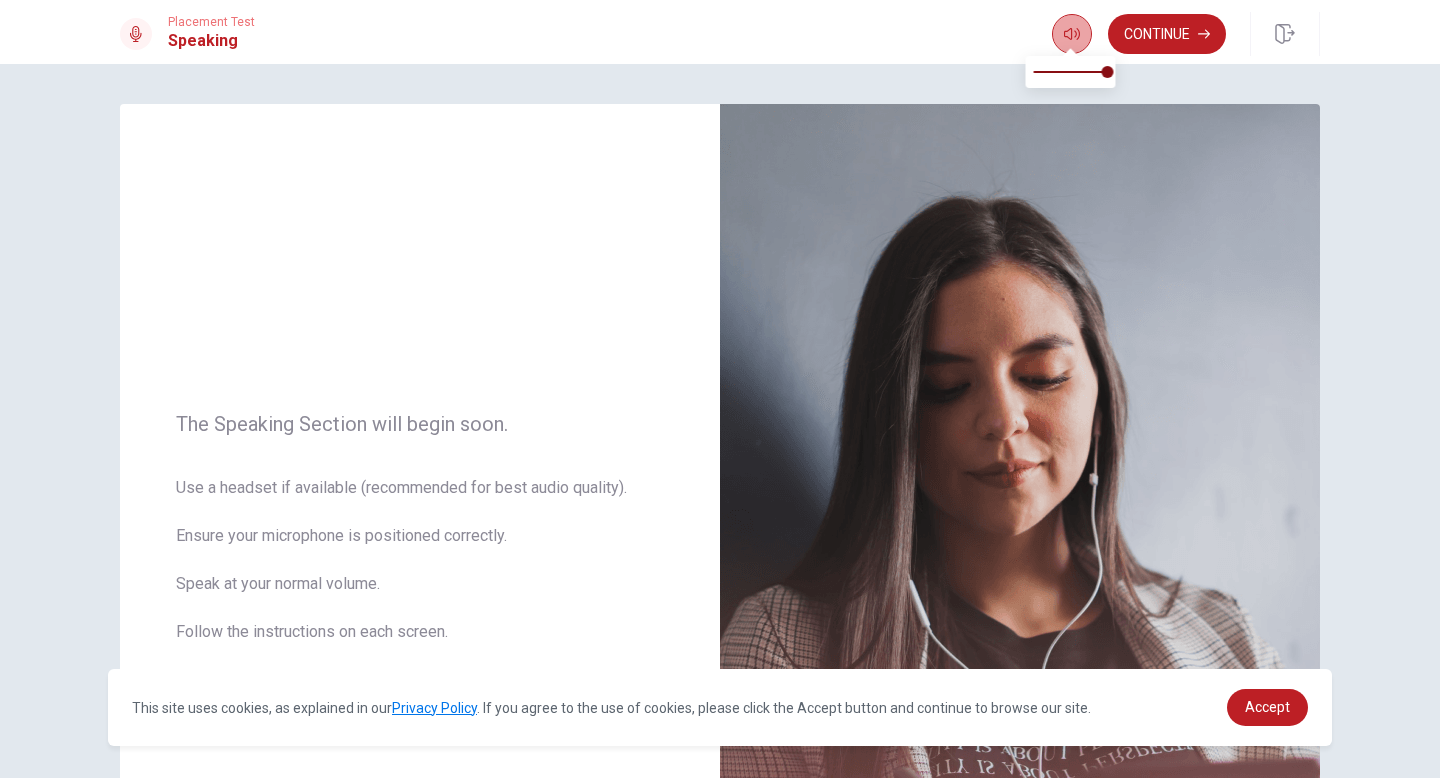 click at bounding box center [1072, 34] 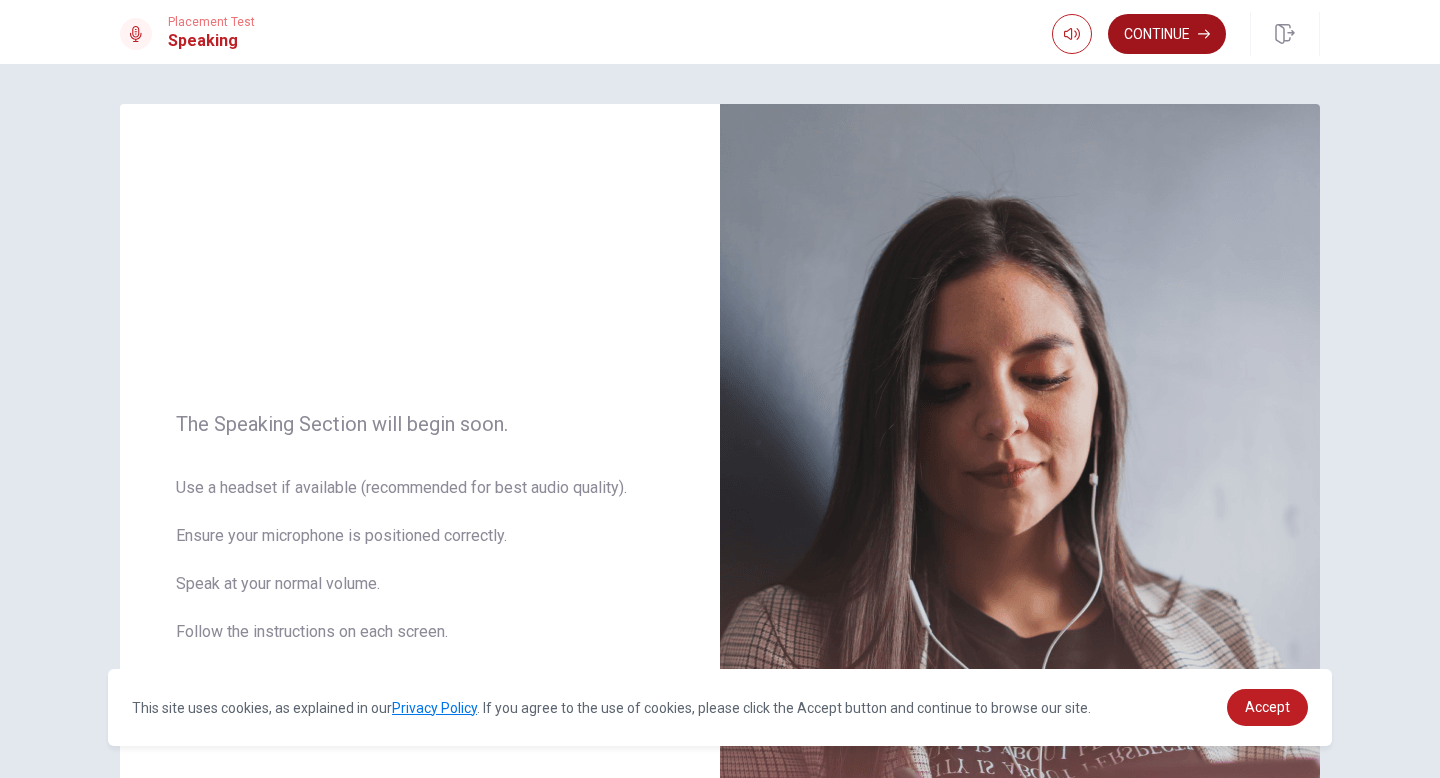 click on "Continue" at bounding box center (1167, 34) 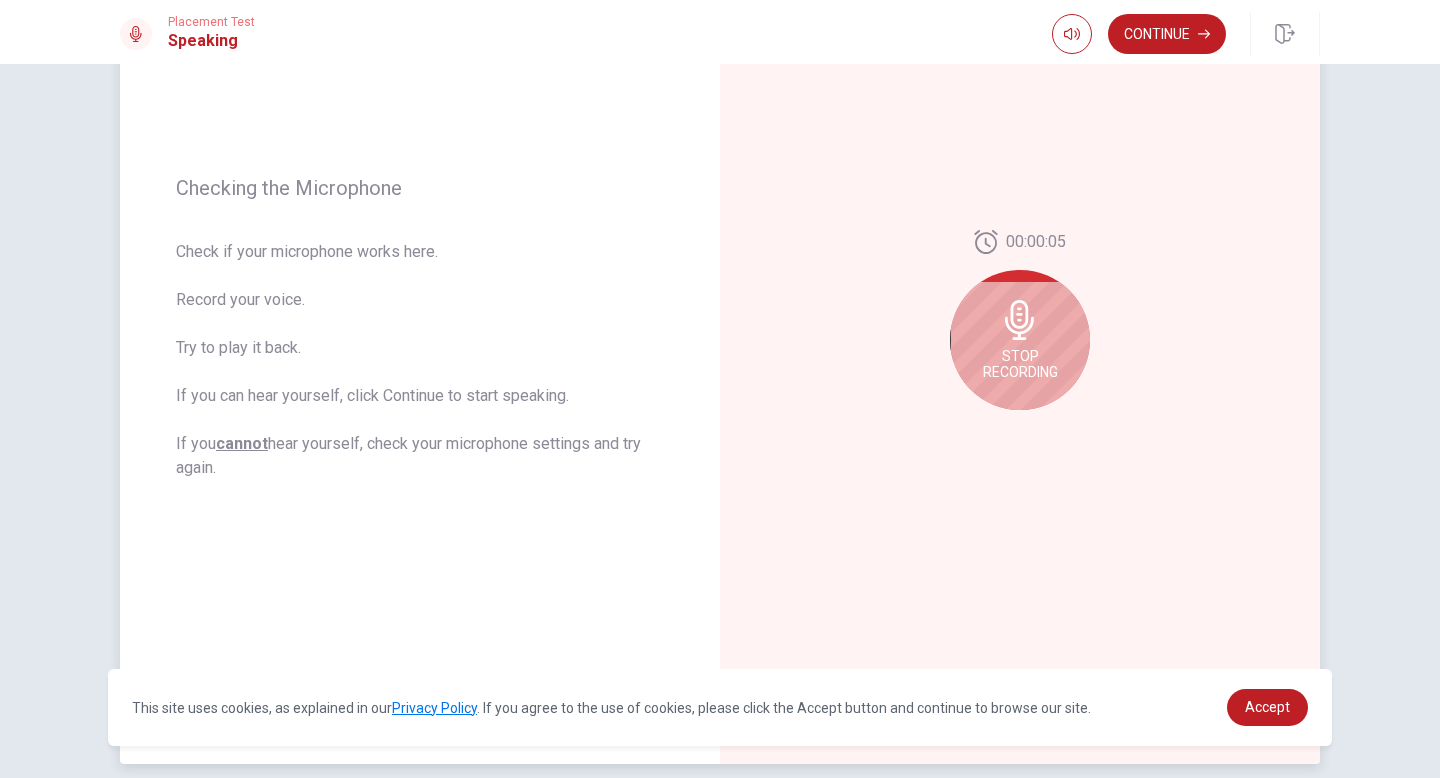 scroll, scrollTop: 213, scrollLeft: 0, axis: vertical 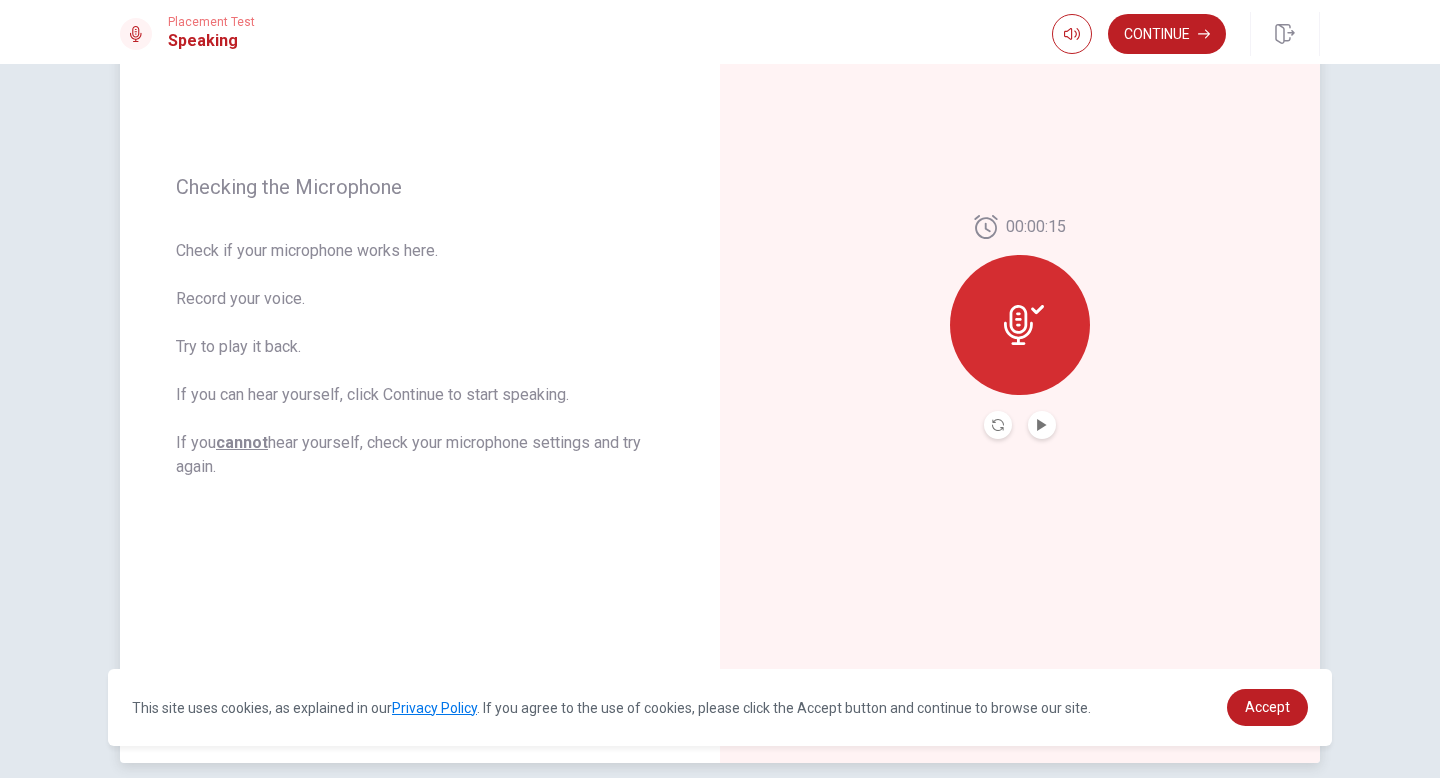 click at bounding box center [1042, 425] 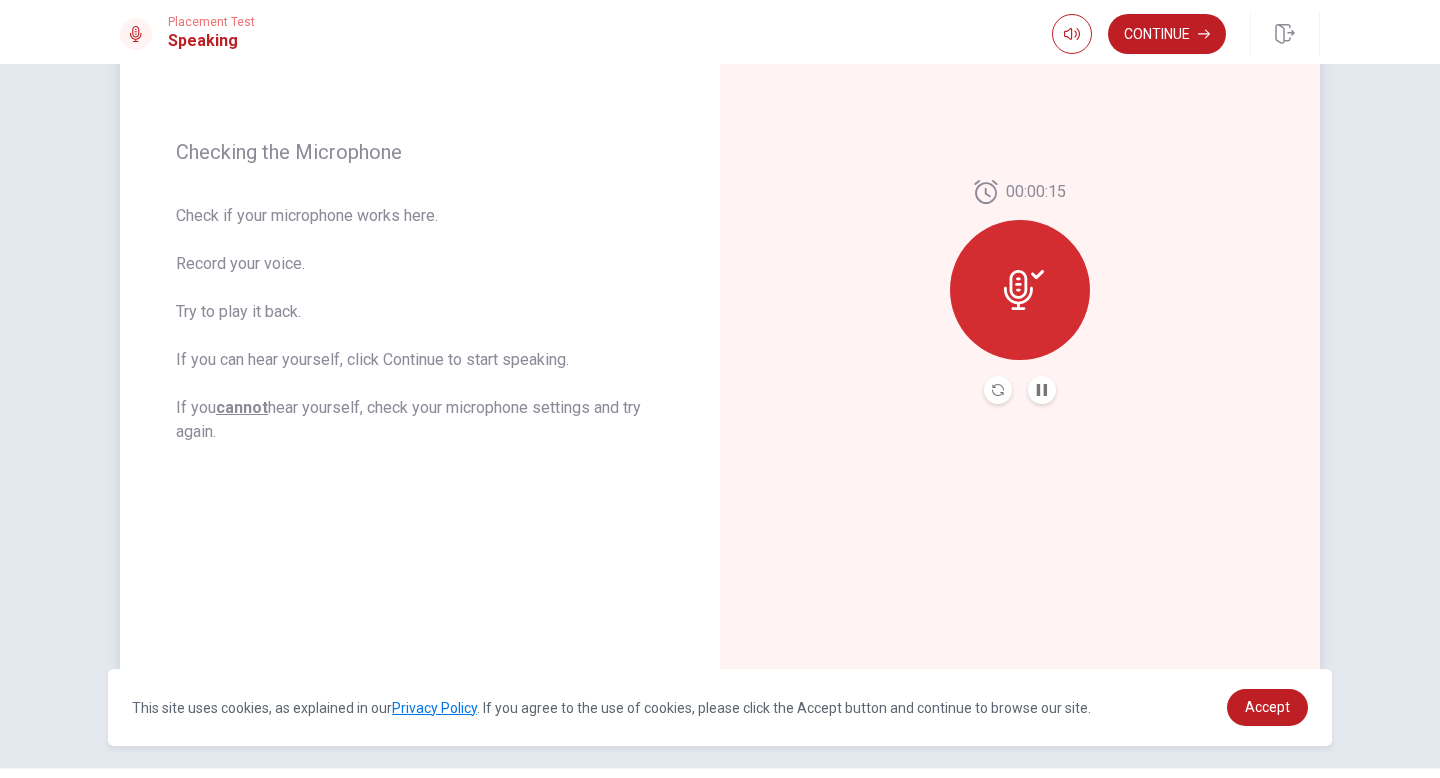 scroll, scrollTop: 0, scrollLeft: 0, axis: both 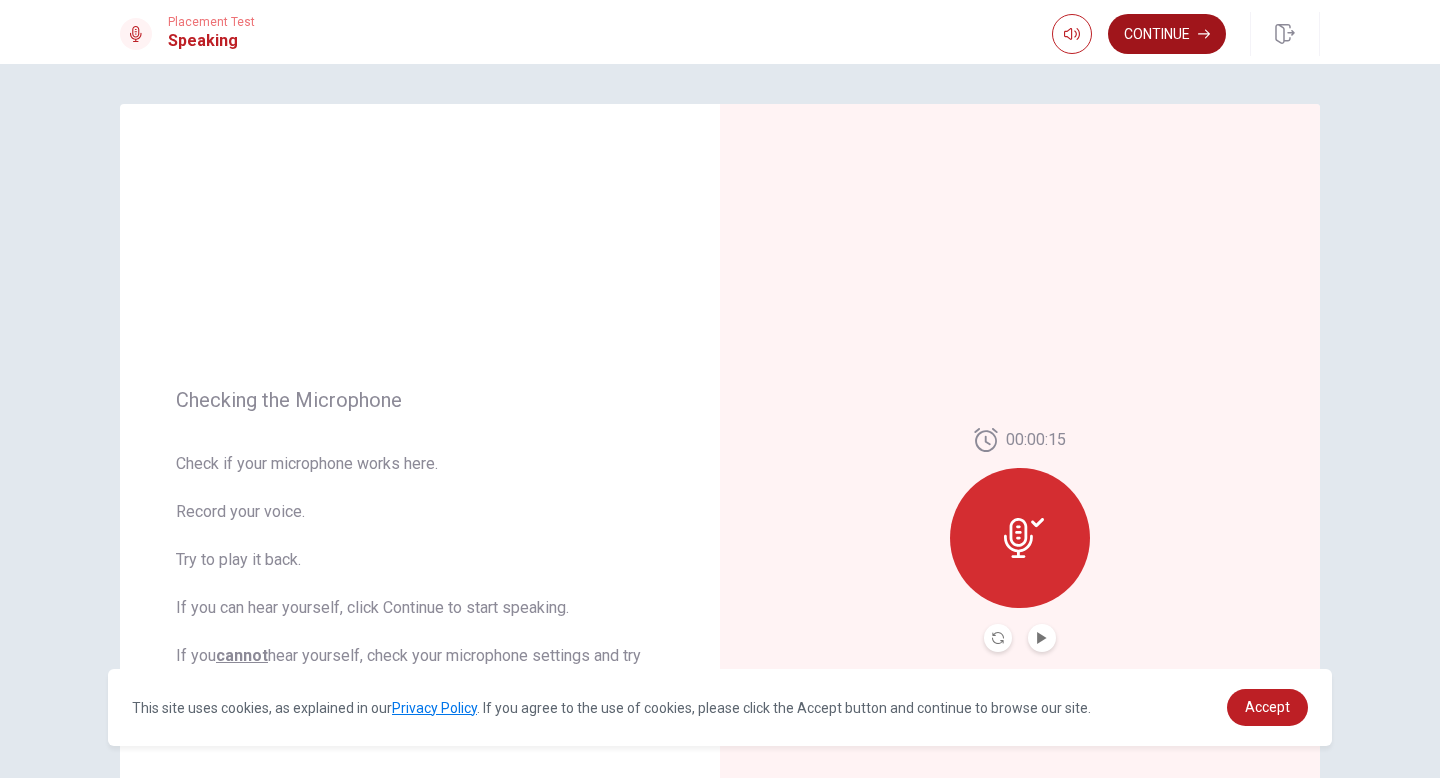 click on "Continue" at bounding box center [1167, 34] 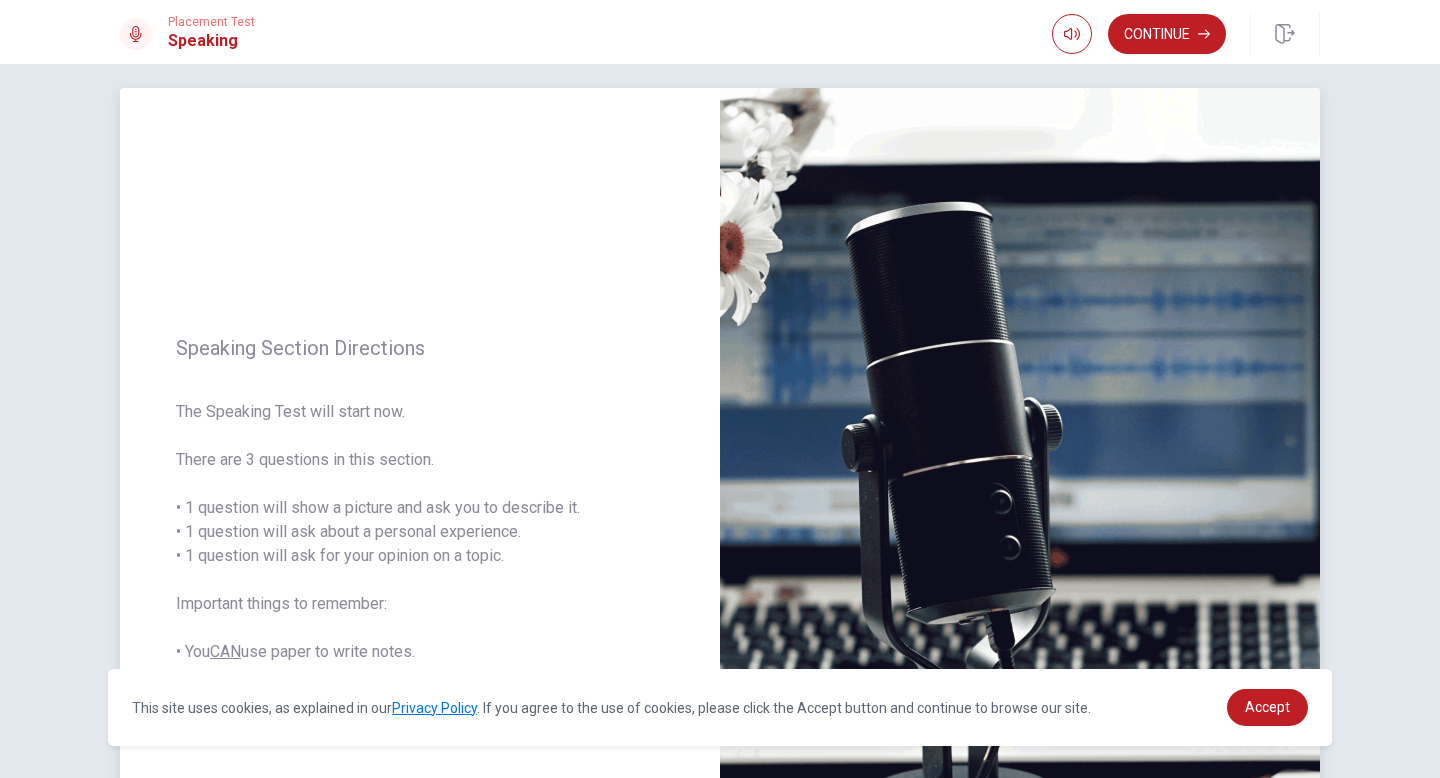 scroll, scrollTop: 0, scrollLeft: 0, axis: both 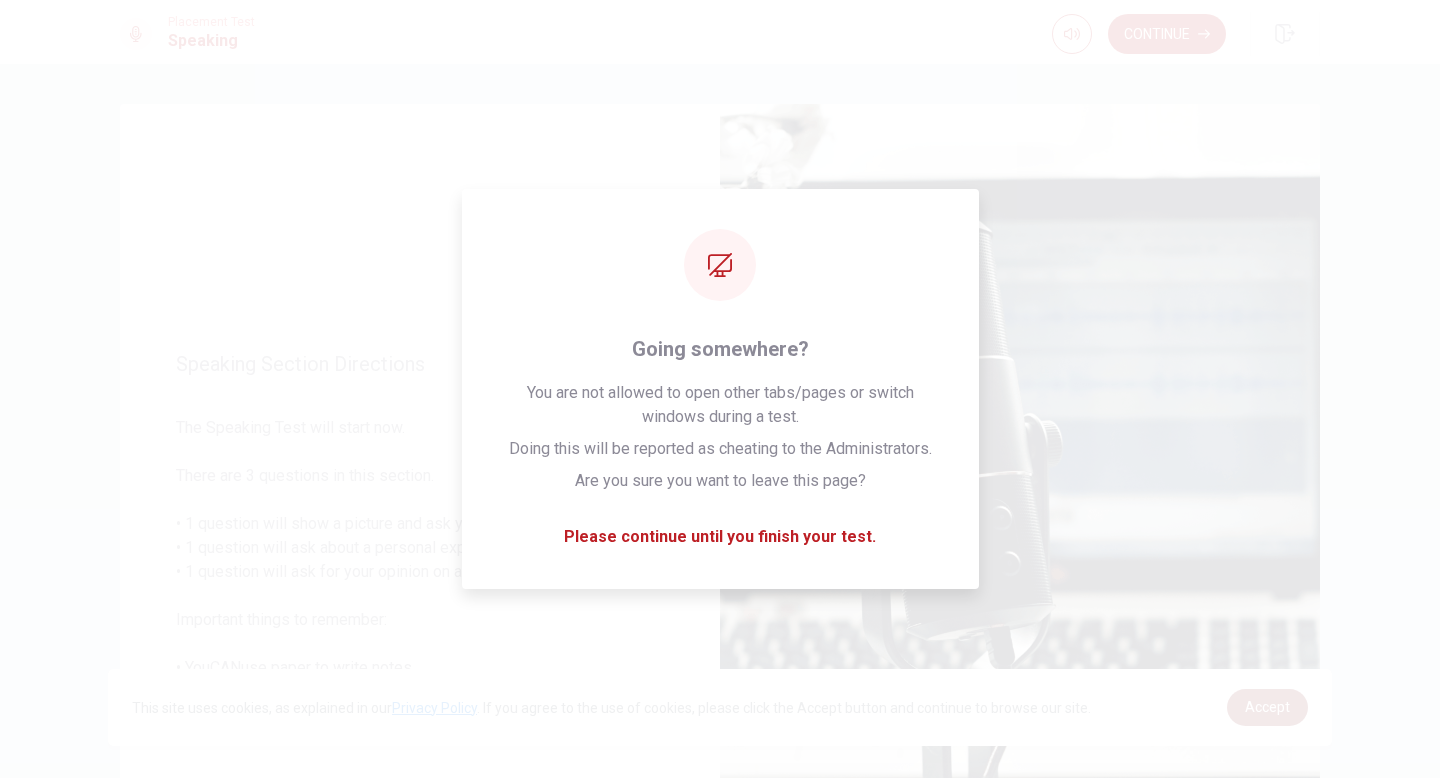click on "Accept" at bounding box center [1267, 707] 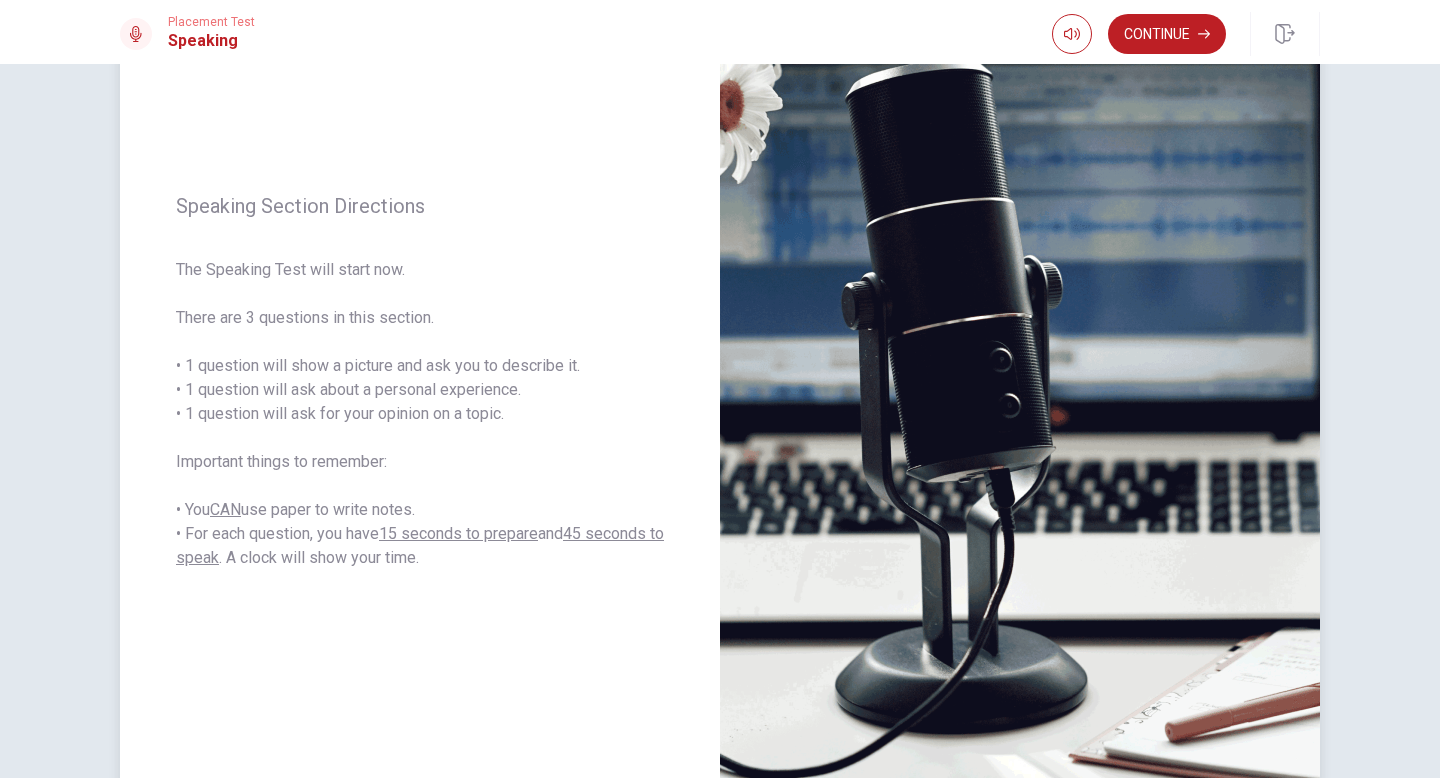 scroll, scrollTop: 0, scrollLeft: 0, axis: both 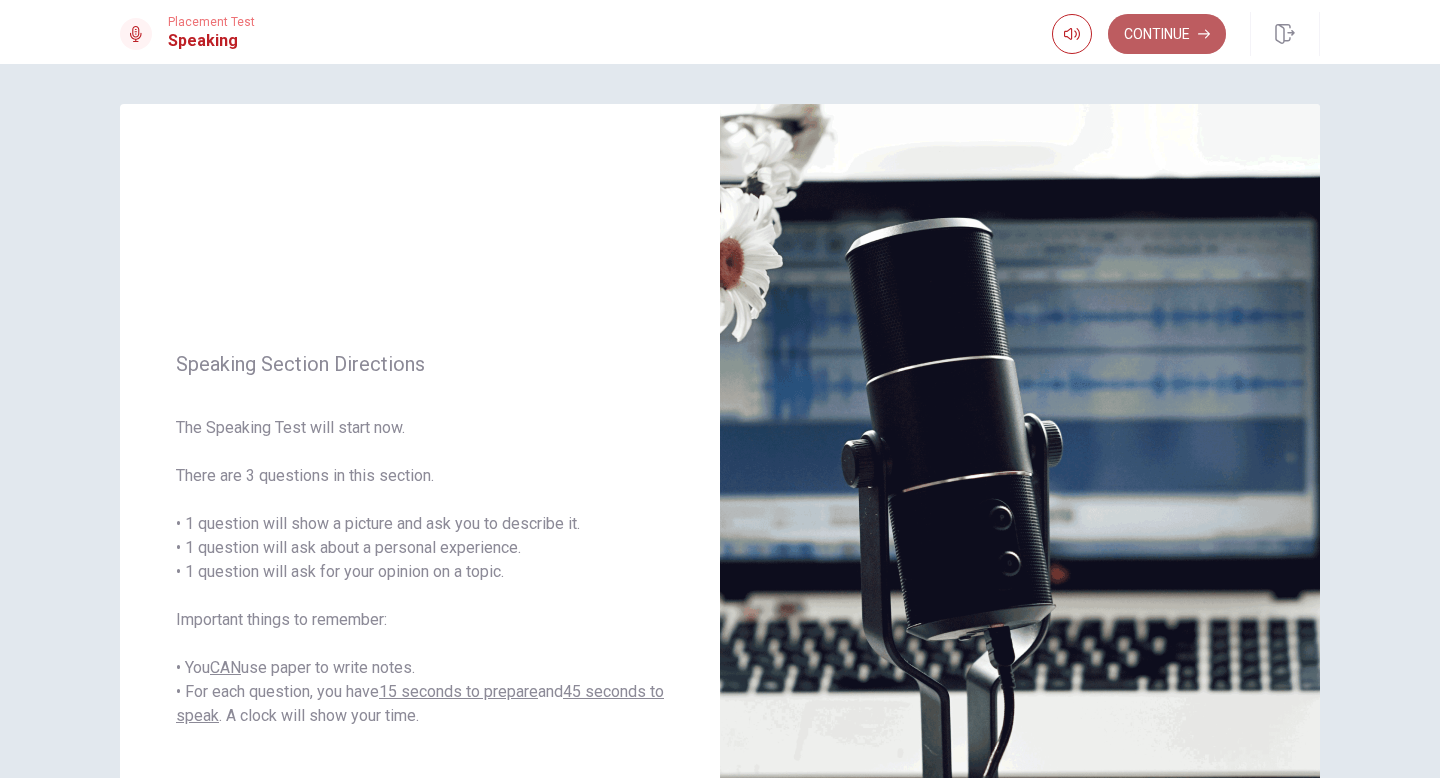 click on "Continue" at bounding box center (1167, 34) 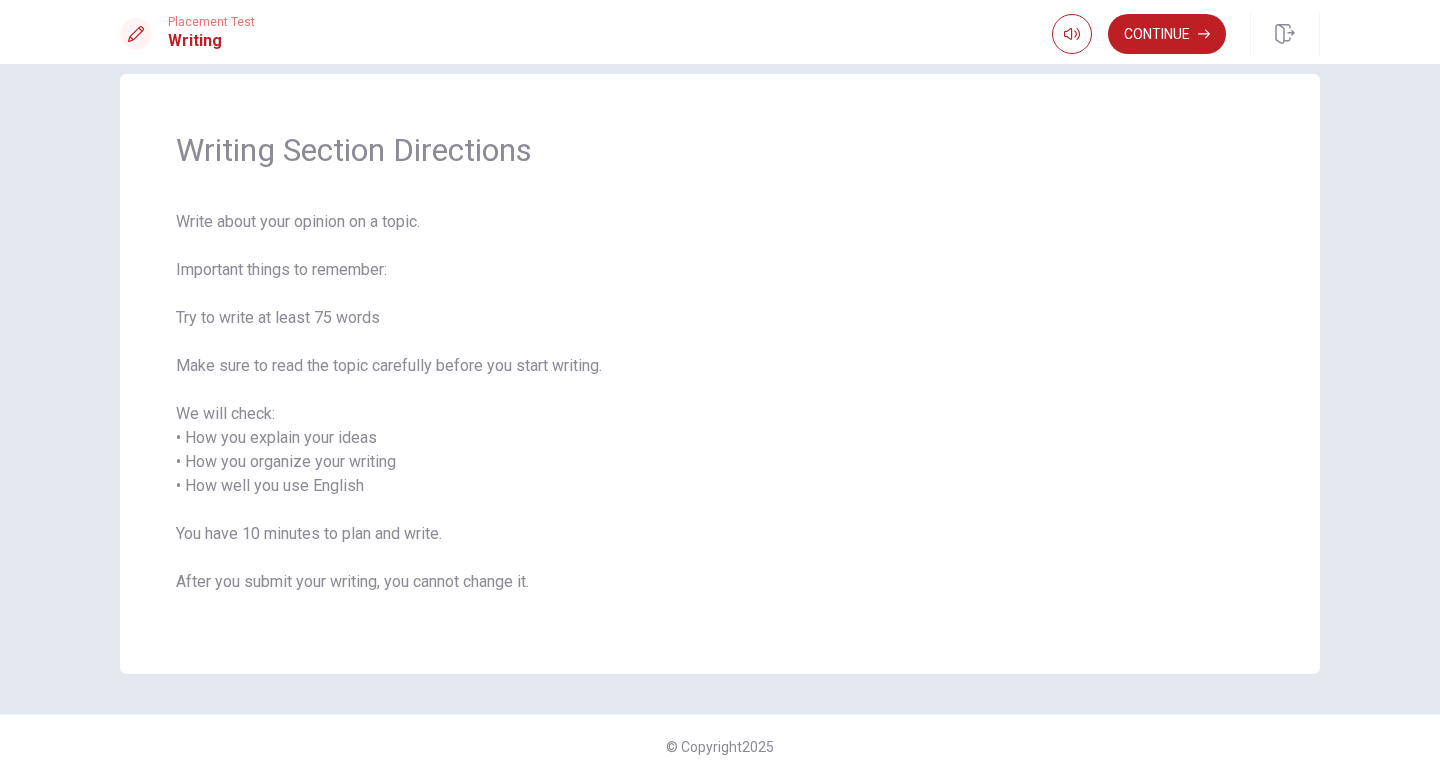 scroll, scrollTop: 0, scrollLeft: 0, axis: both 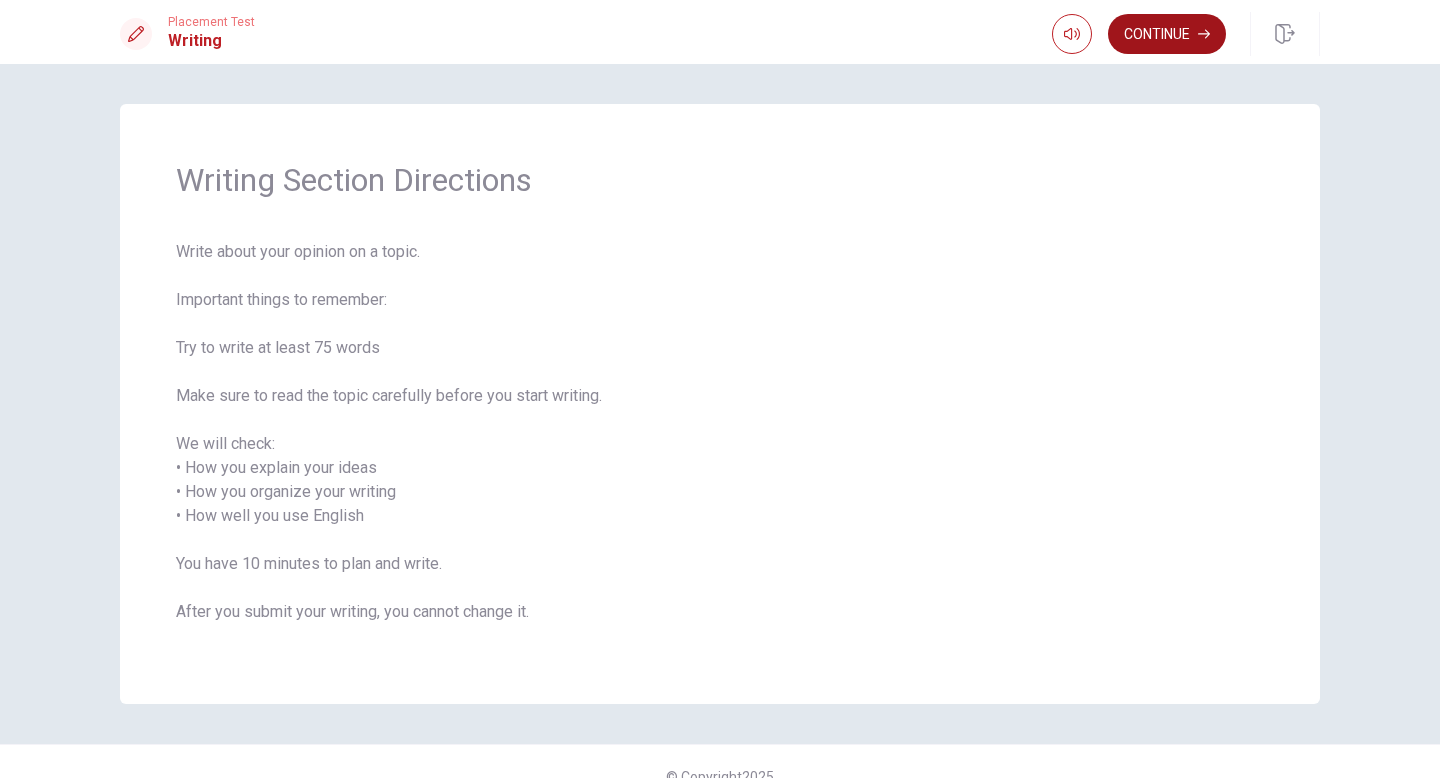 click on "Continue" at bounding box center [1167, 34] 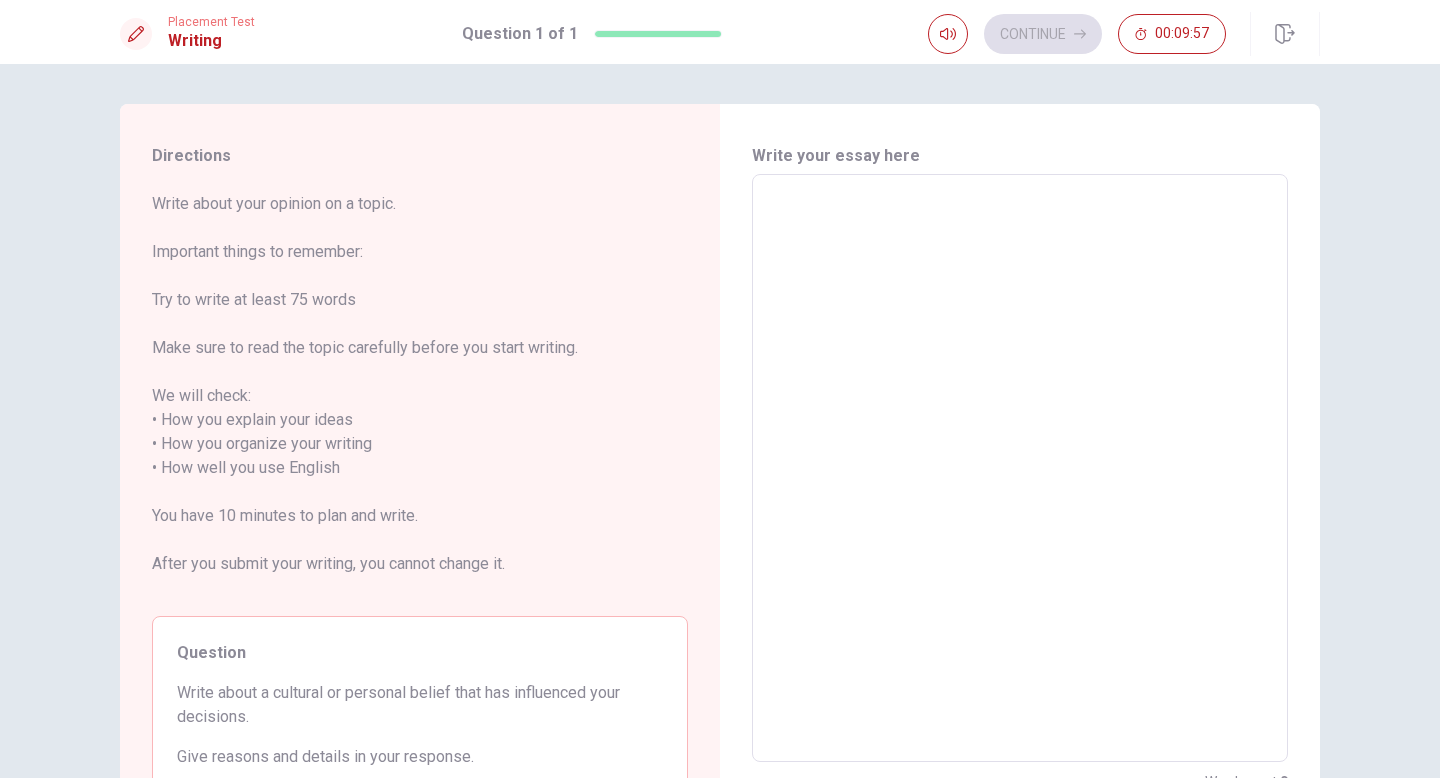 click at bounding box center (1020, 468) 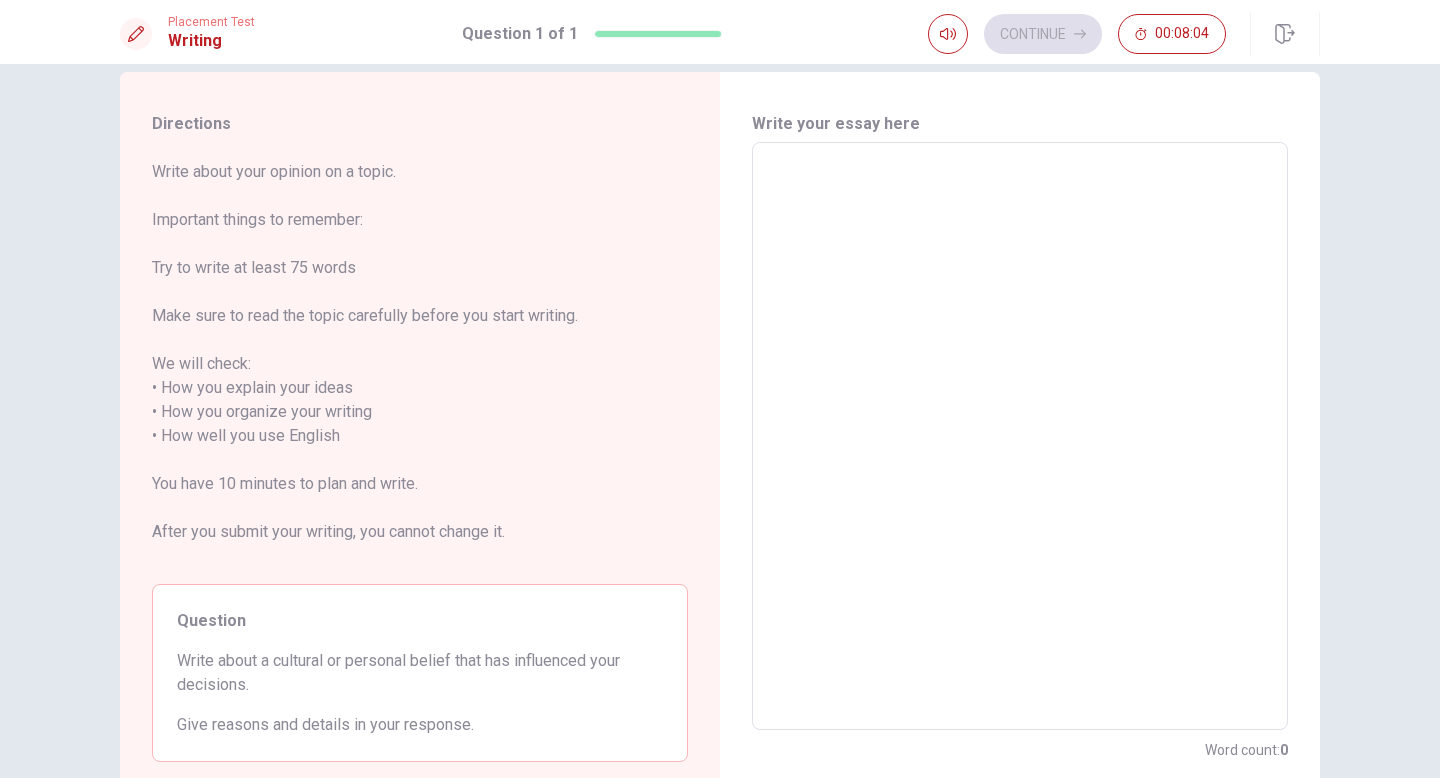 scroll, scrollTop: 35, scrollLeft: 0, axis: vertical 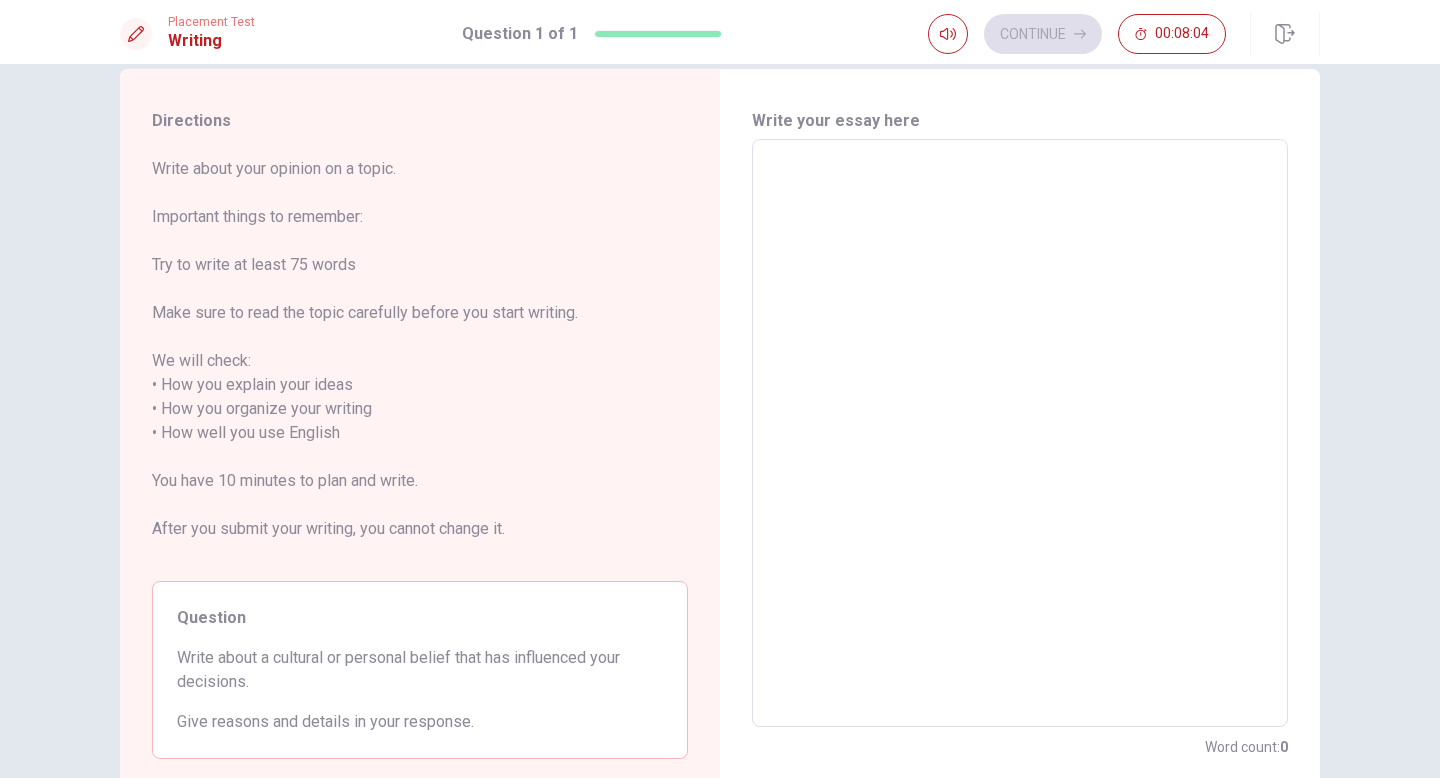 click at bounding box center [1020, 433] 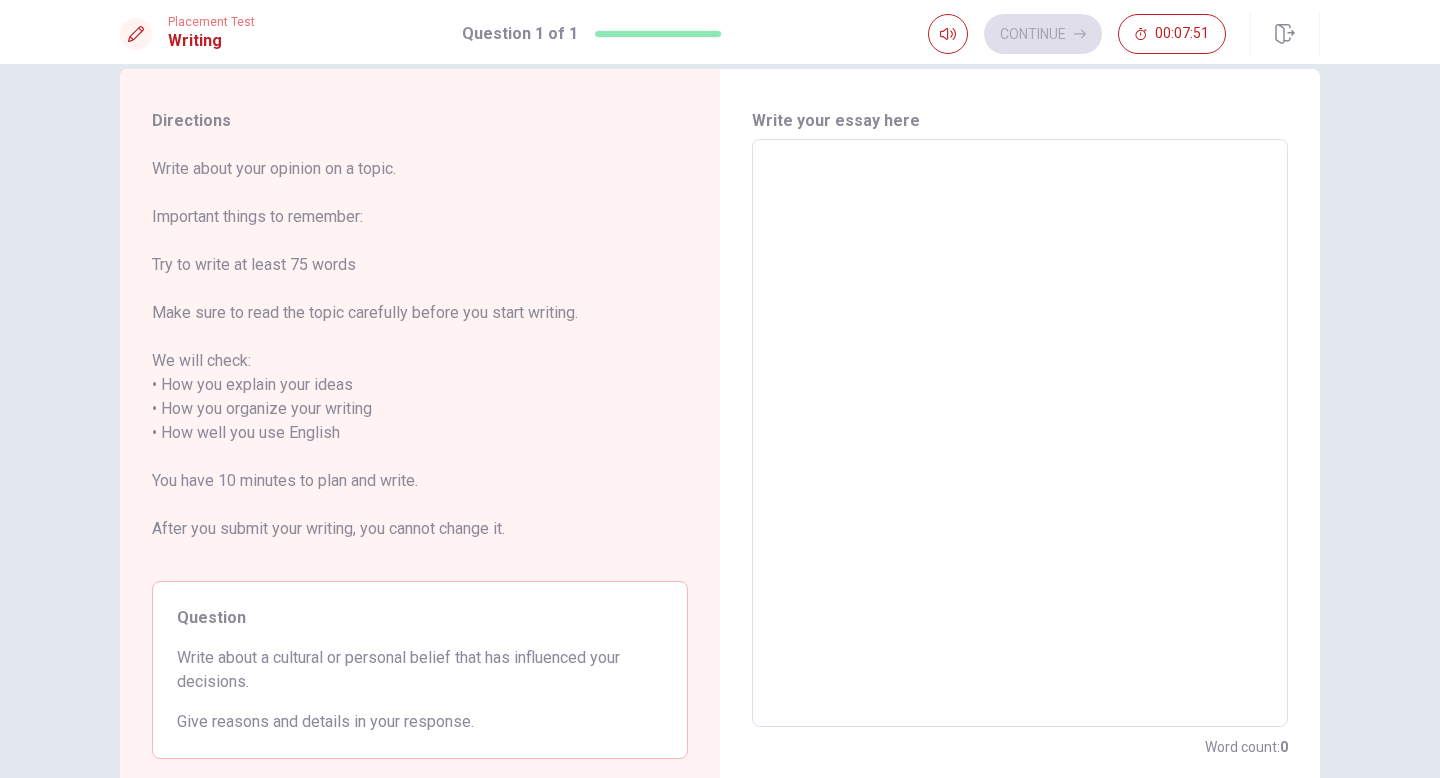 type on "T" 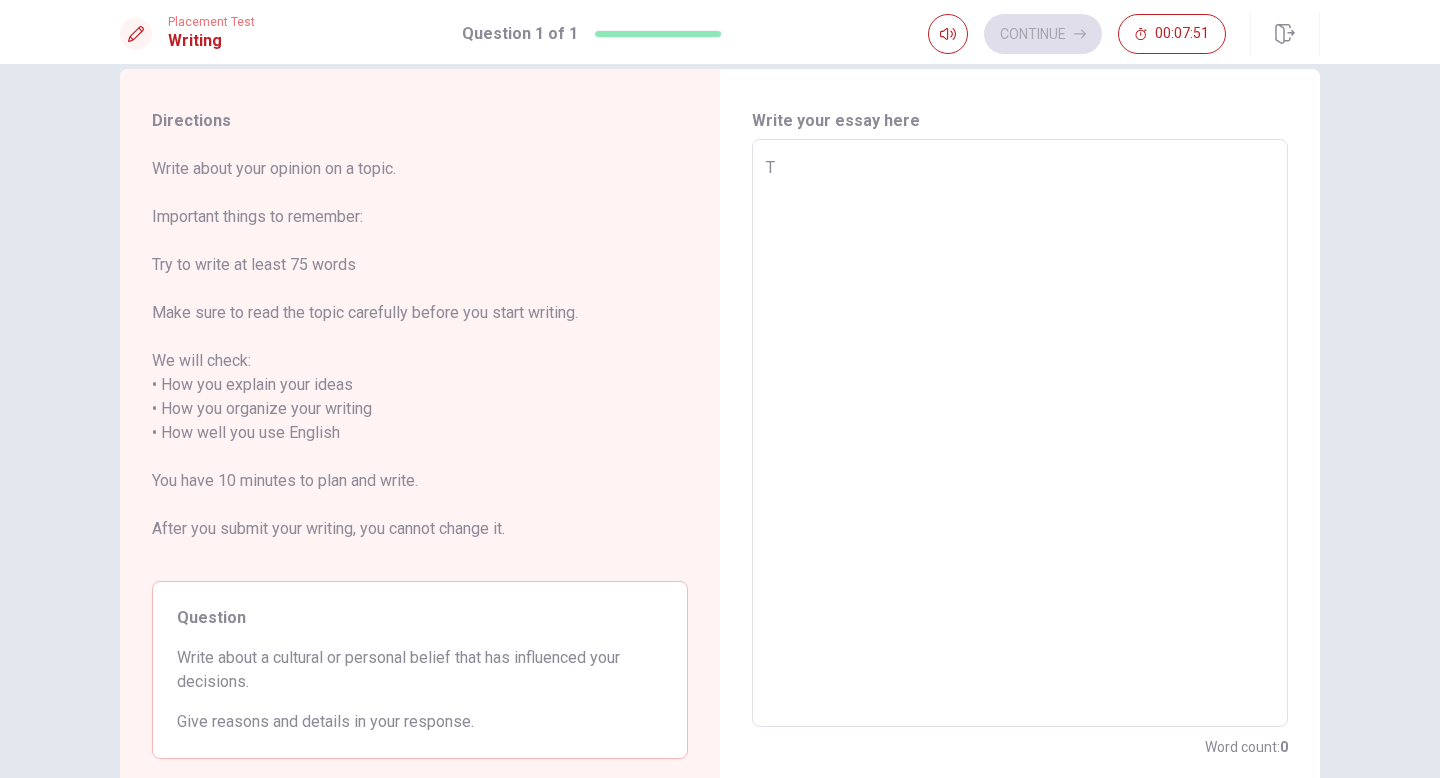 type on "x" 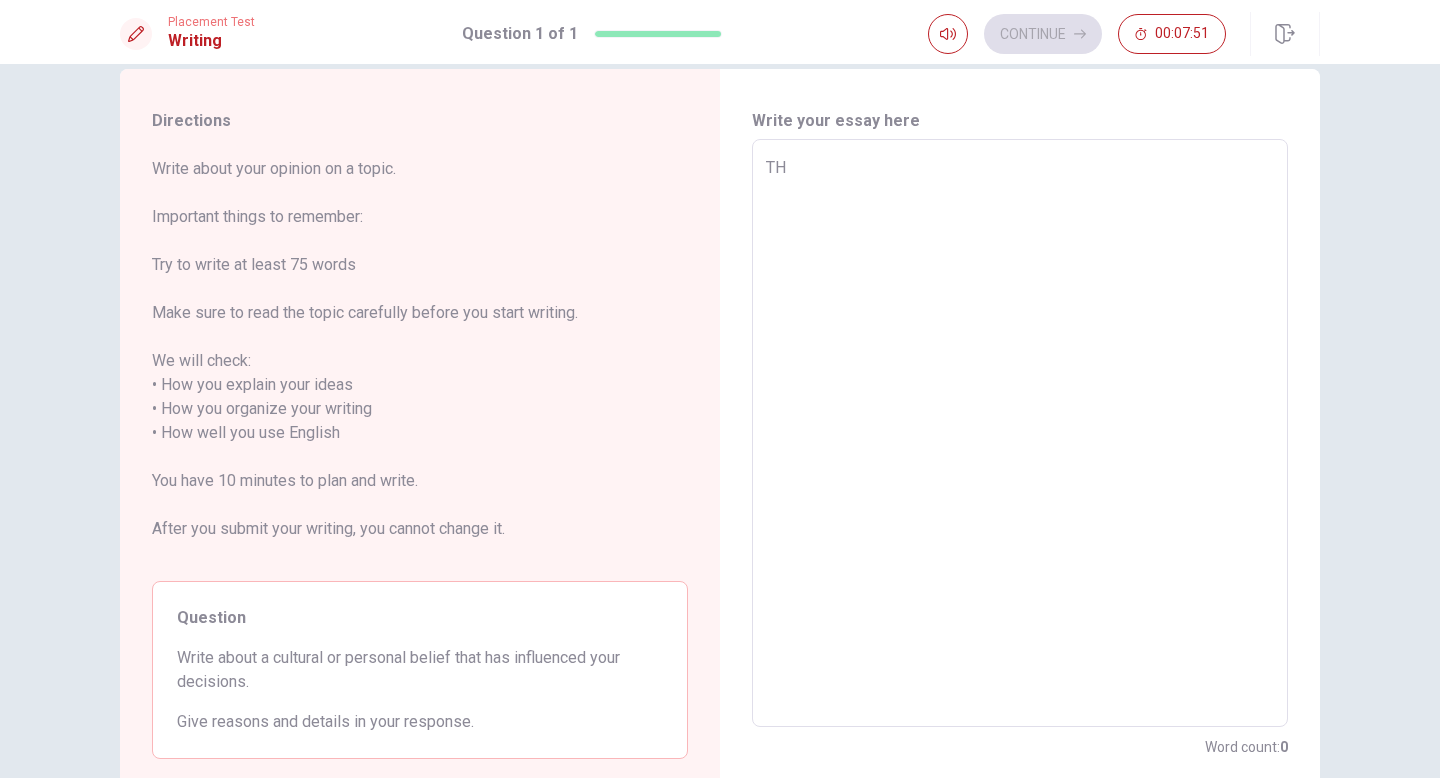 type on "x" 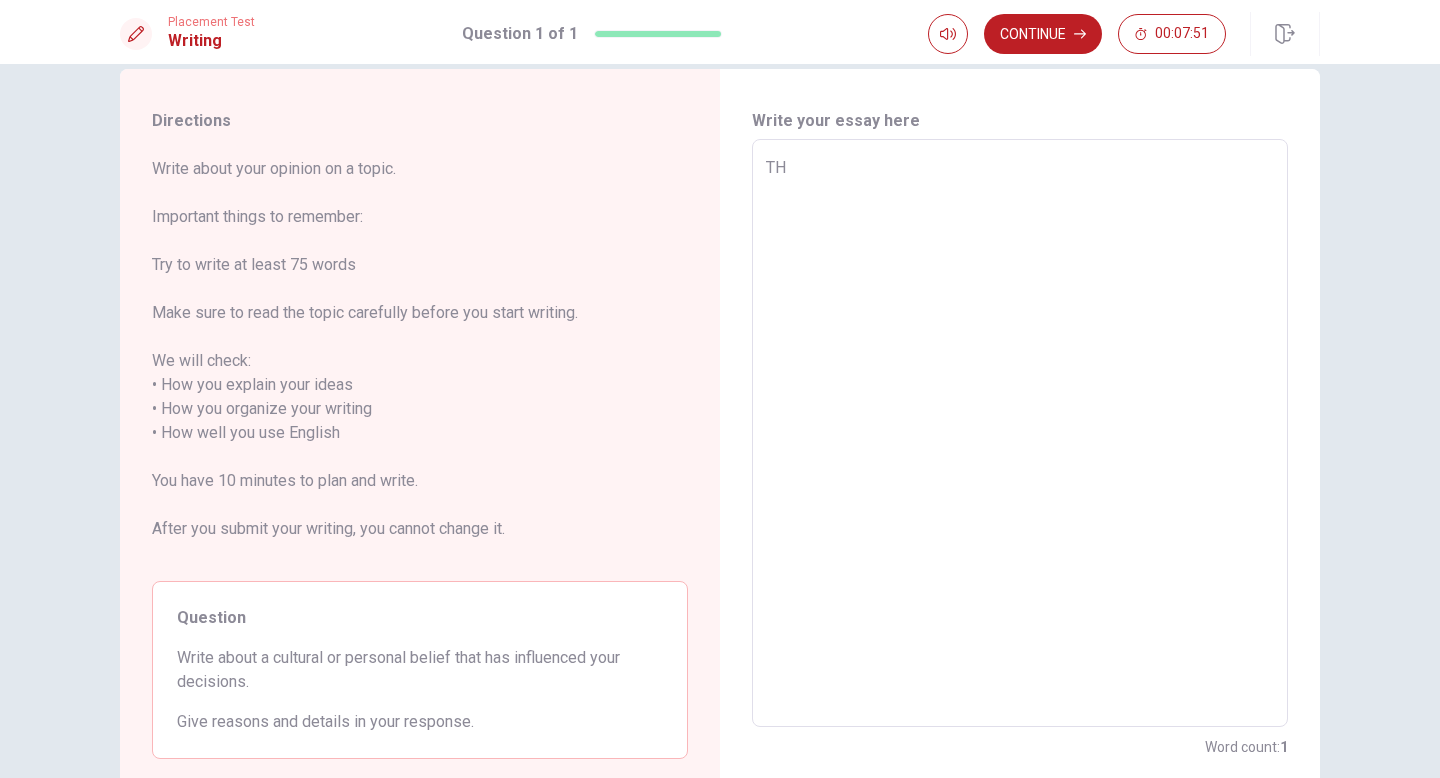 type on "T" 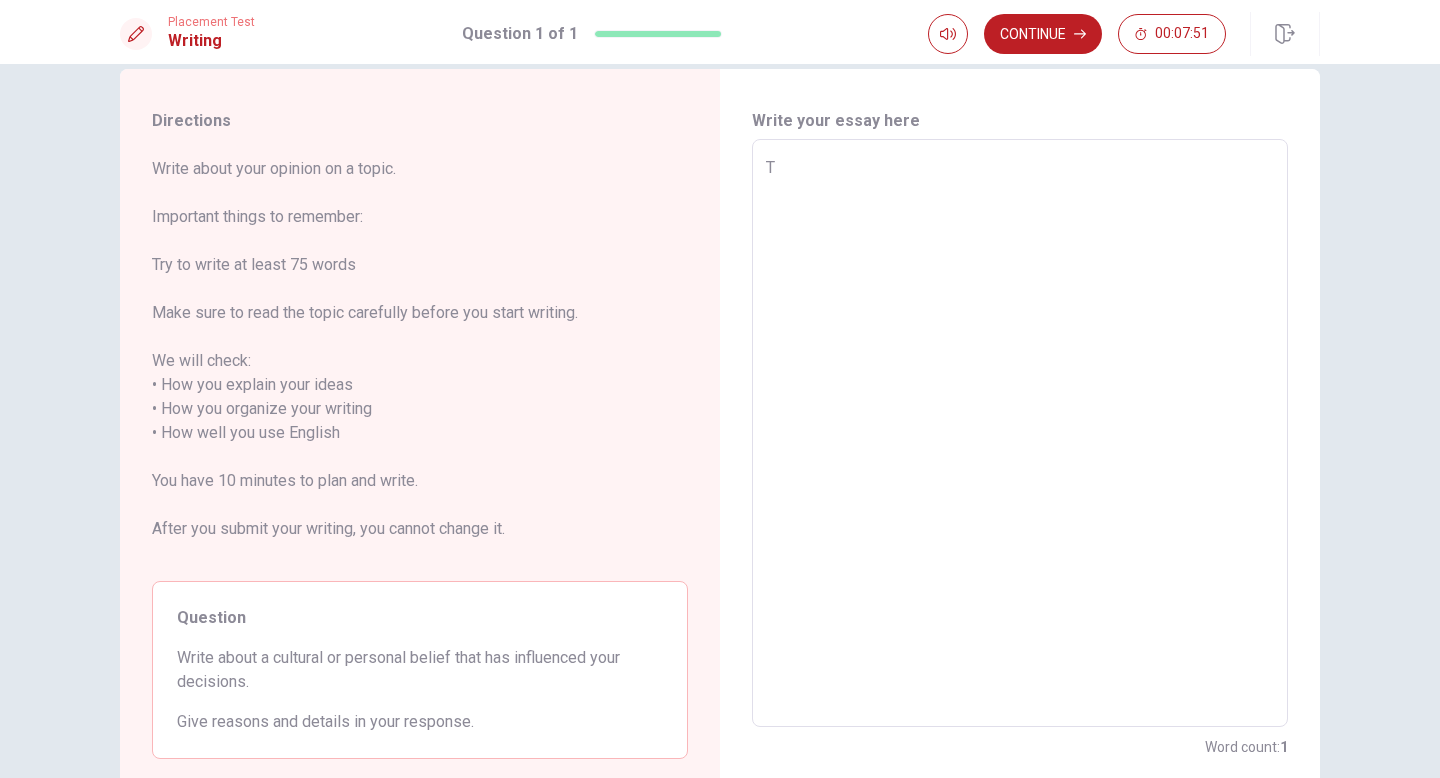 type on "x" 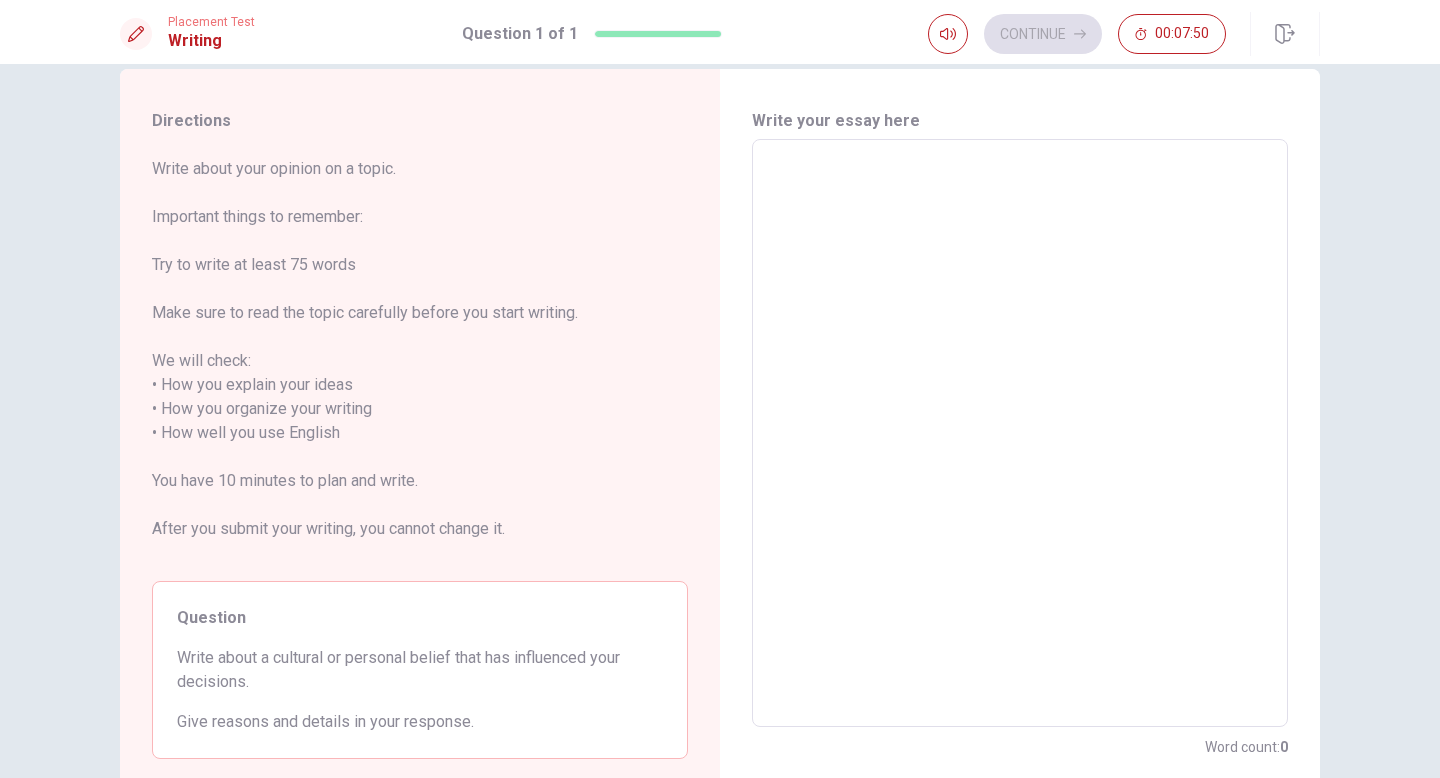 type on "t" 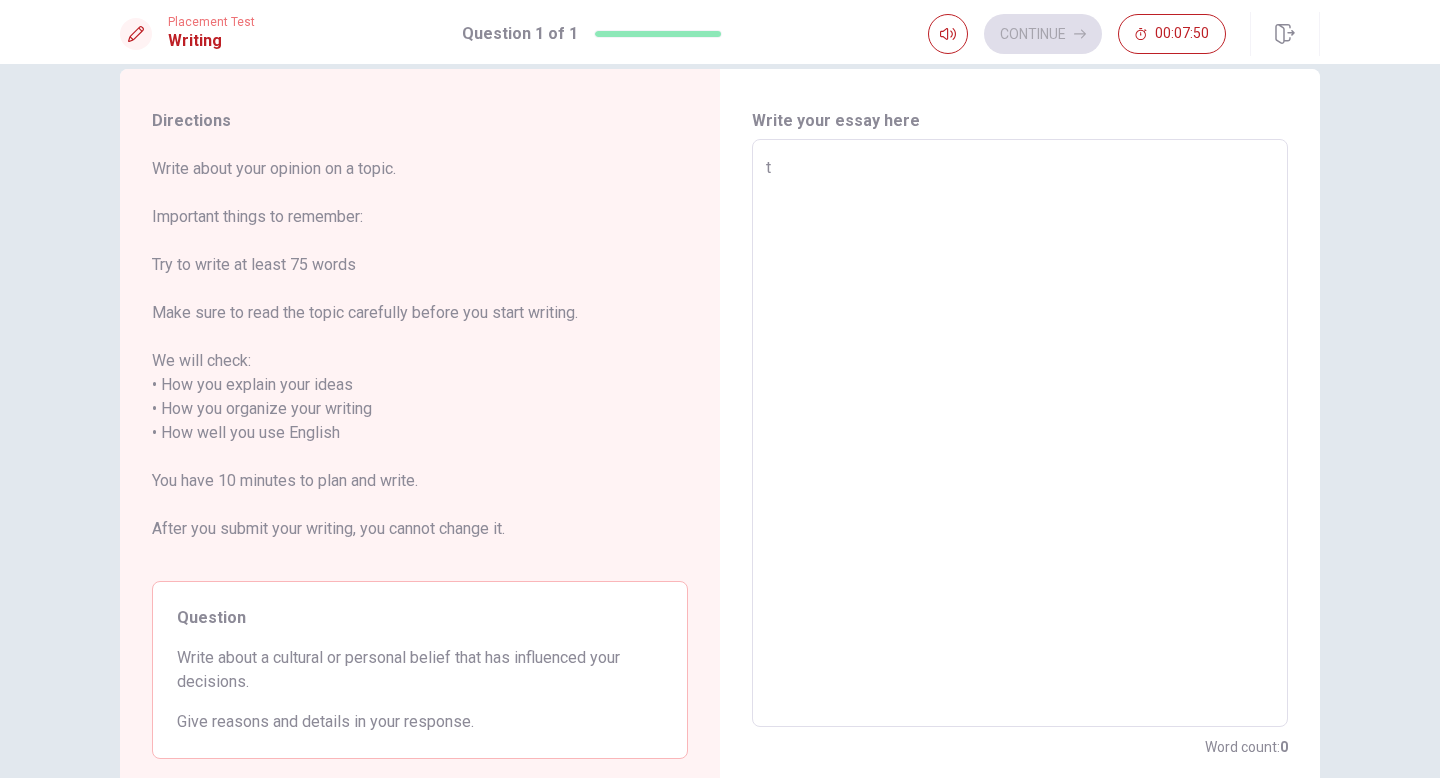 type on "x" 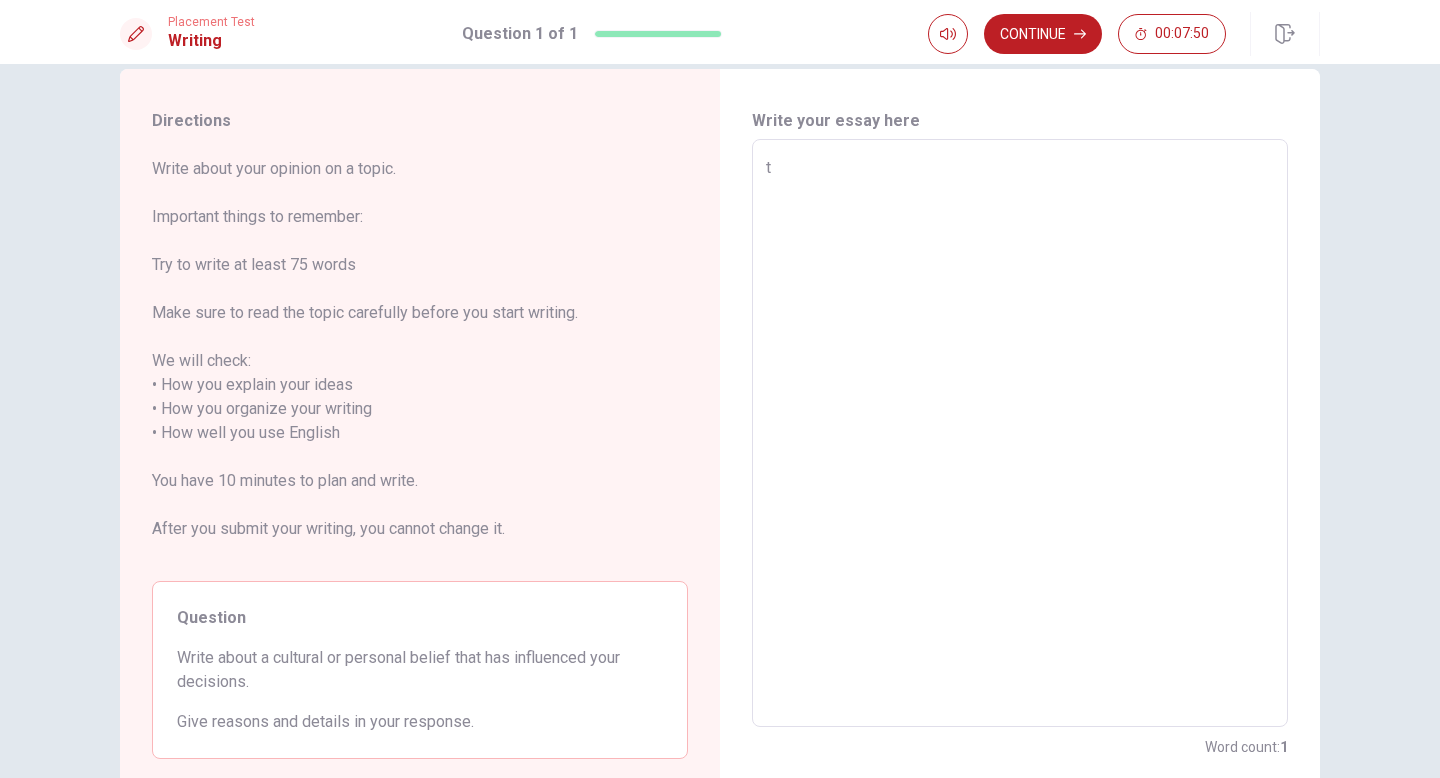type on "th" 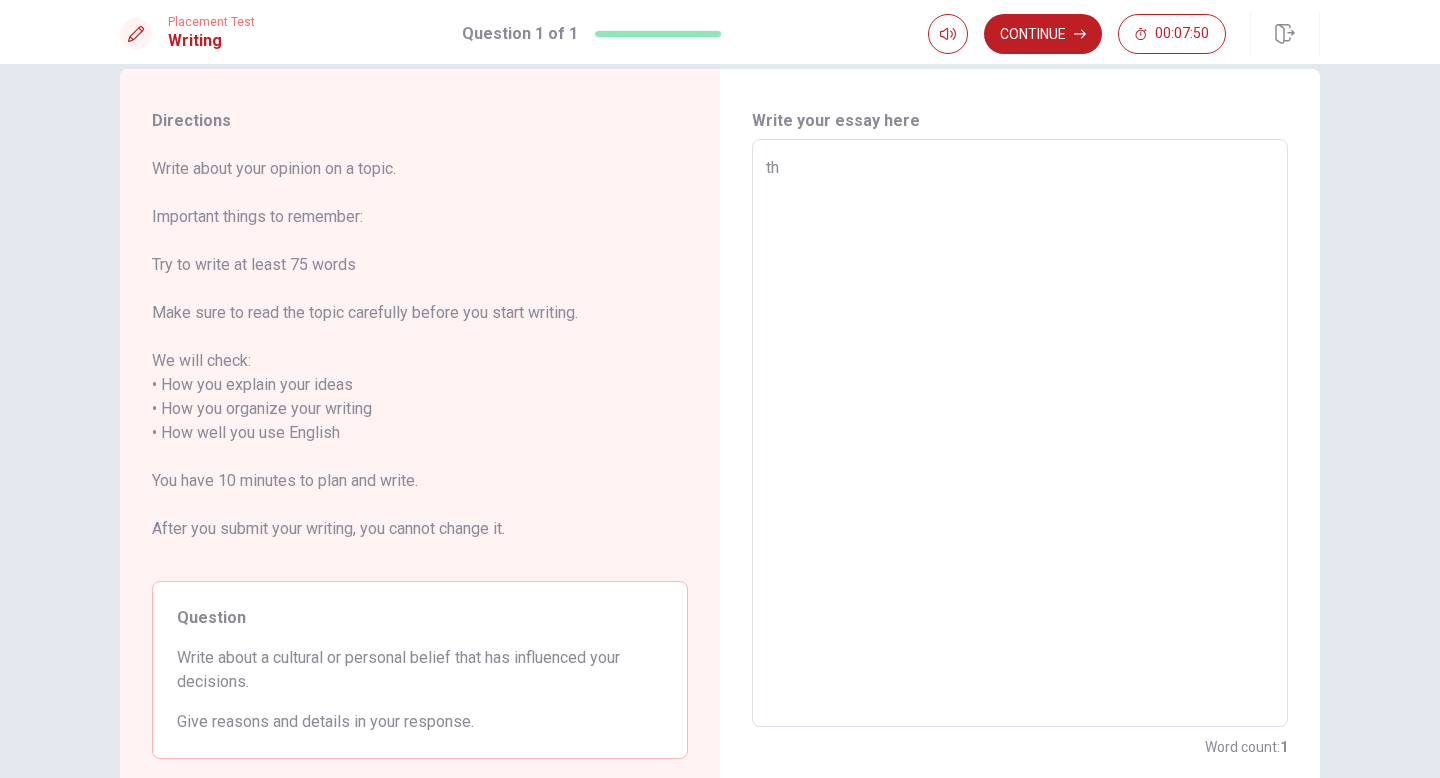 type on "the" 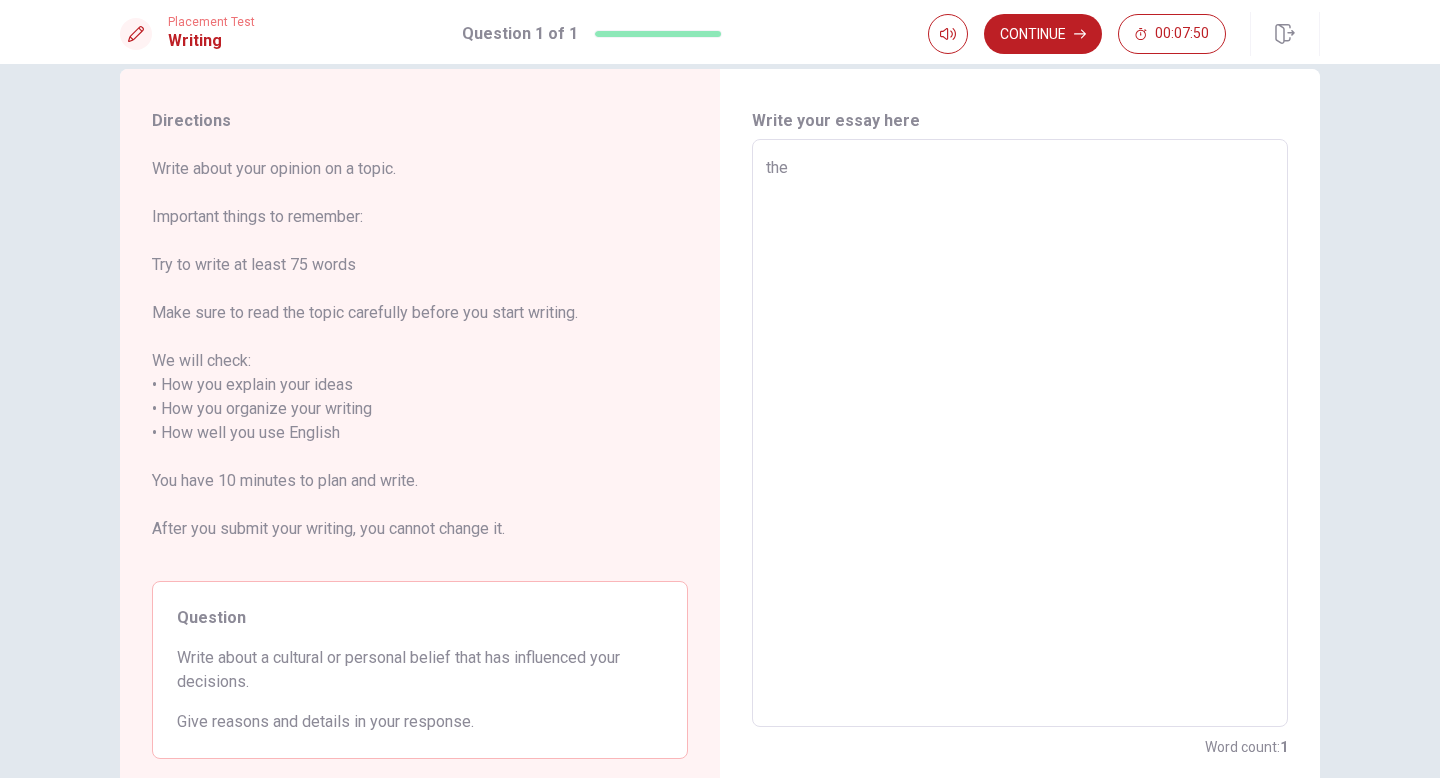 type on "x" 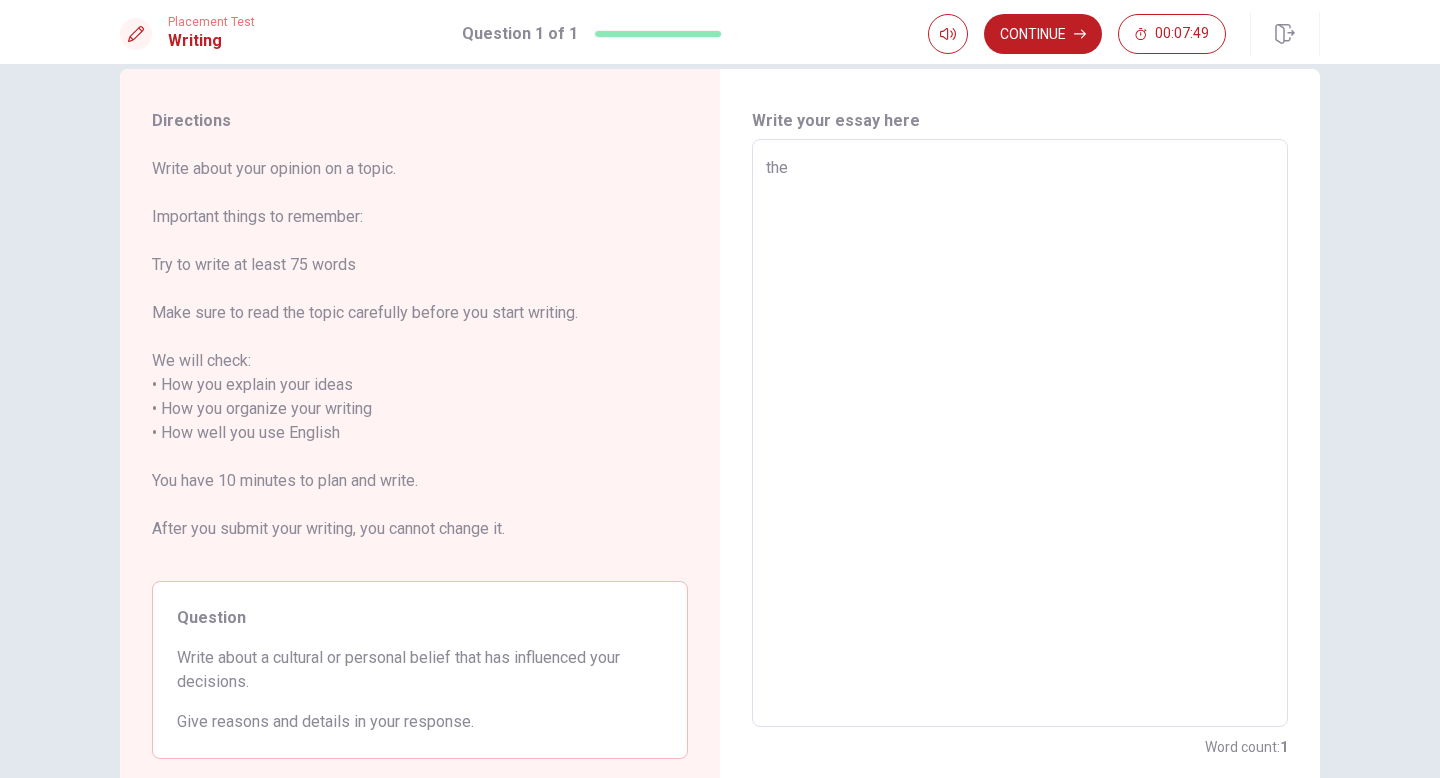 type on "th" 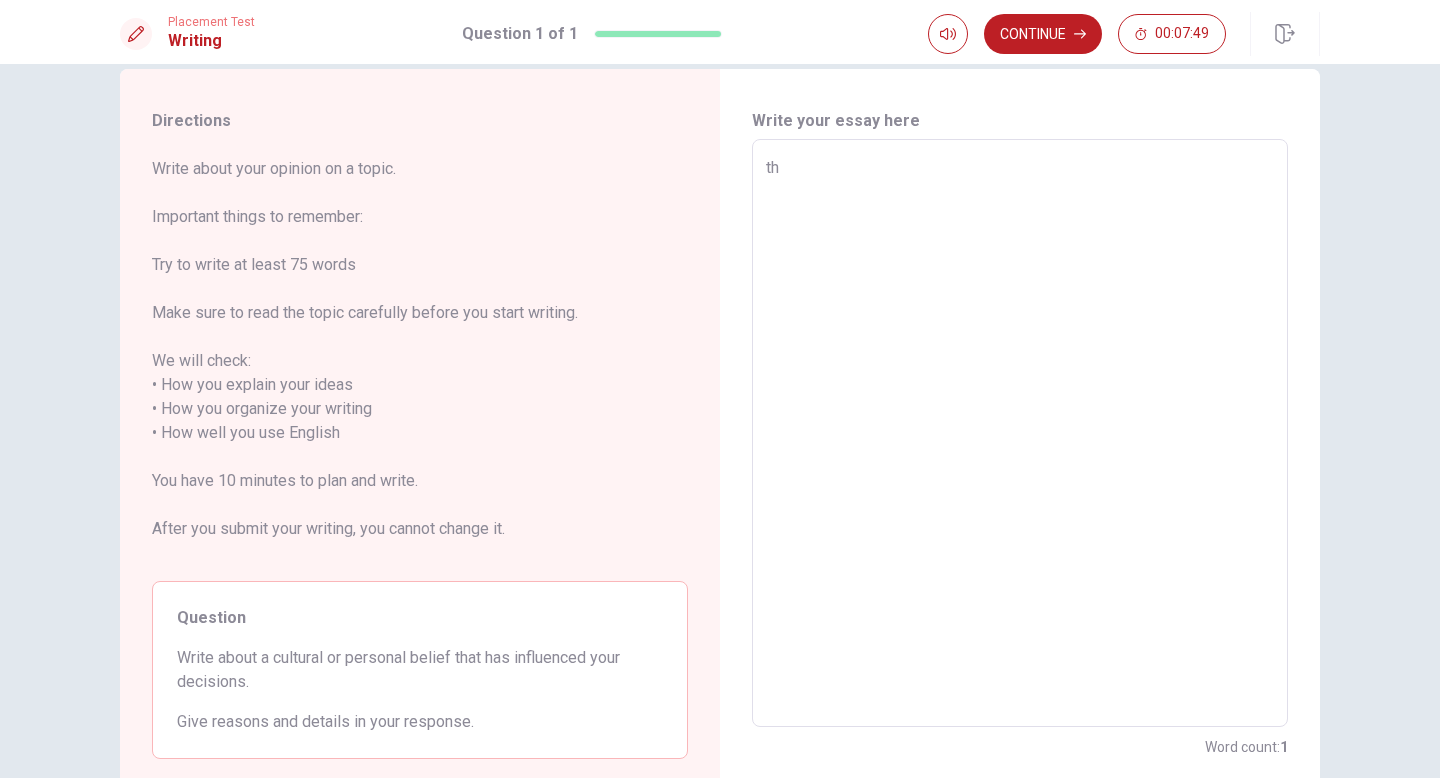 type on "x" 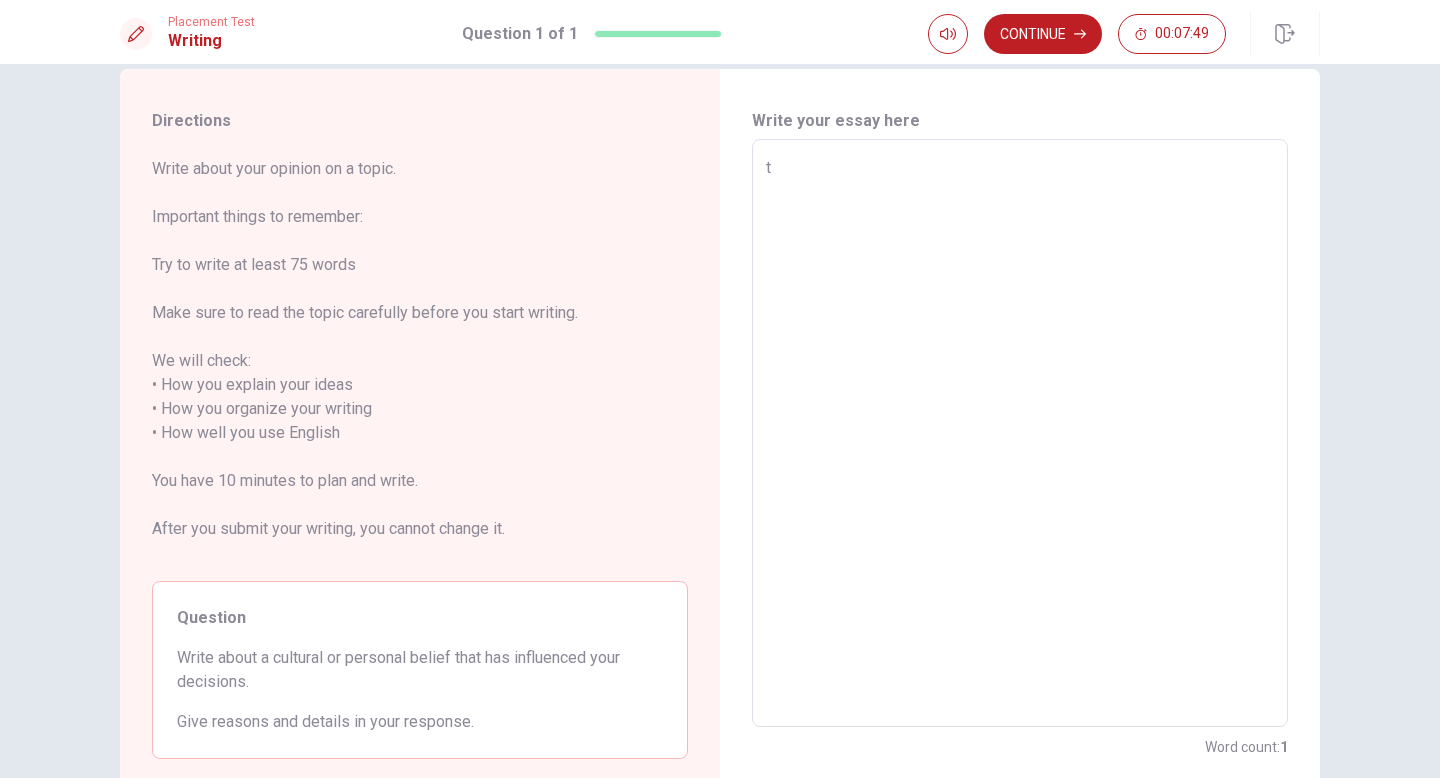type on "x" 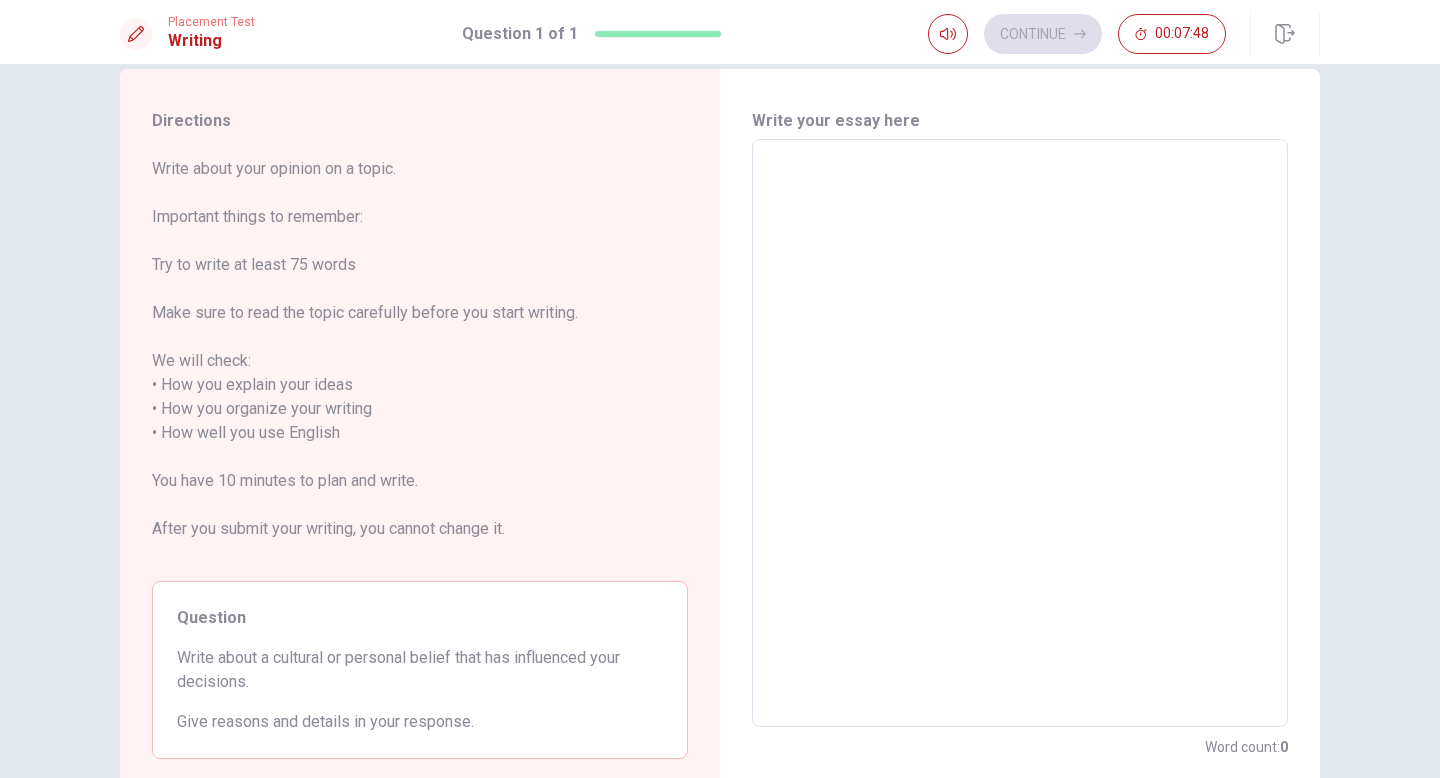 type on "T" 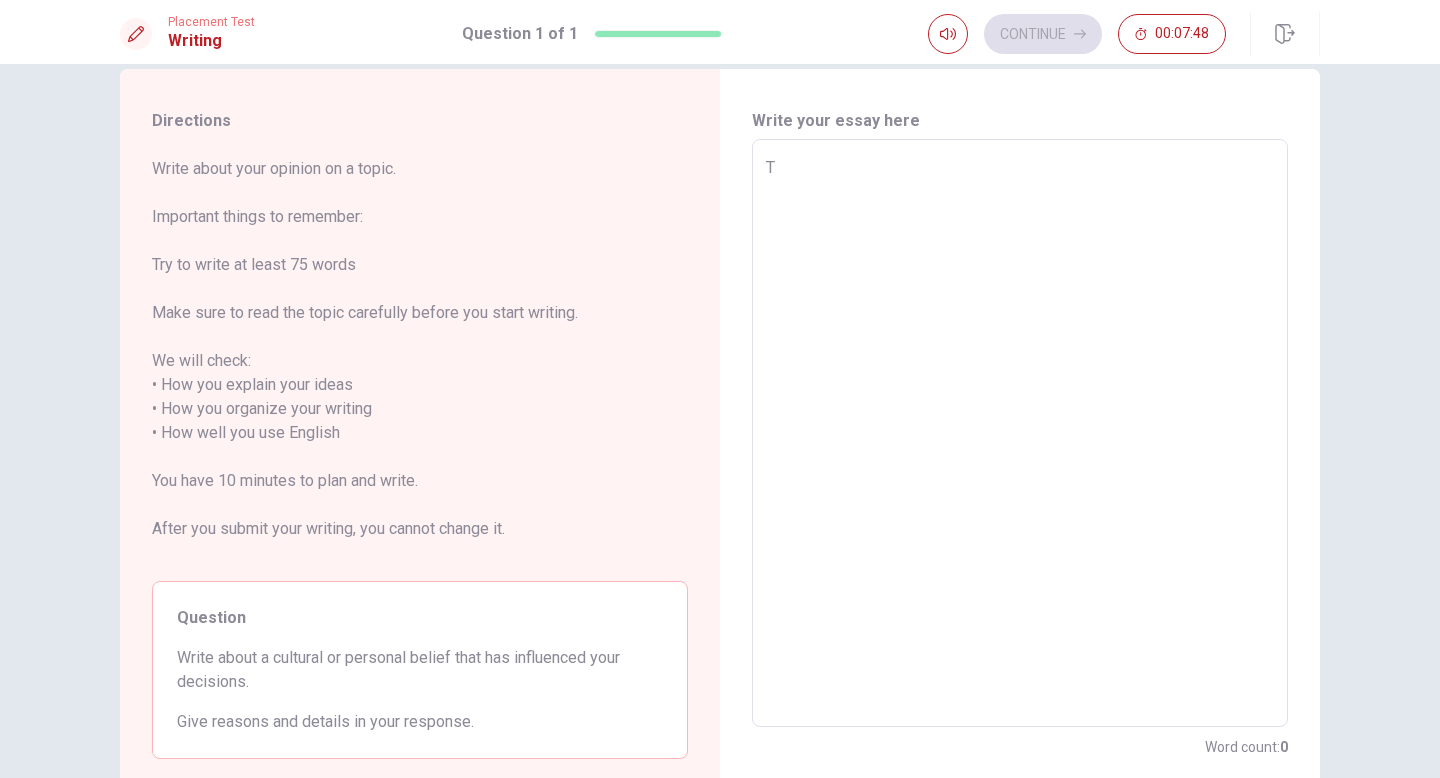 type on "x" 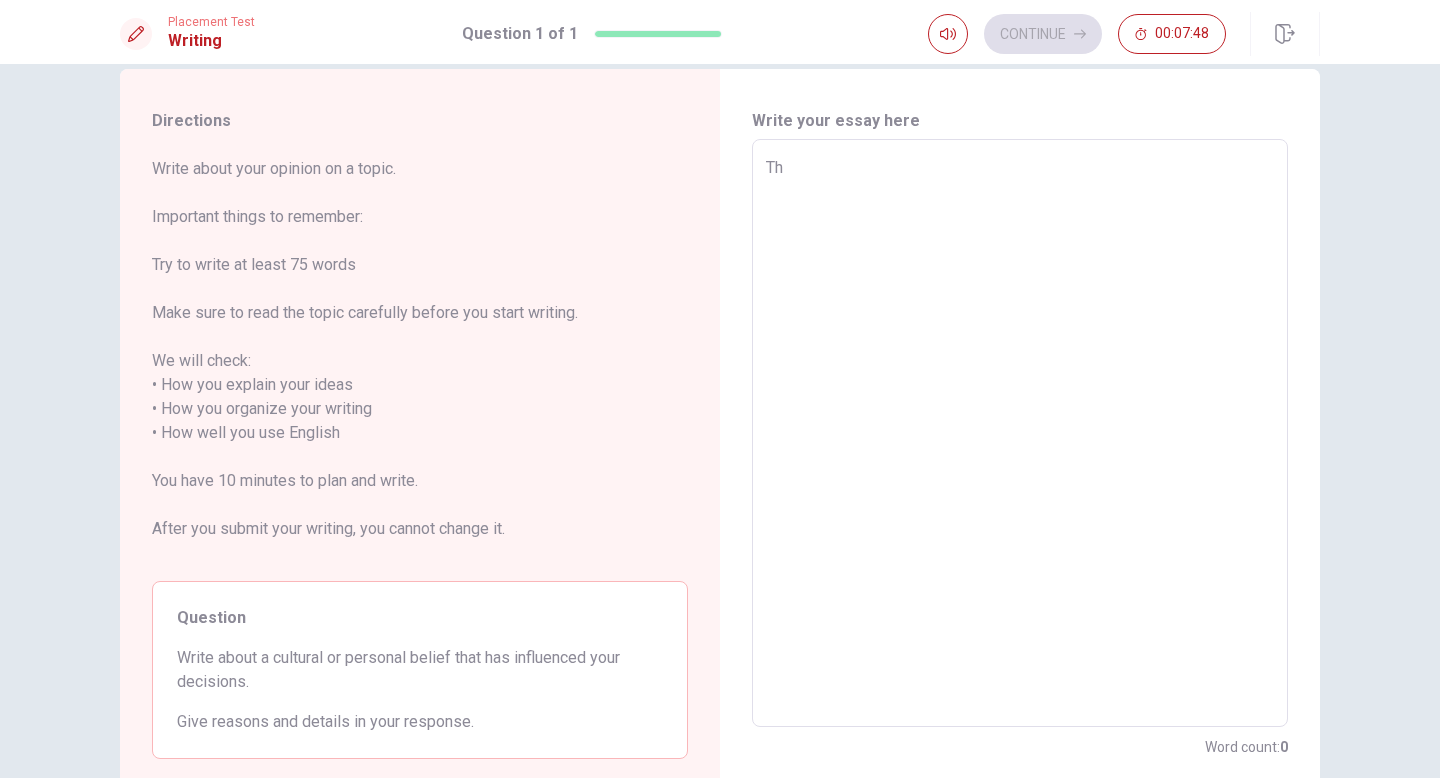type on "x" 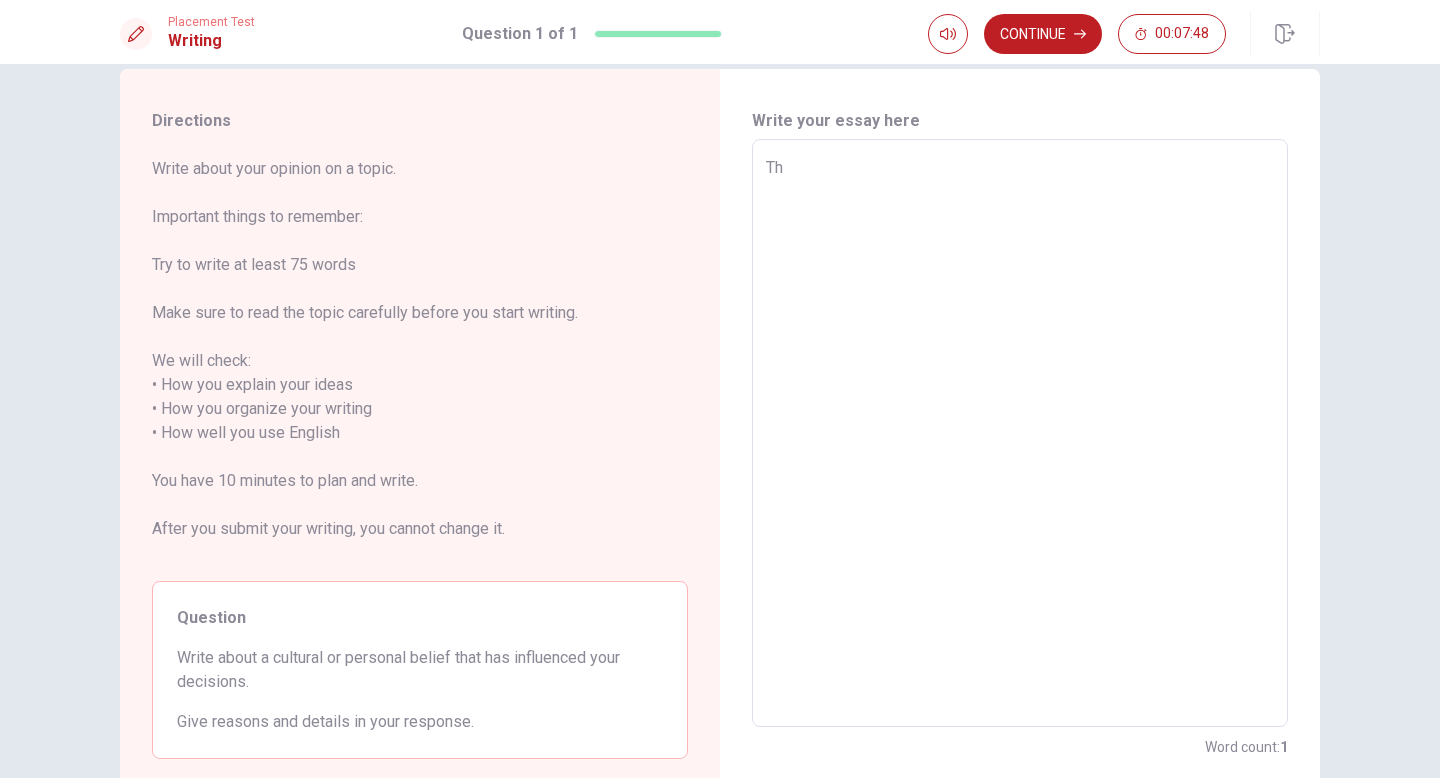 type on "The" 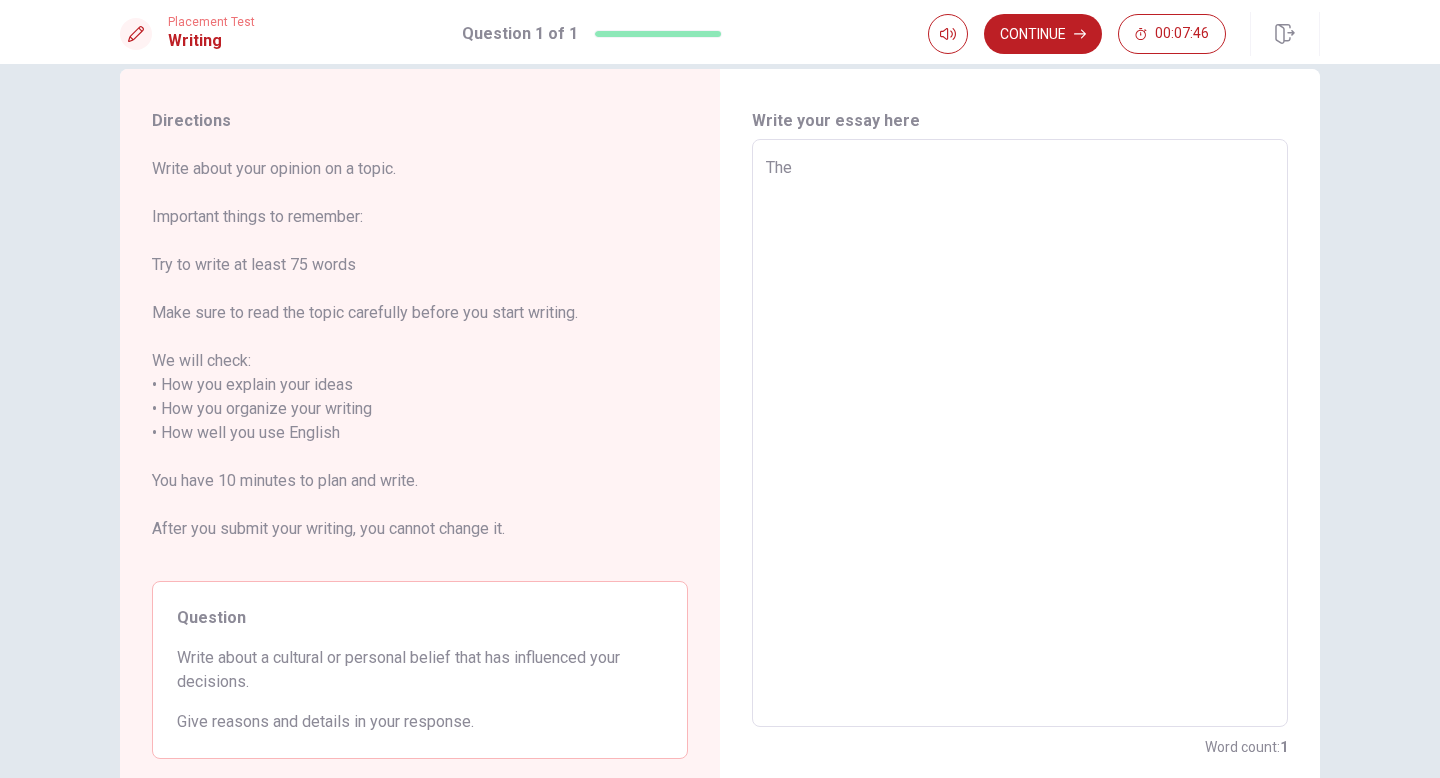 type on "x" 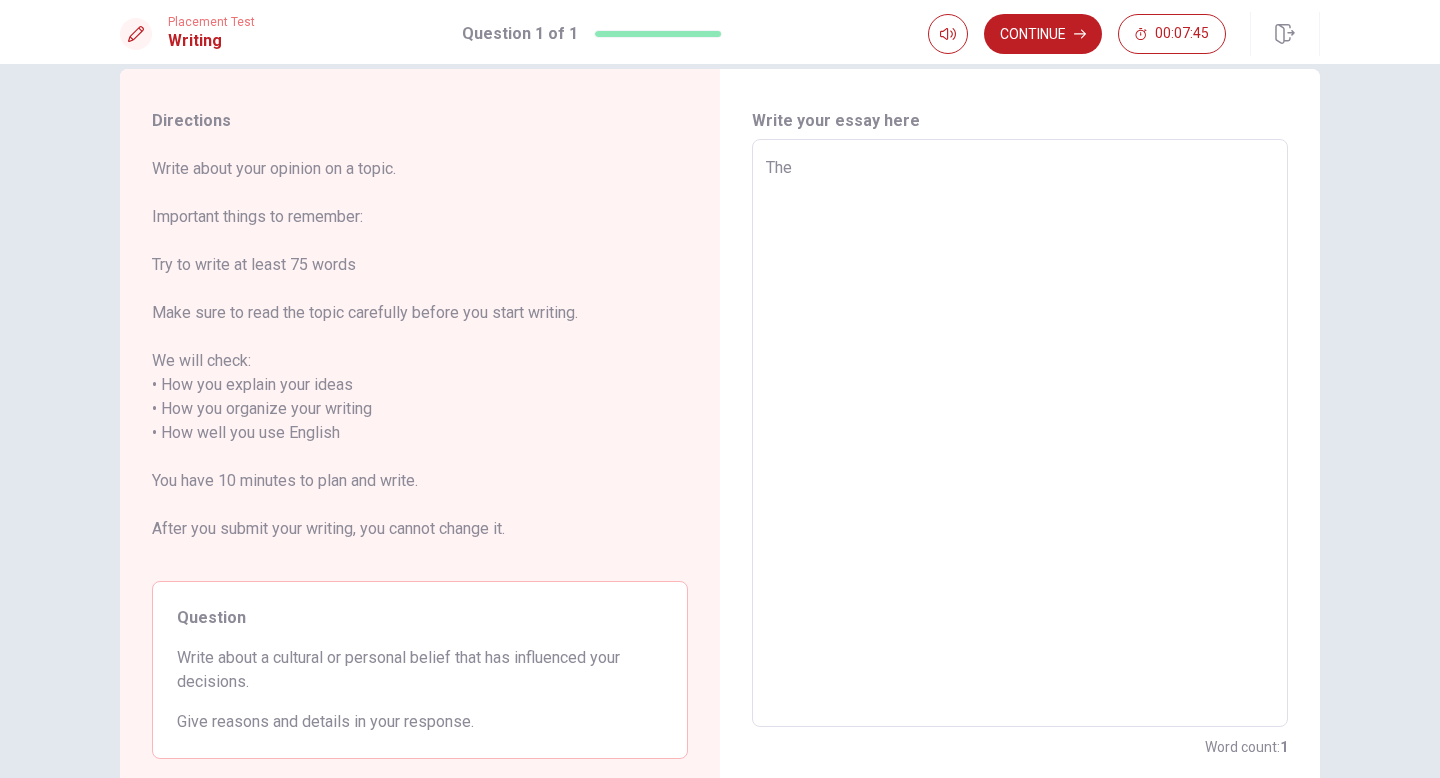 type on "Th" 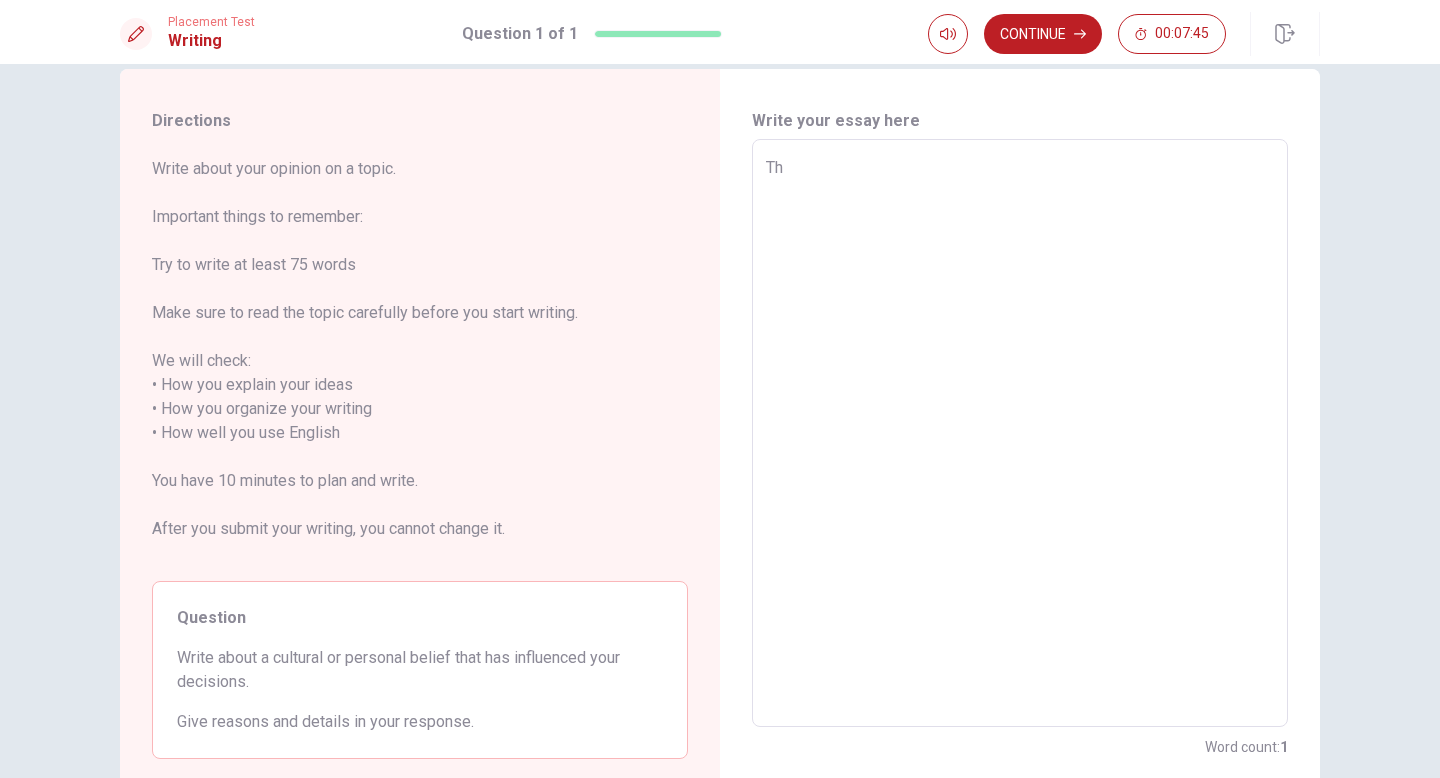 type on "x" 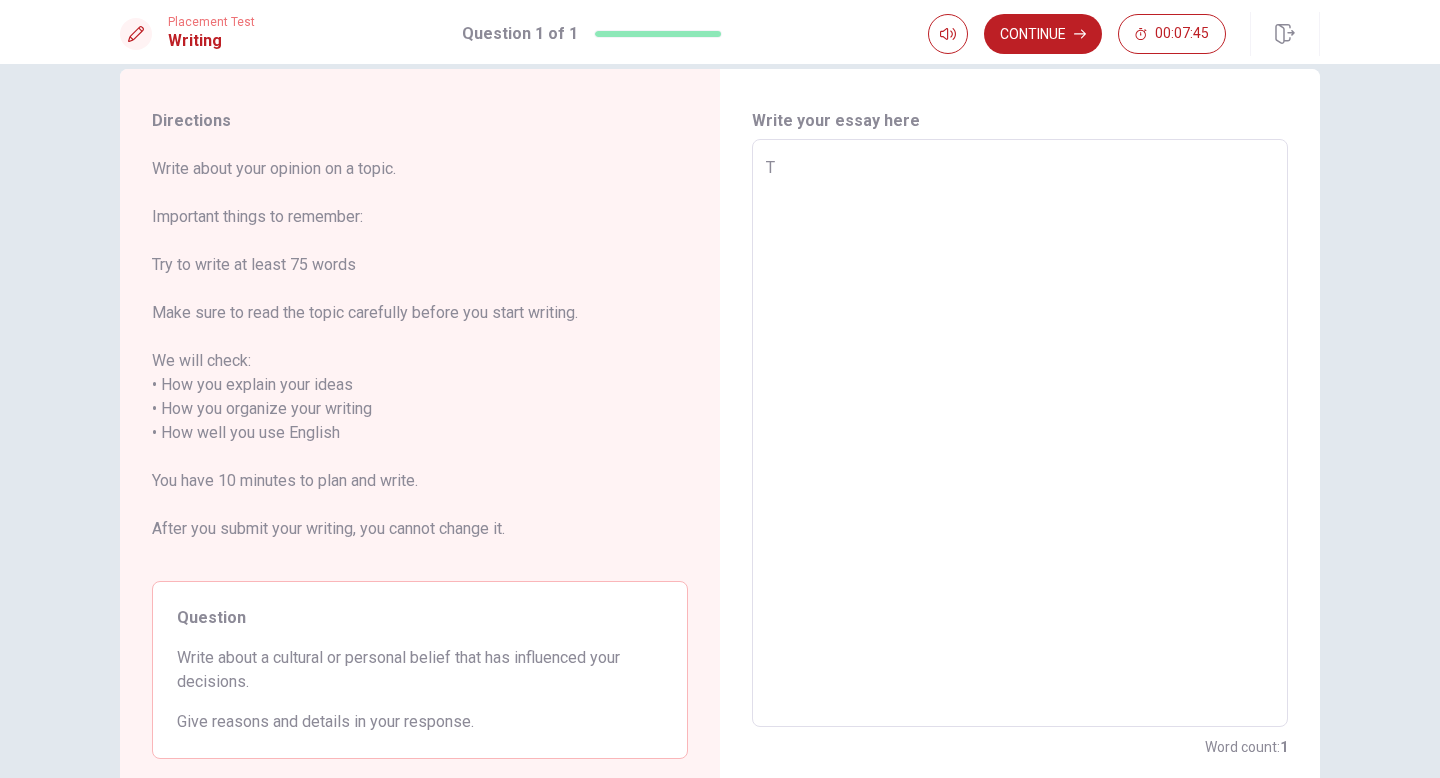 type on "x" 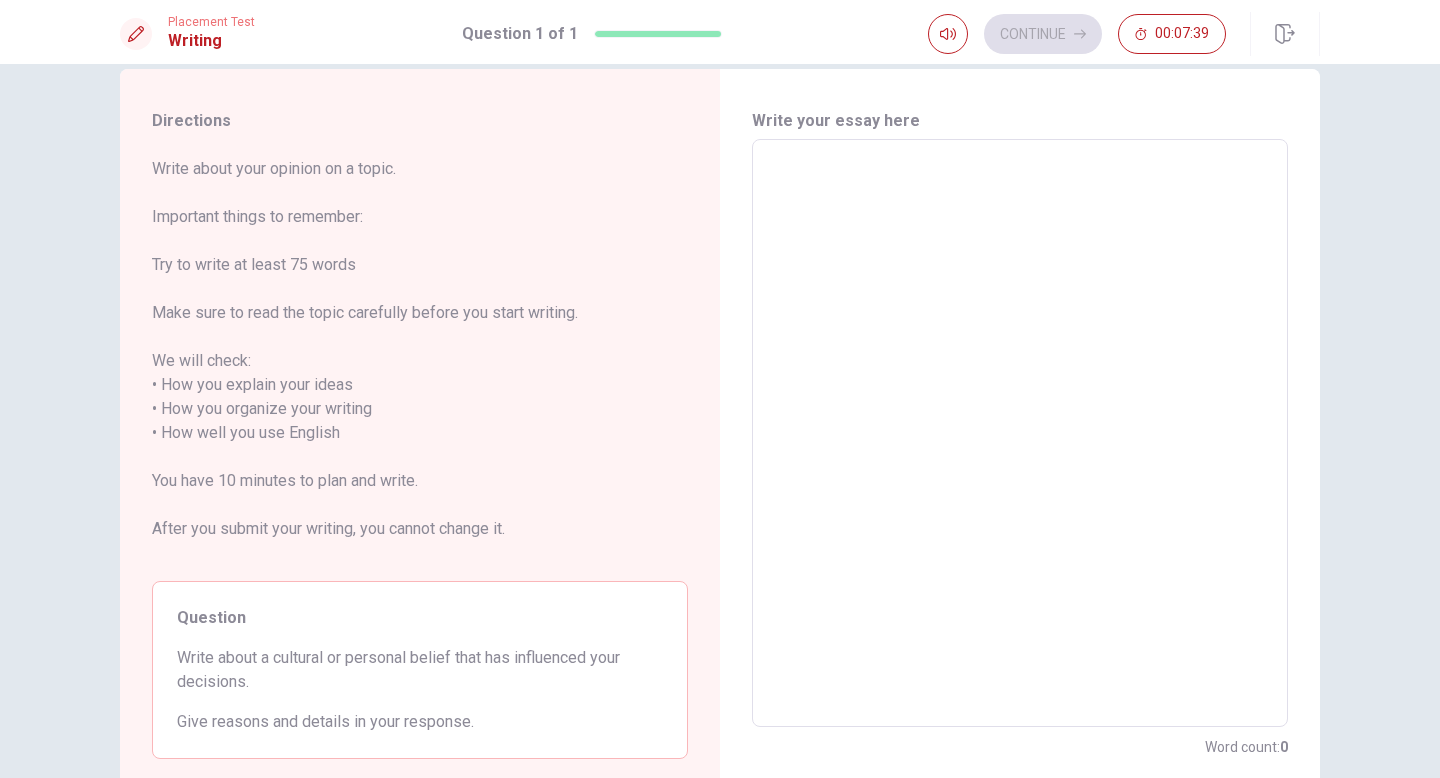 type on "W" 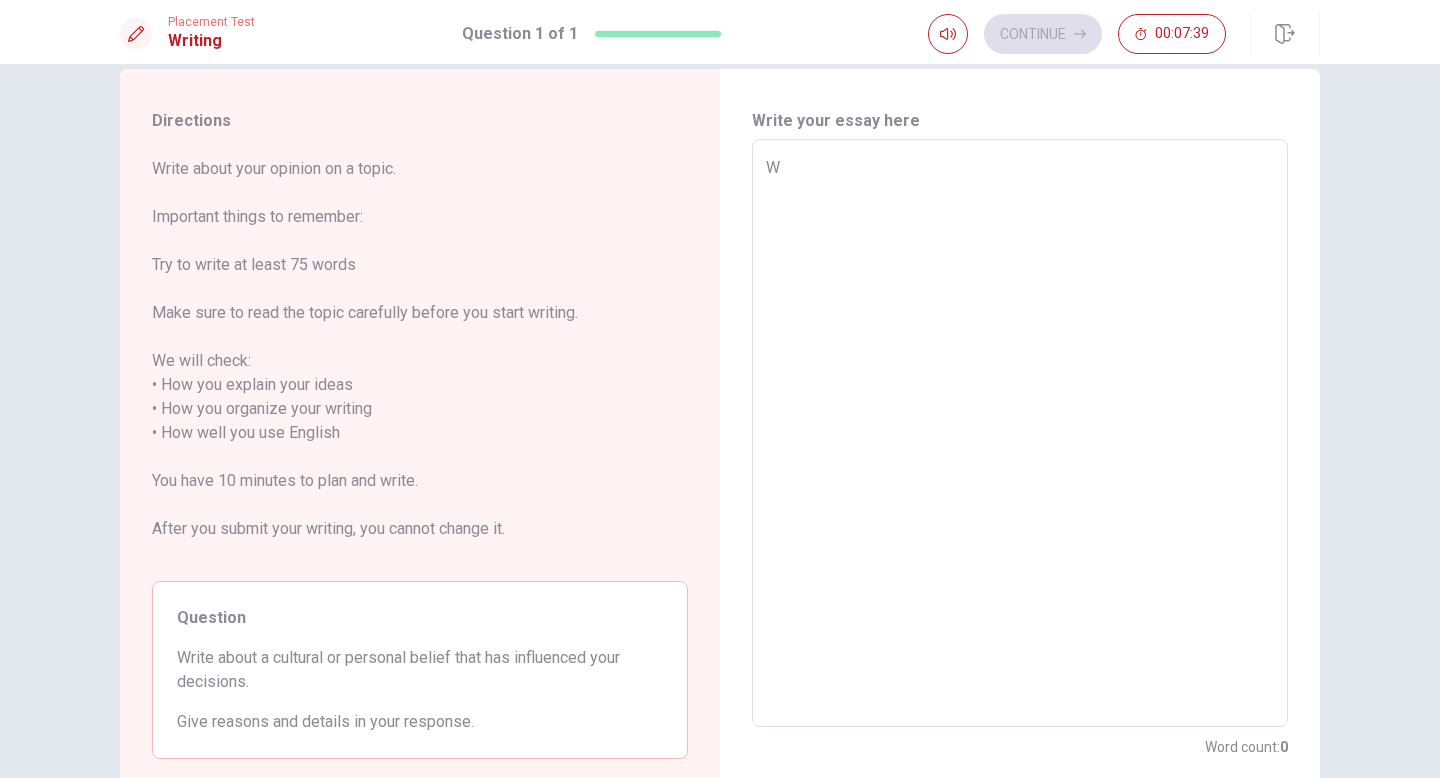 type on "x" 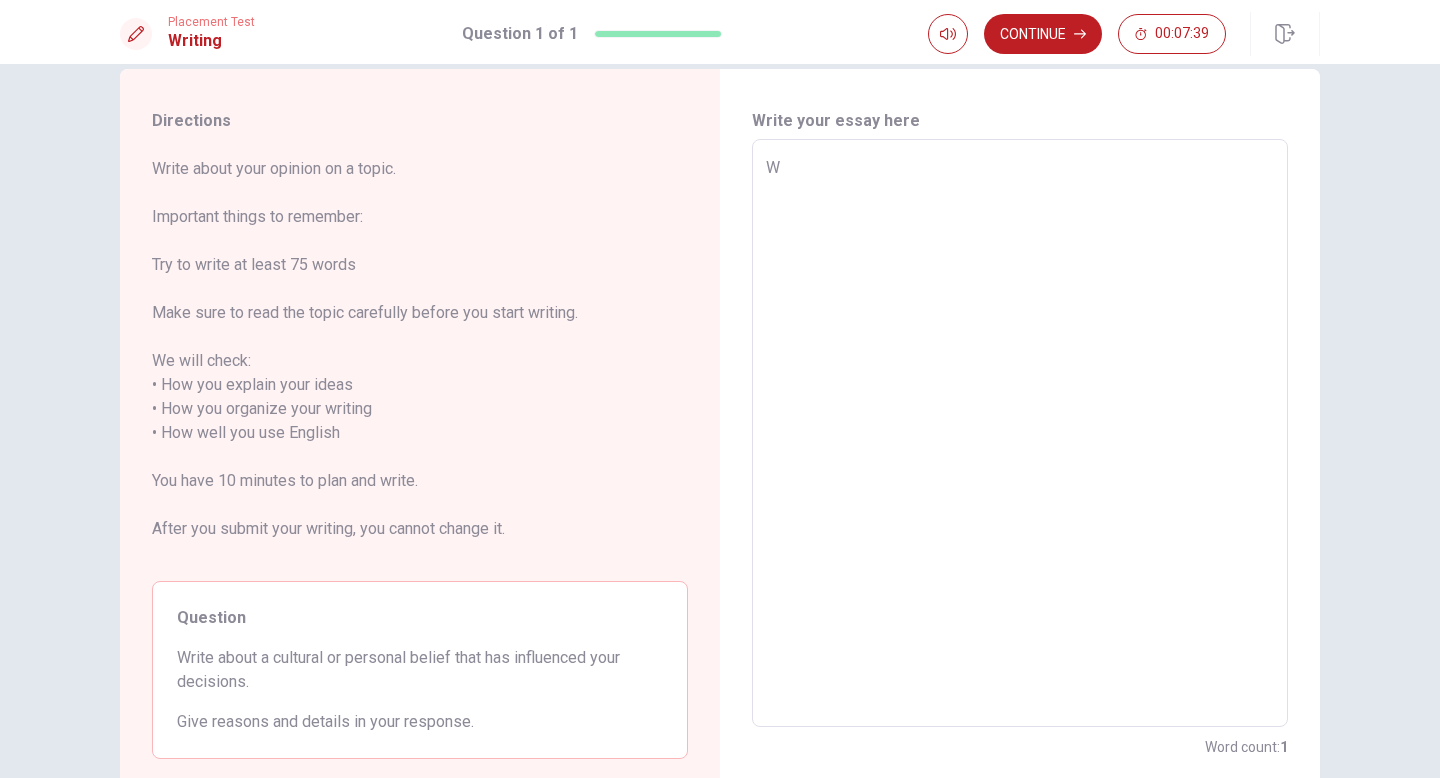 type on "Wh" 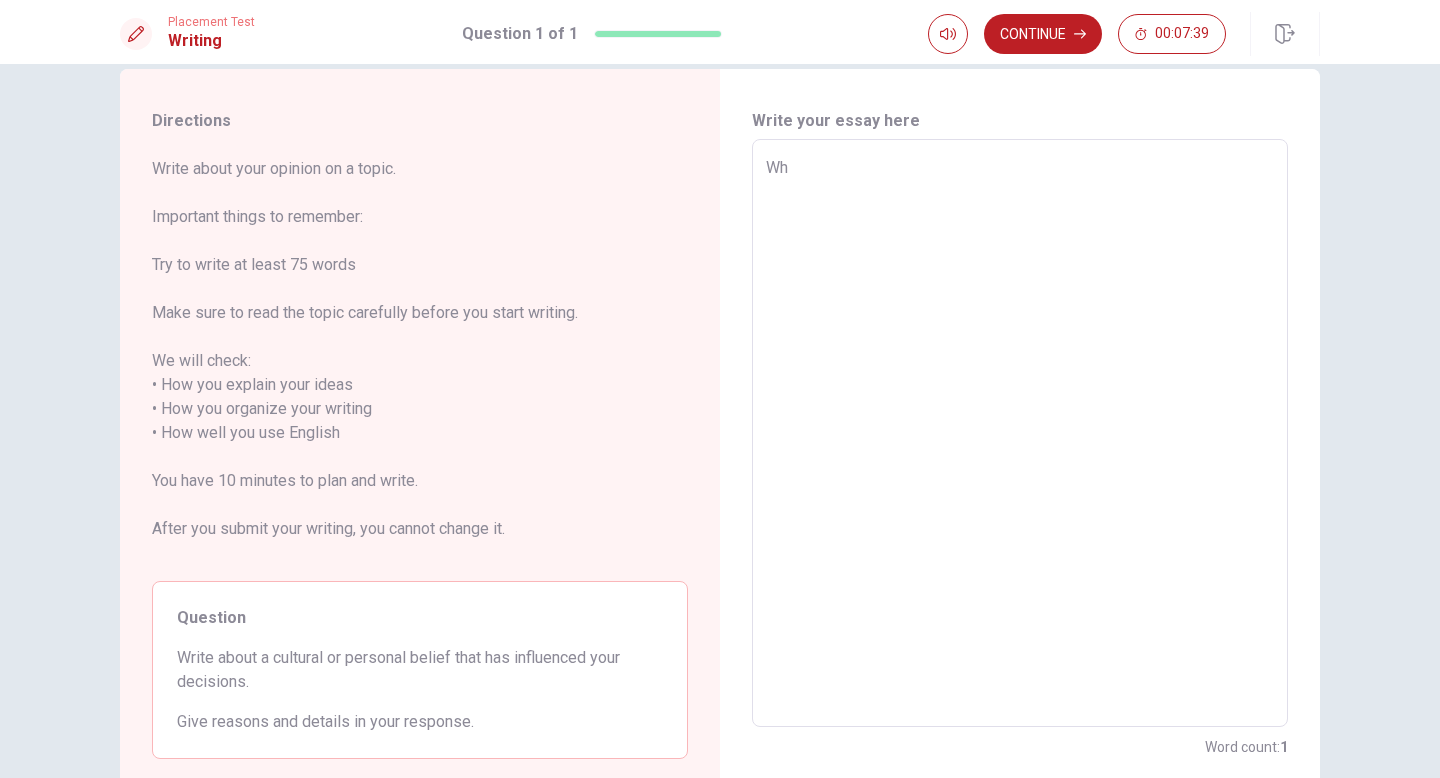 type on "x" 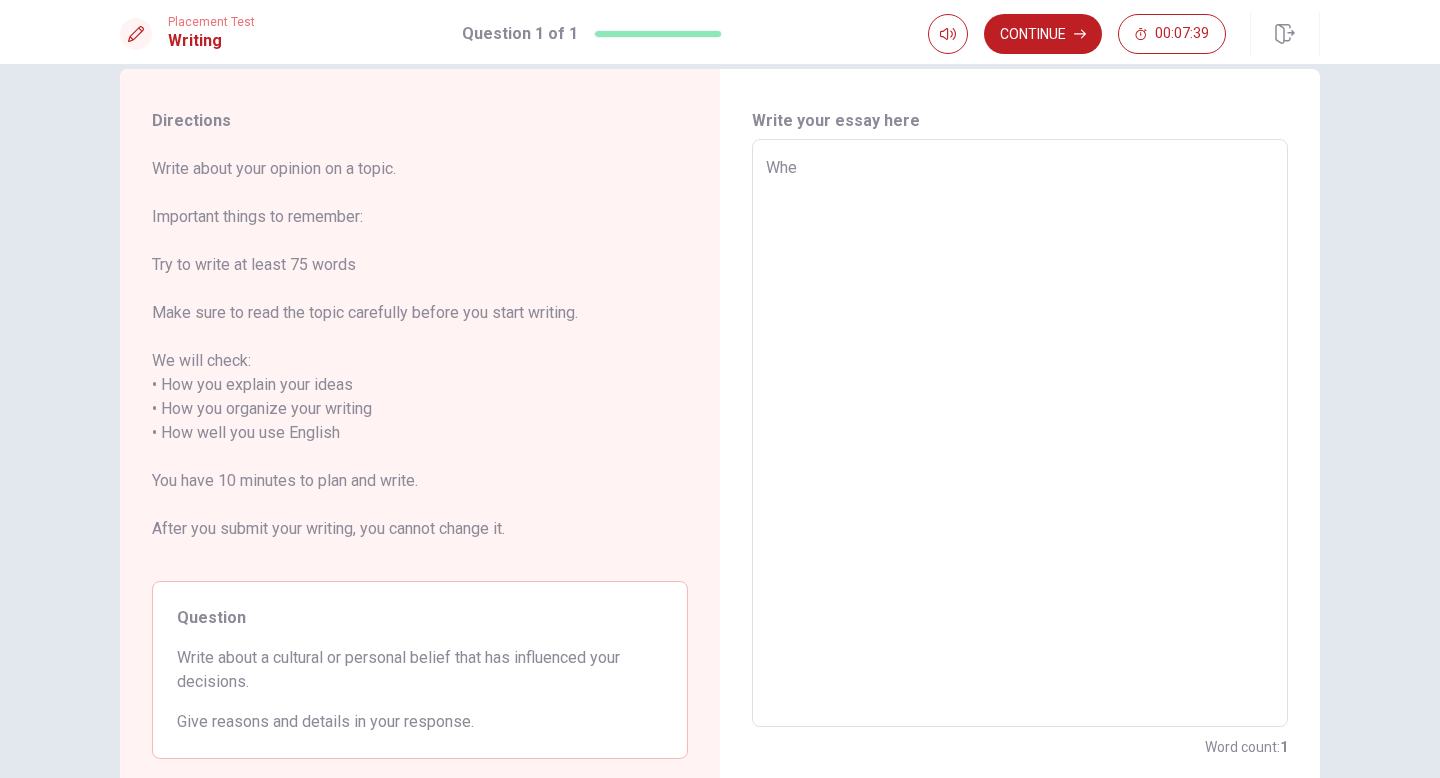 type on "x" 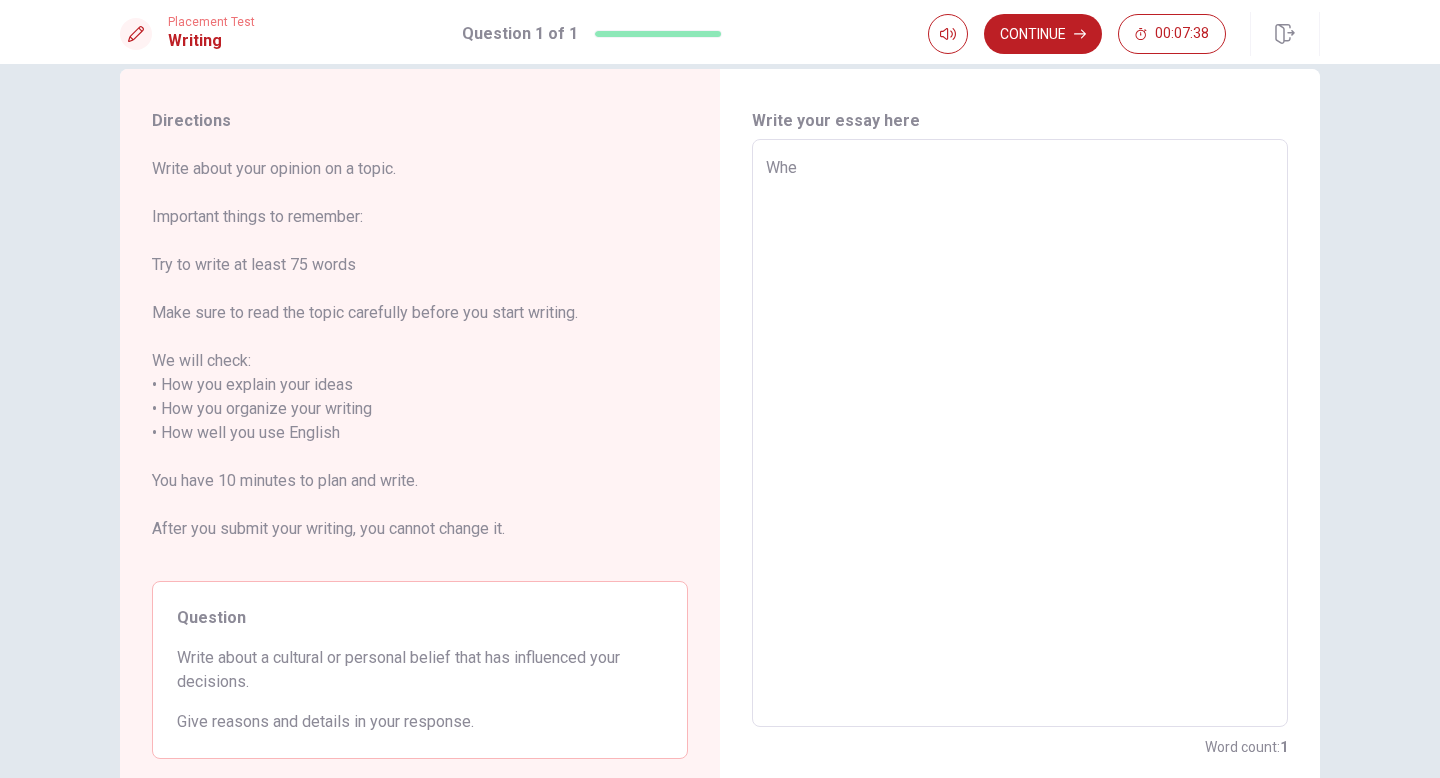 type on "When" 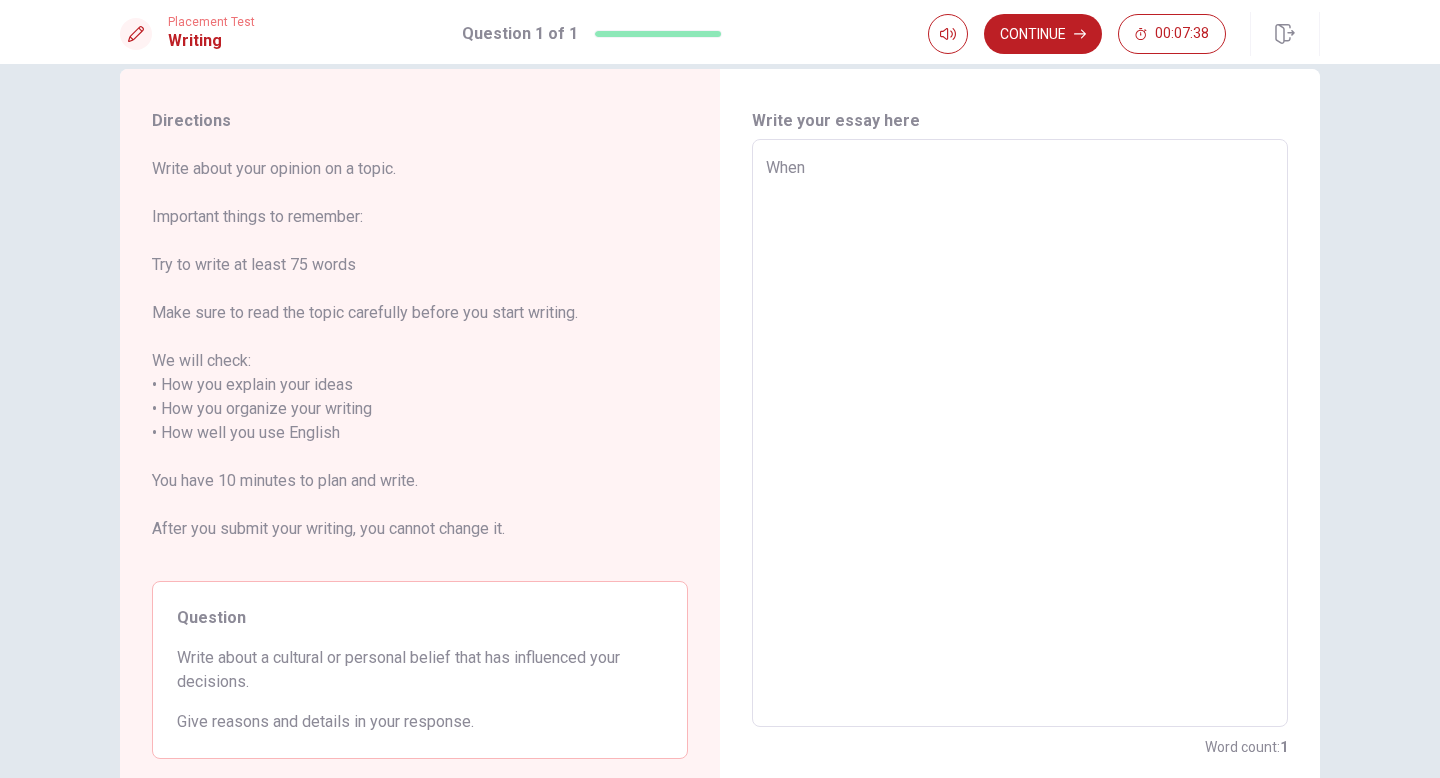 type on "x" 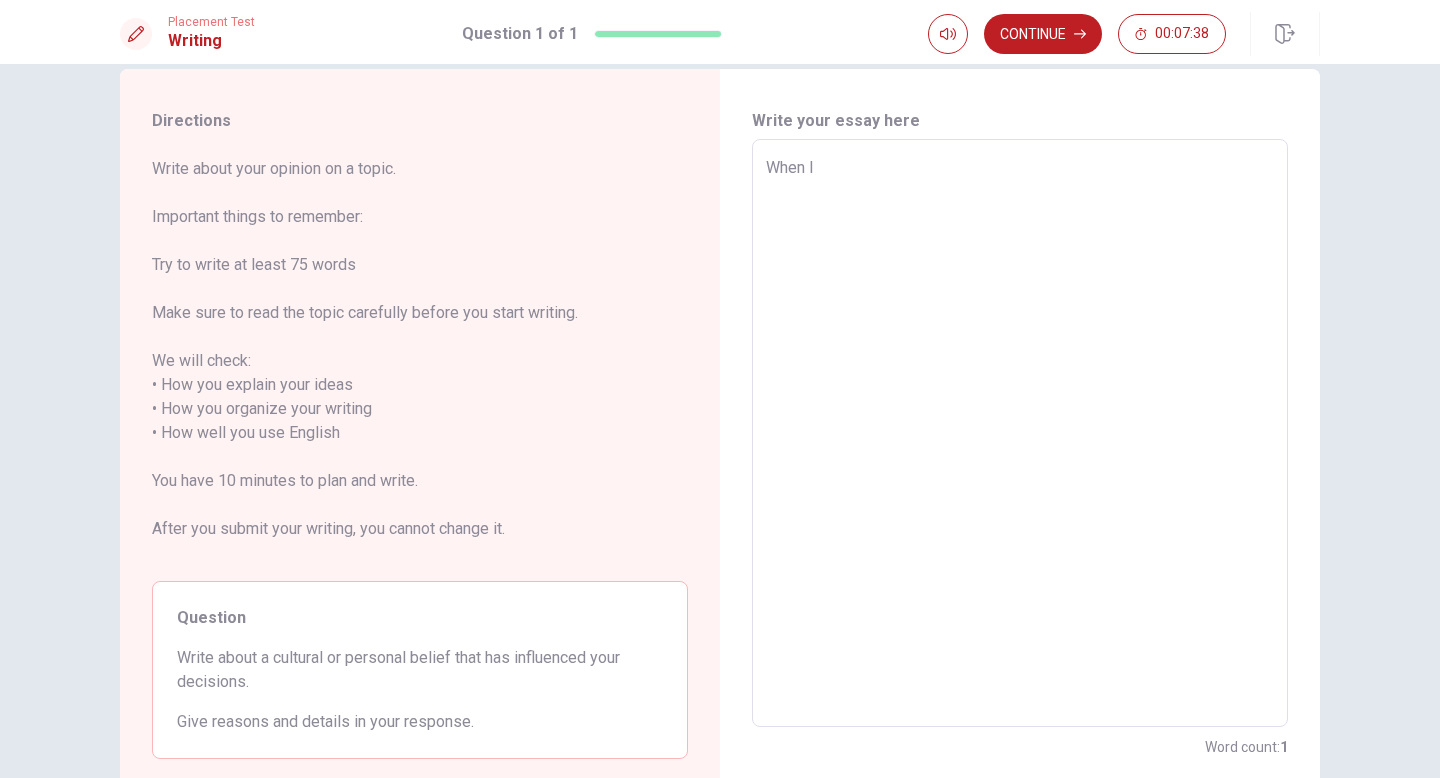 type on "x" 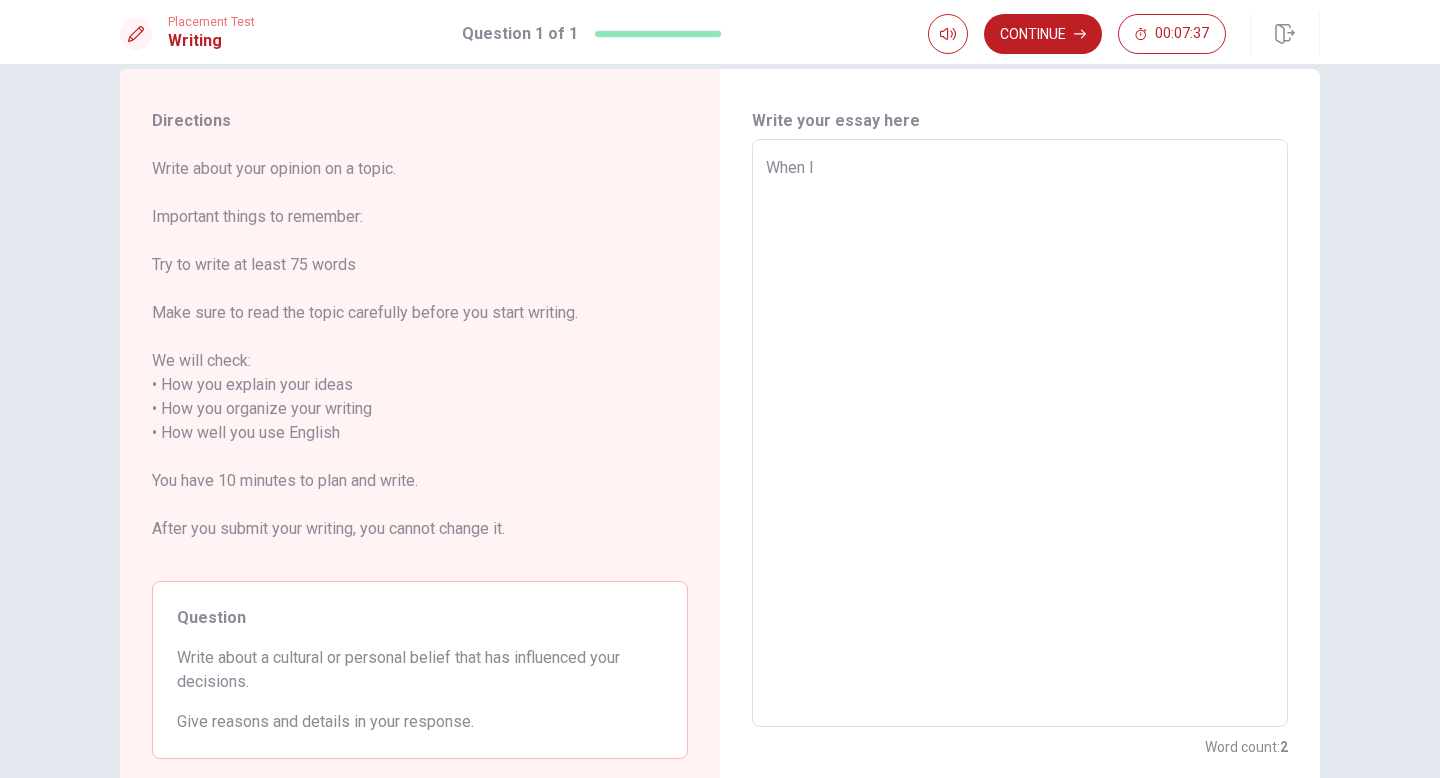 type on "When I" 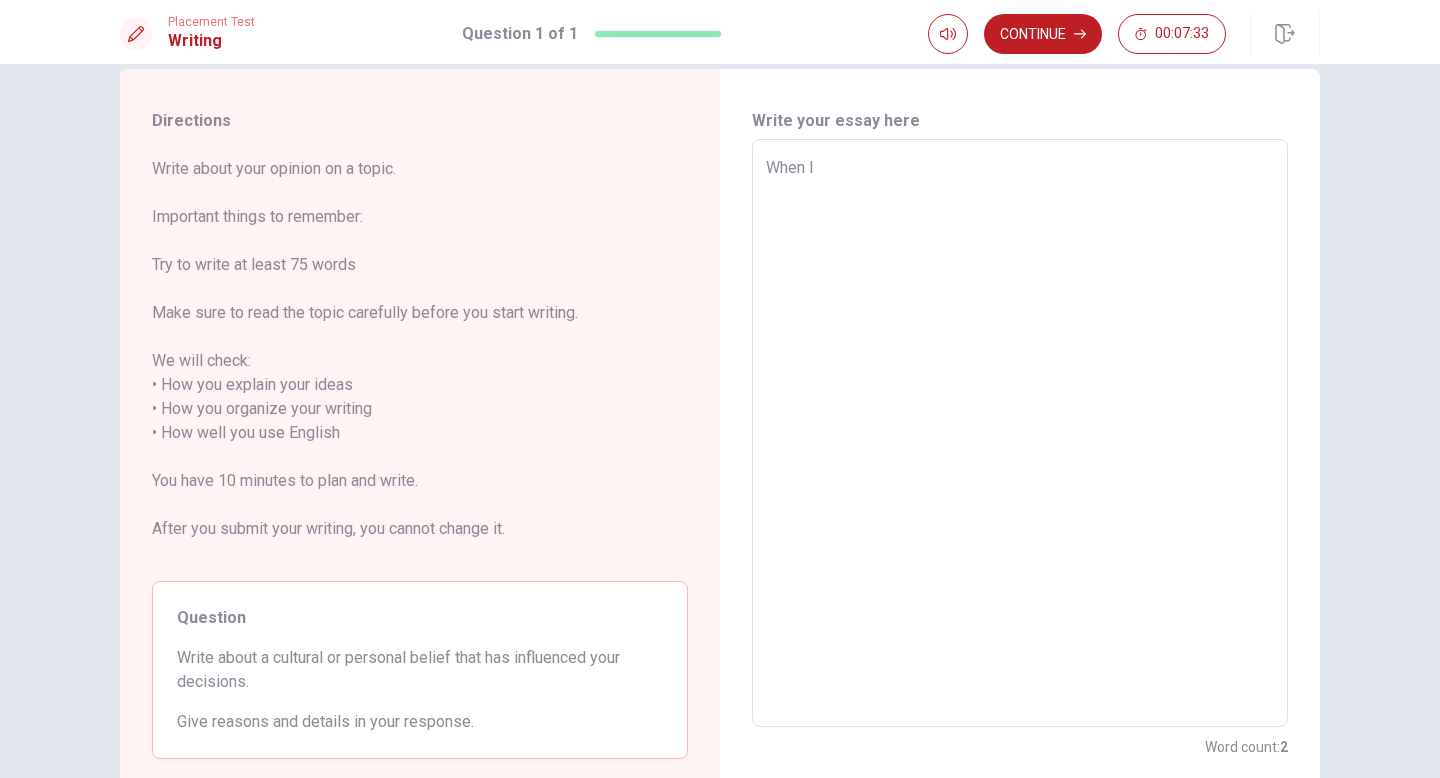 type on "x" 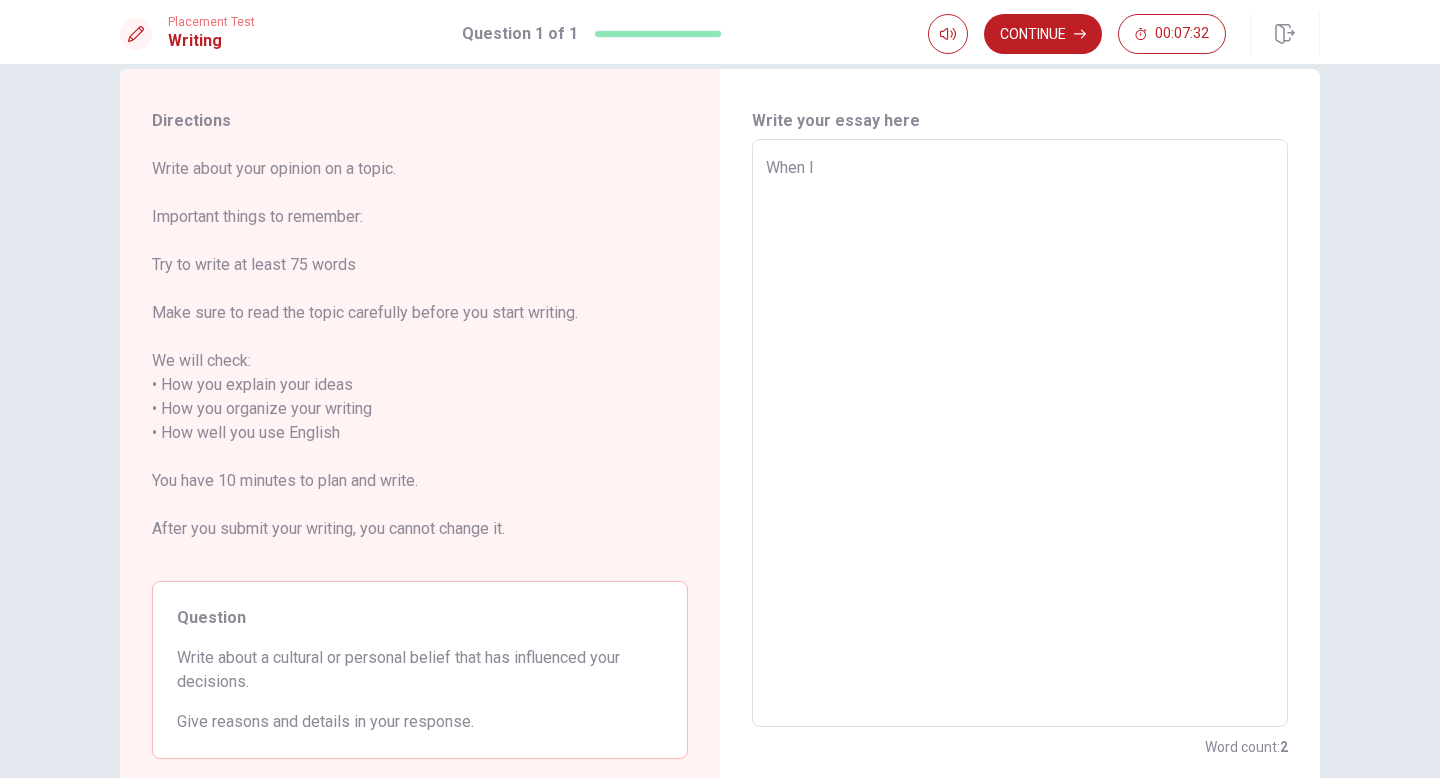 type on "When I d" 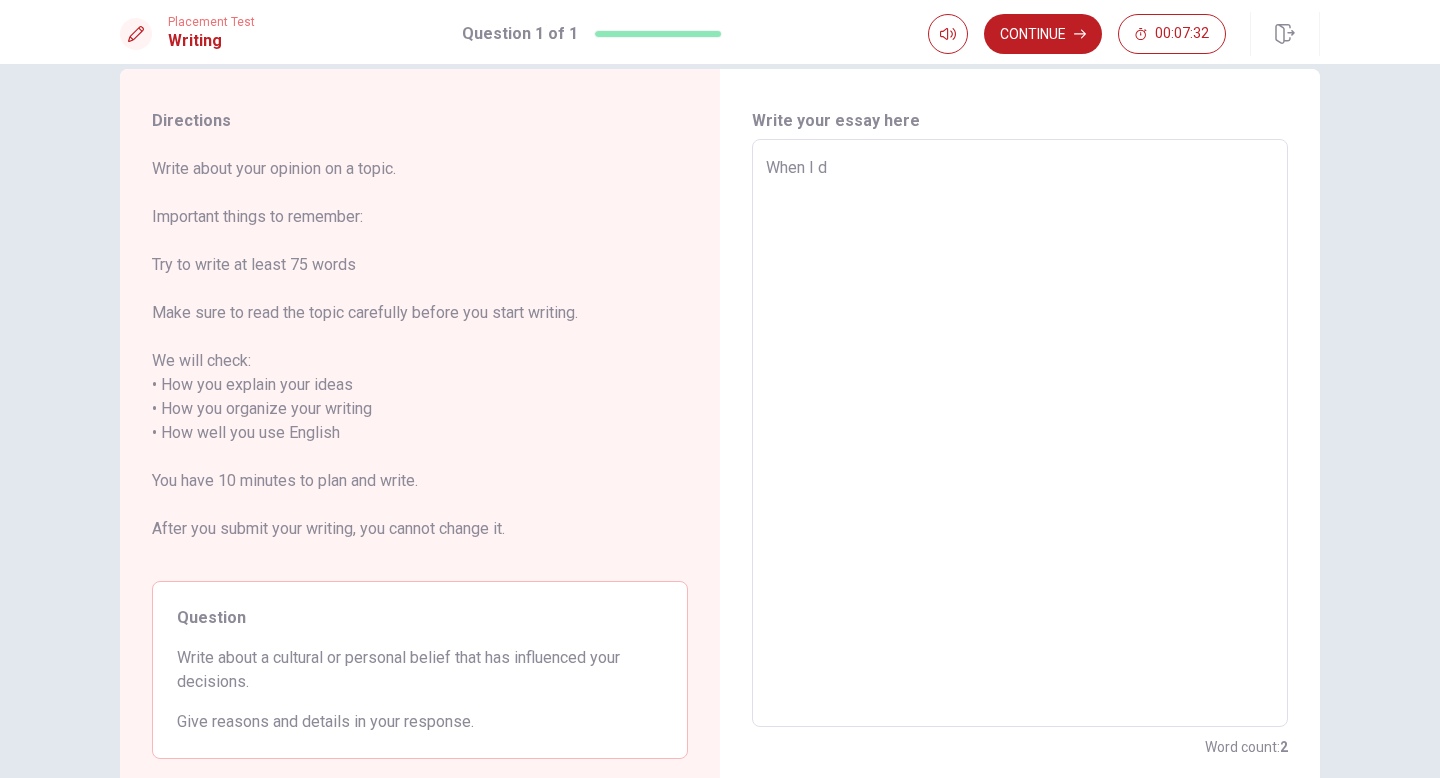 type on "x" 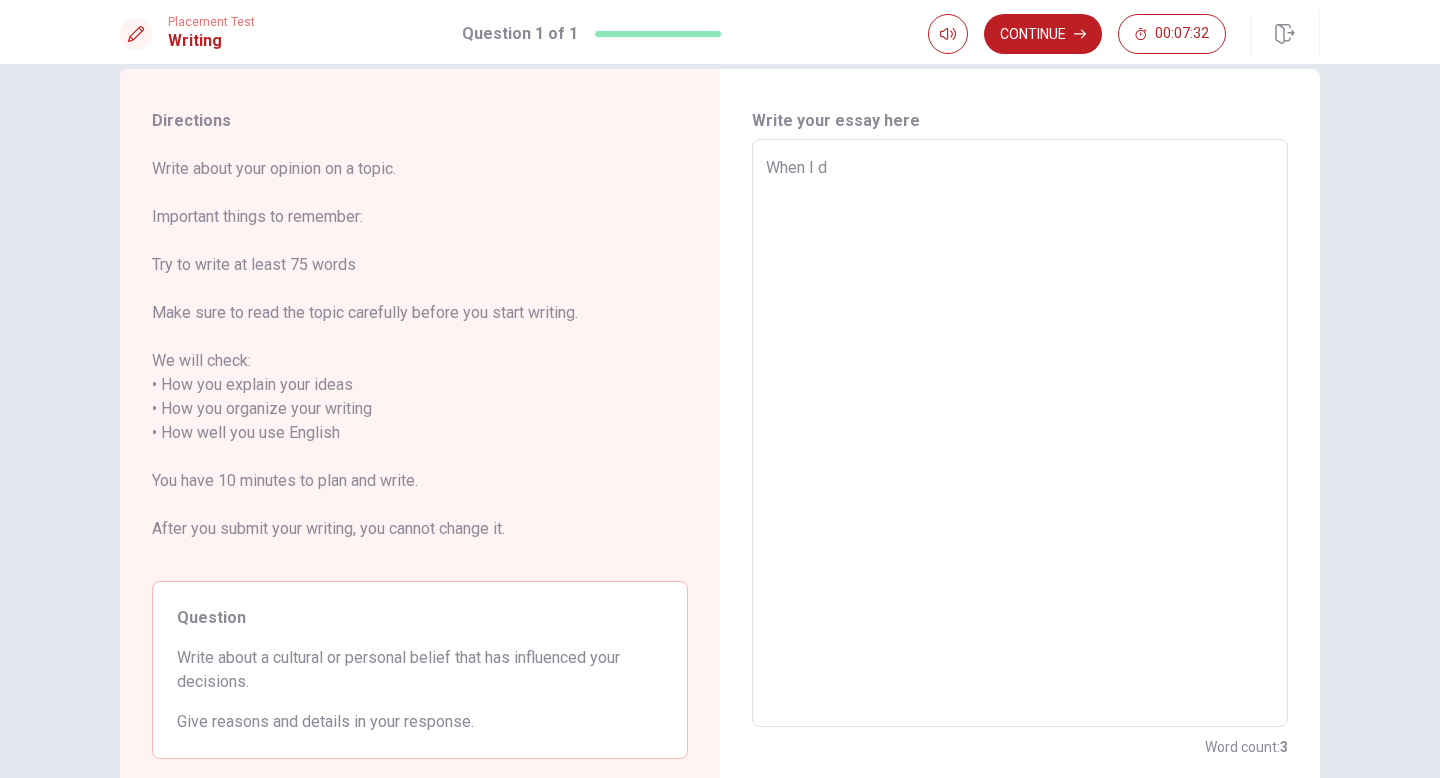 type on "When I de" 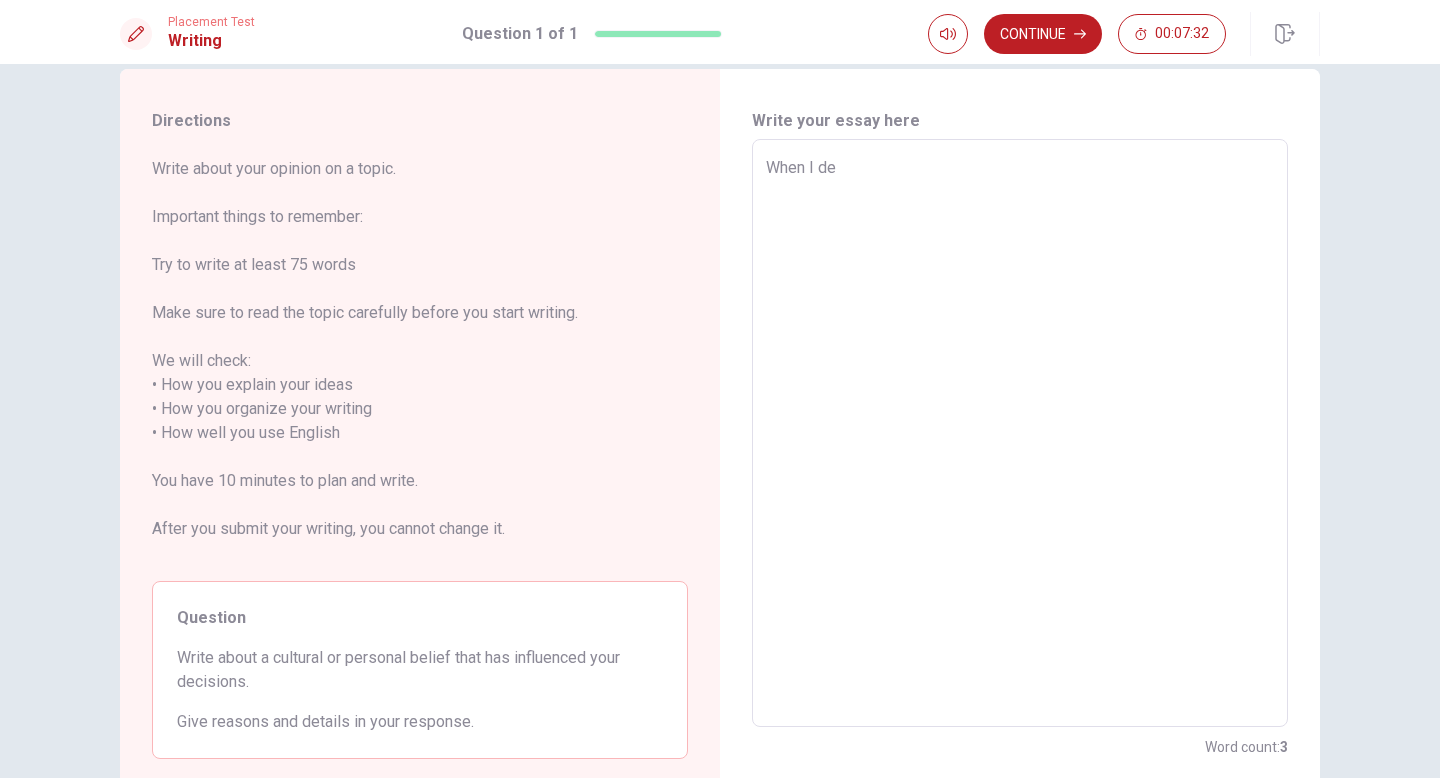 type on "x" 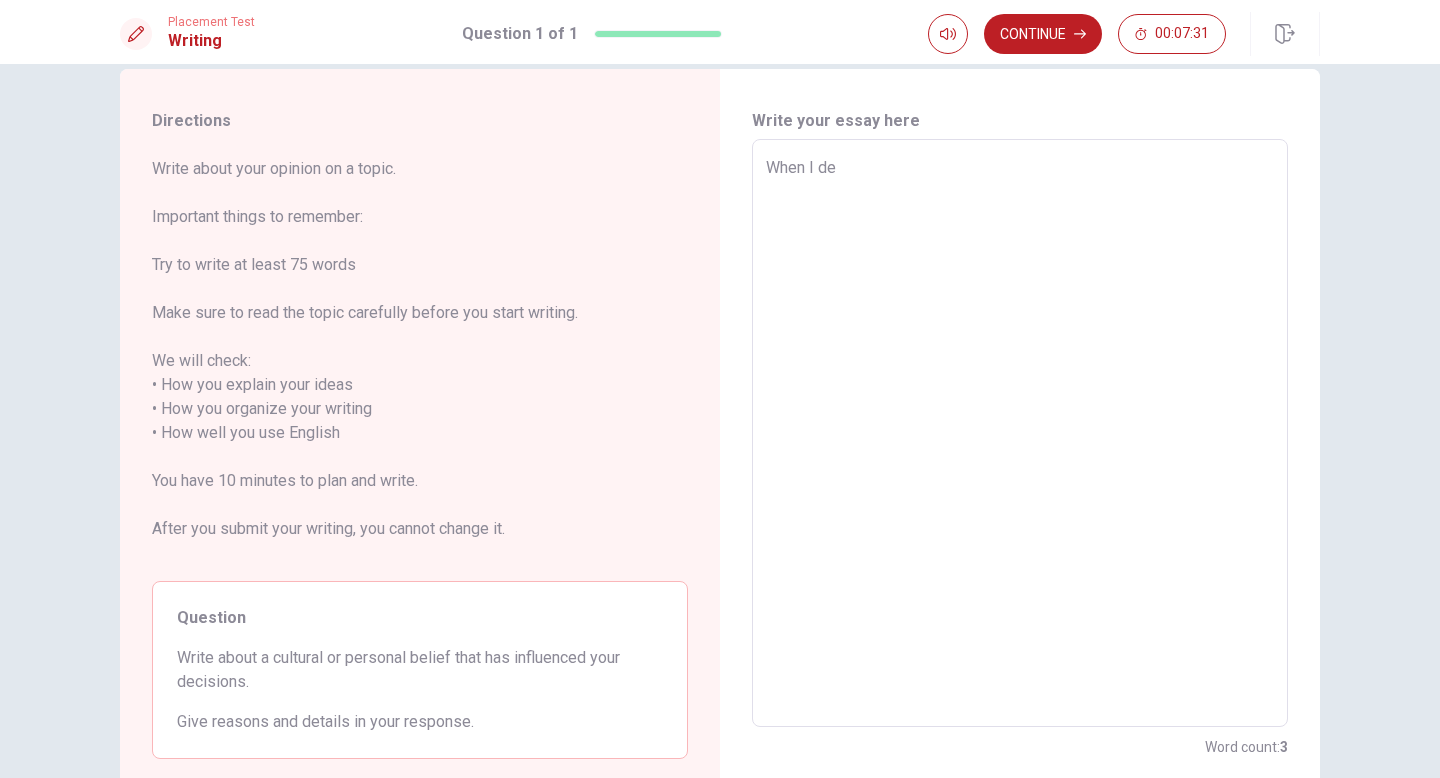 type on "When I dec" 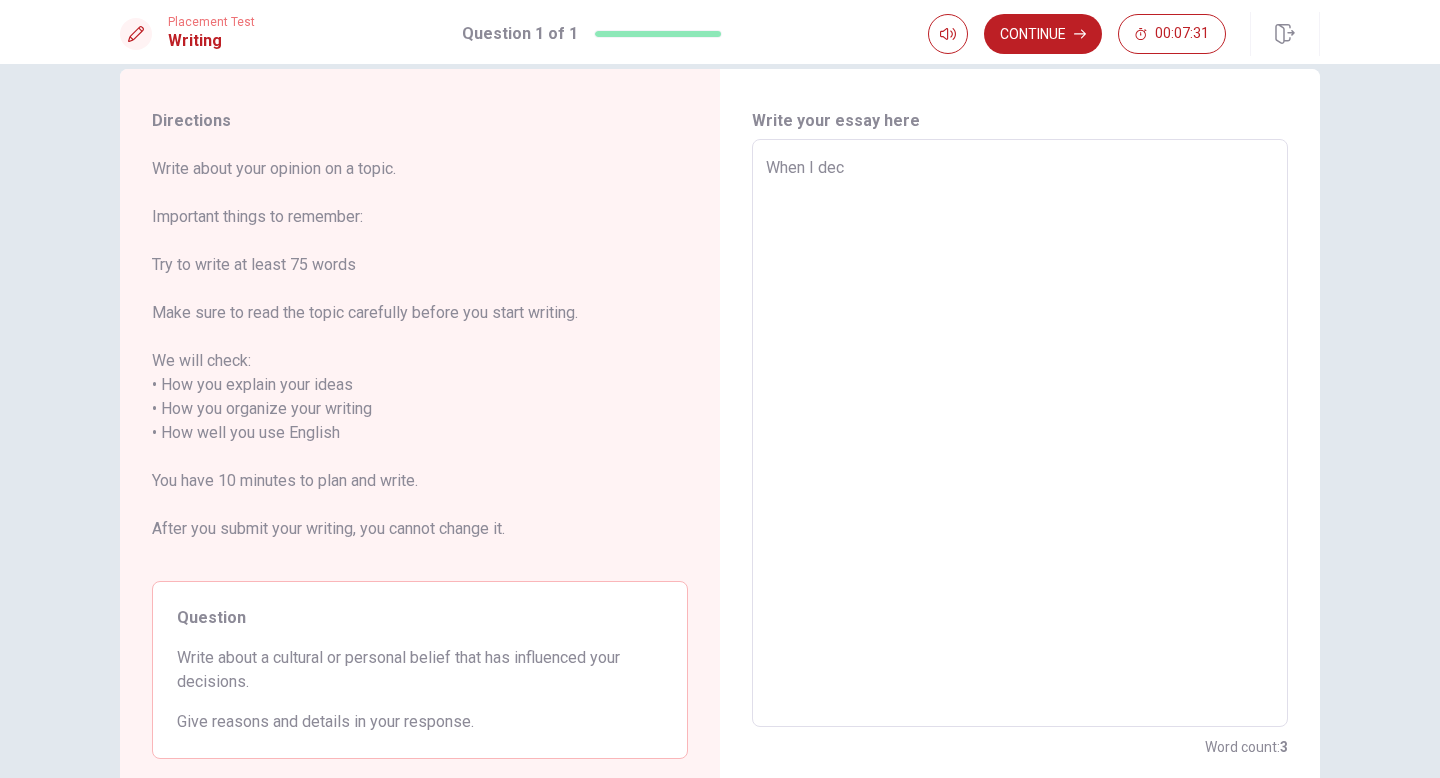 type on "x" 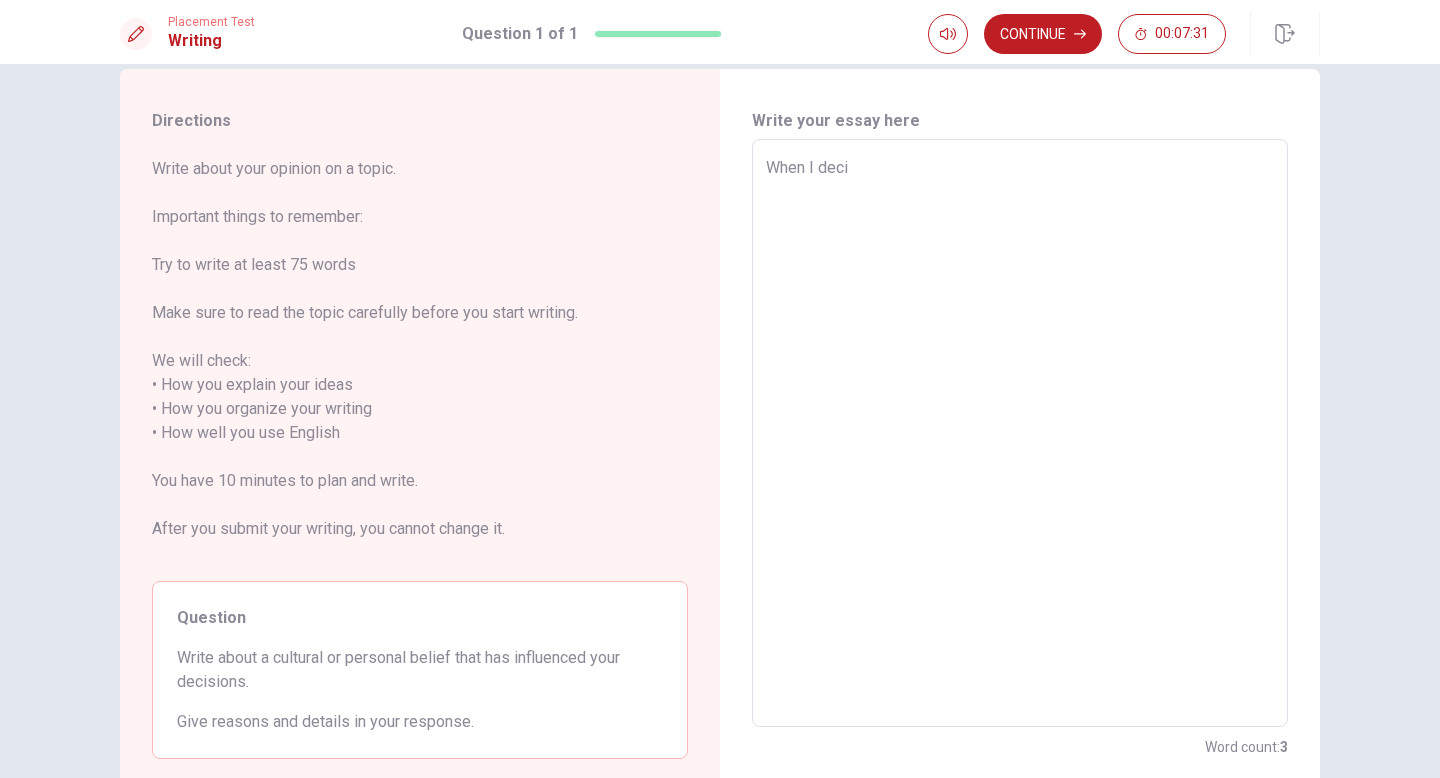 type on "x" 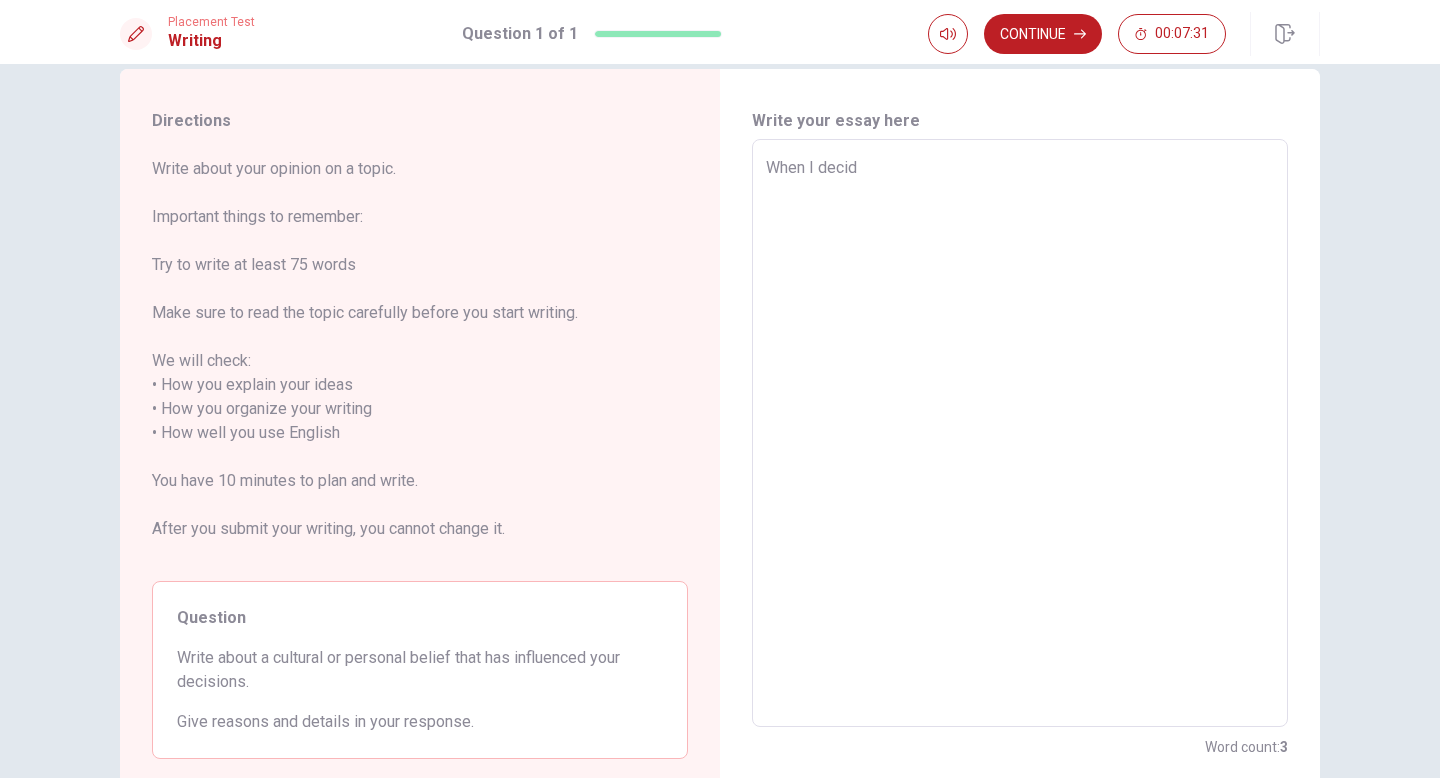 type on "When I decide" 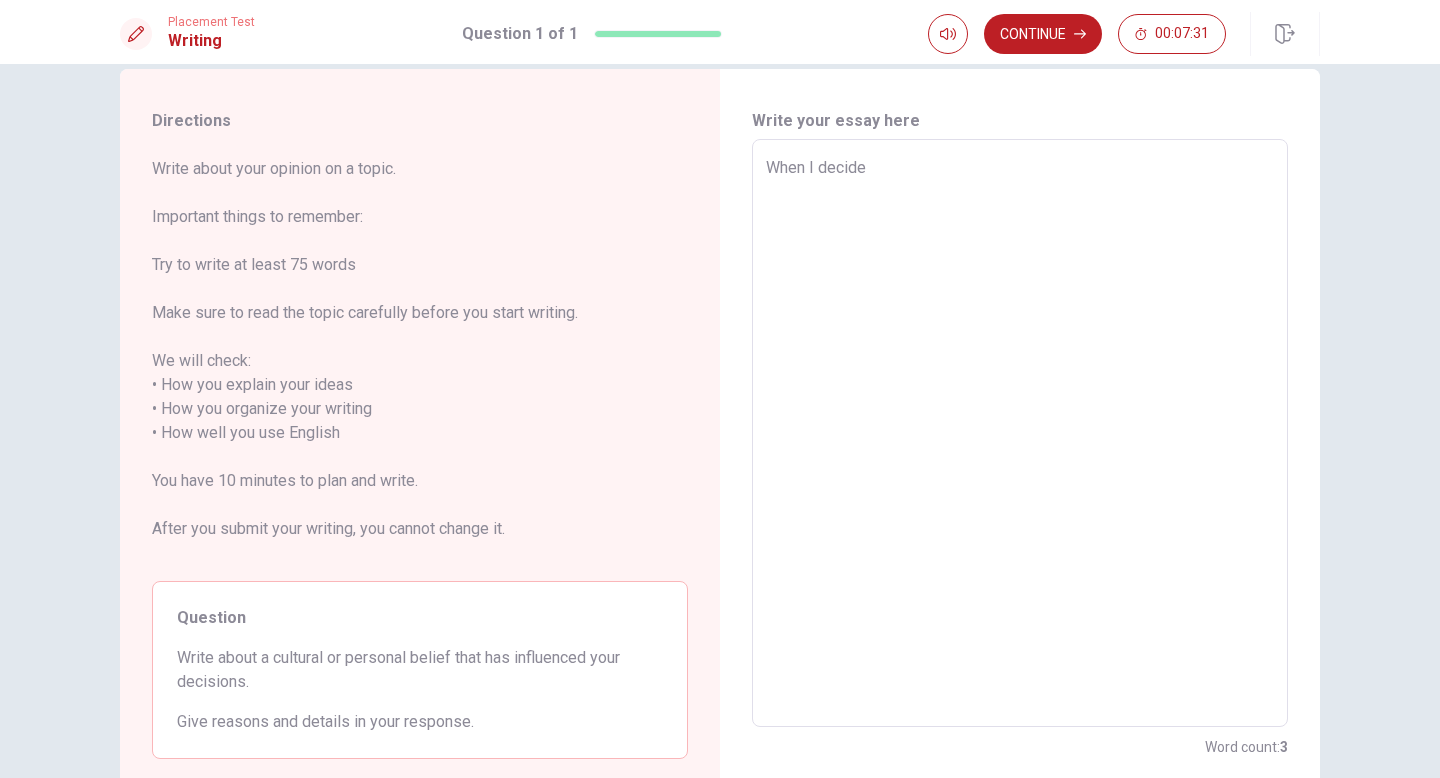 type on "x" 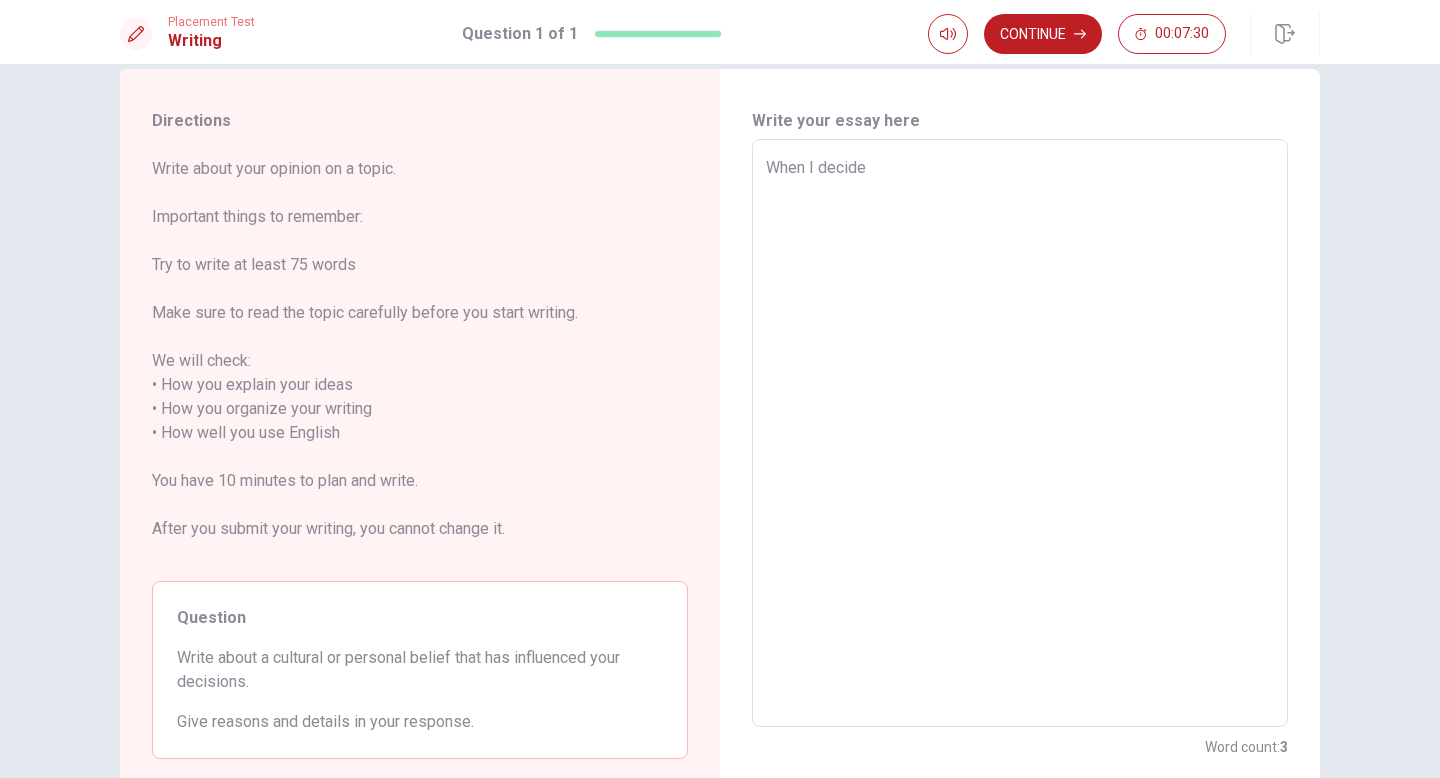type on "When I decide s" 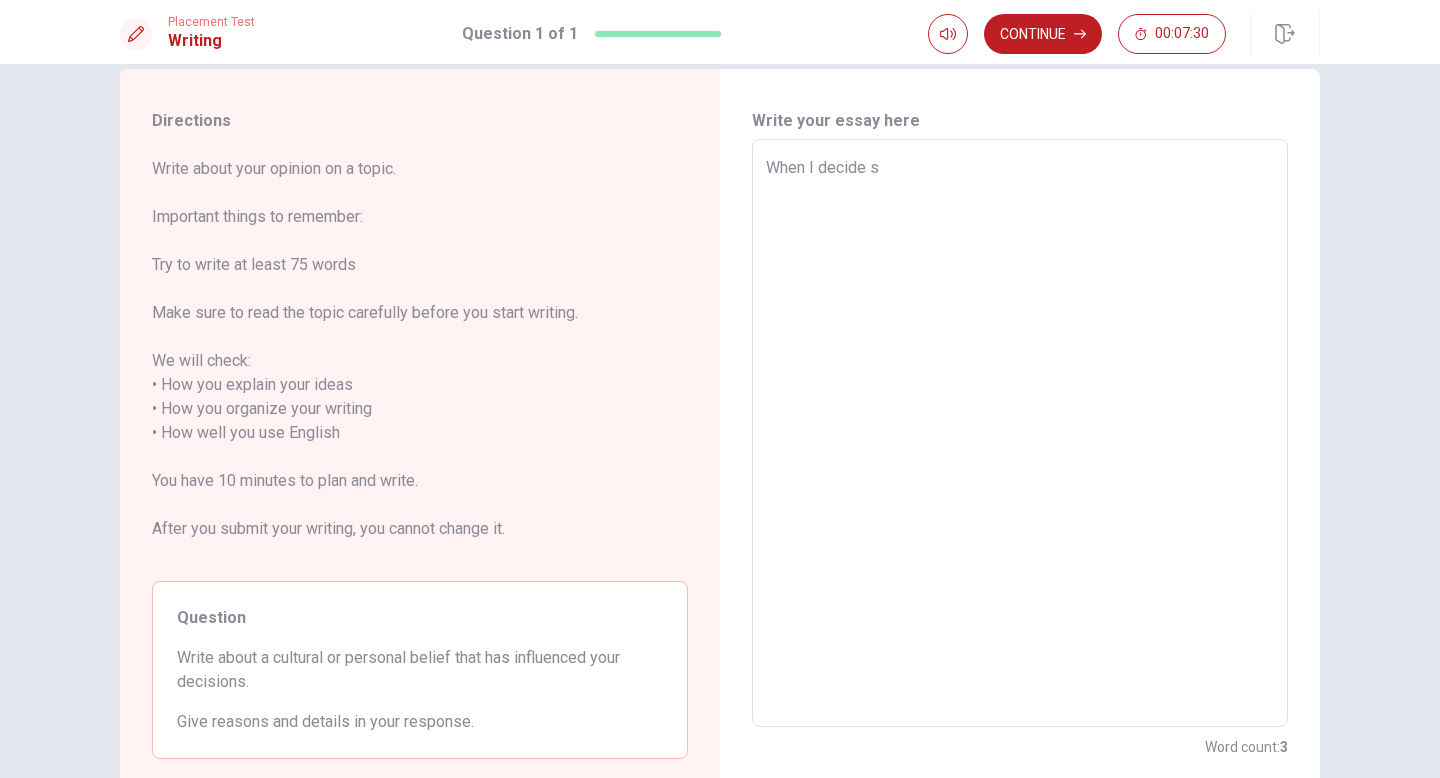 type on "x" 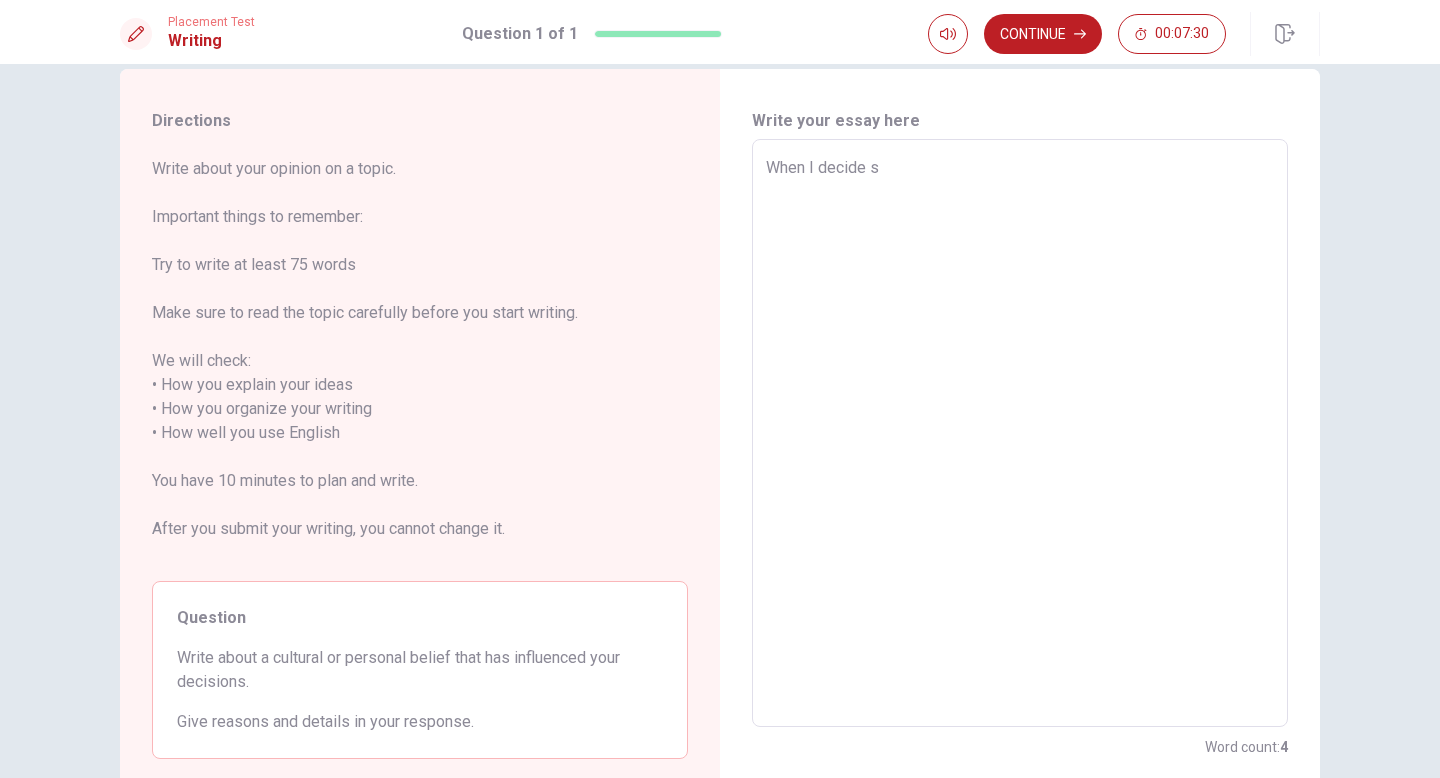 type on "When I decide so" 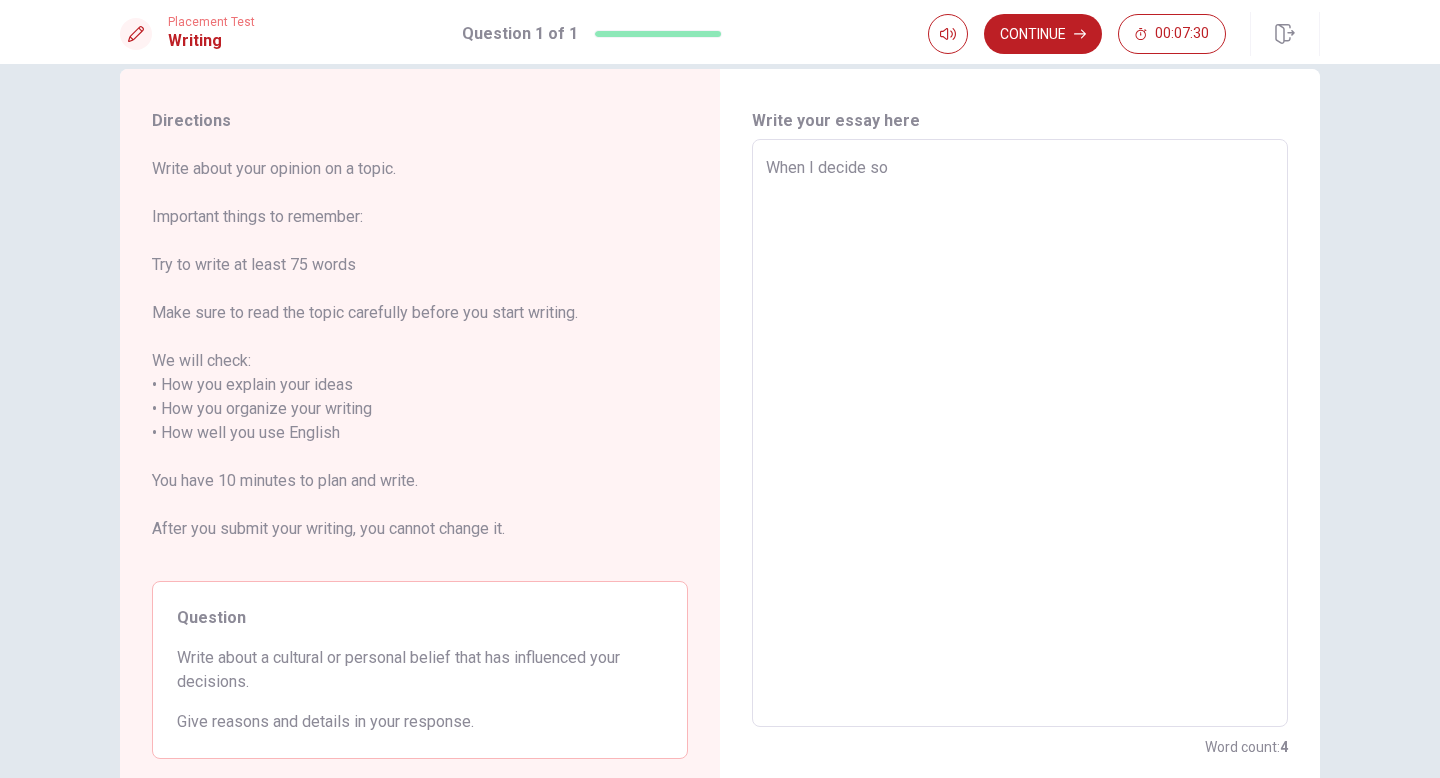 type on "x" 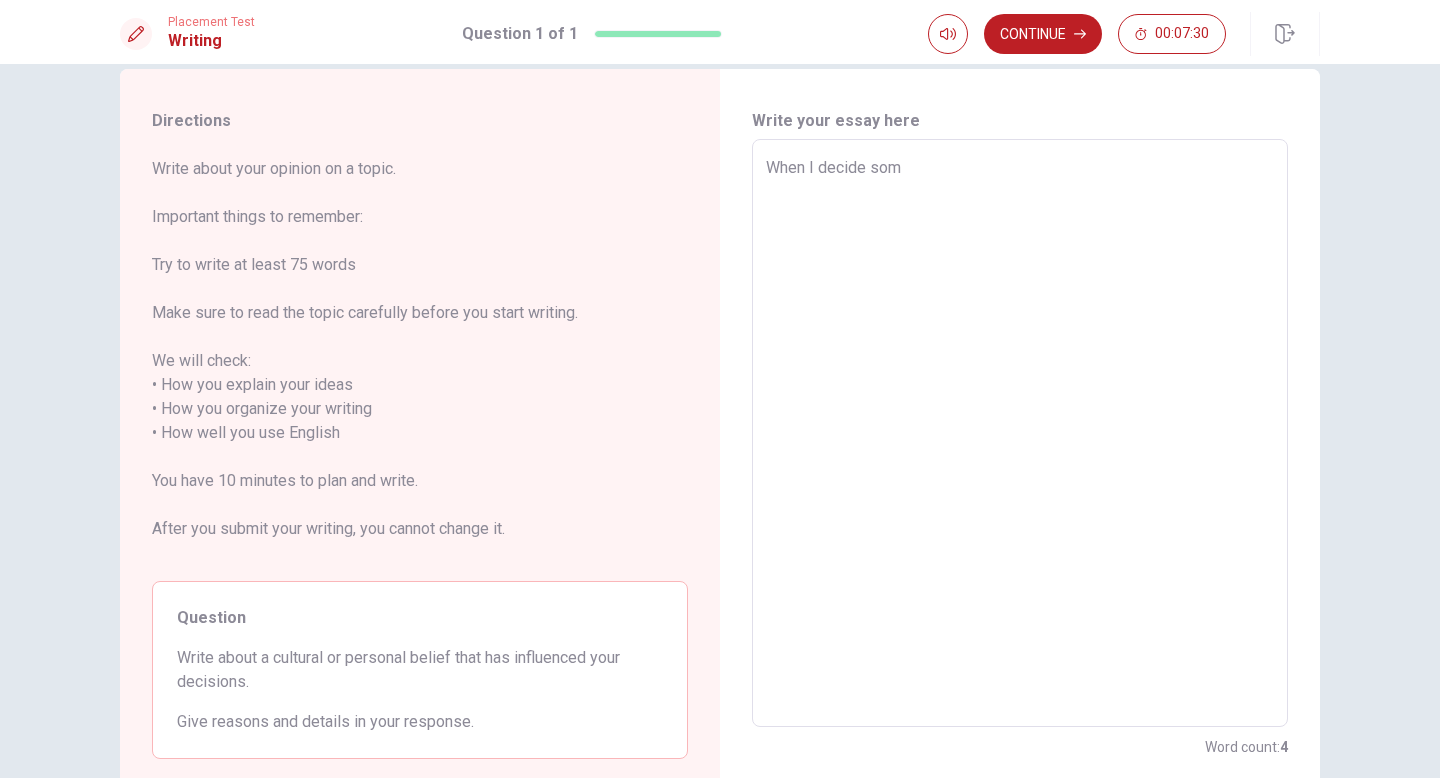 type on "x" 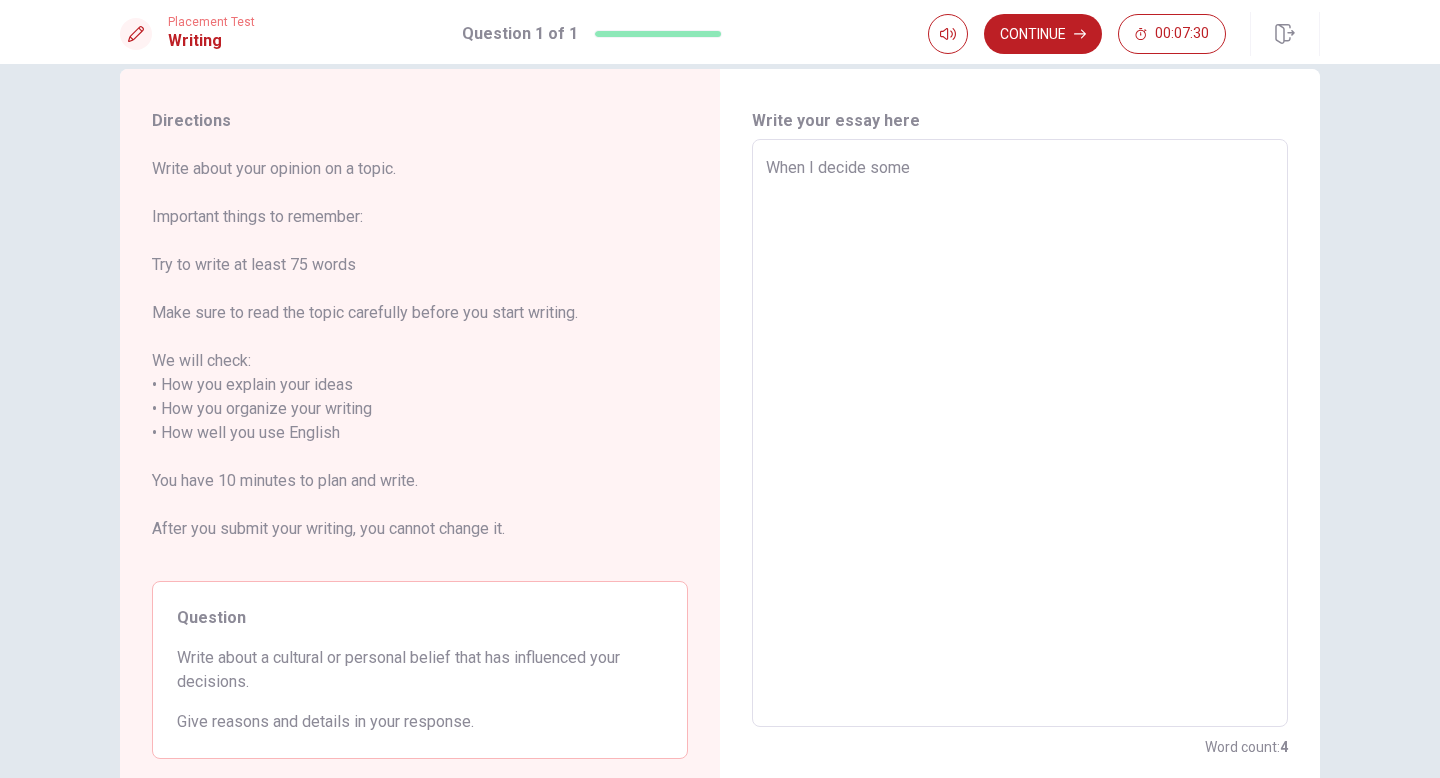 type on "x" 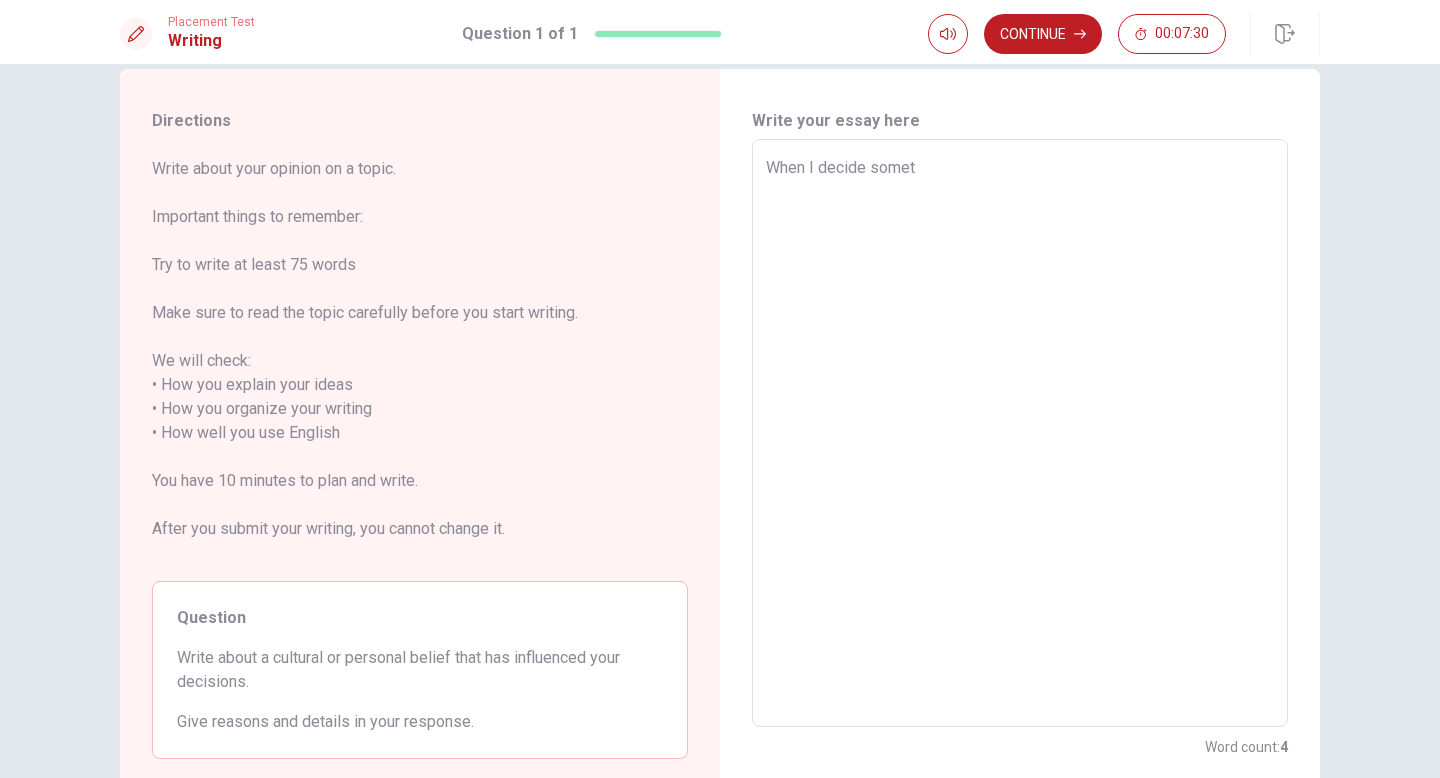 type on "x" 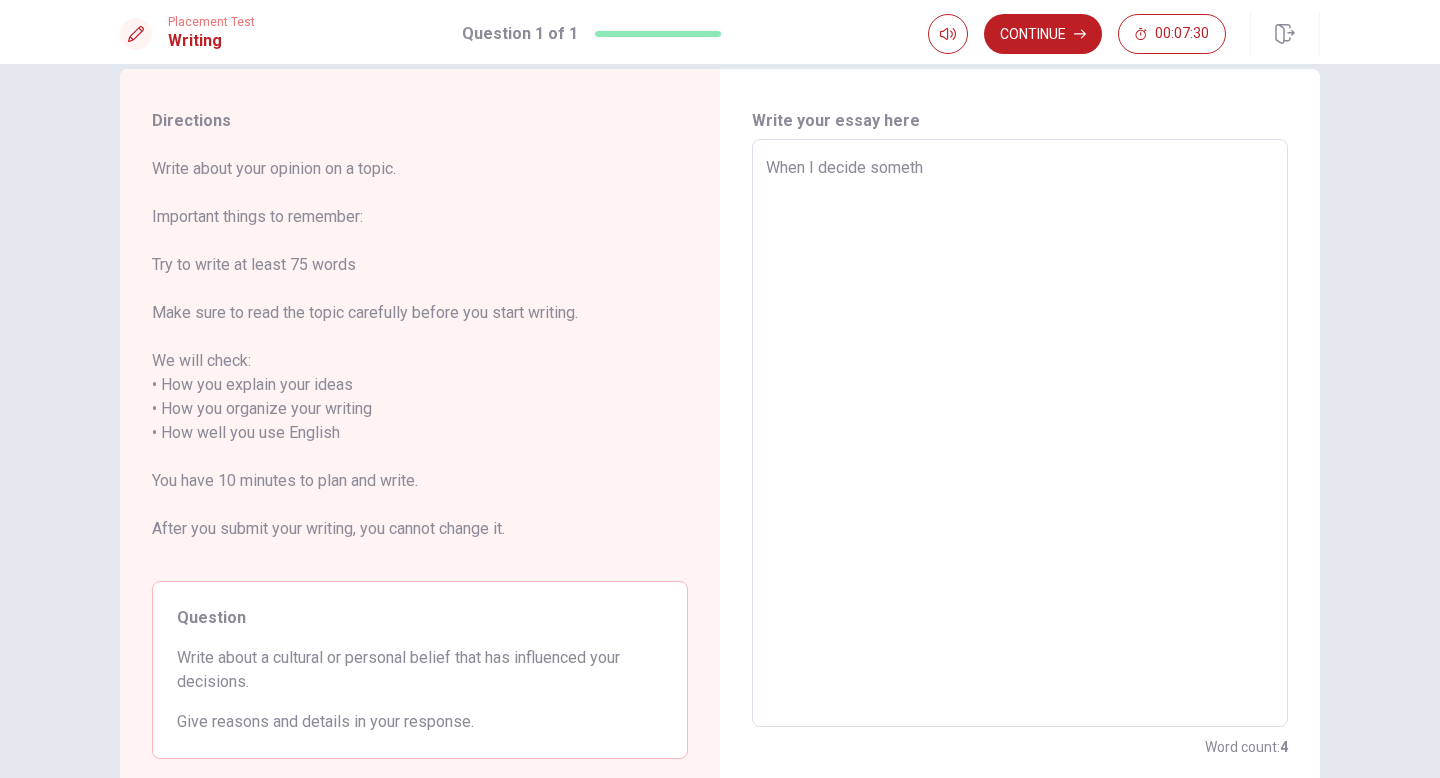 type on "x" 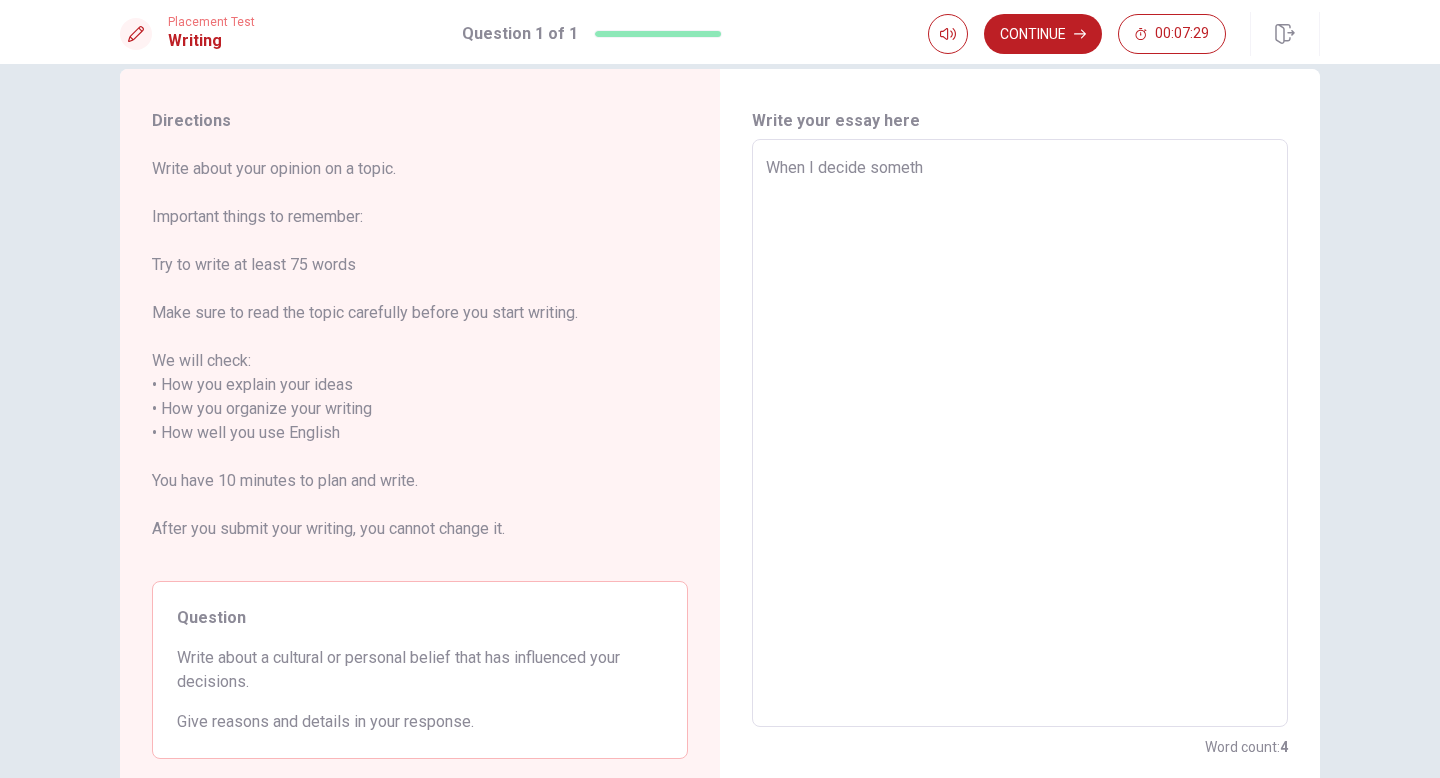 type on "When I decide somethi" 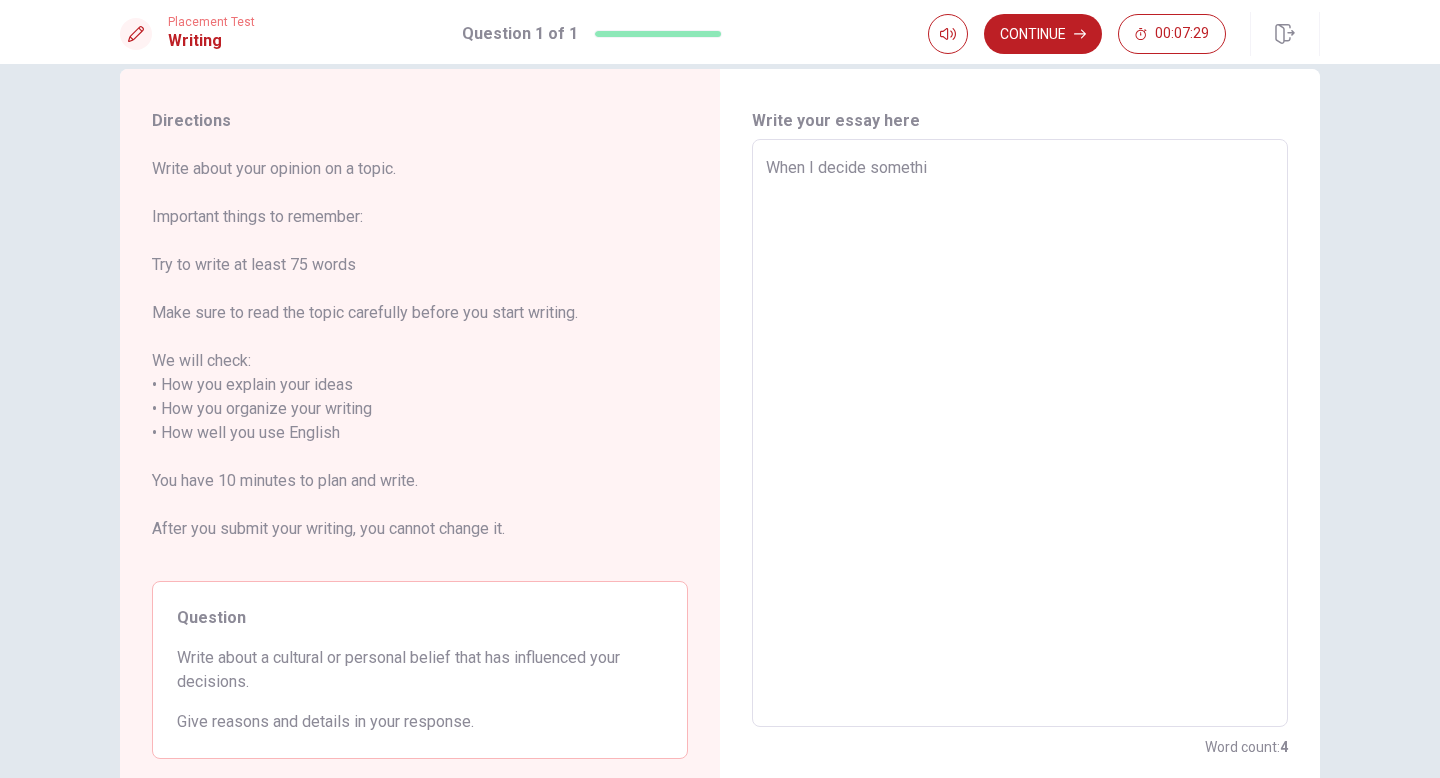 type on "x" 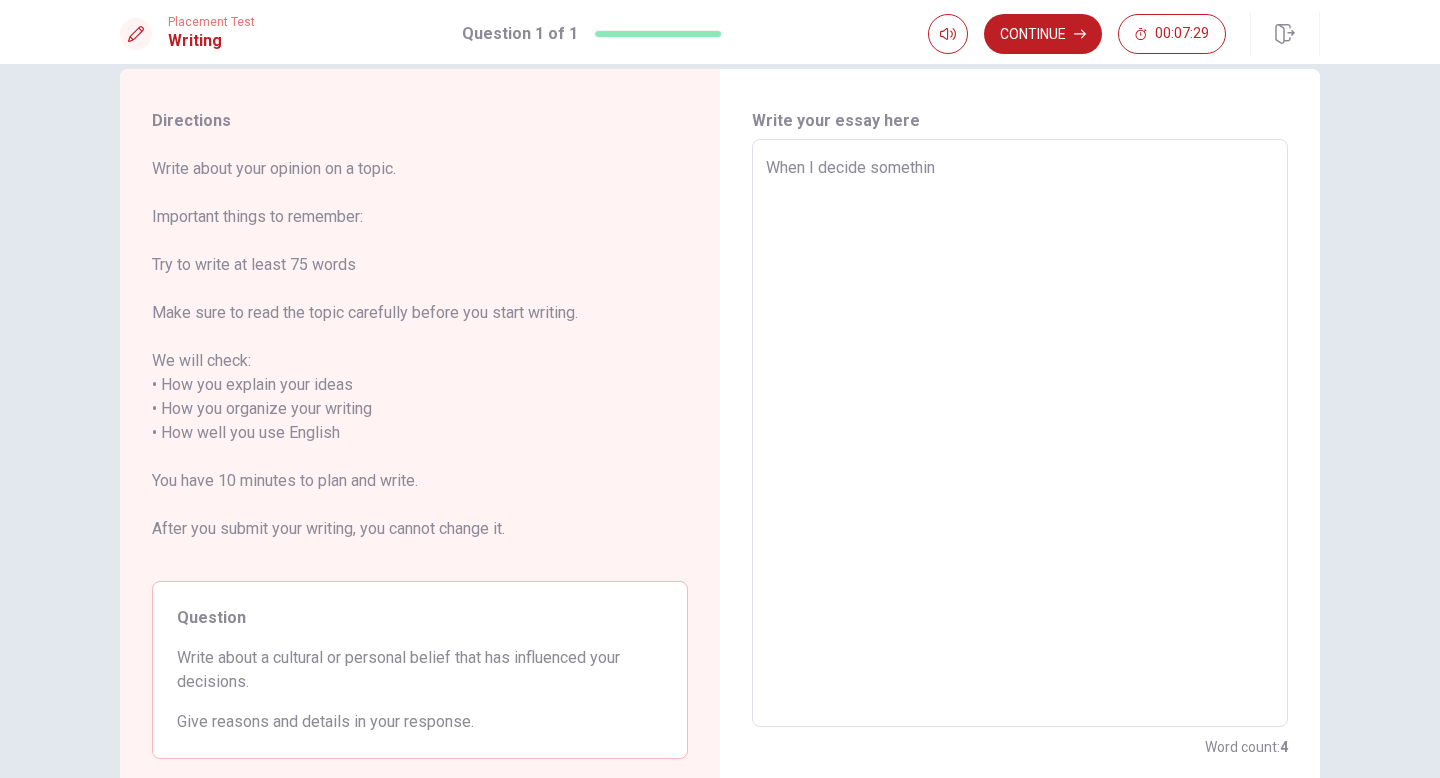 type on "x" 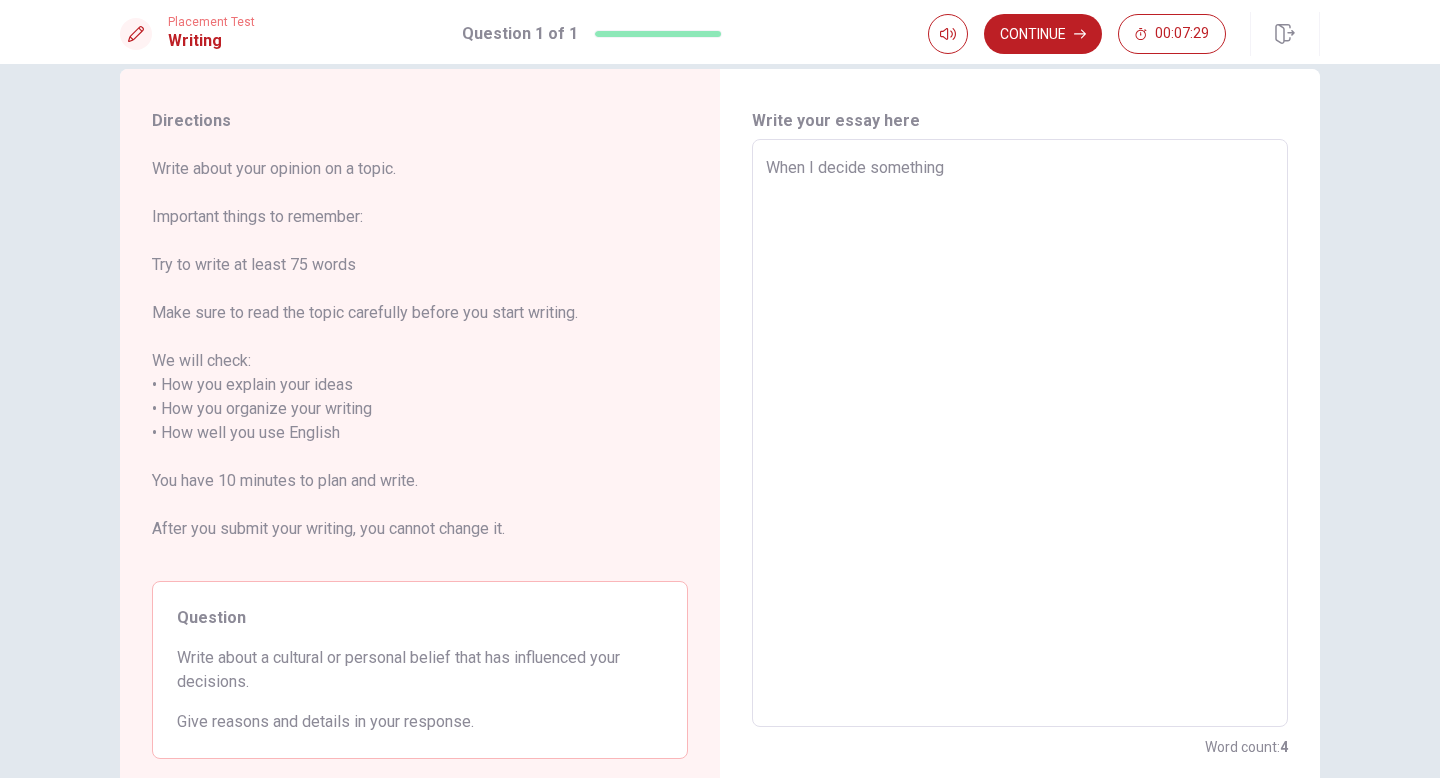 type on "x" 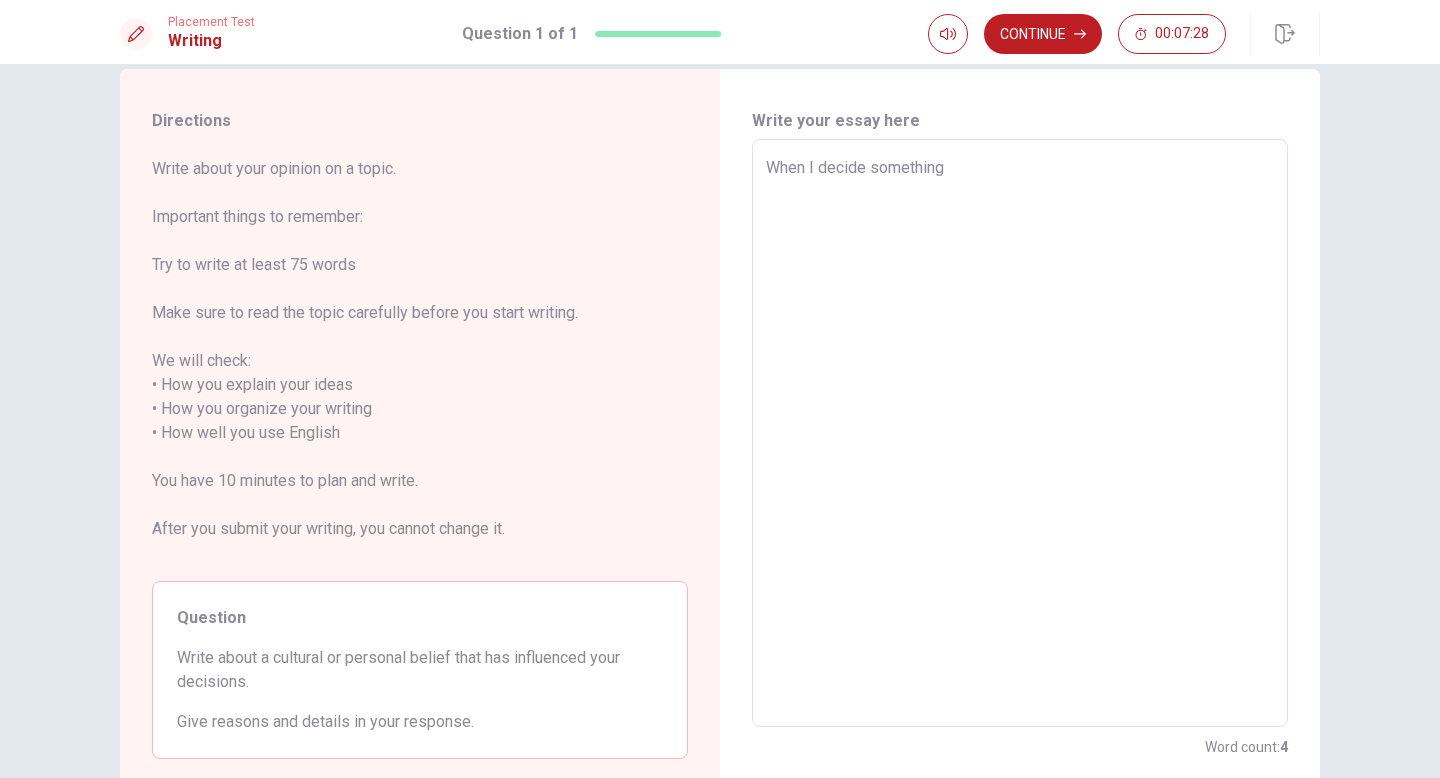 type on "When I decide something," 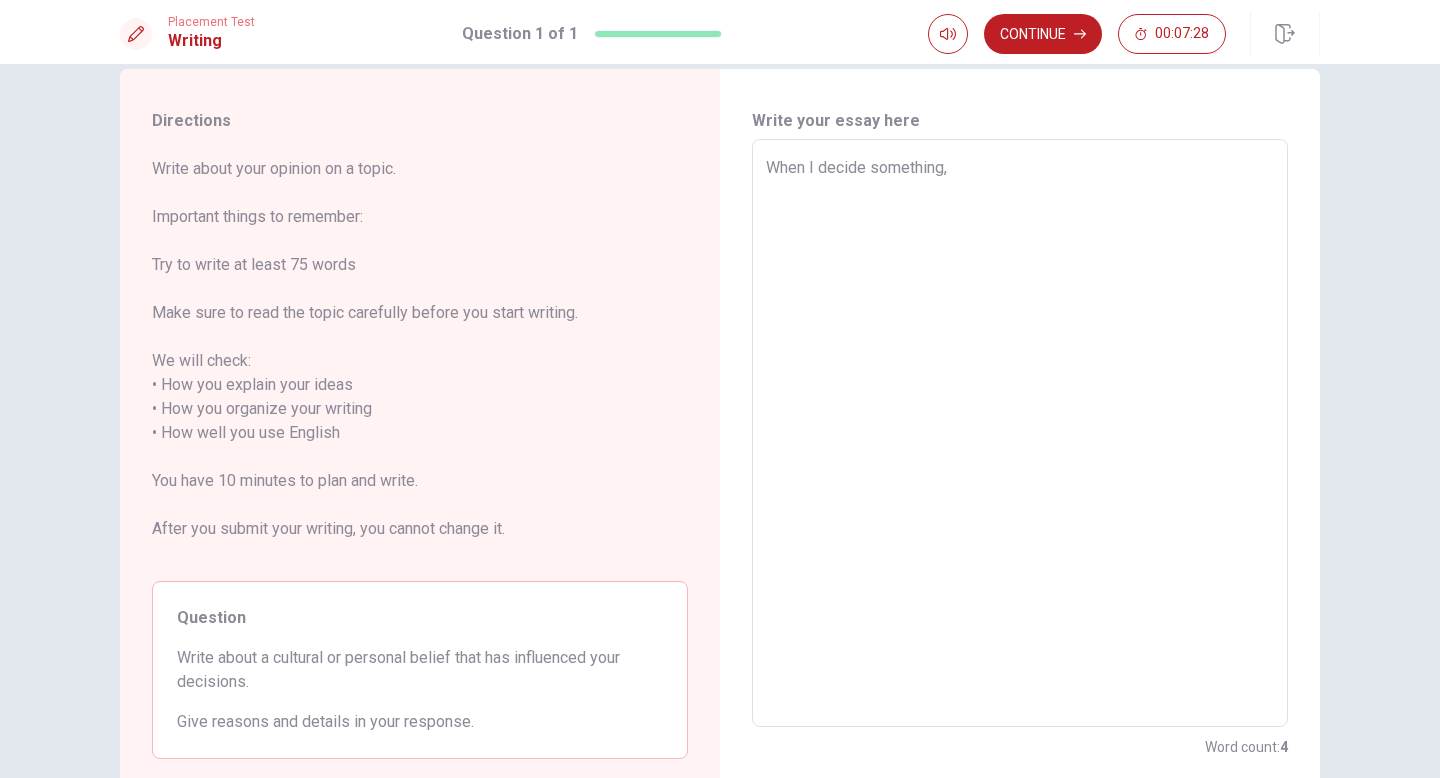 type on "x" 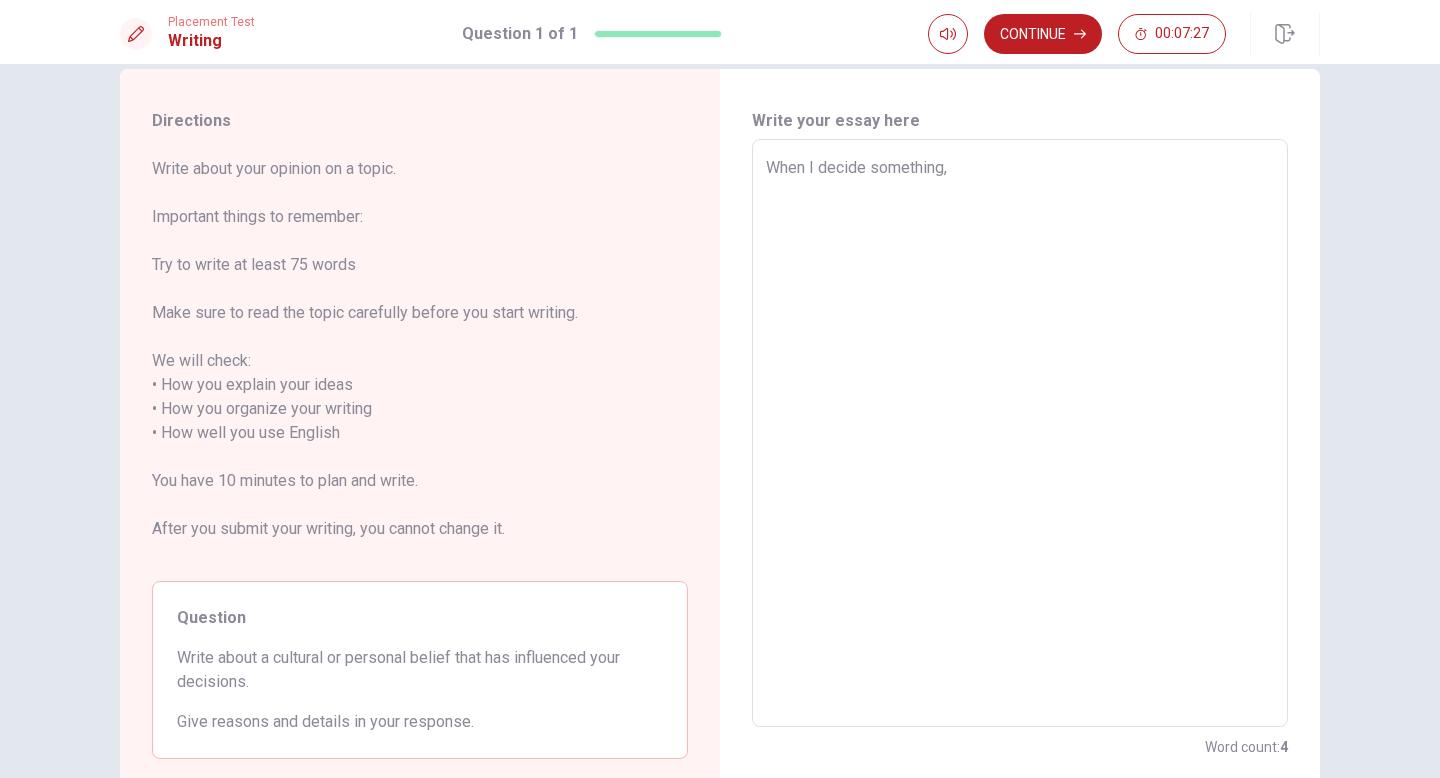type on "When I decide something, I" 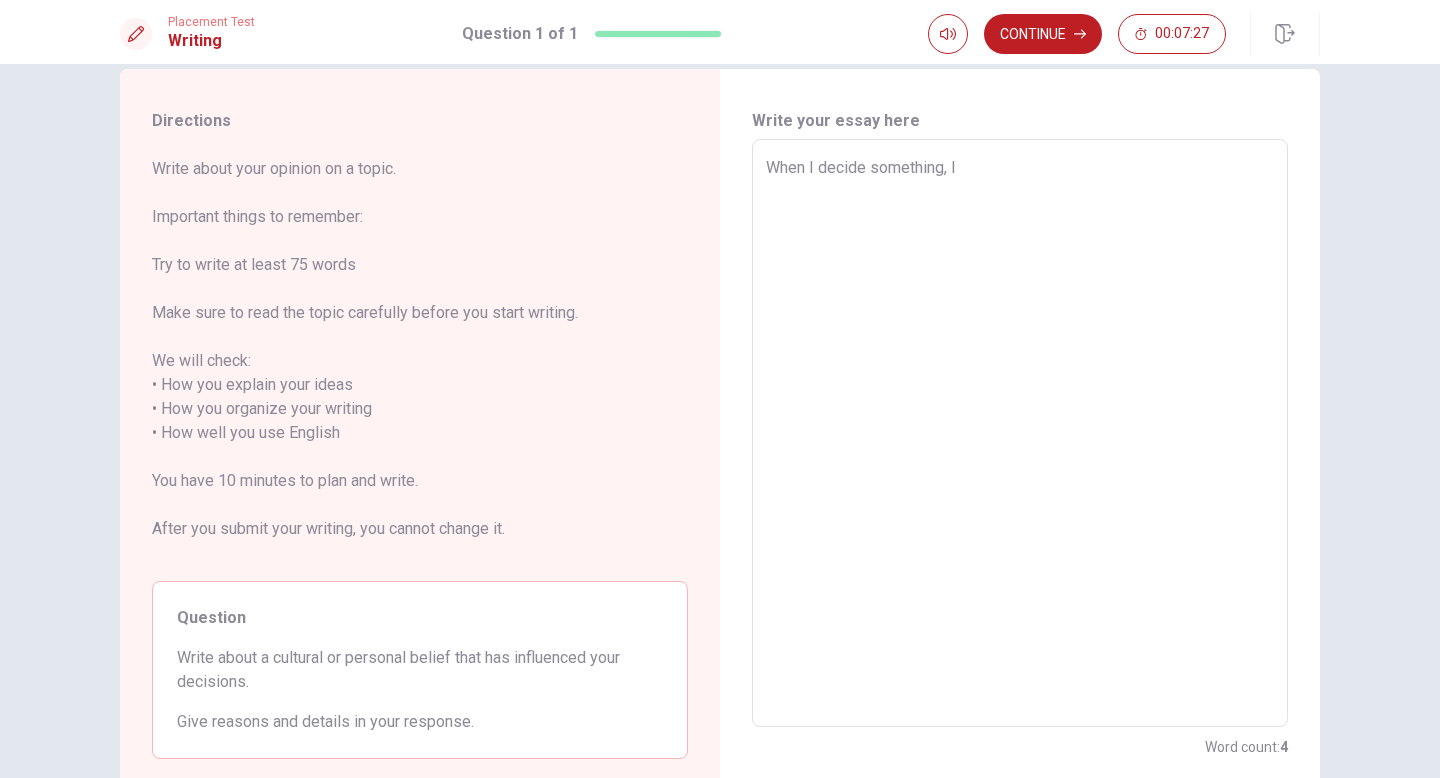 type on "x" 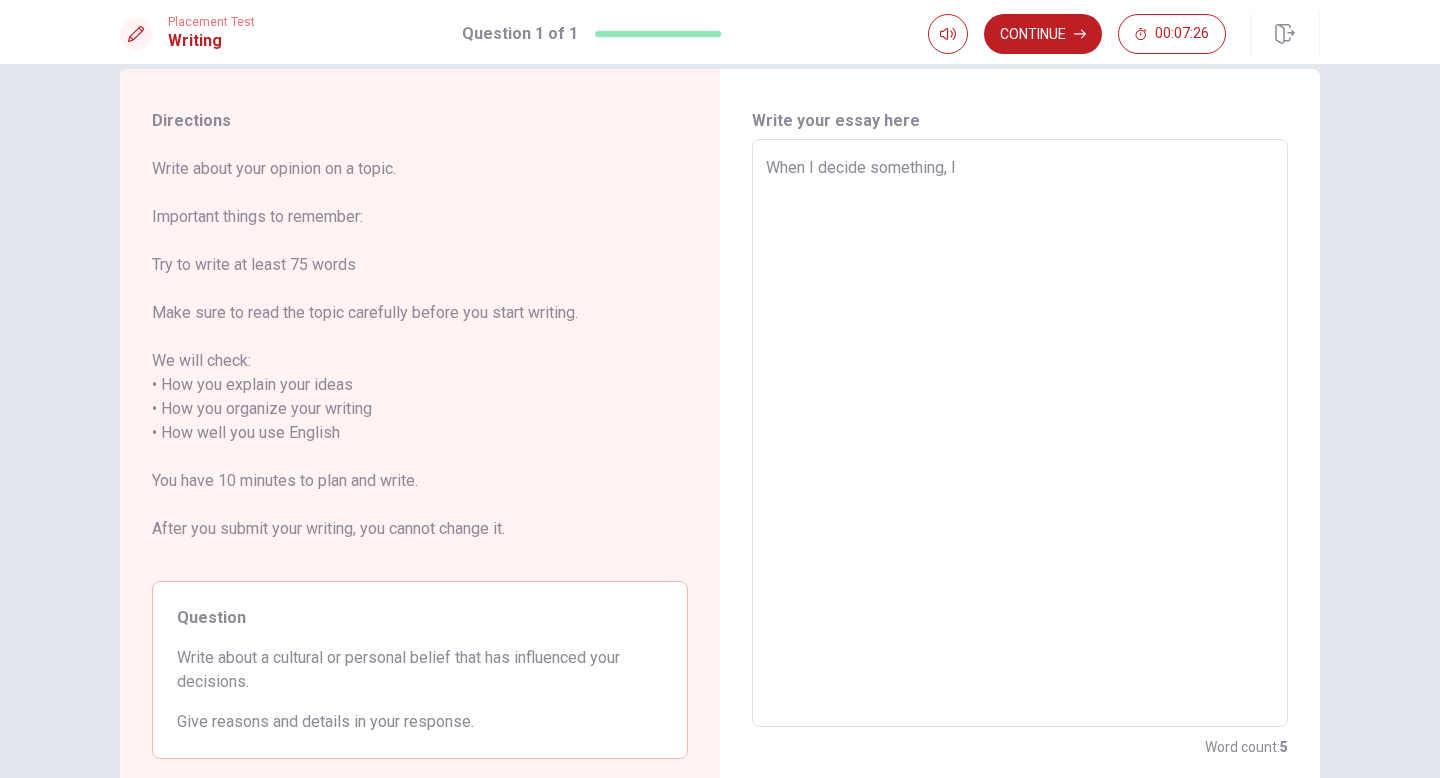 type on "x" 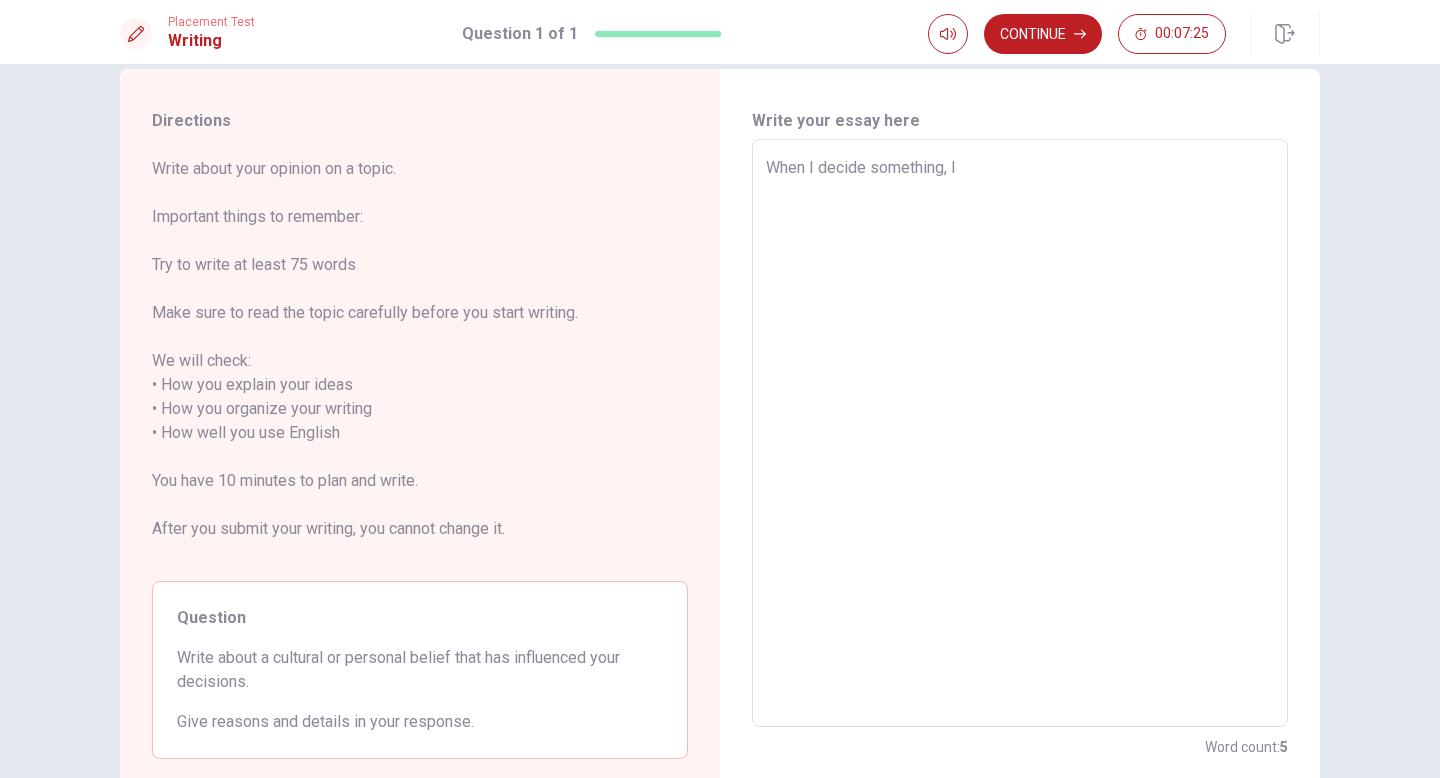 type on "When I decide something, I t" 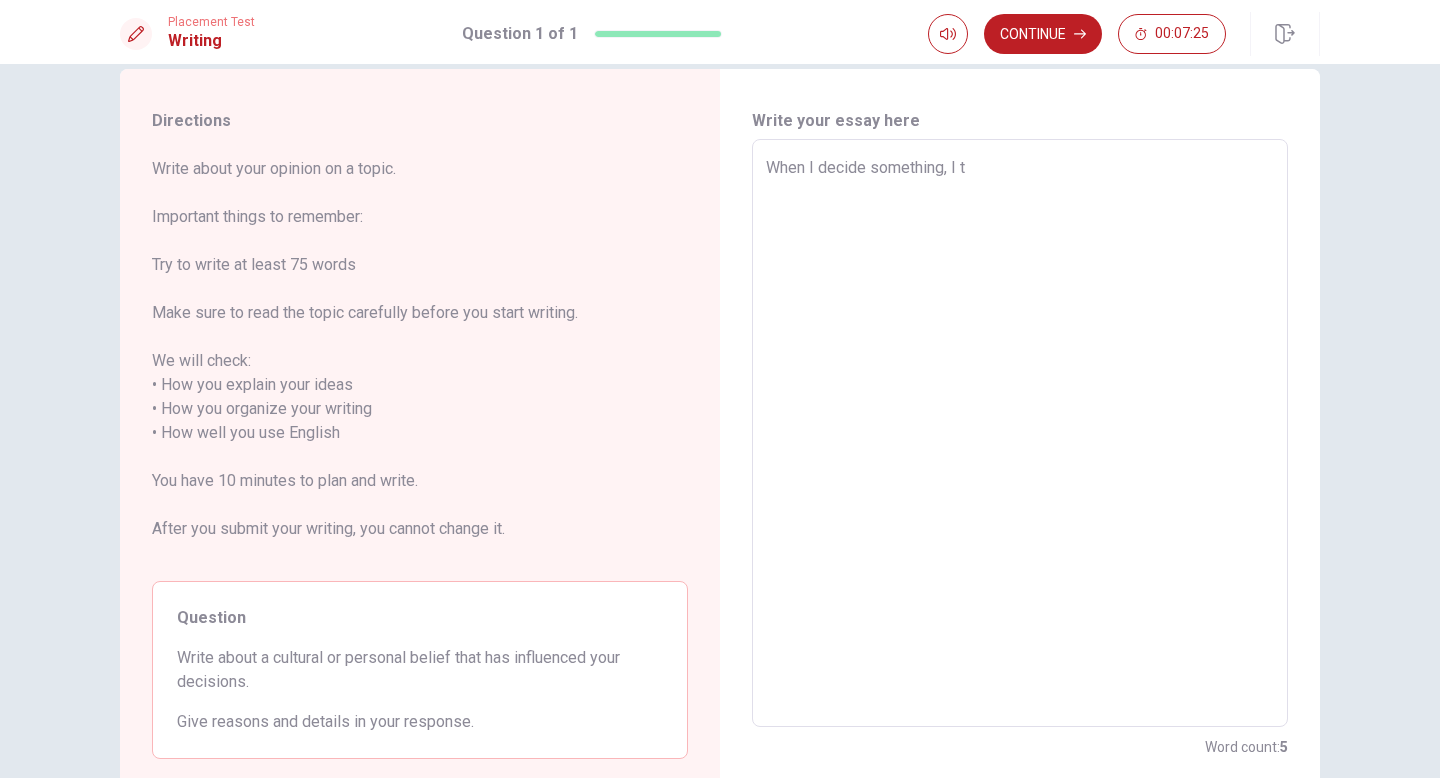 type on "x" 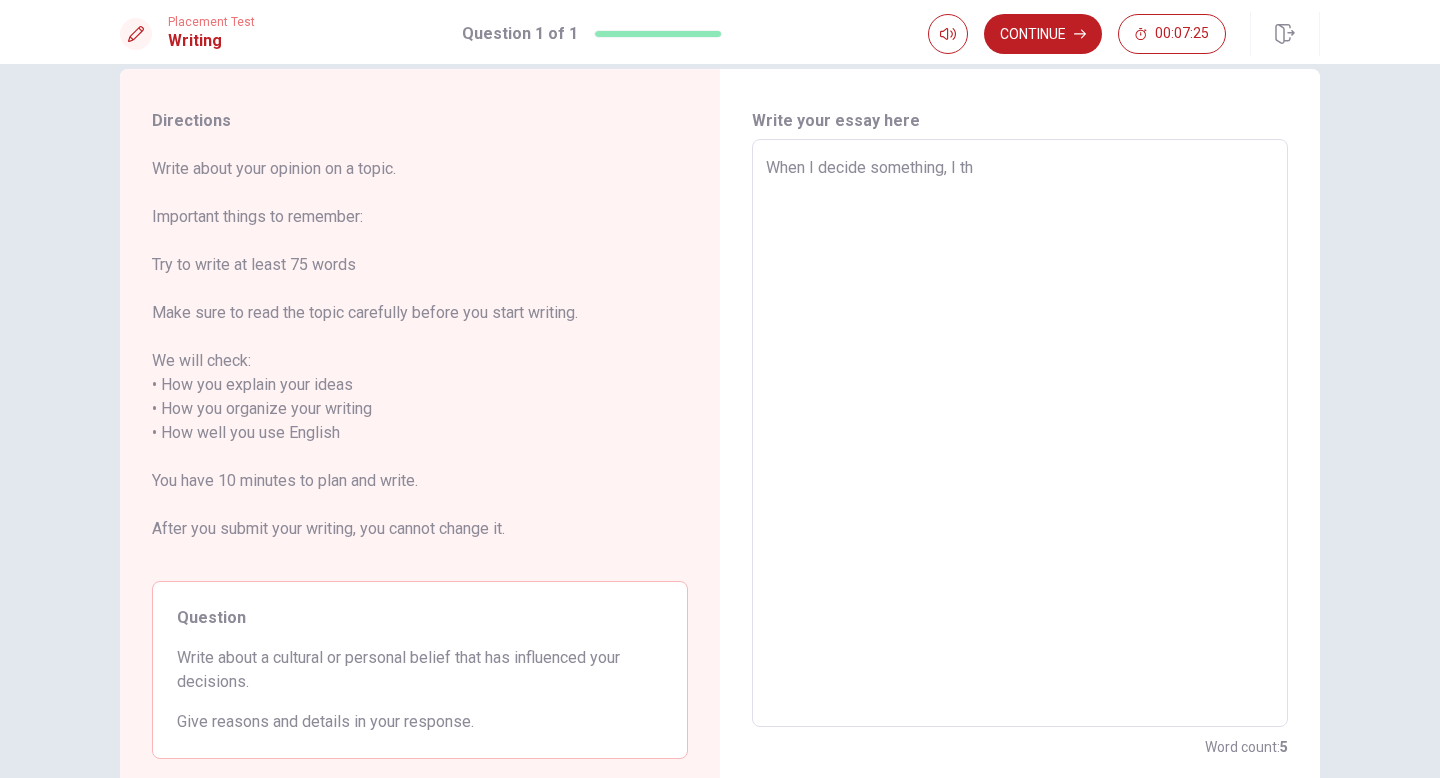 type on "x" 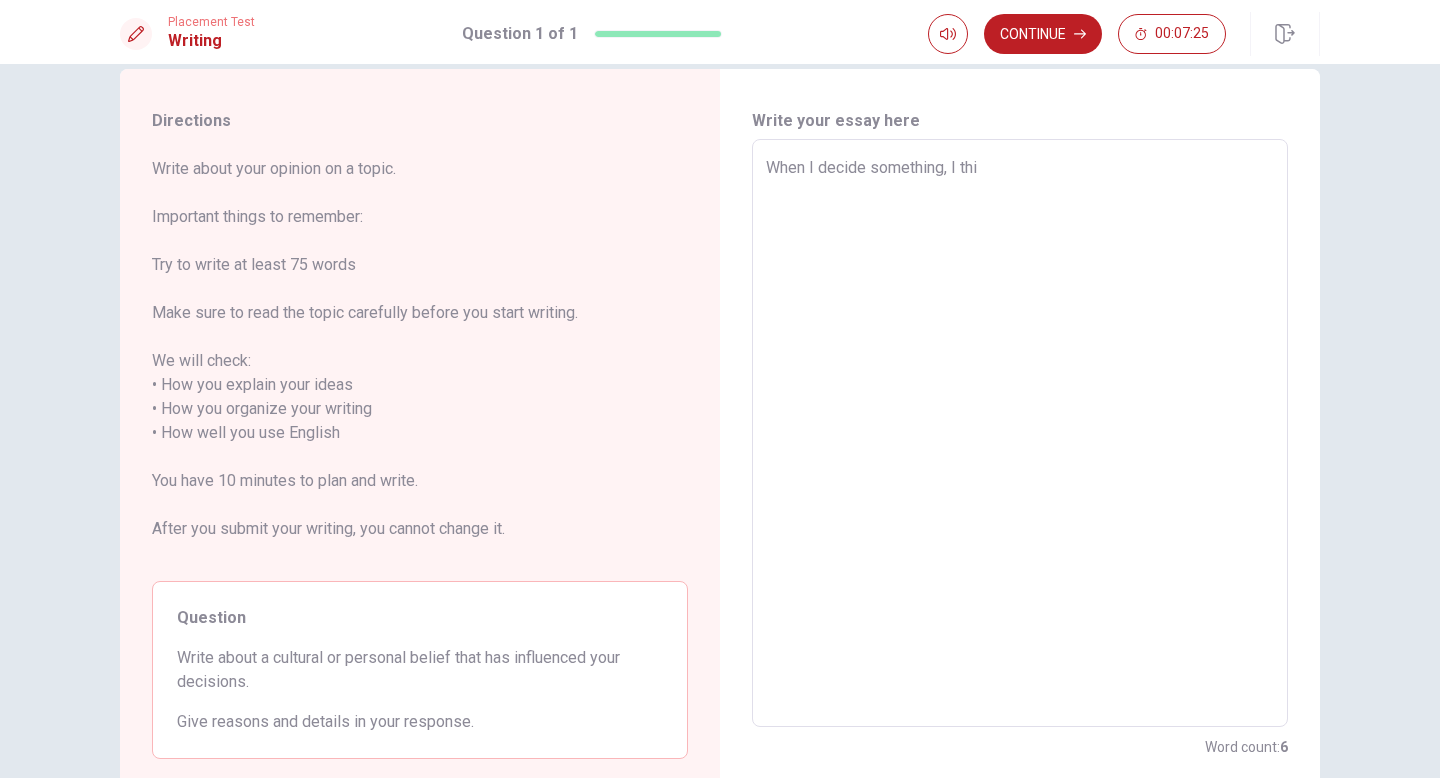 type on "x" 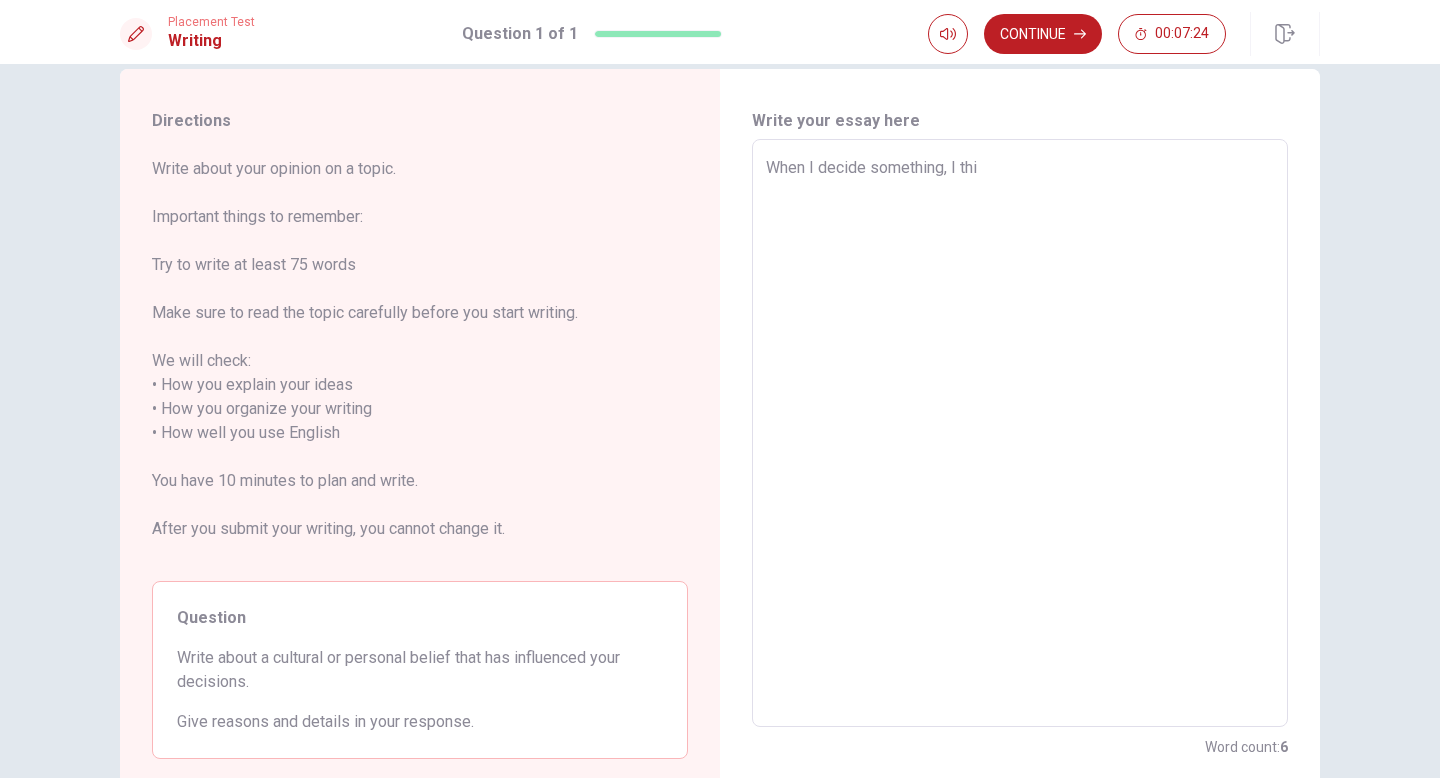 type on "When I decide something, I thin" 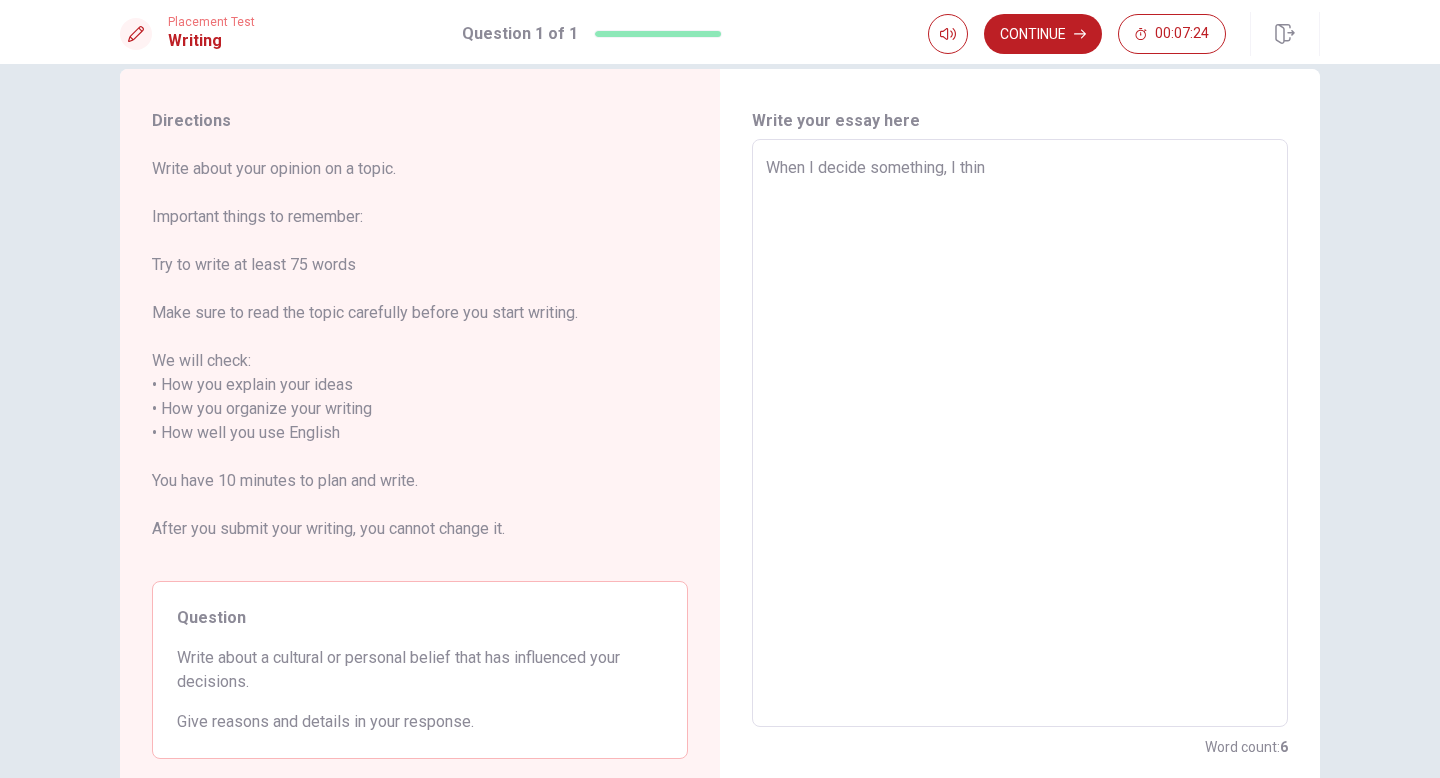 type on "x" 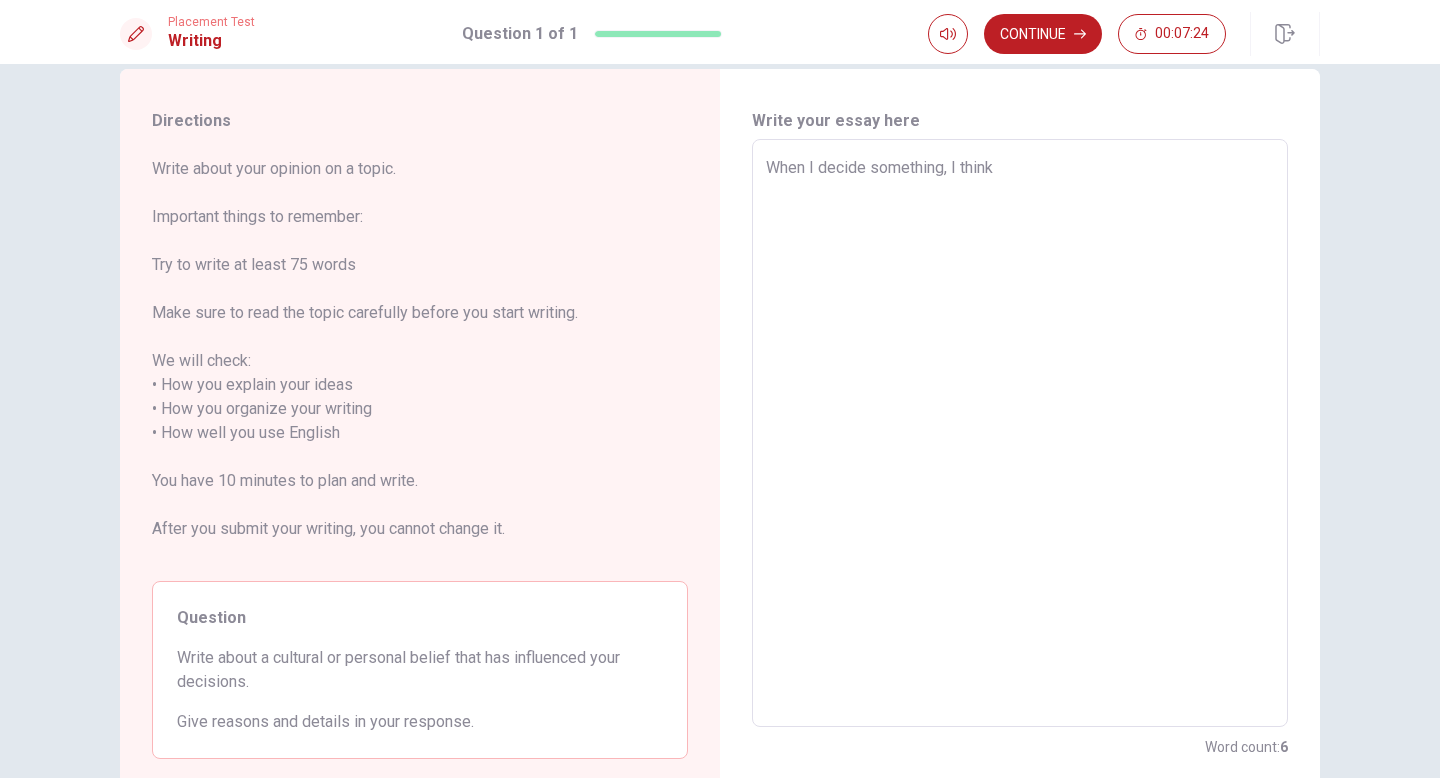 type on "When I decide something, I think" 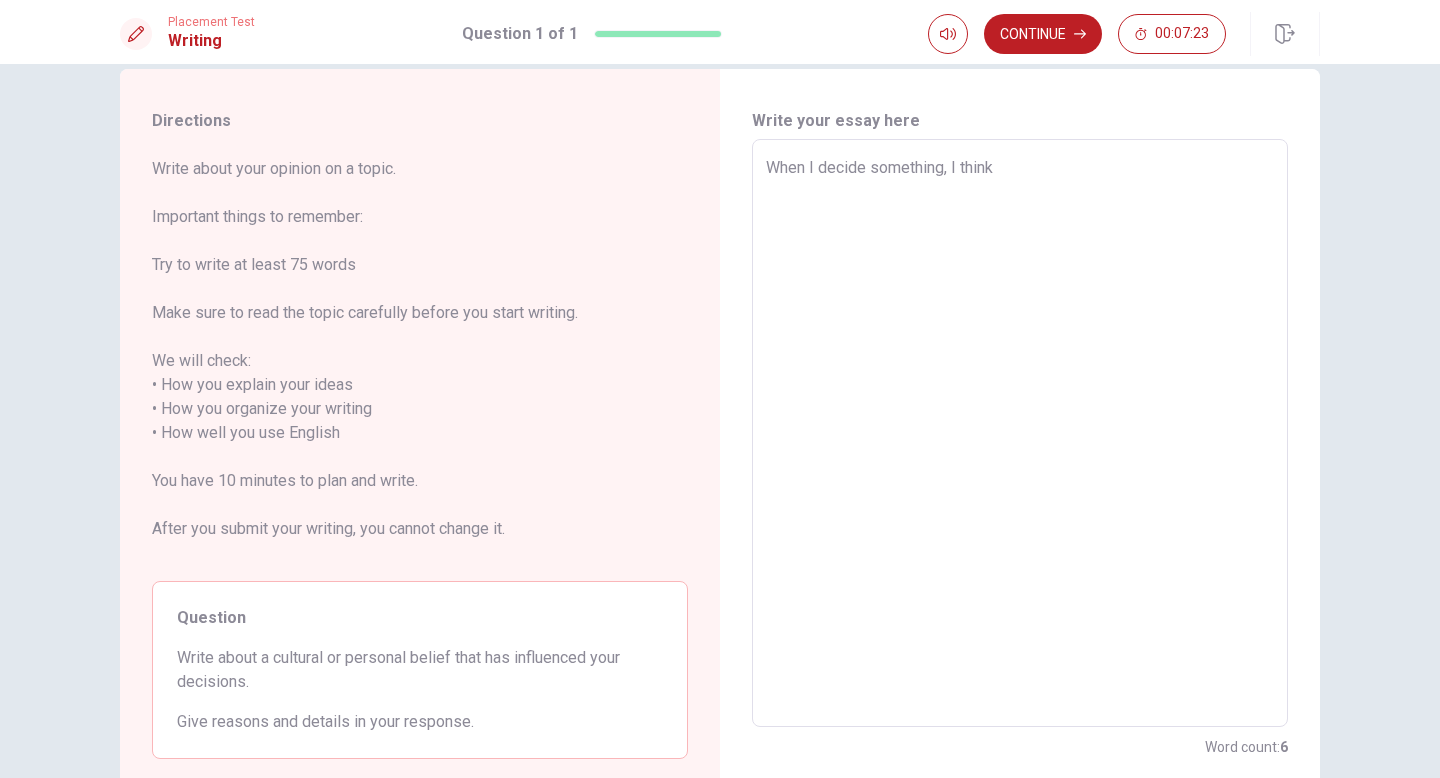 type on "x" 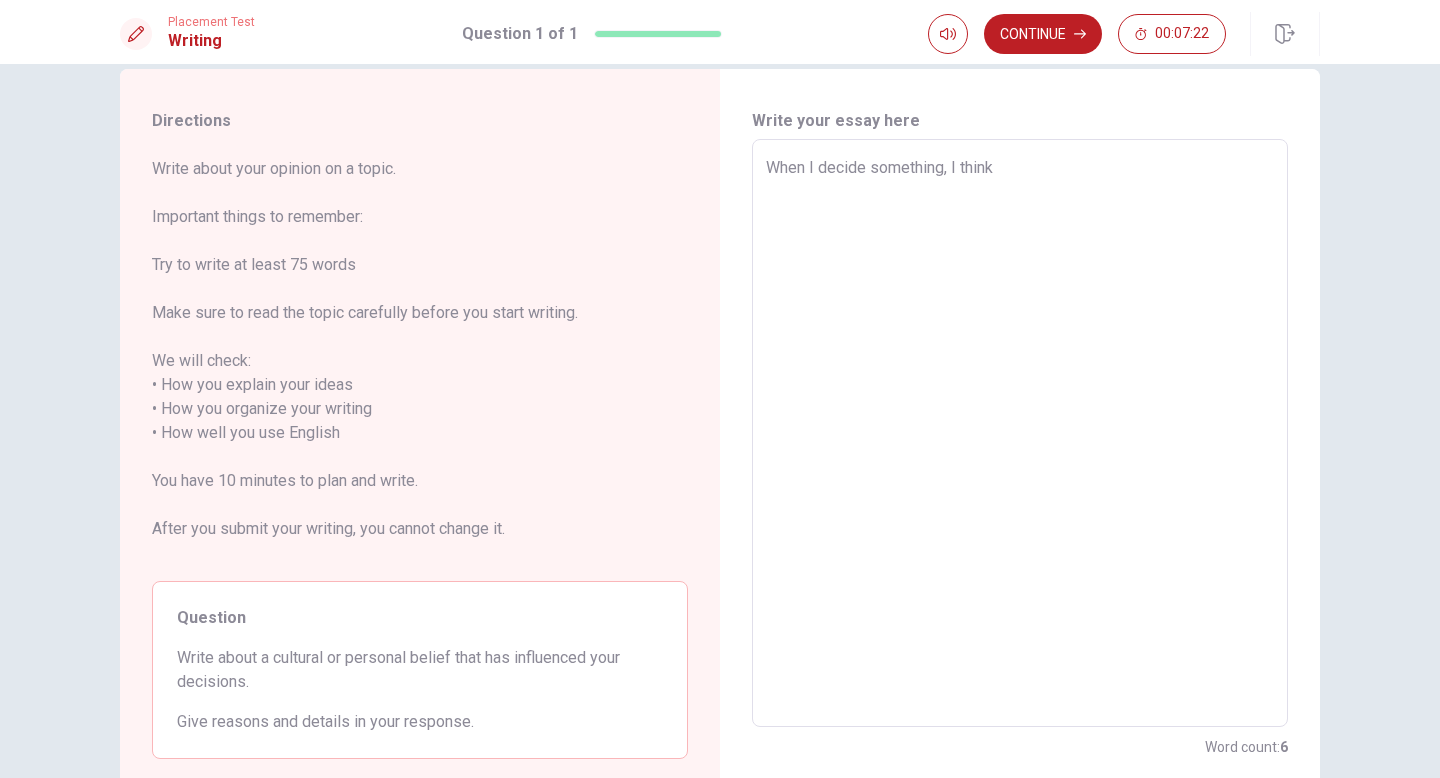 type on "When I decide something, I think 3" 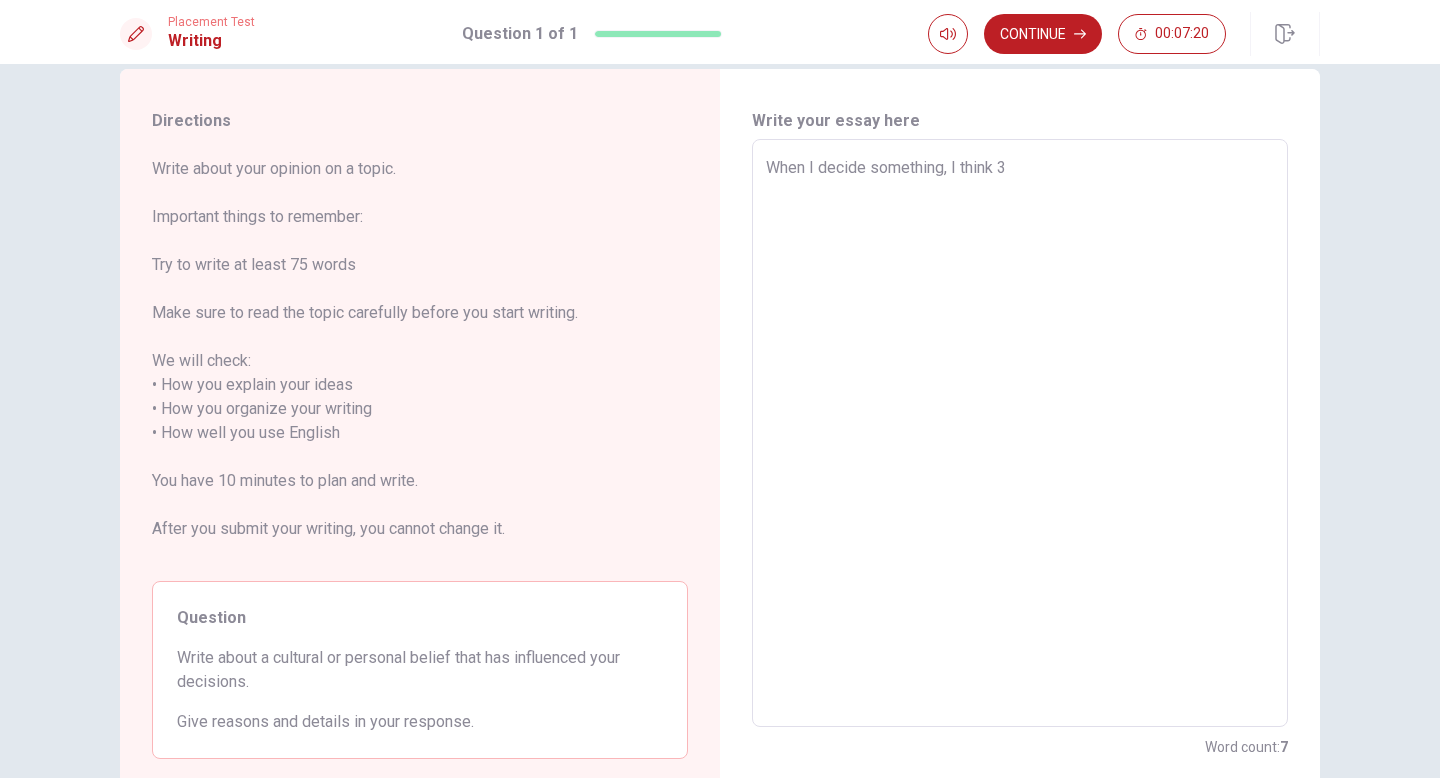 type on "x" 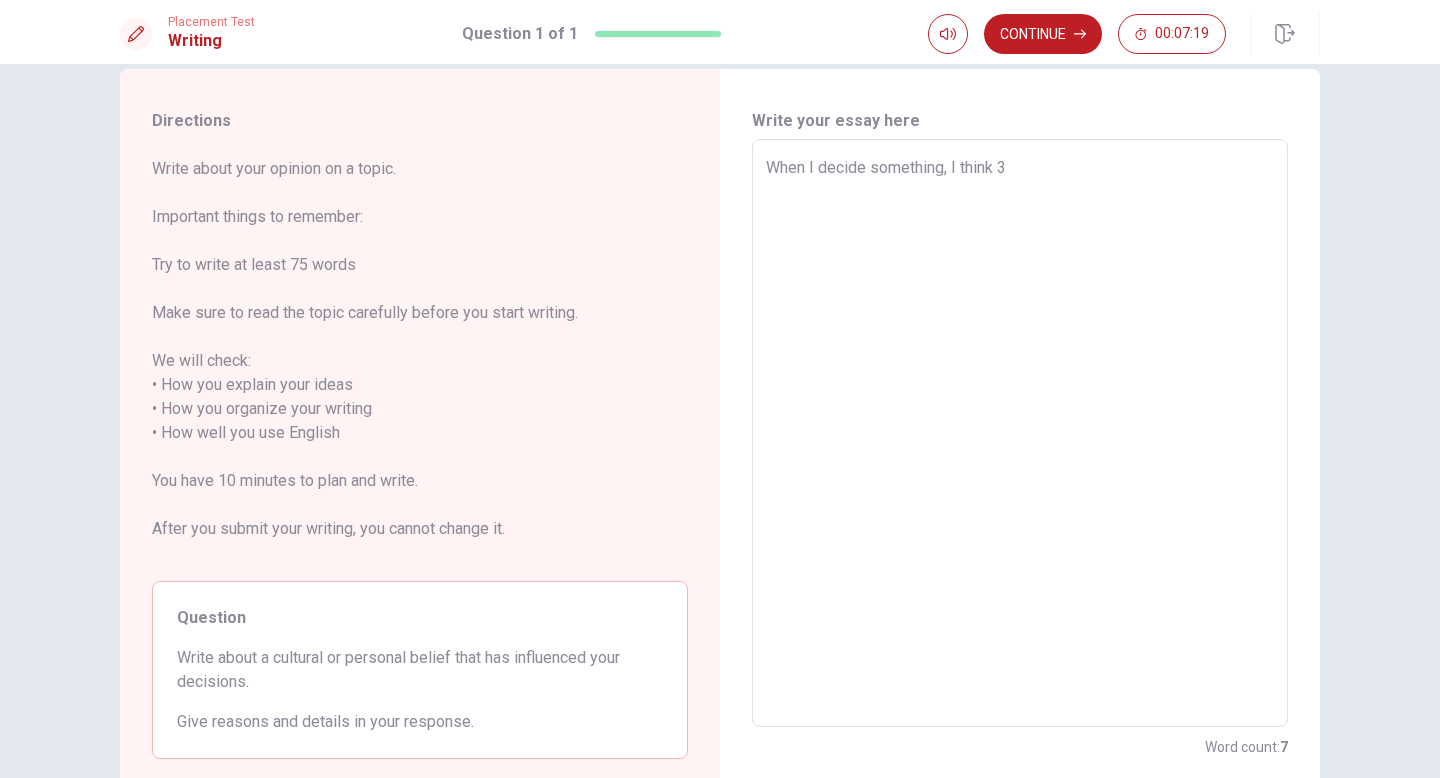 type on "When I decide something, I think 3" 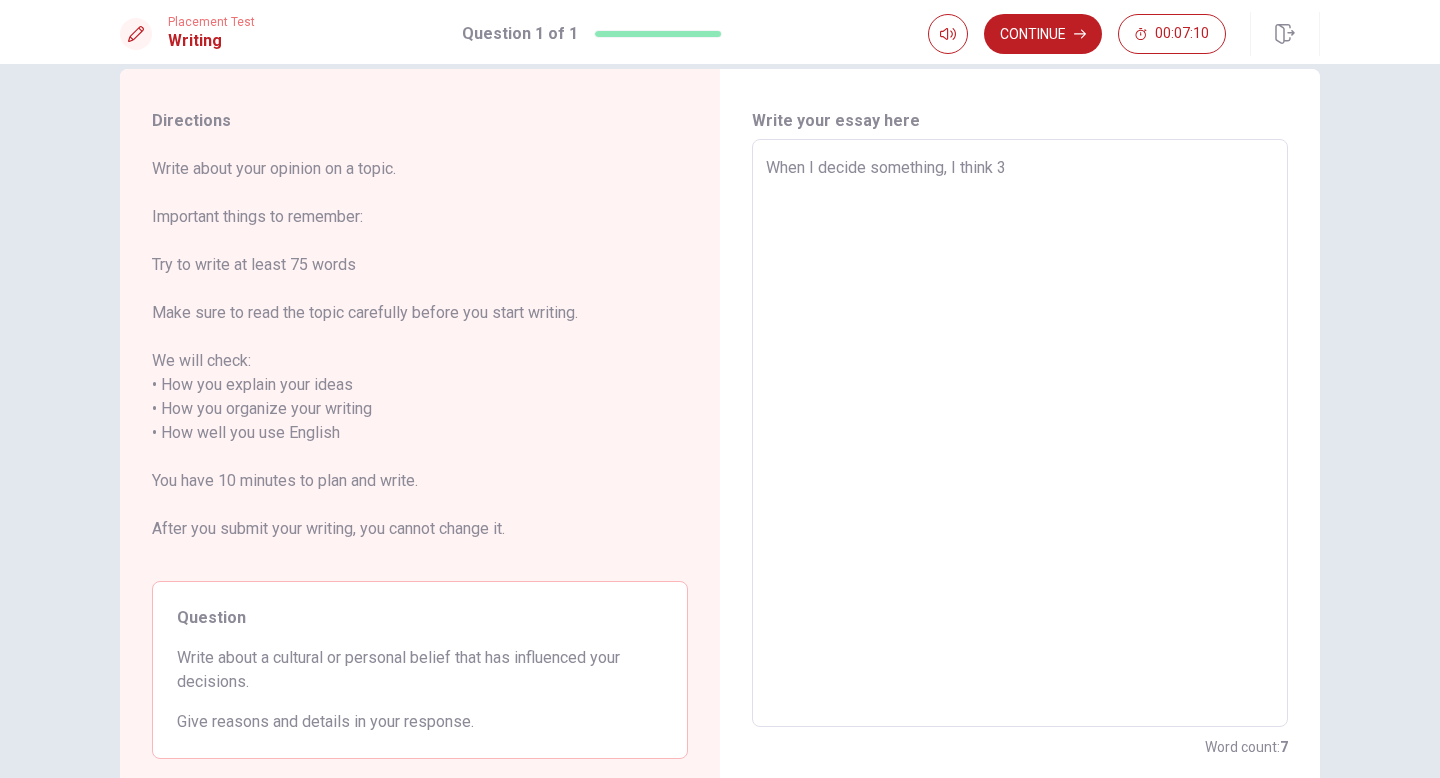 type on "x" 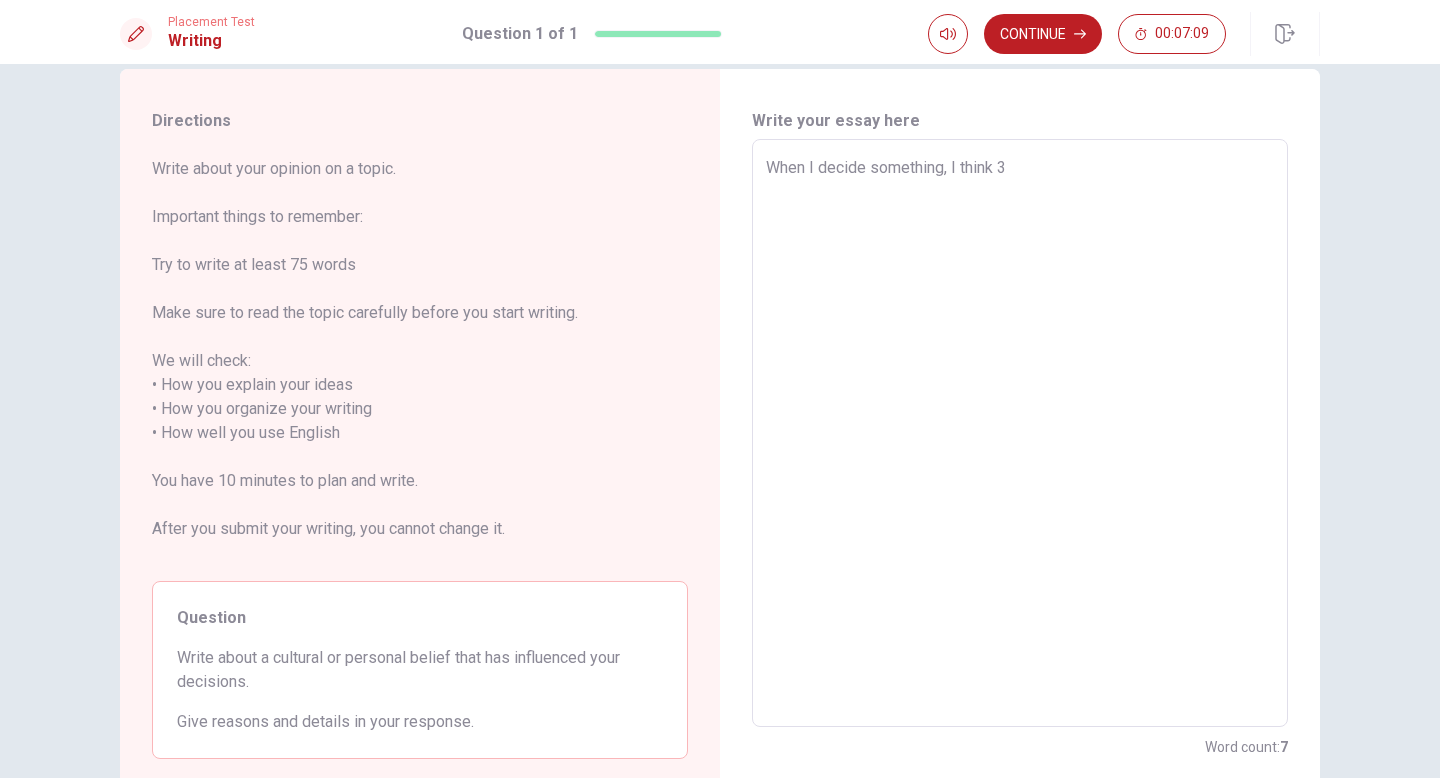 type on "When I decide something, I think 3 p" 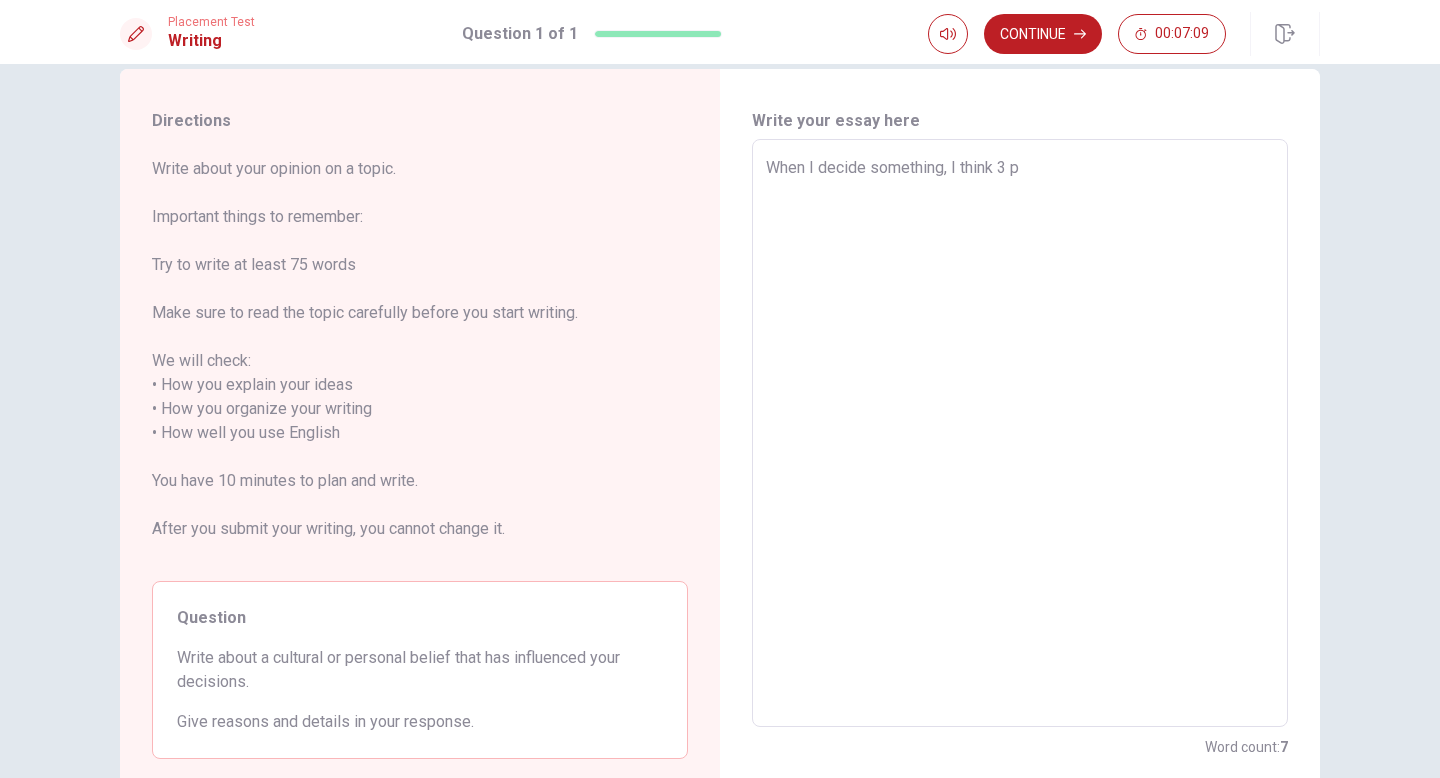 type on "x" 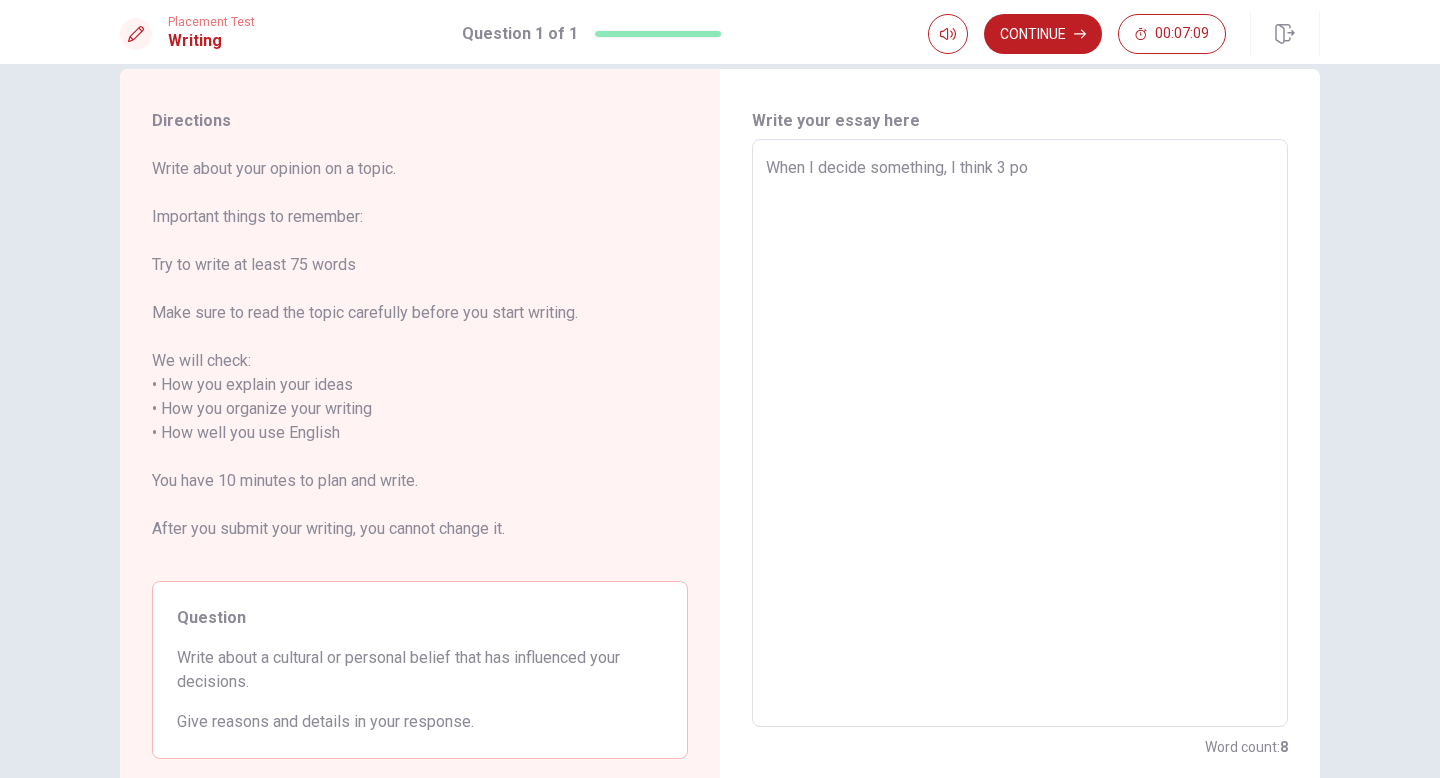 type on "x" 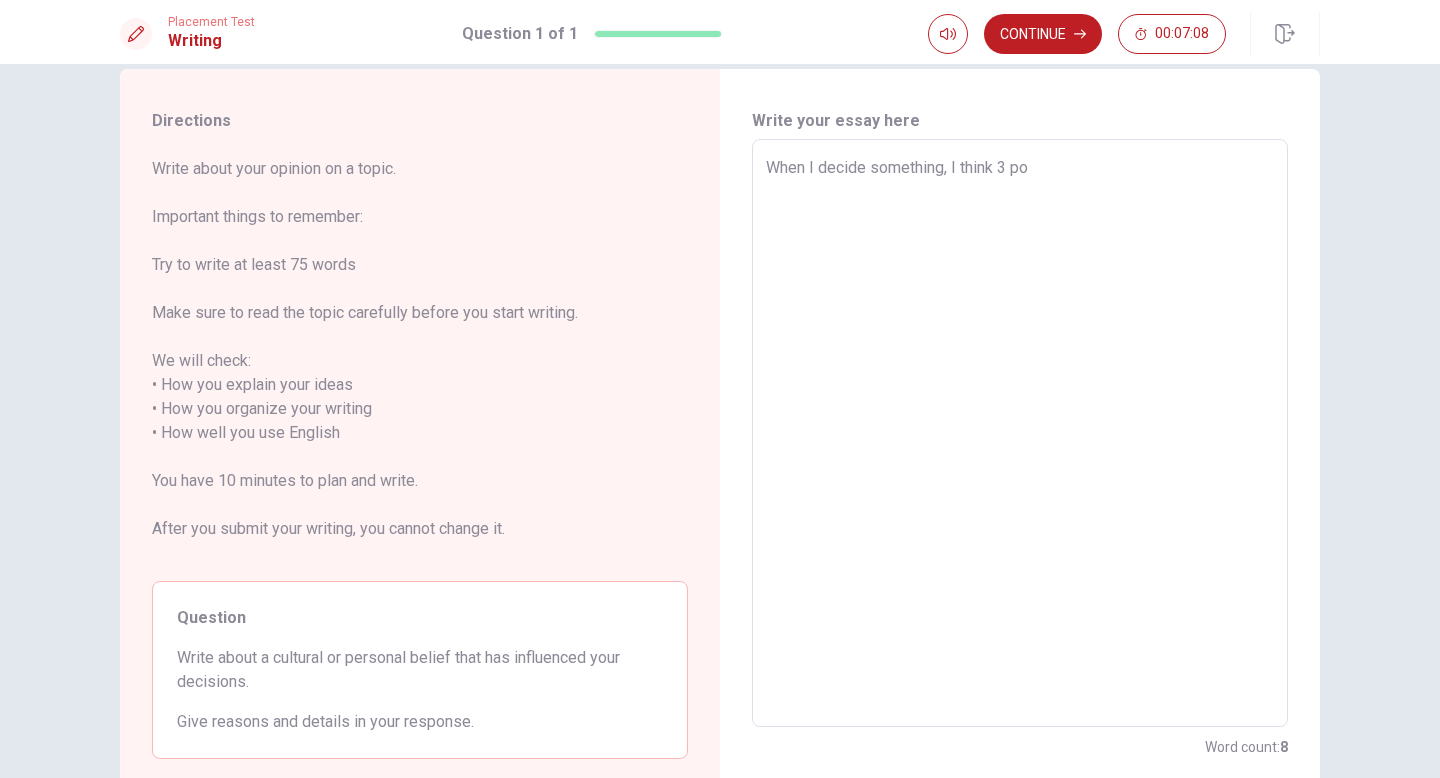 type on "When I decide something, I think 3 poi" 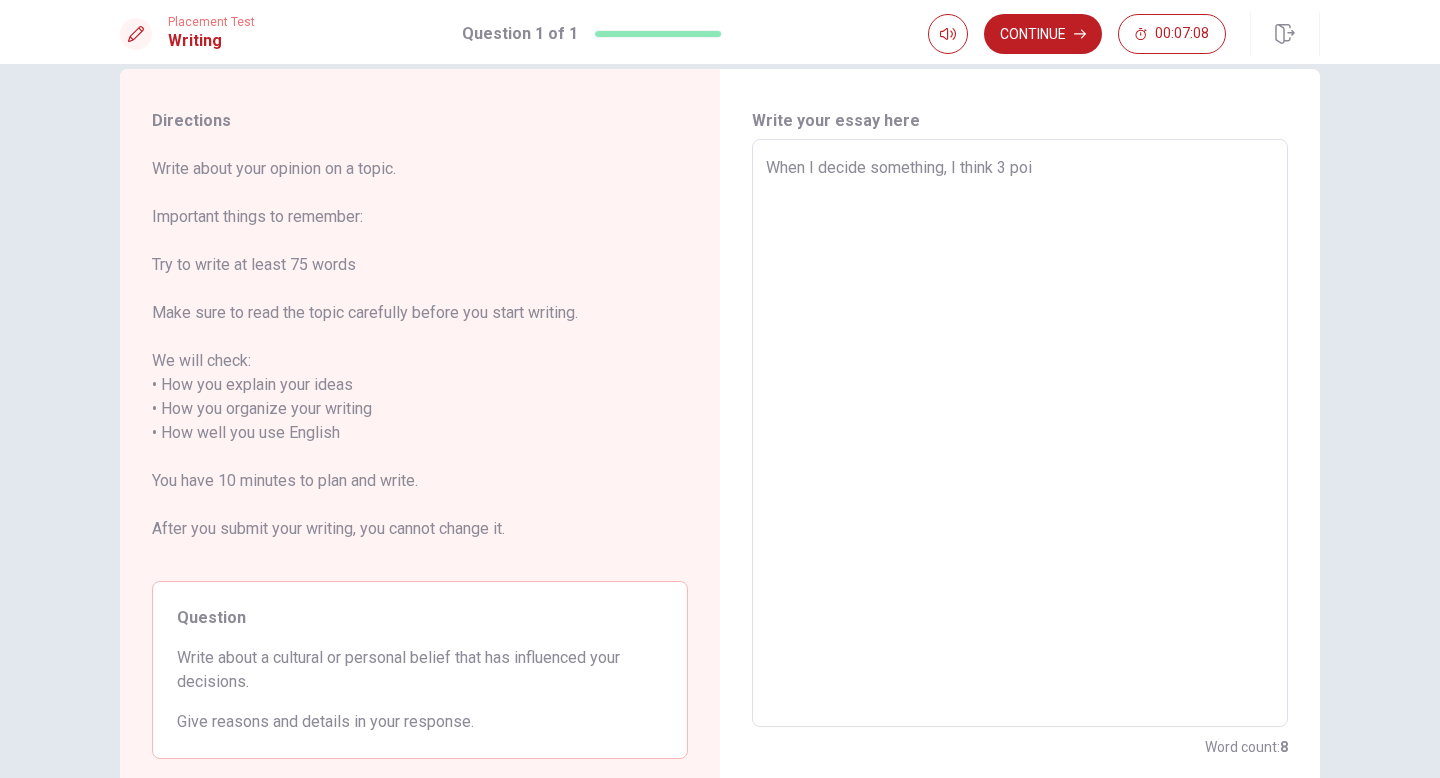 type on "x" 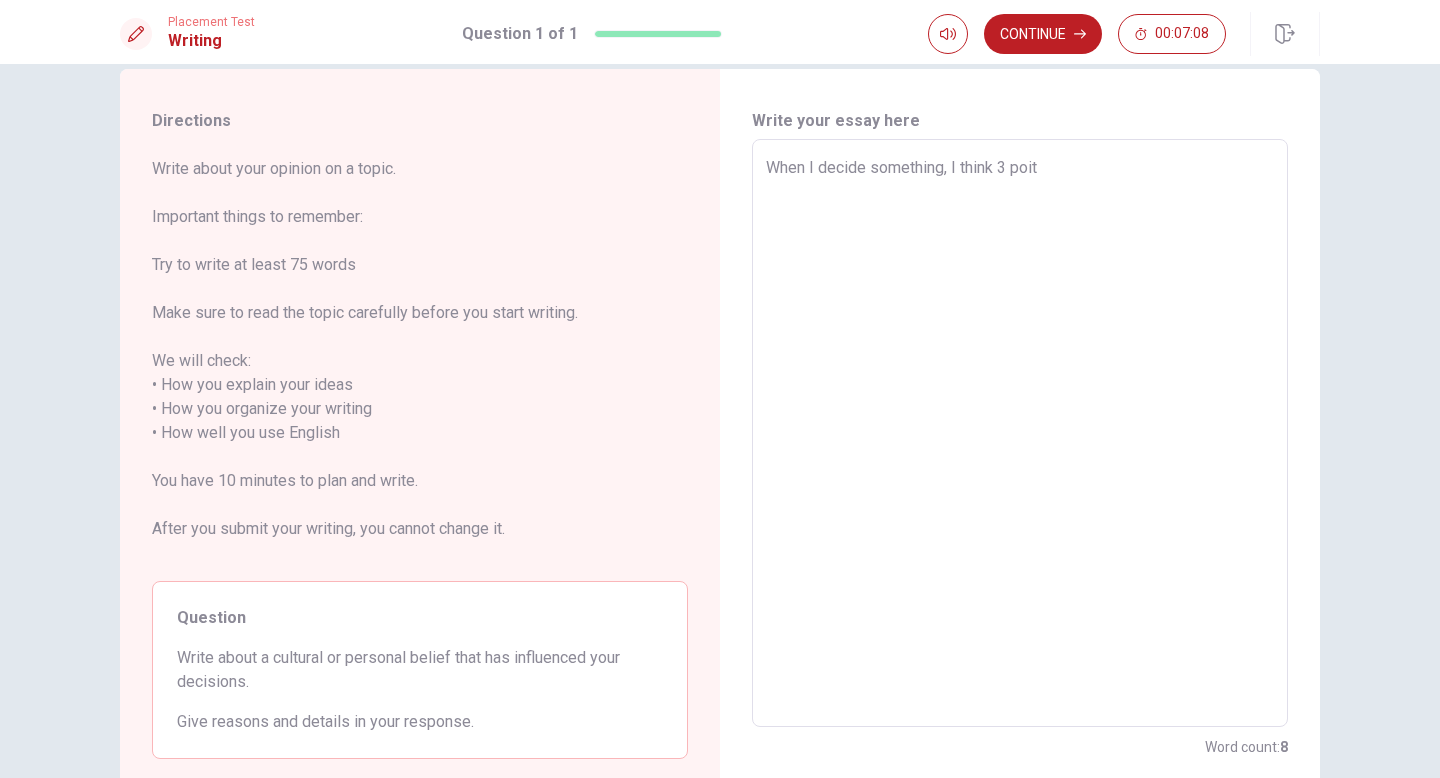 type on "x" 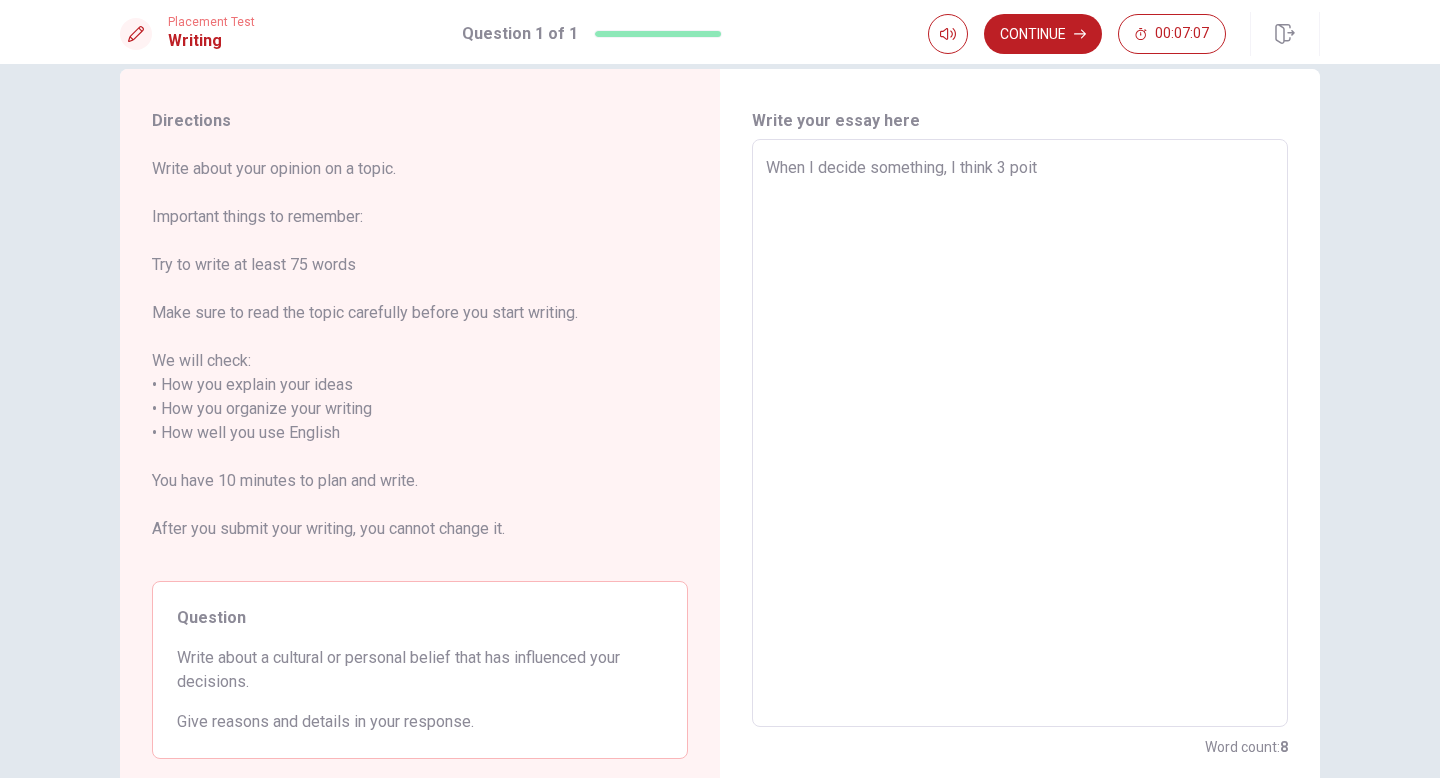 type on "When I decide something, I think 3 poi" 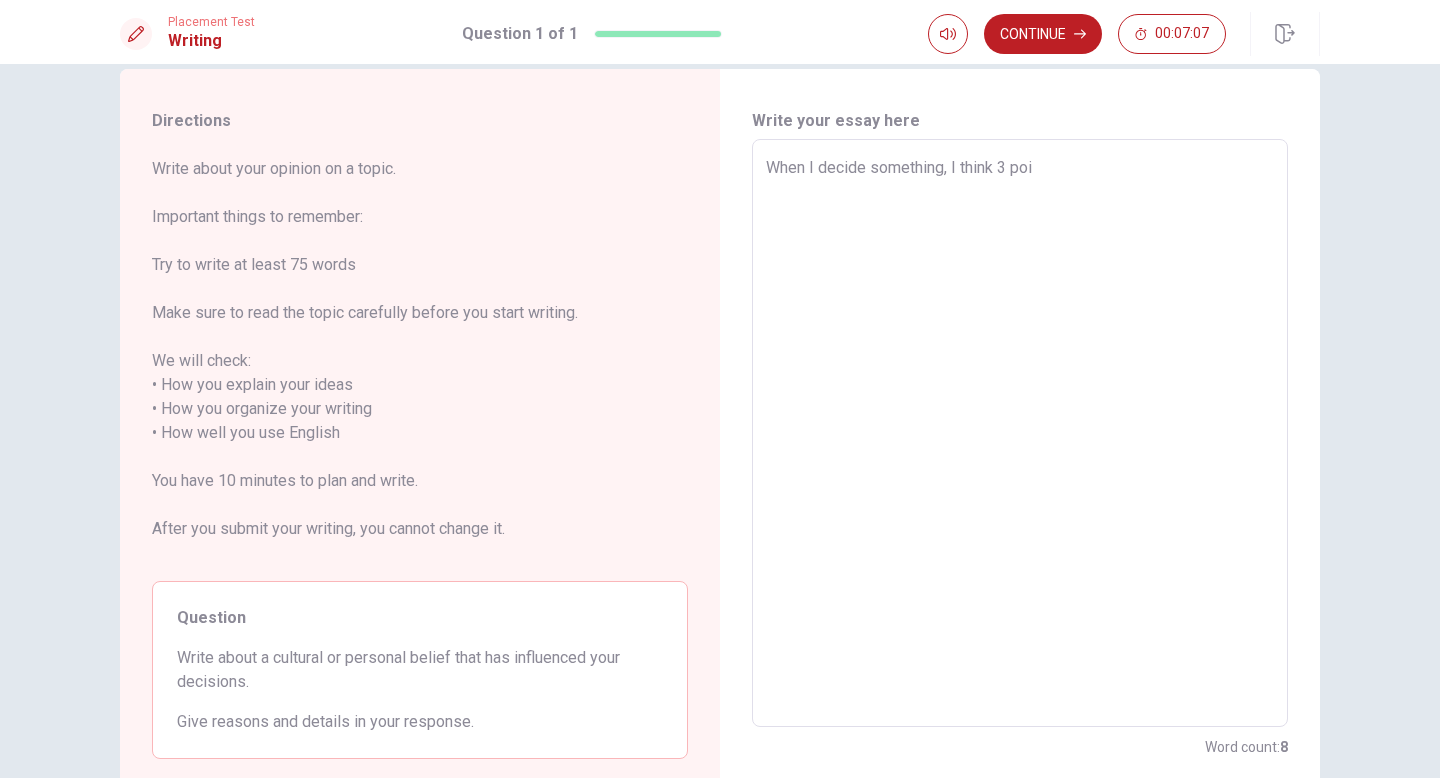 type on "x" 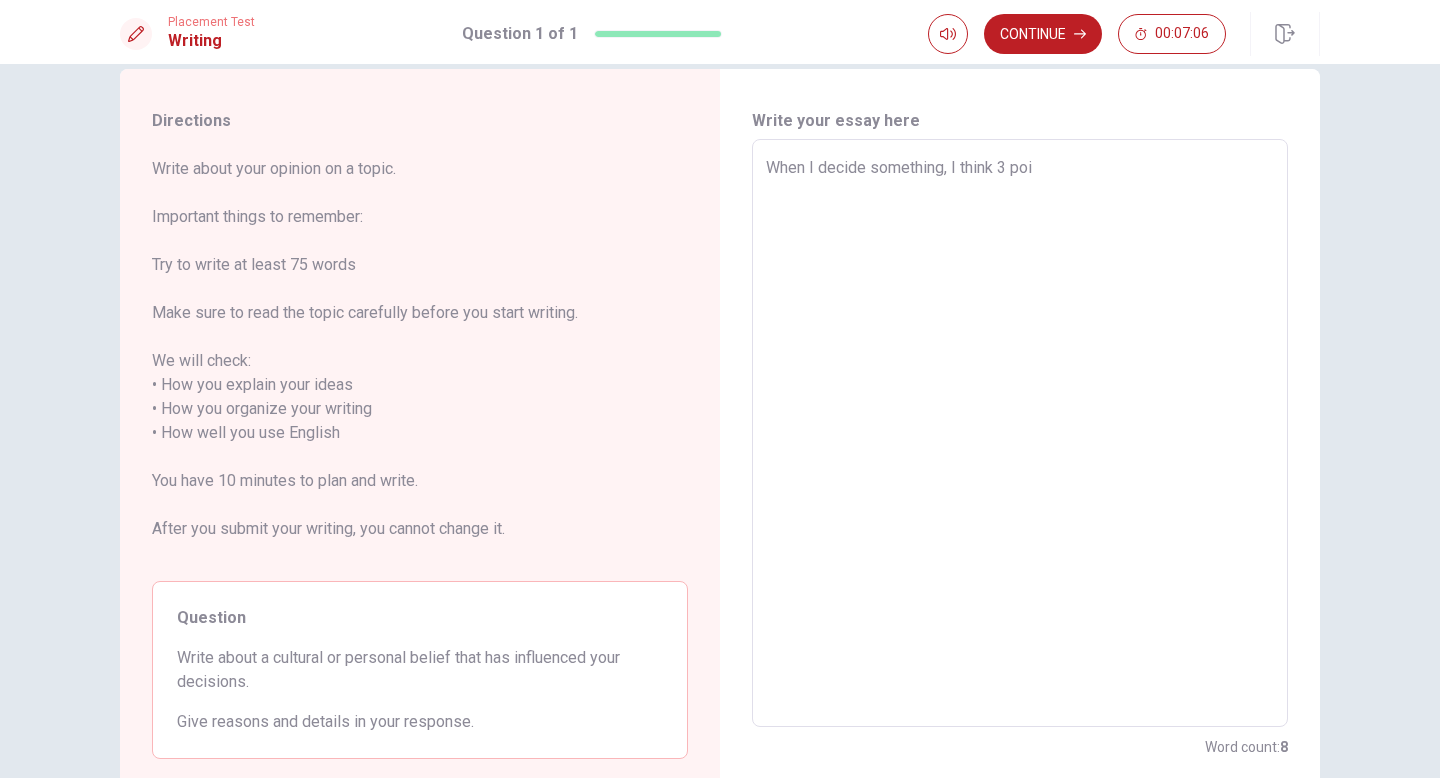 type on "When I decide something, I think 3 po" 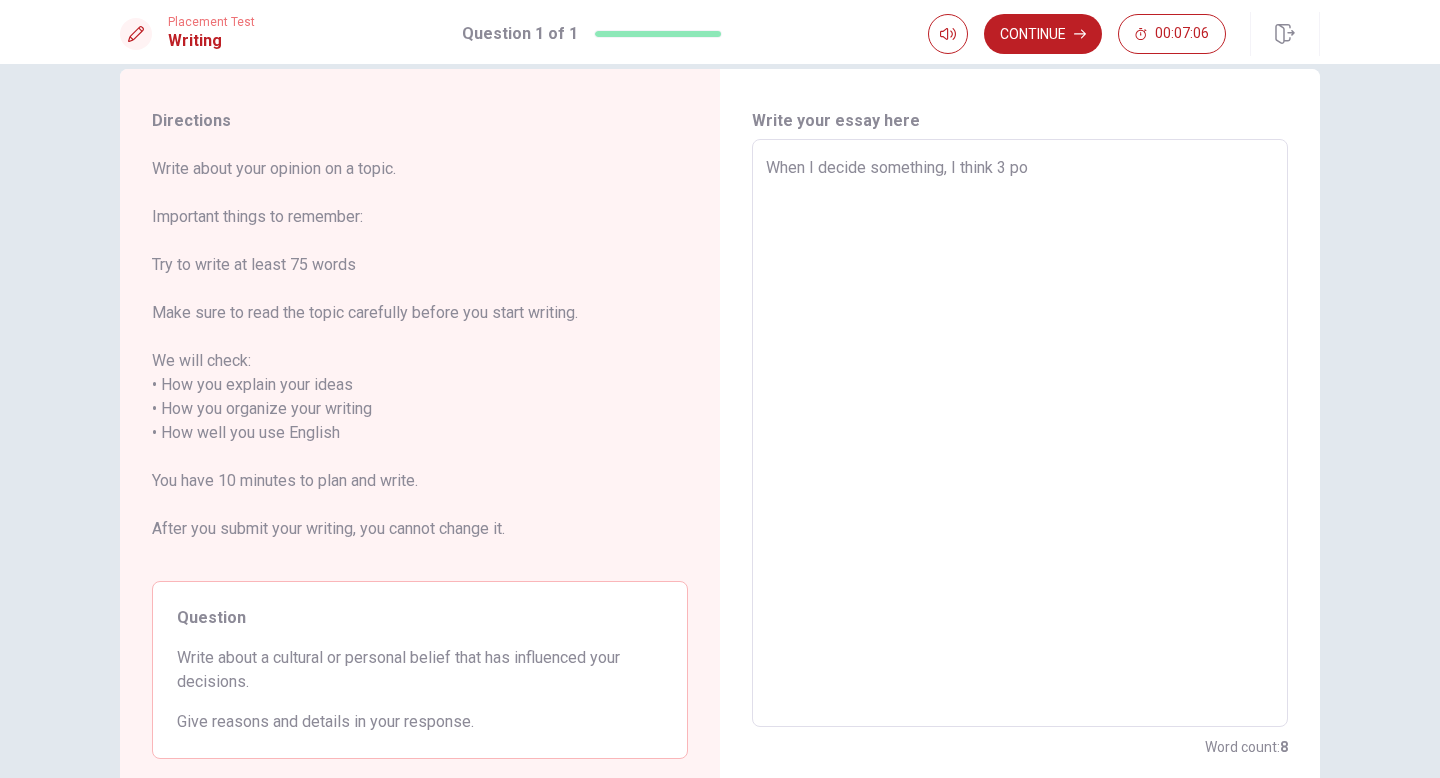 type on "x" 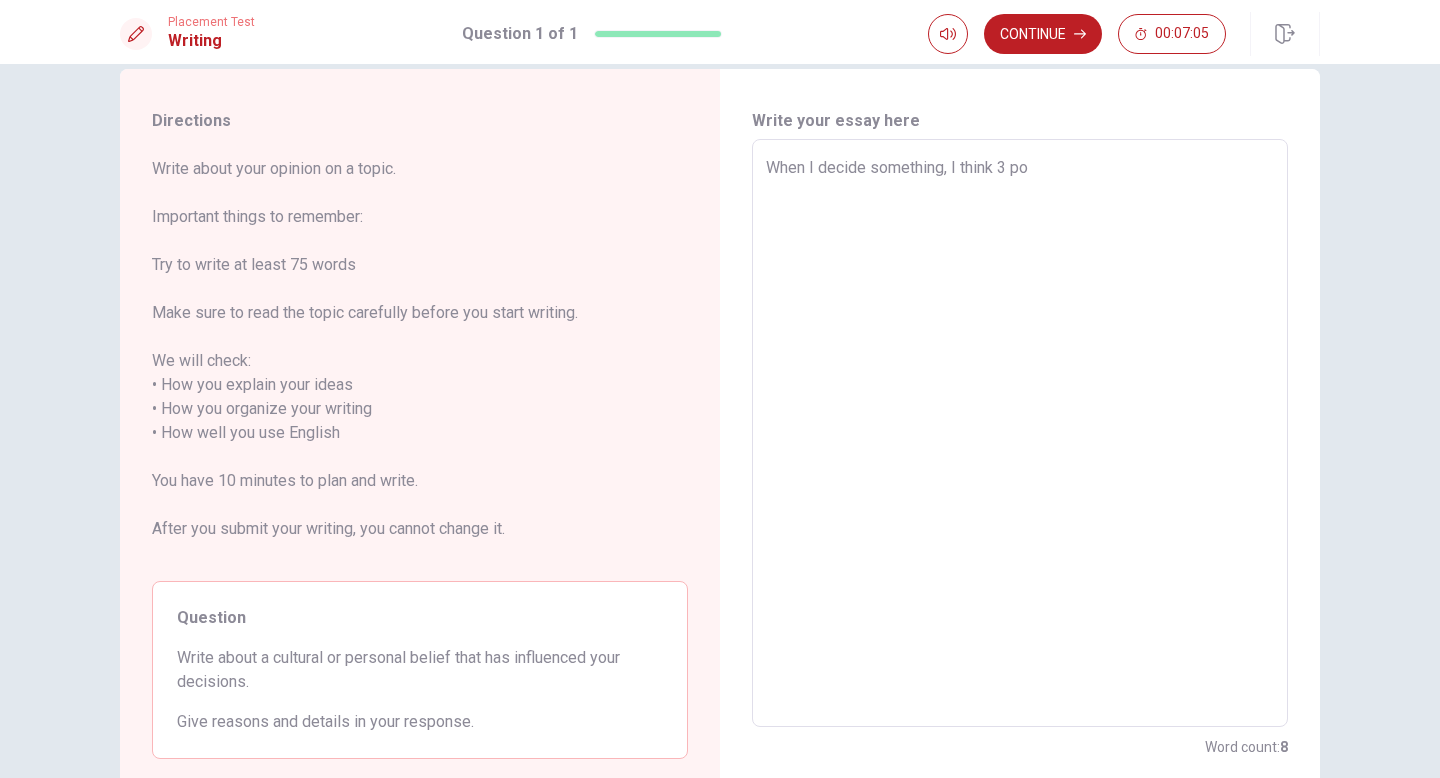 type on "When I decide something, I think 3 poi" 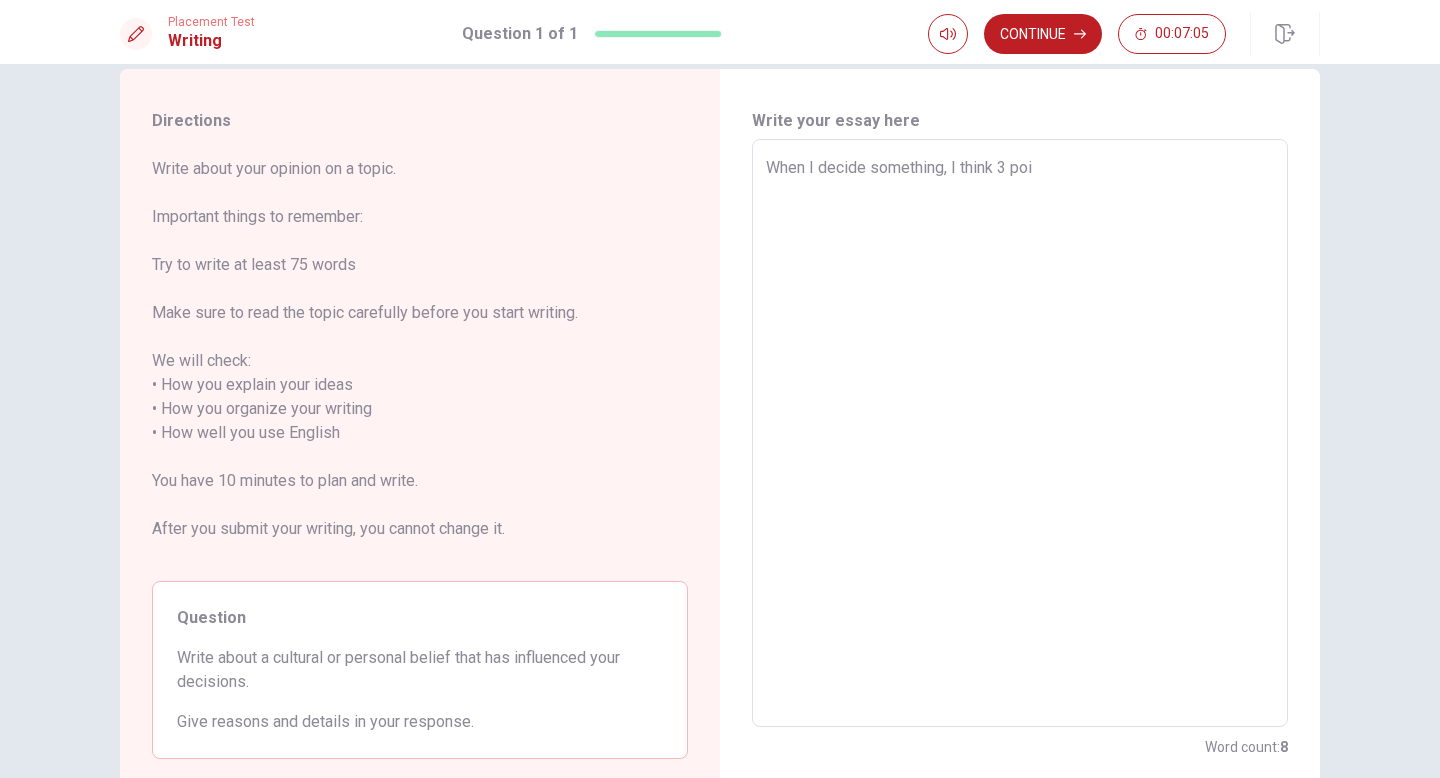 type on "x" 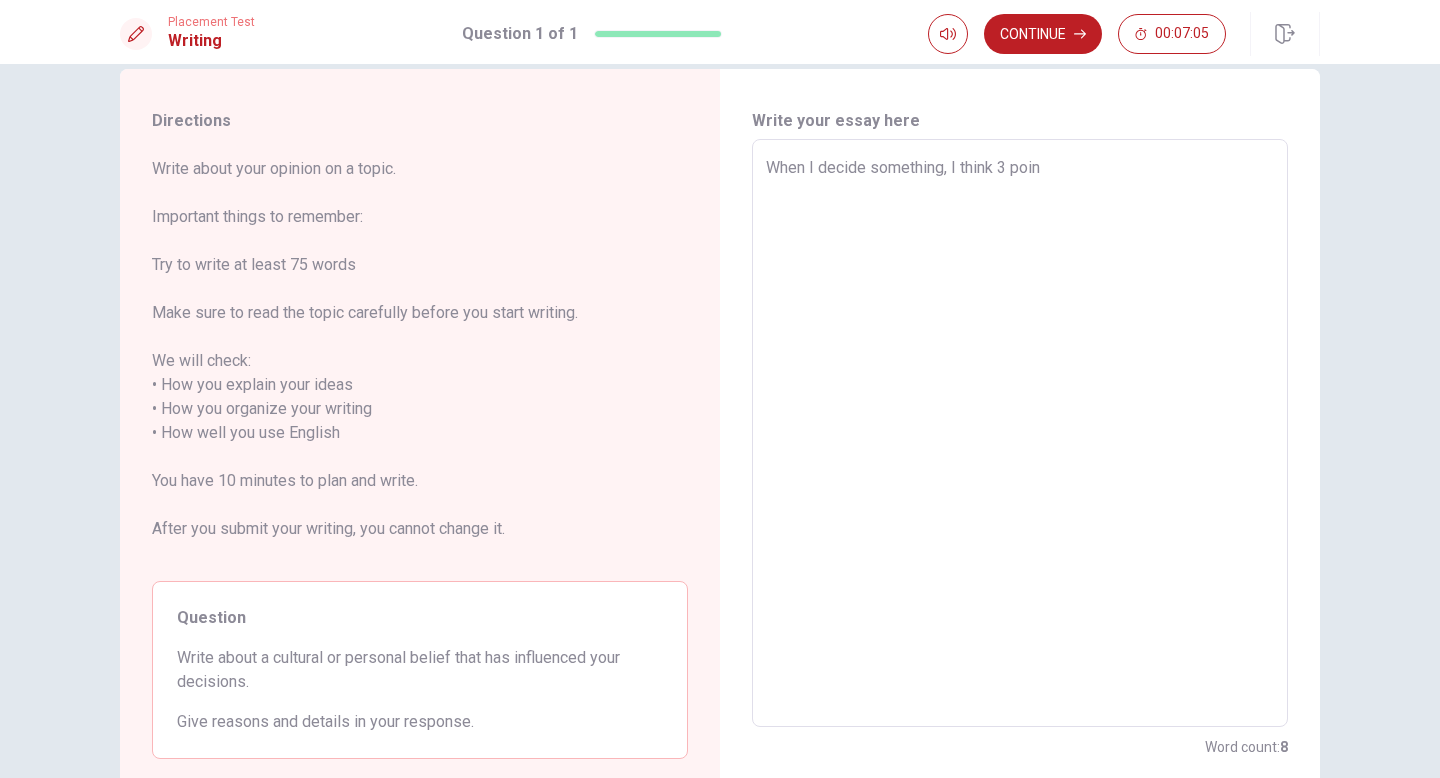 type on "x" 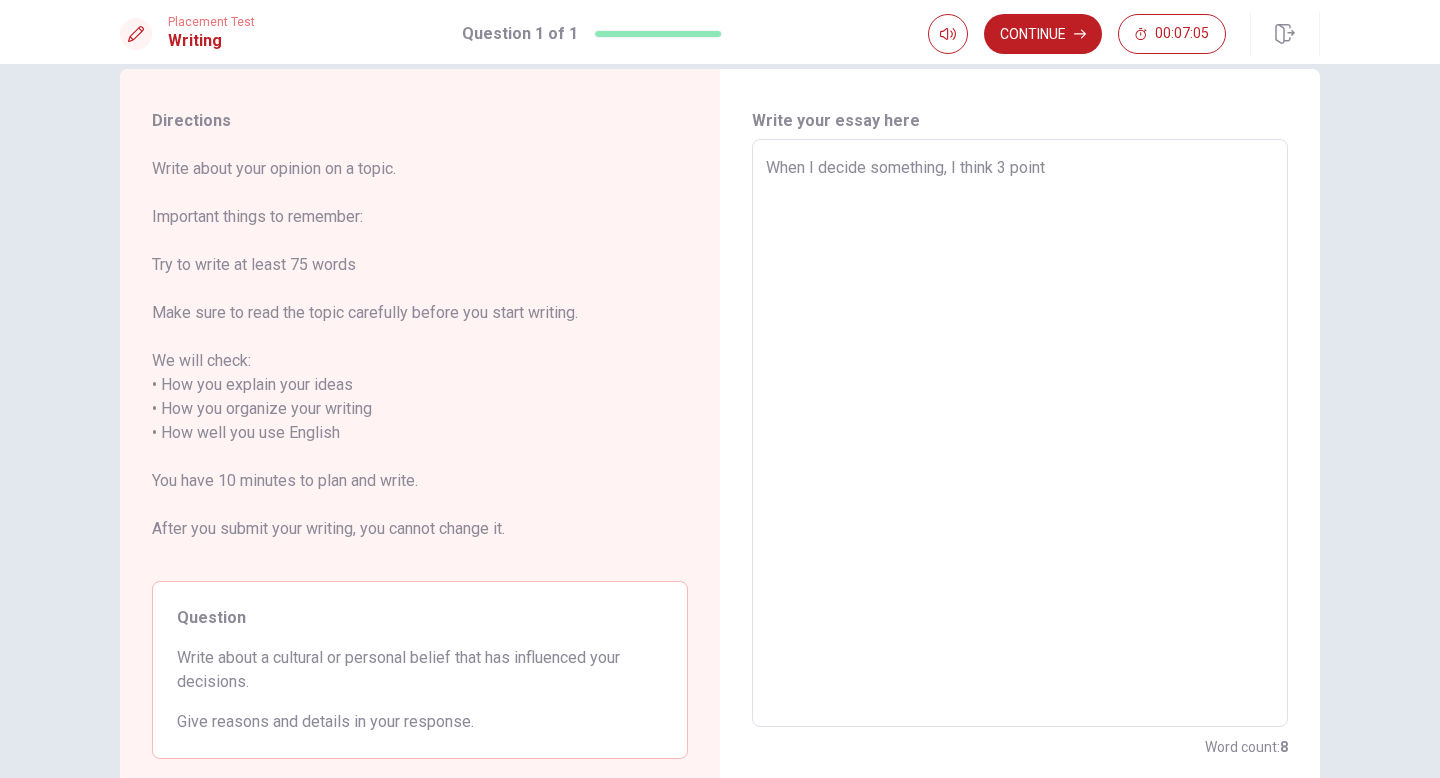 type on "x" 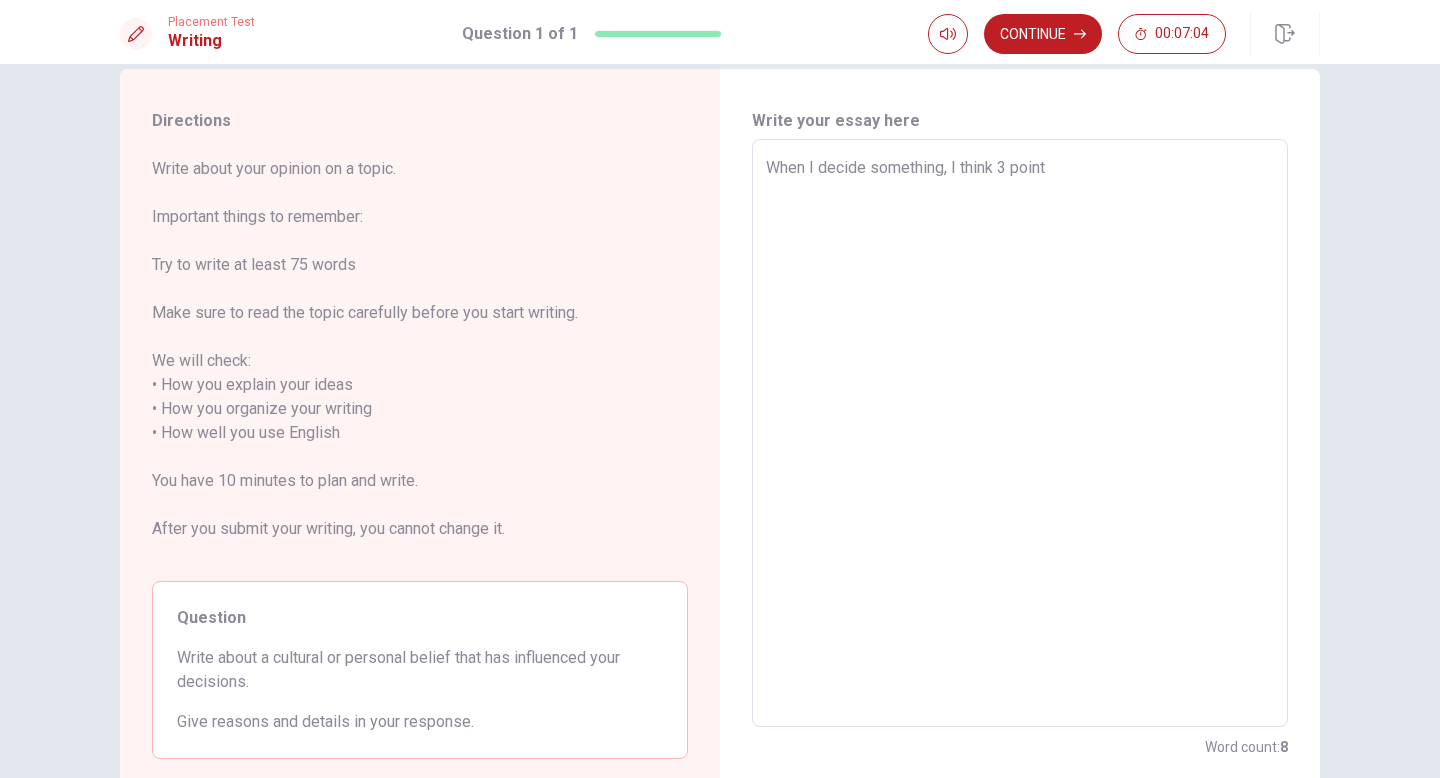 type on "When I decide something, I think 3 point." 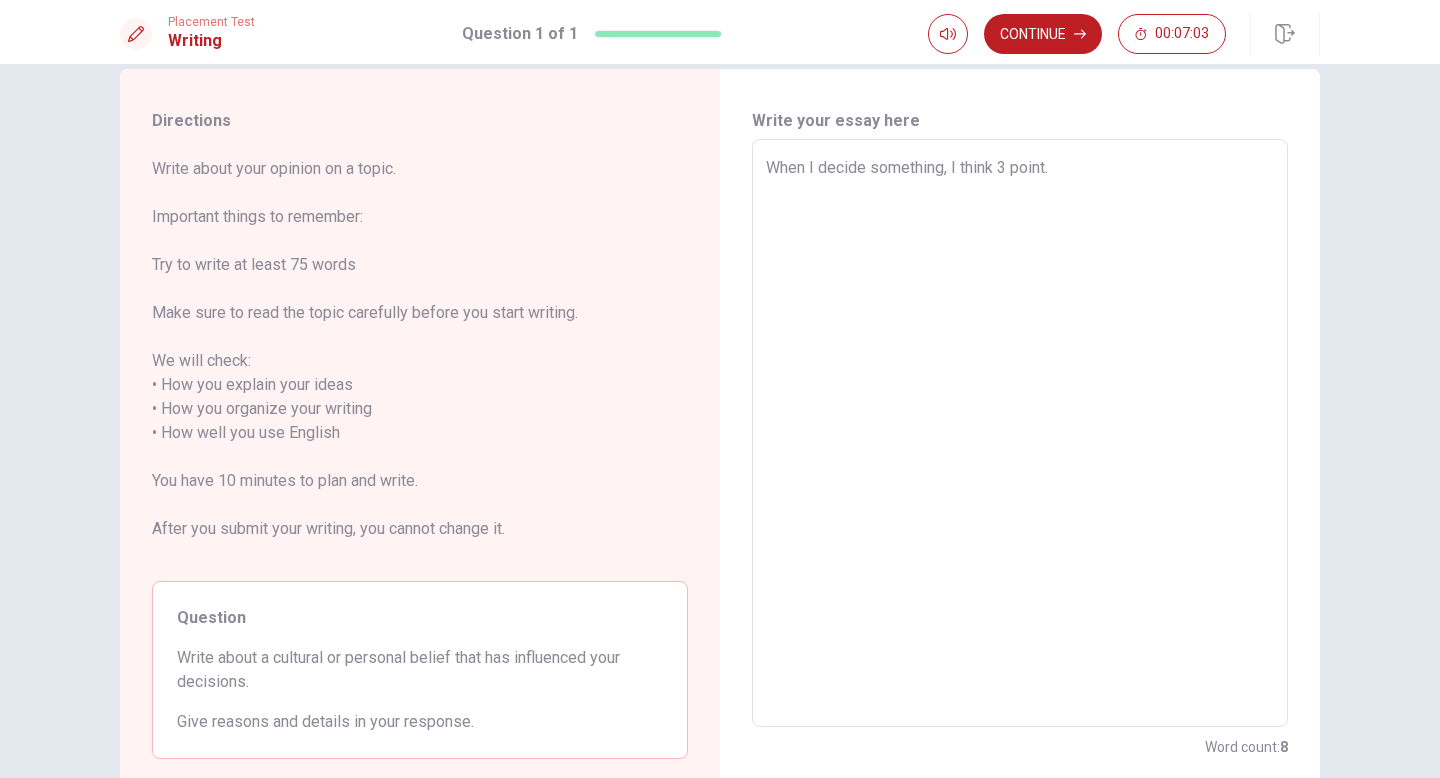 type on "x" 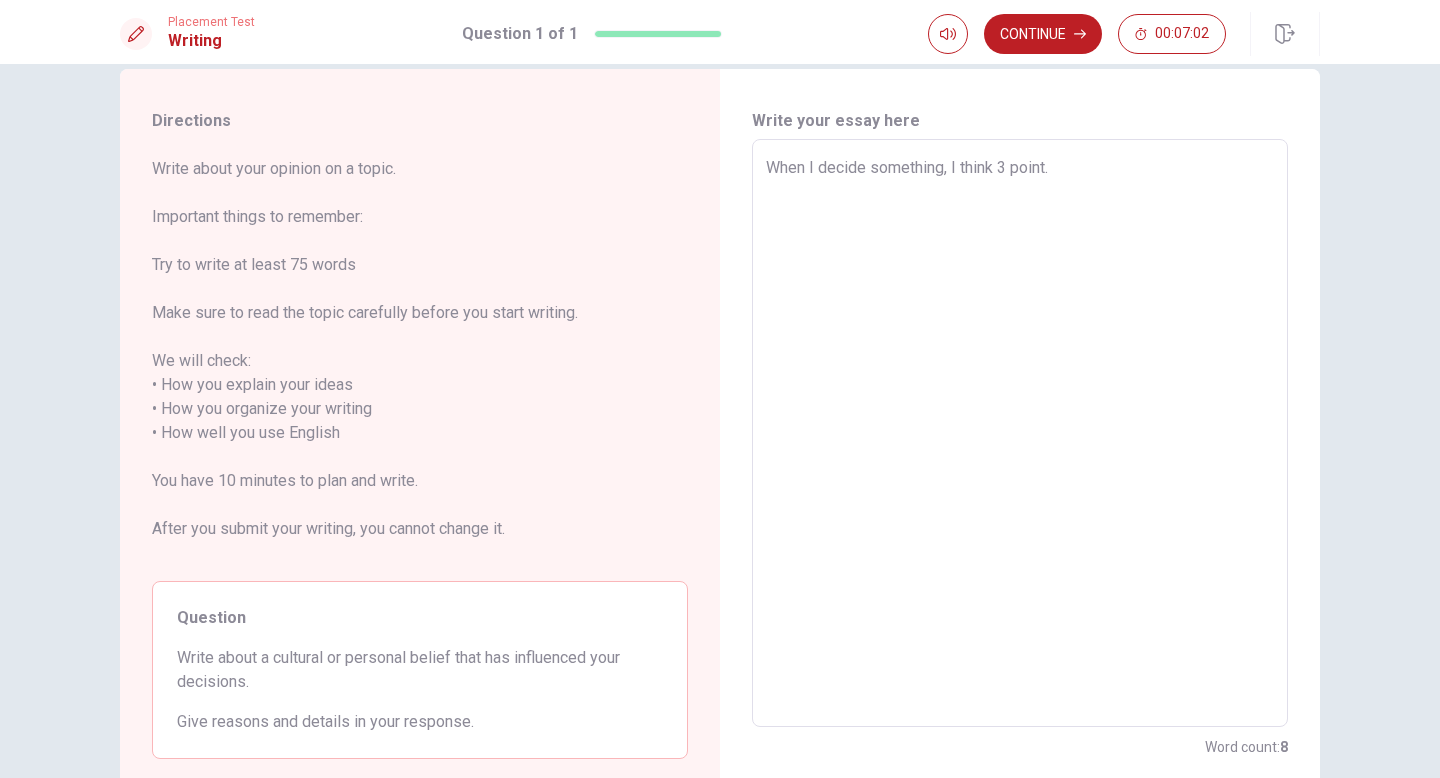 type on "When I decide something, I think 3 point." 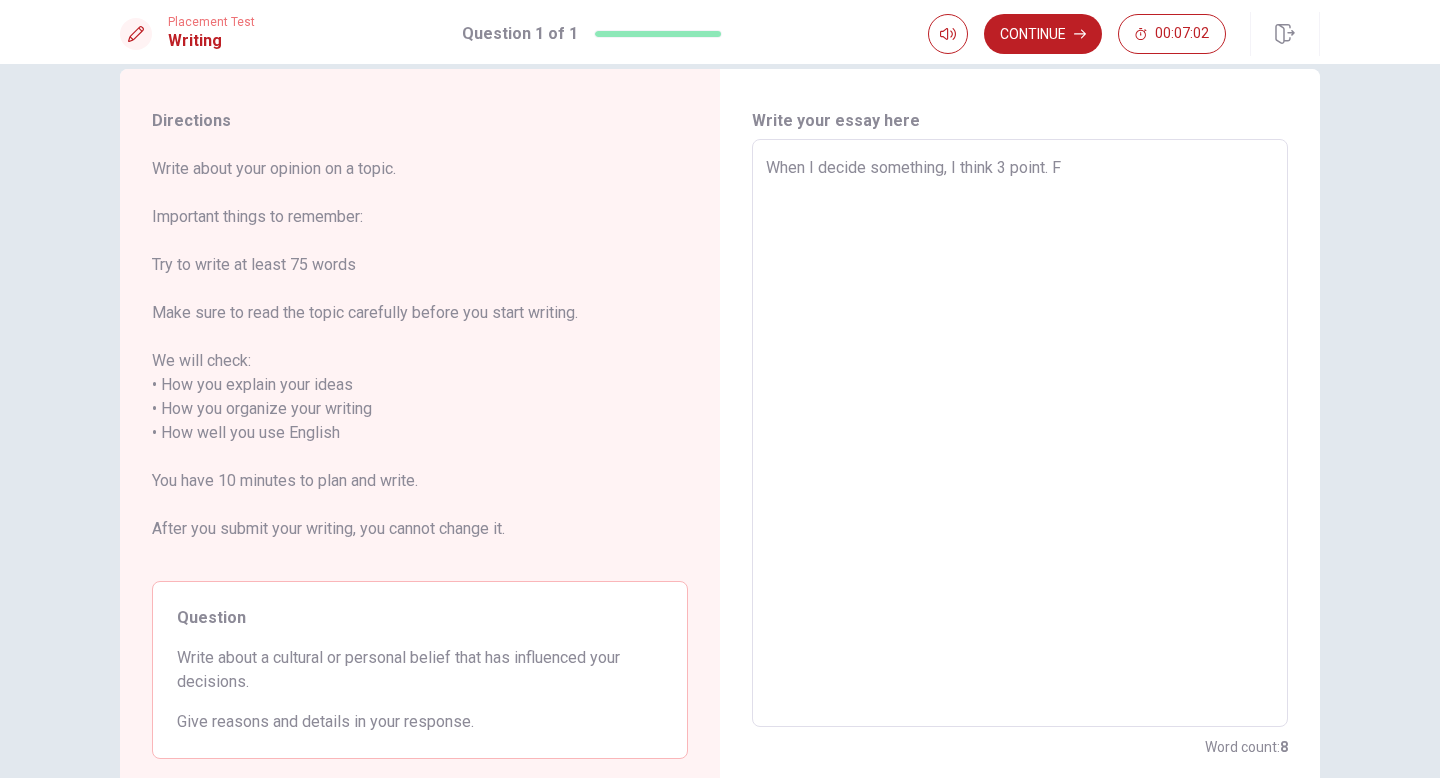 type on "x" 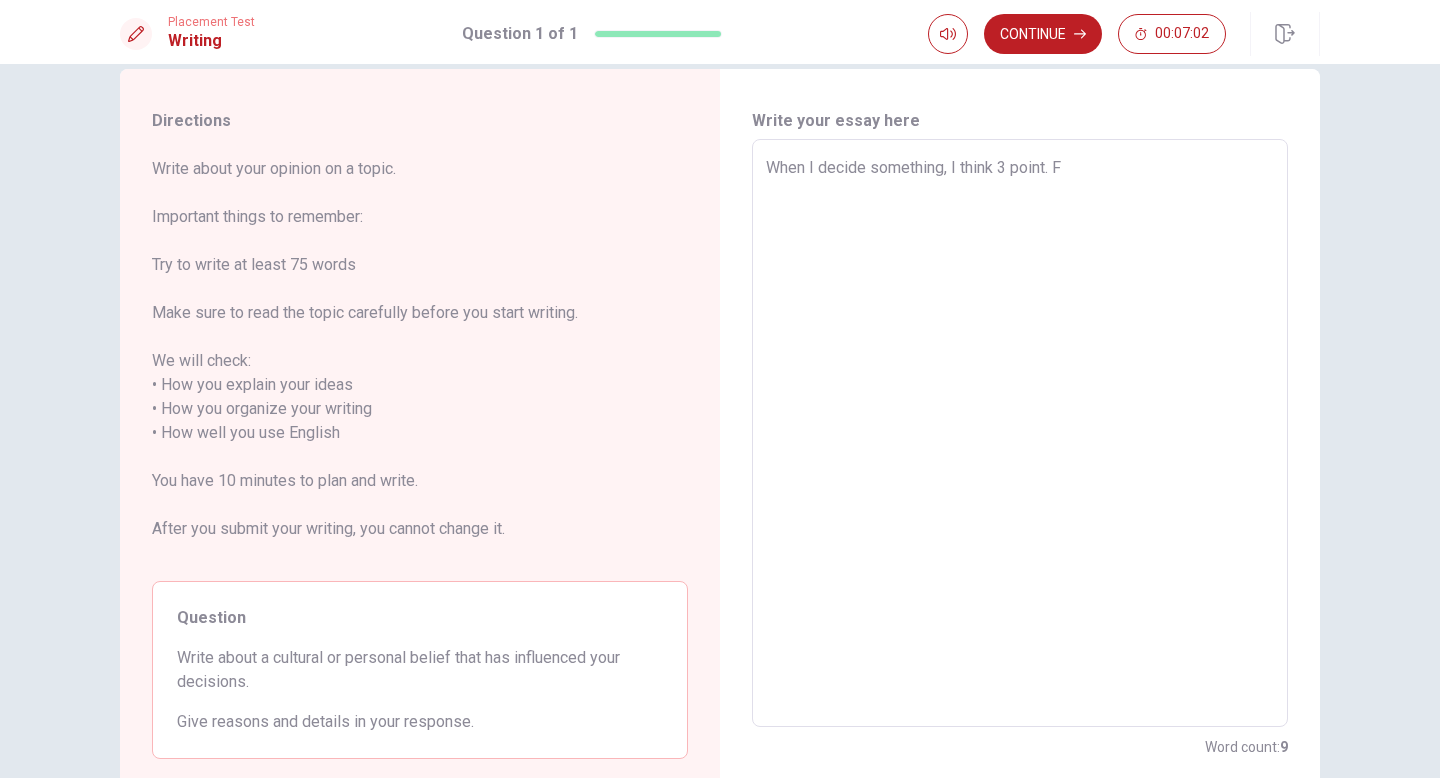 type on "When I decide something, I think 3 point. Fi" 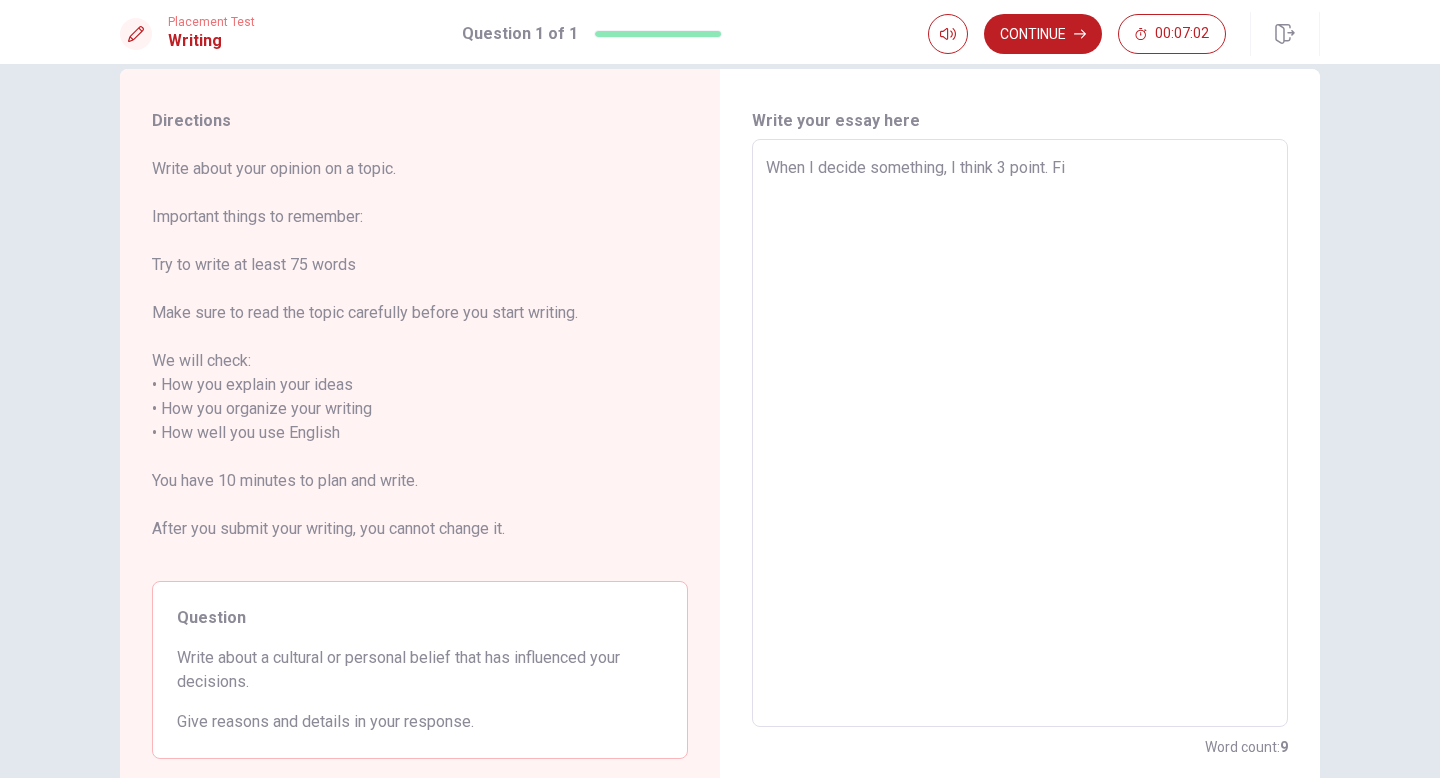 type on "x" 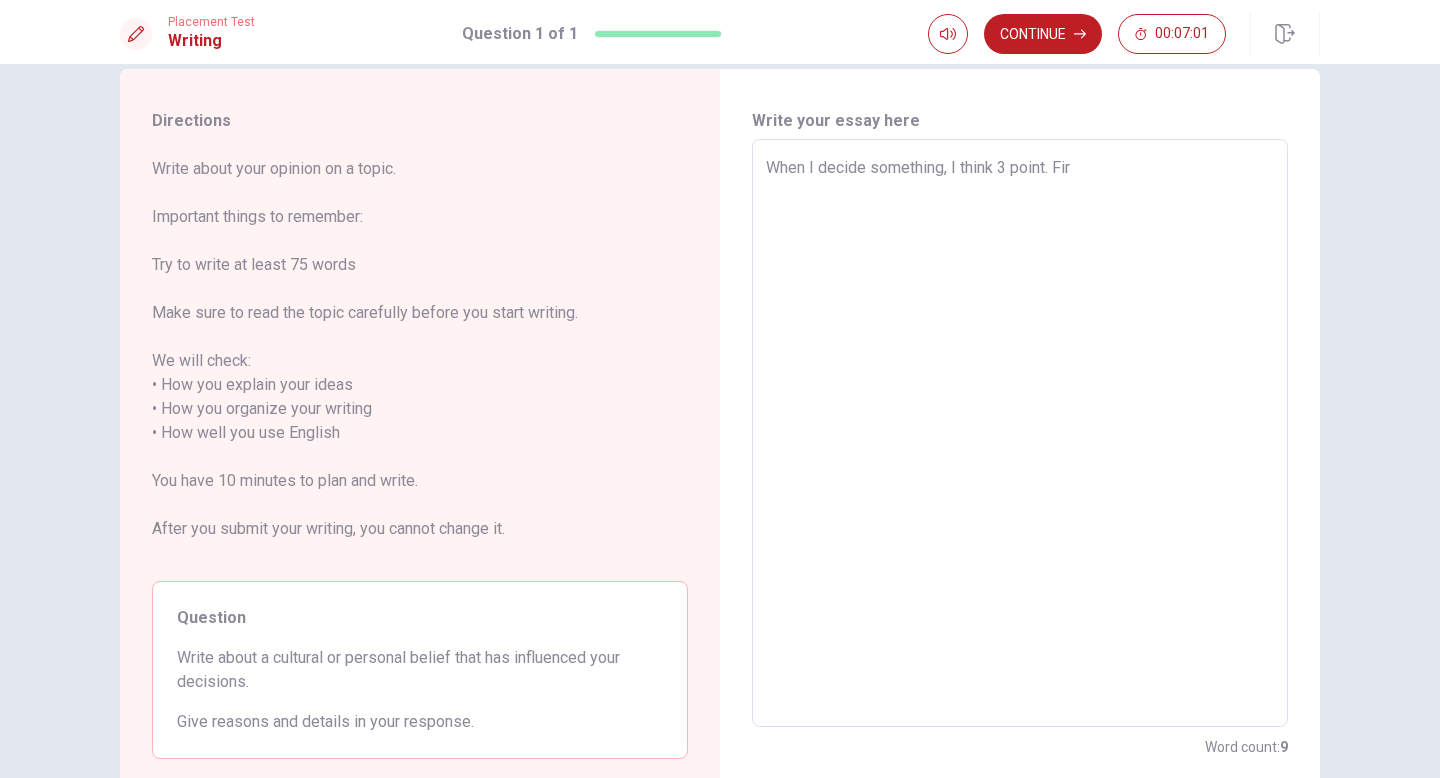 type on "When I decide something, I think 3 point. Firs" 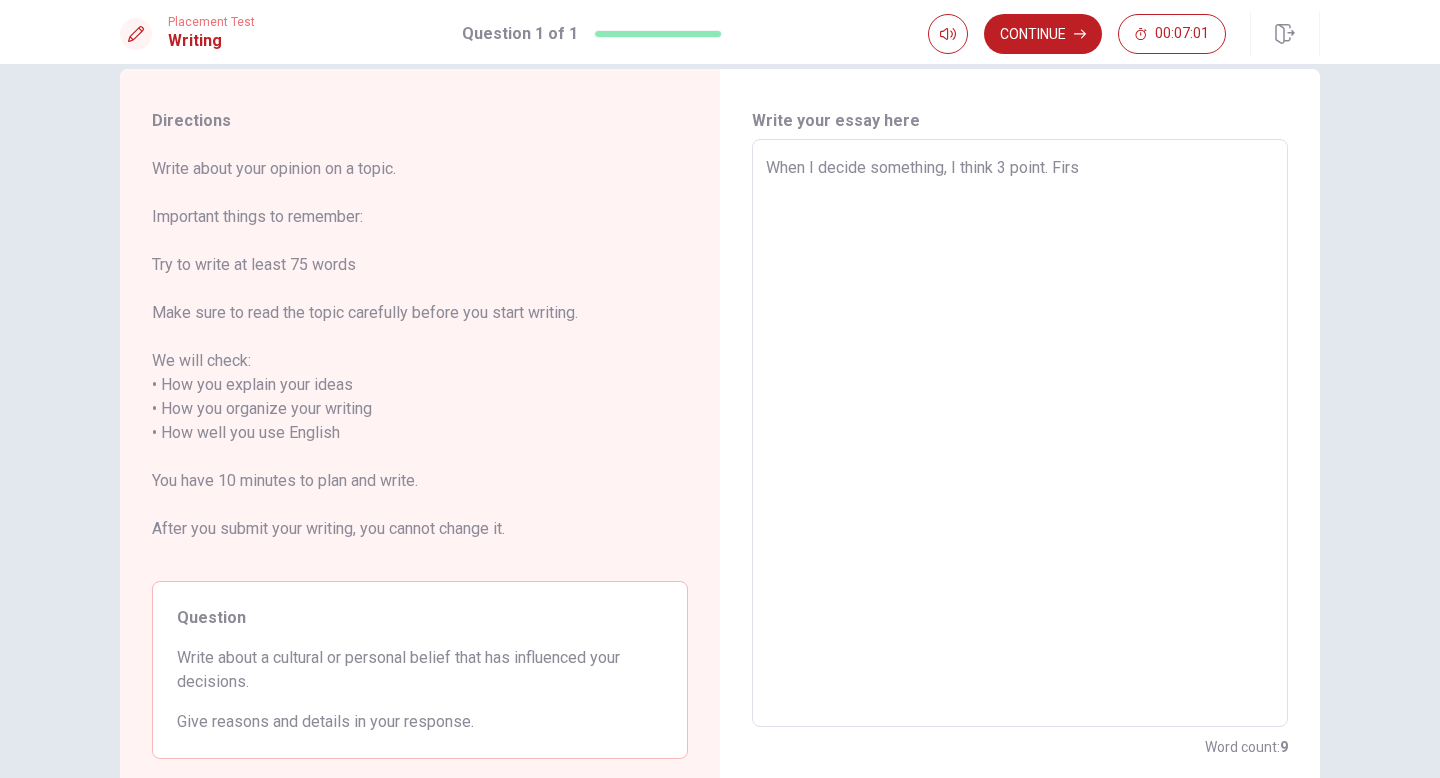 type on "x" 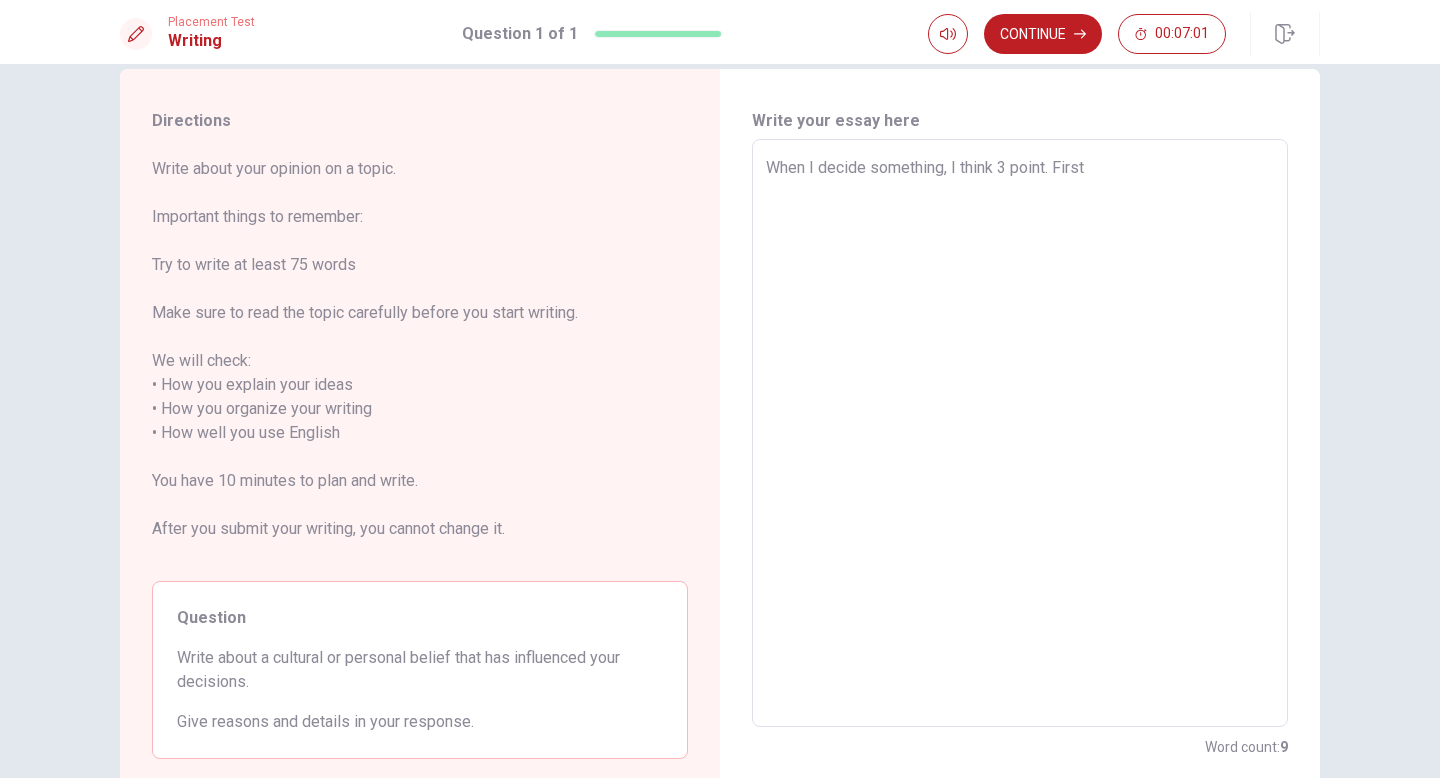 type on "x" 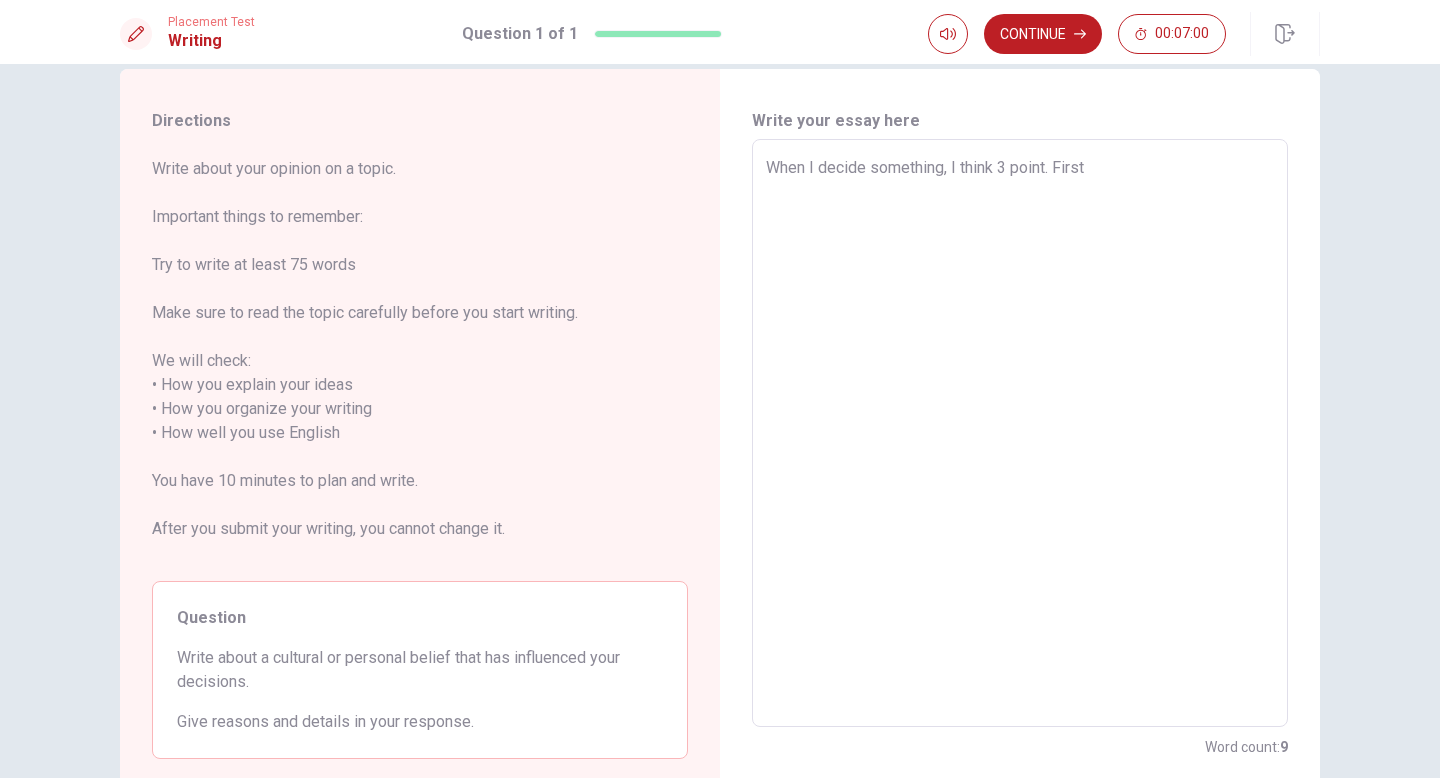 type on "When I decide something, I think 3 point. First," 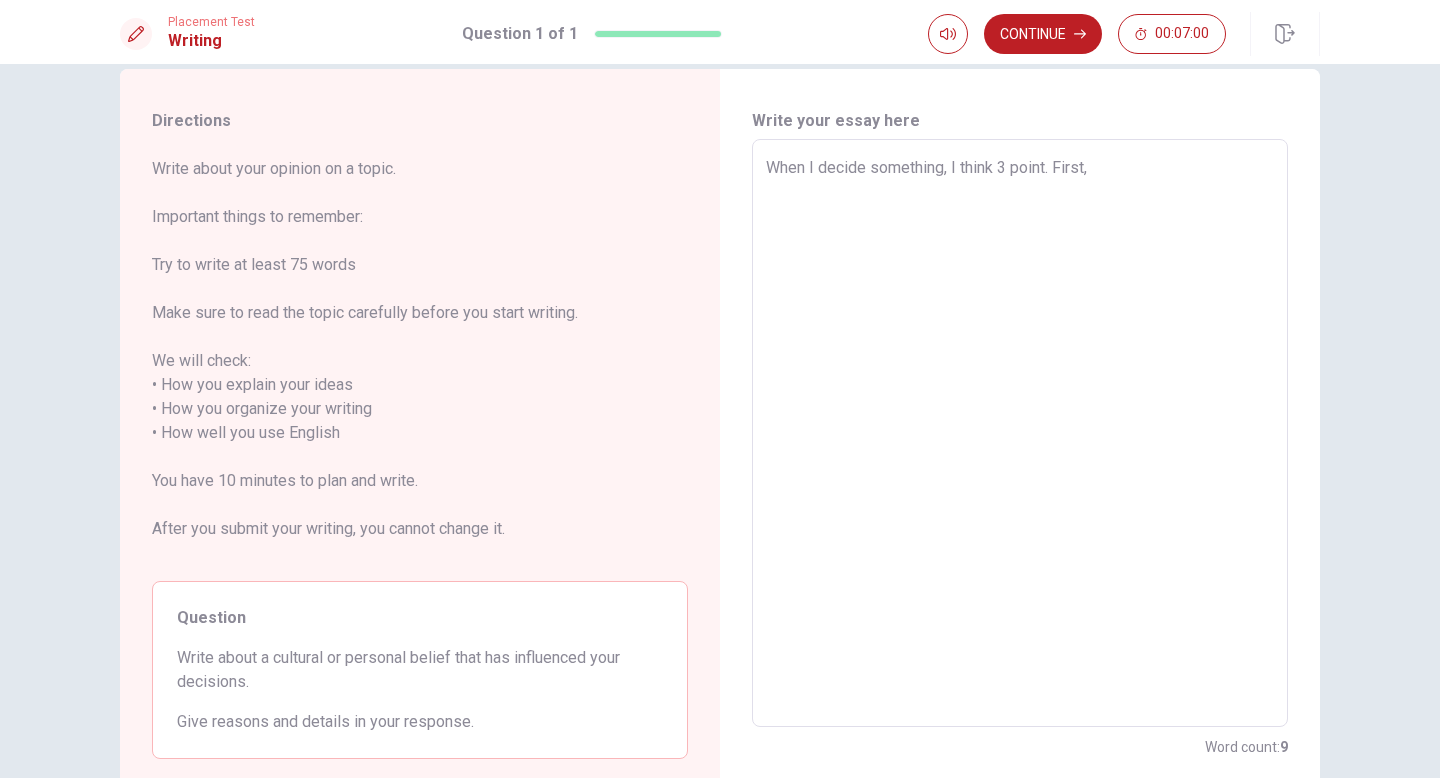 type on "x" 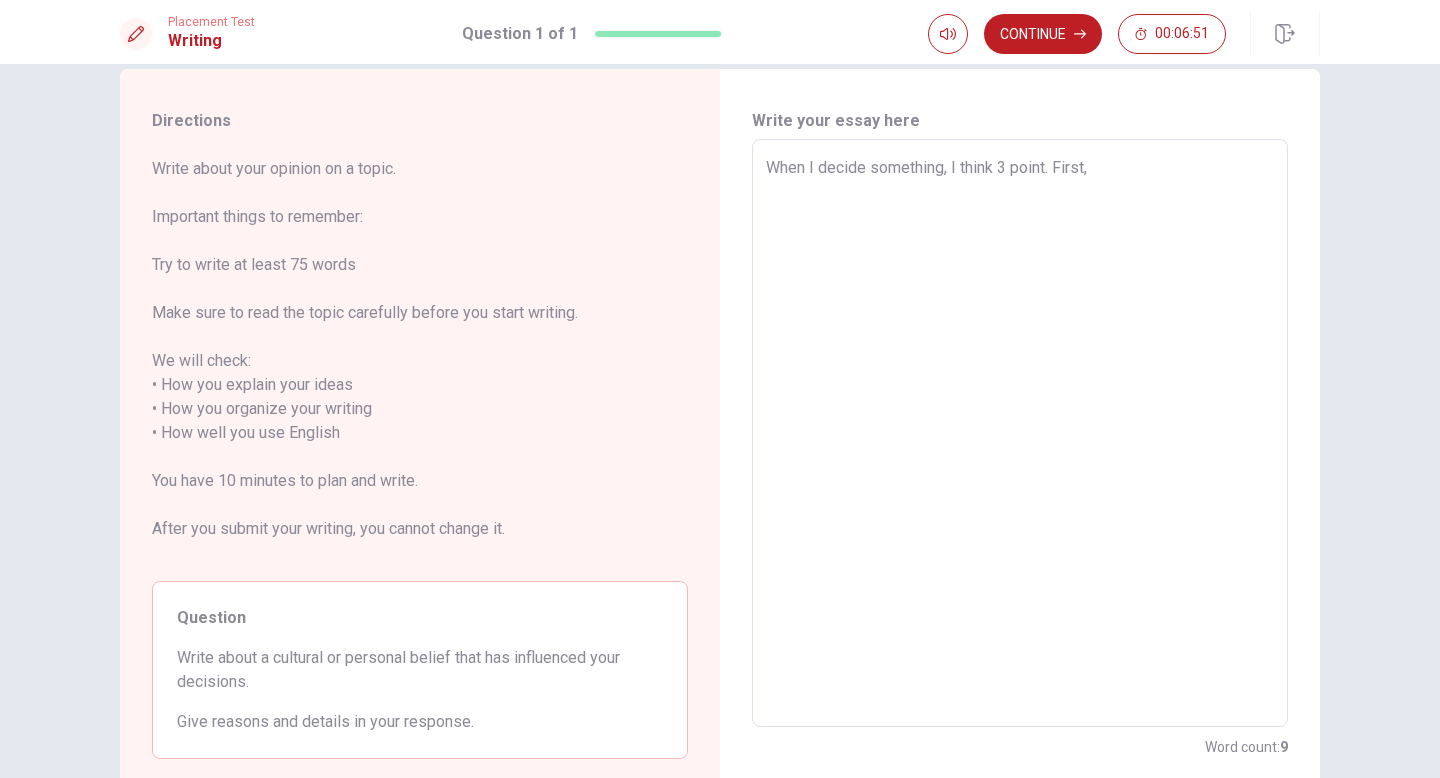 type on "x" 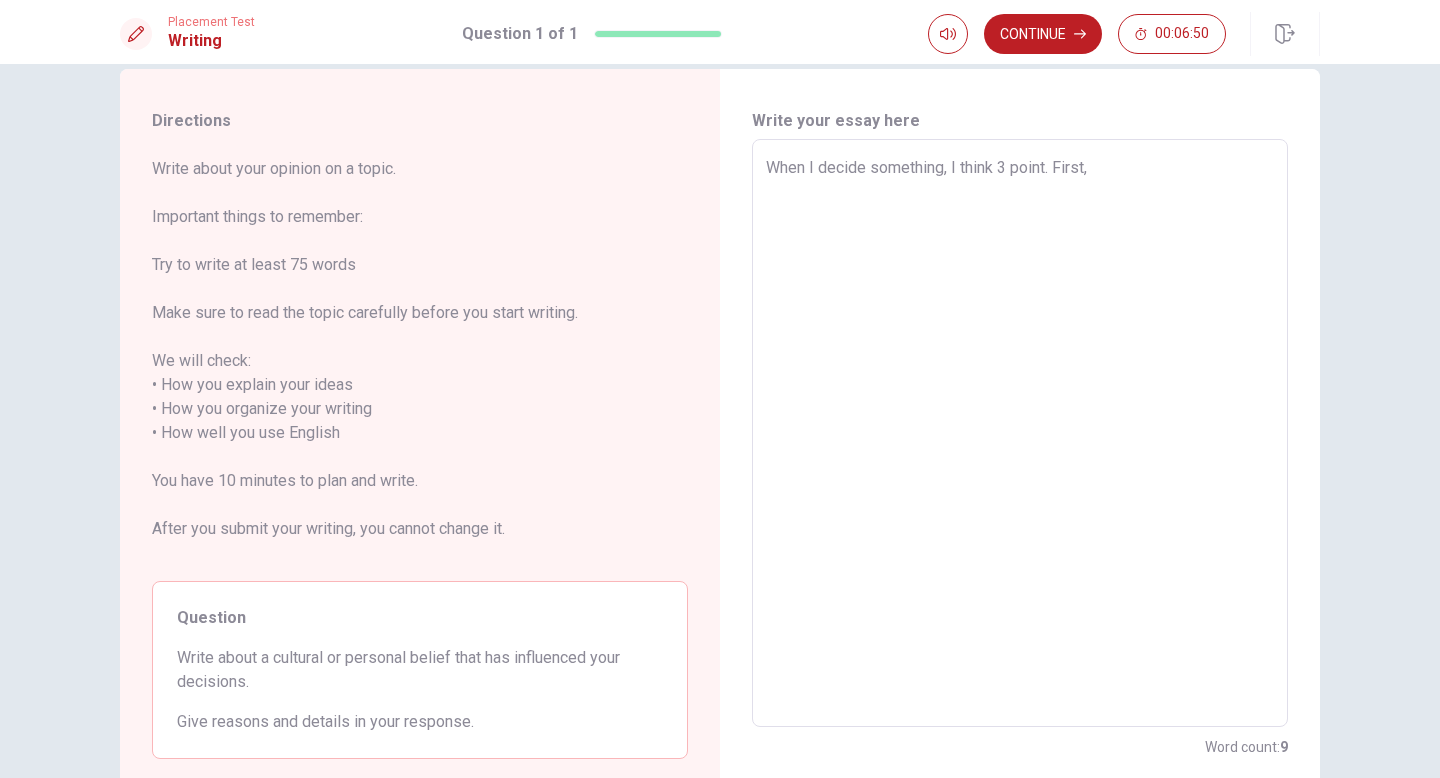 type on "When I decide something, I think 3 point. First, I" 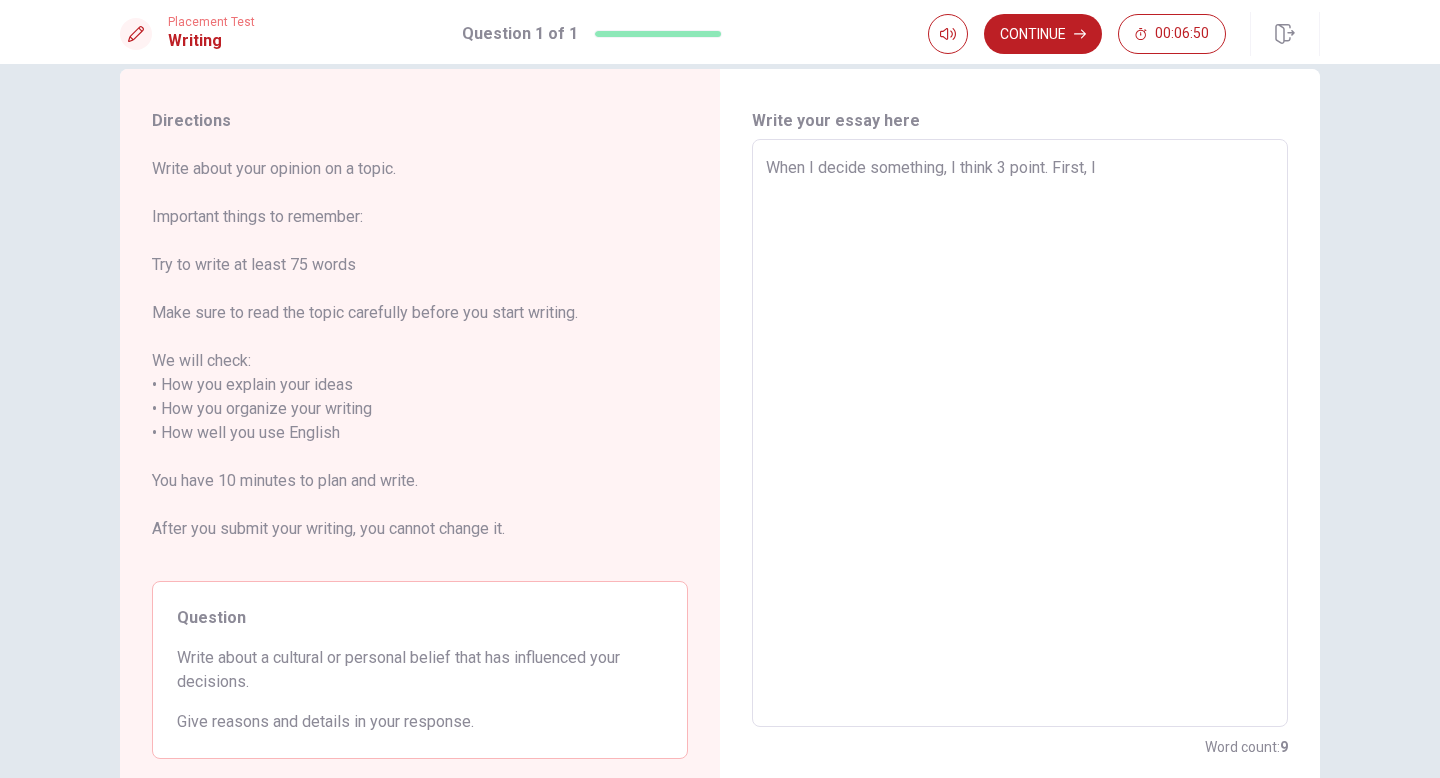 type on "x" 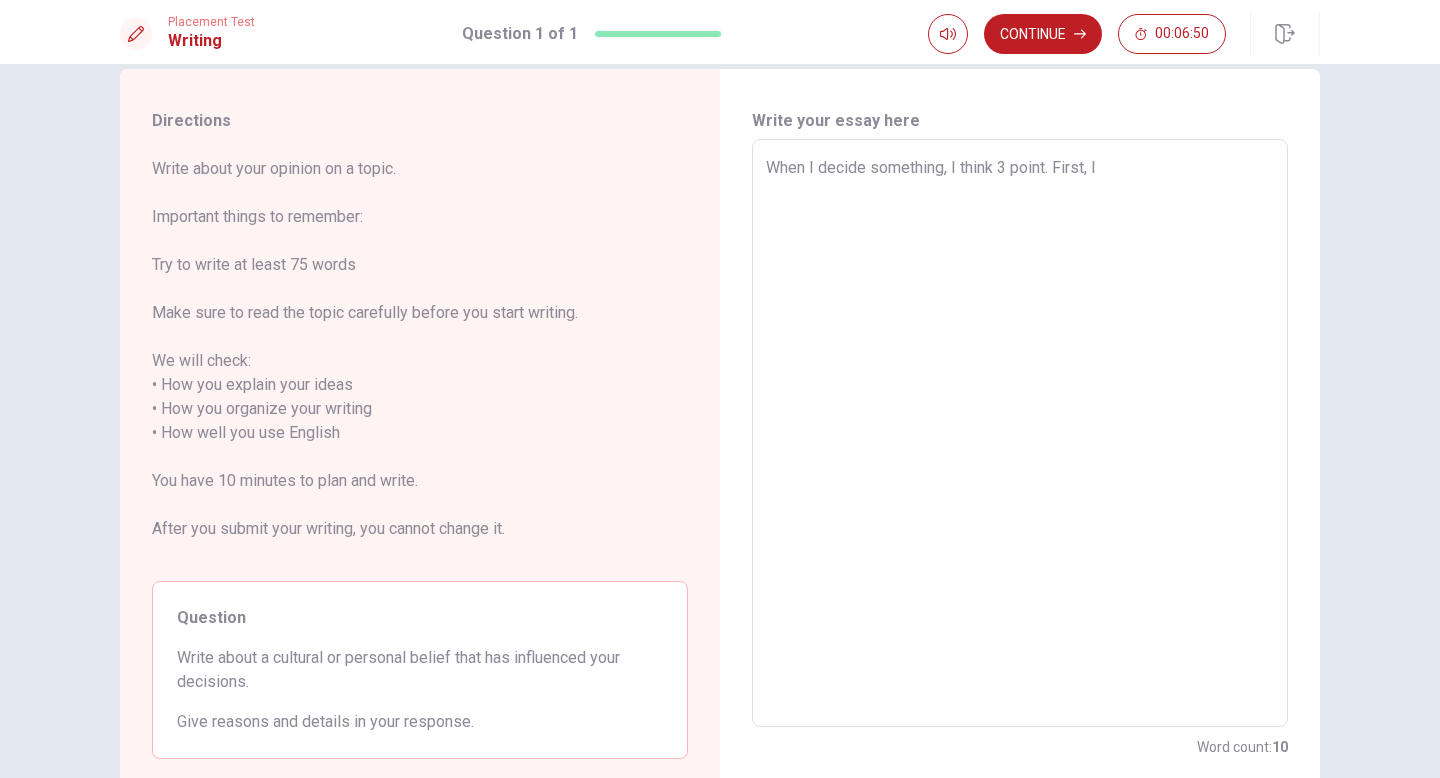 type on "When I decide something, I think 3 point. First, It" 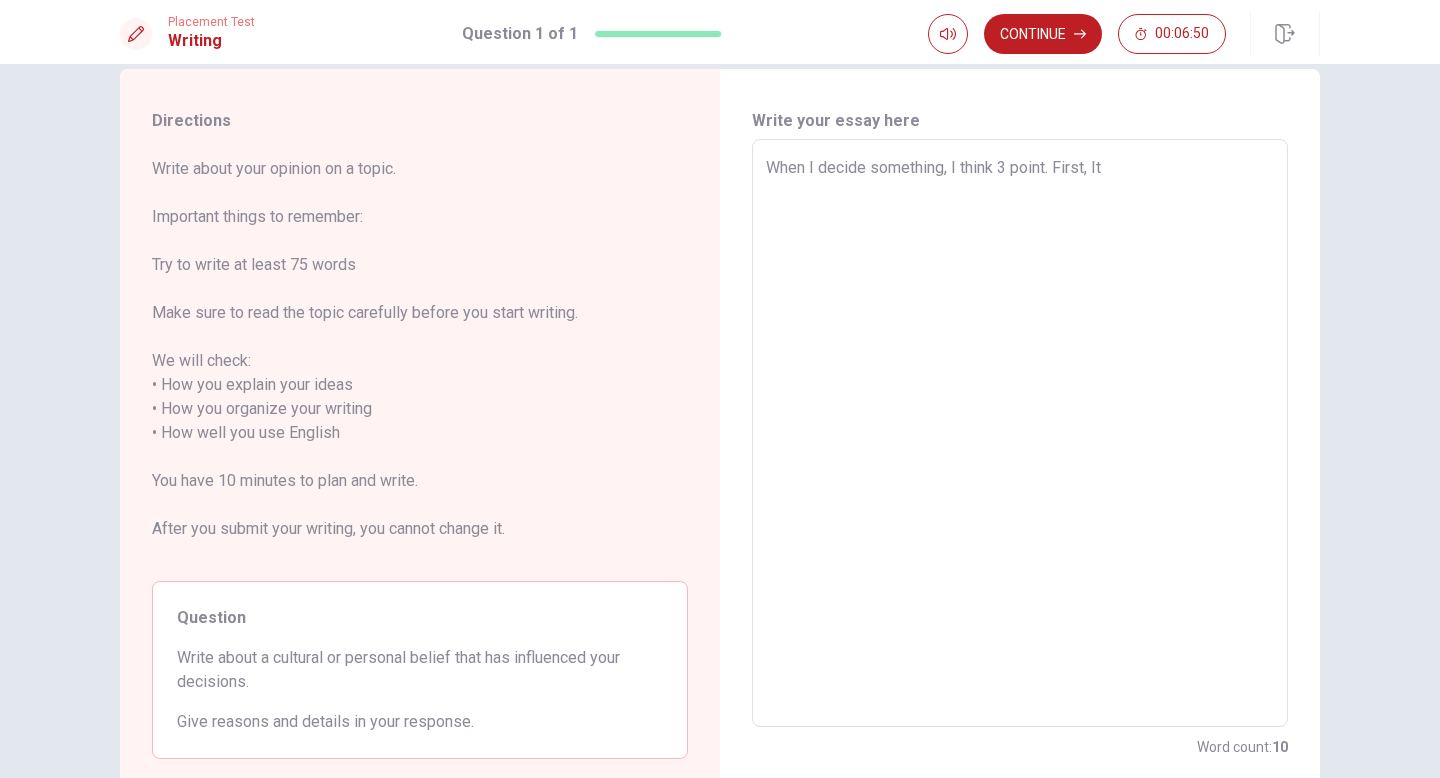 type on "x" 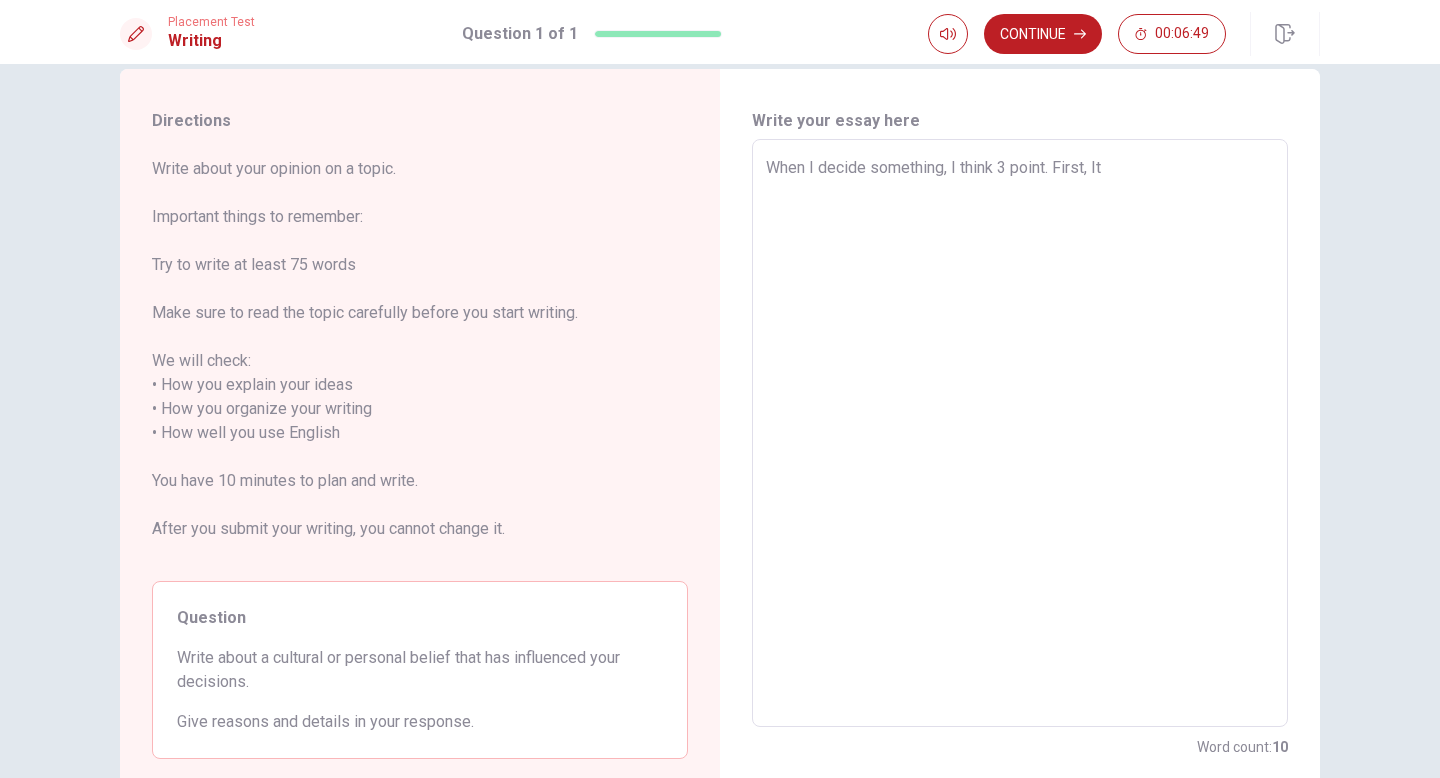 type on "When I decide something, I think 3 point. First, I" 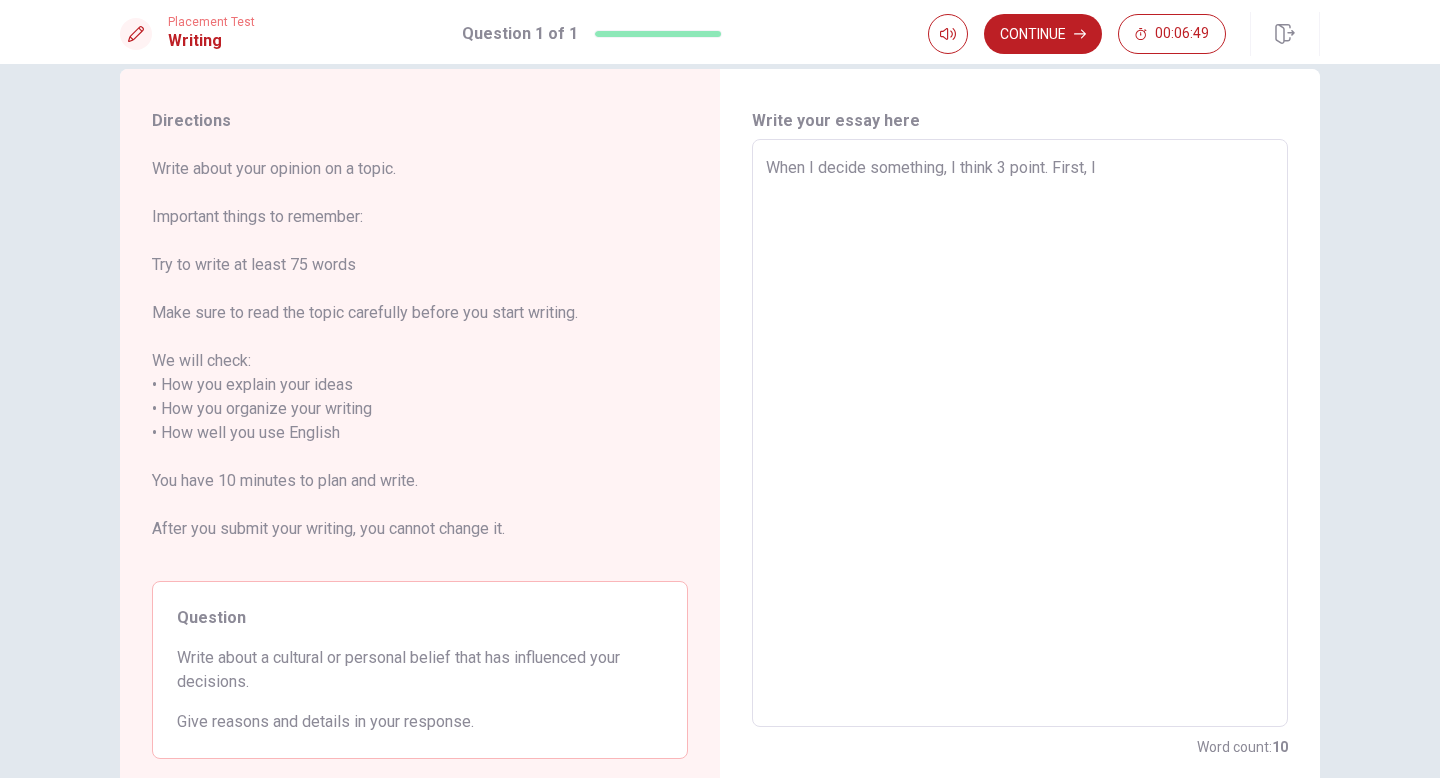 type on "x" 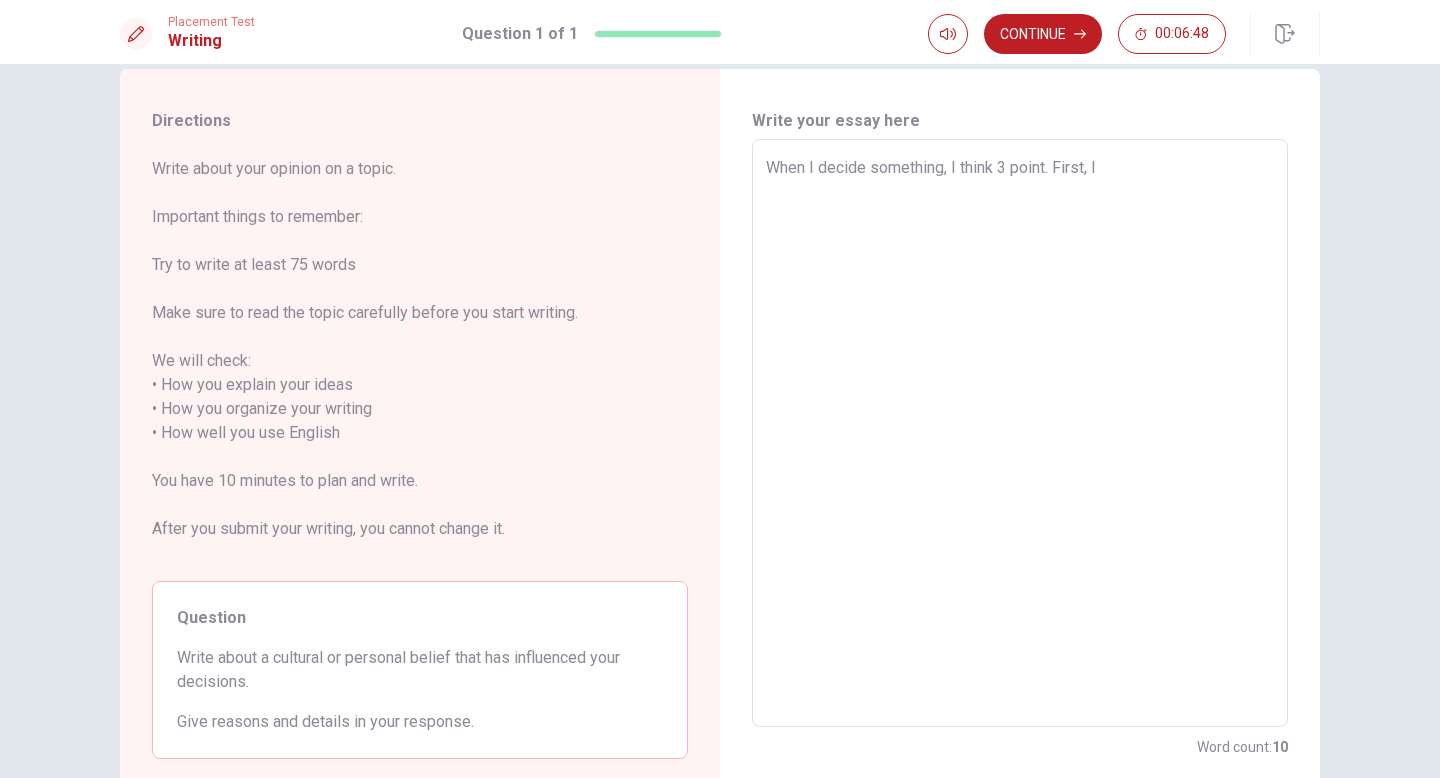 type on "When I decide something, I think 3 point. First," 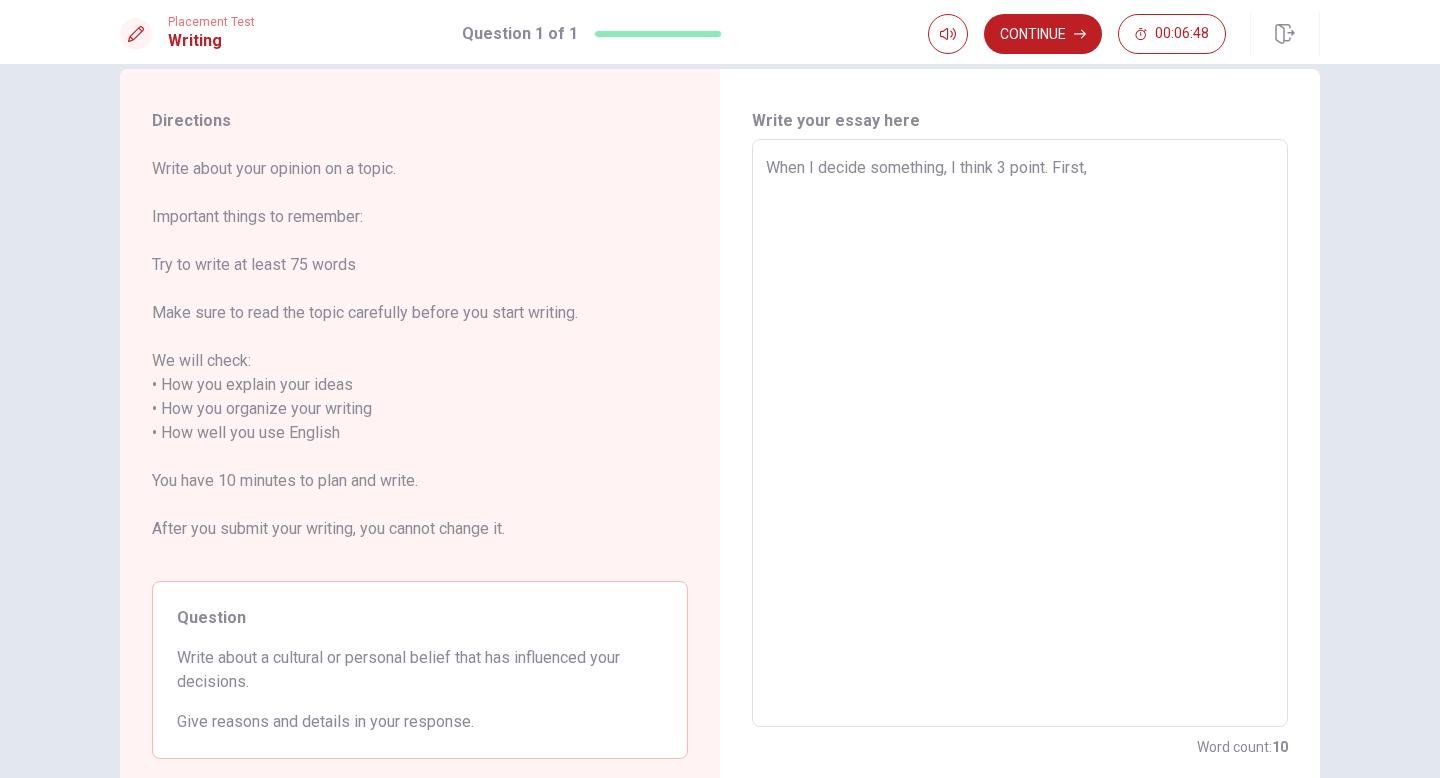 type on "x" 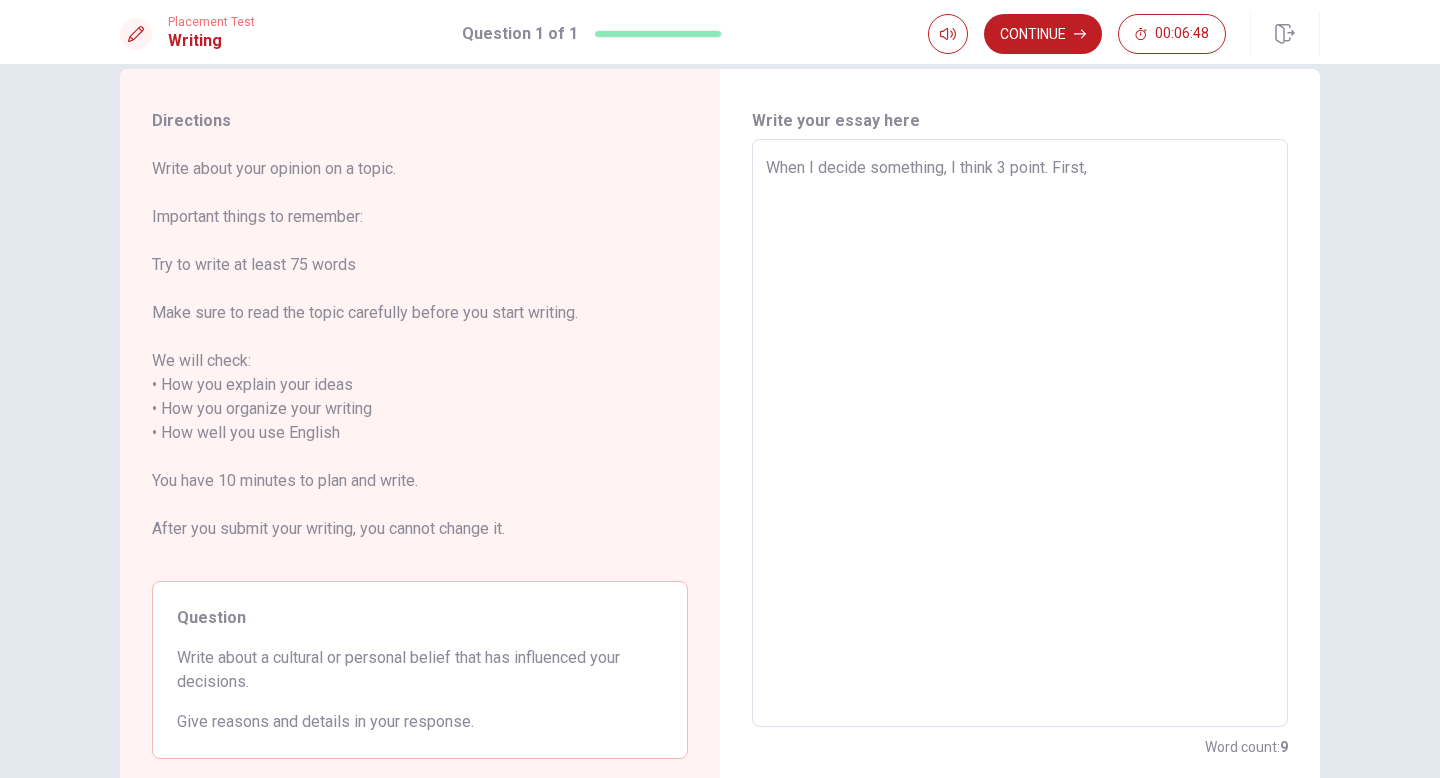 type on "When I decide something, I think 3 point. First, i" 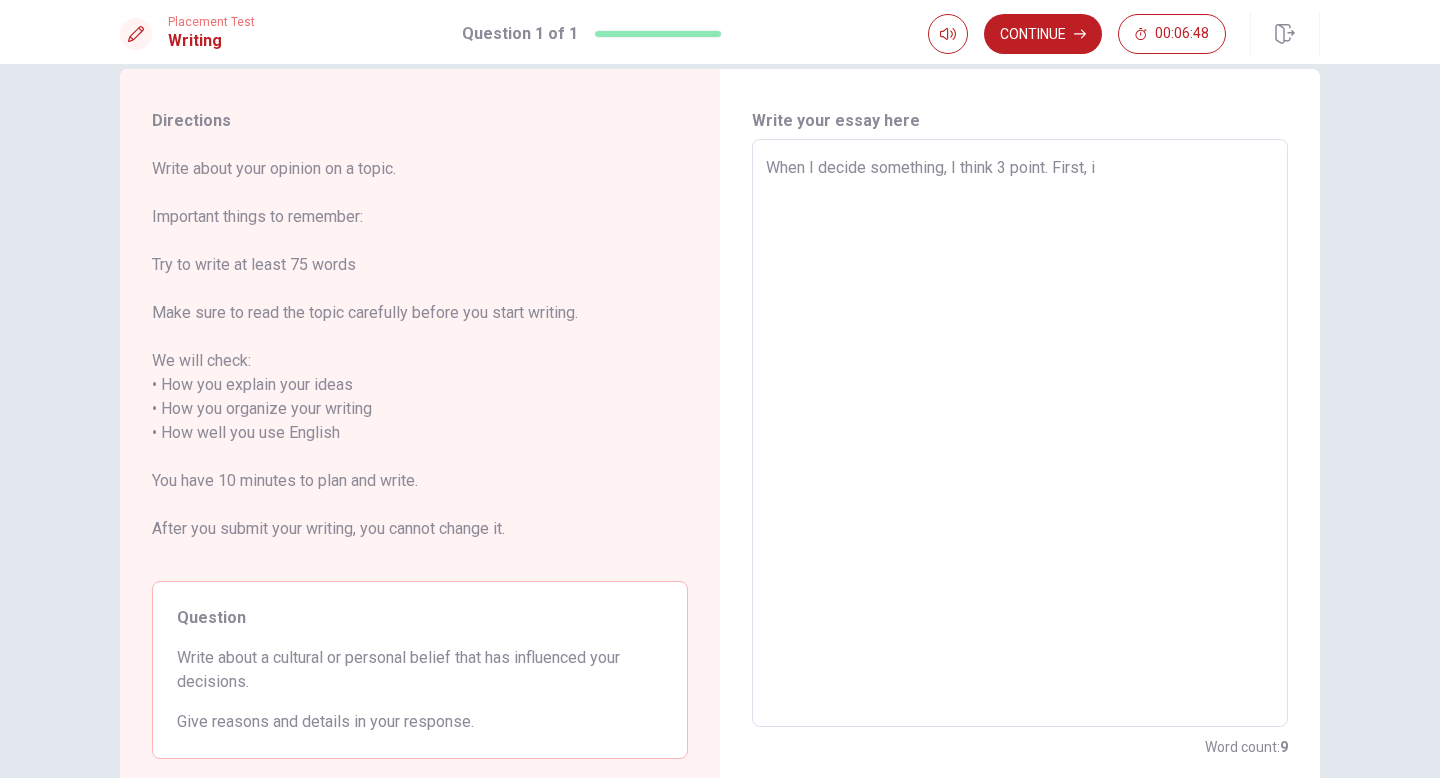 type on "x" 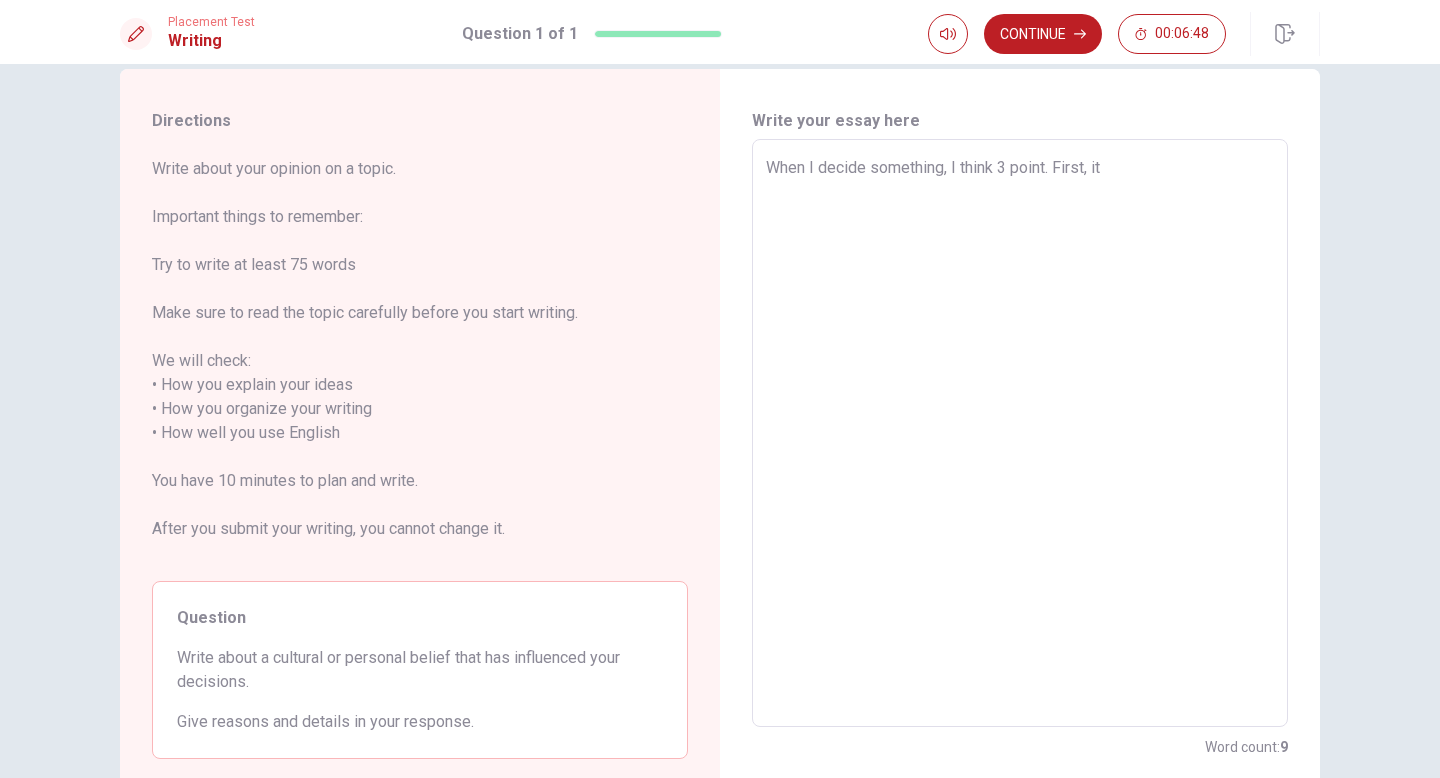 type on "x" 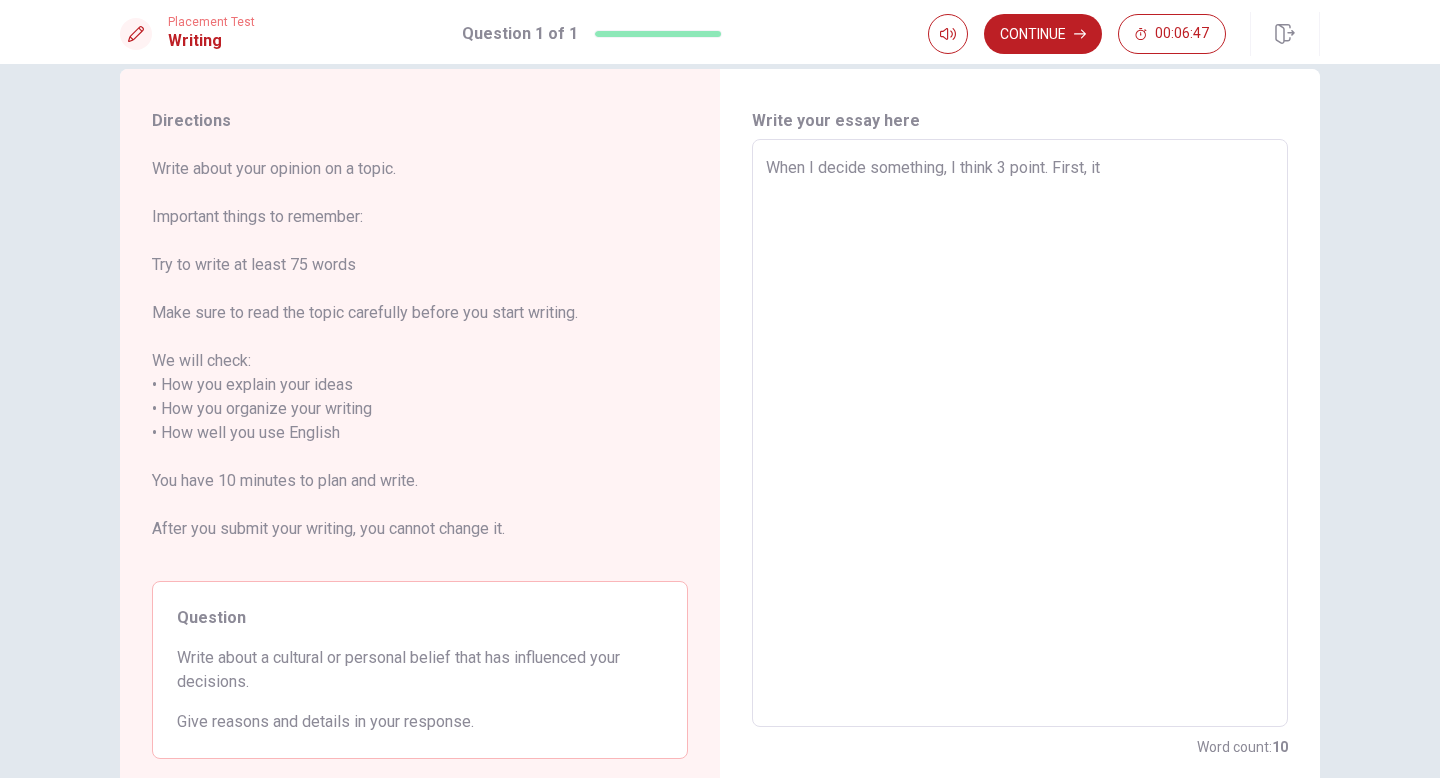type on "When I decide something, I think 3 point. First, it" 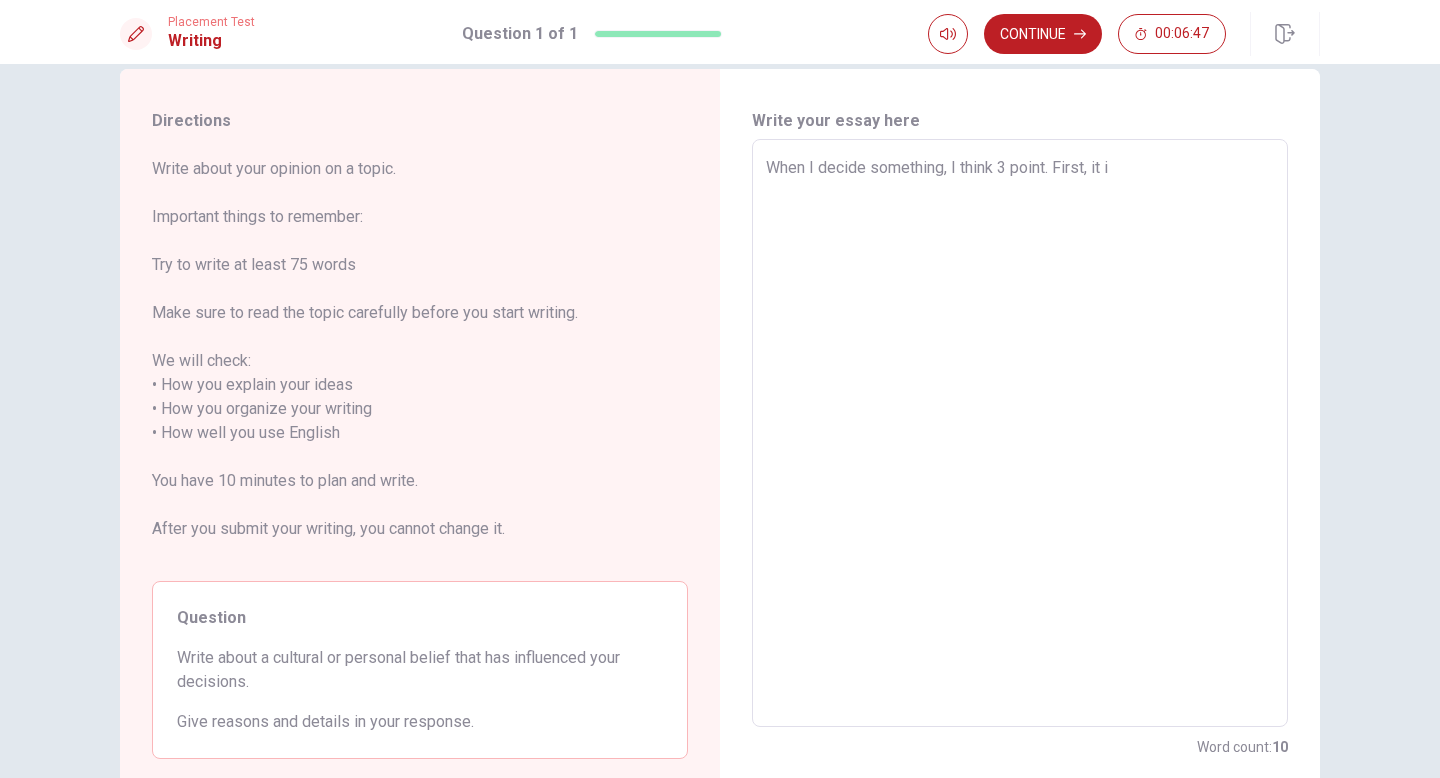 type on "x" 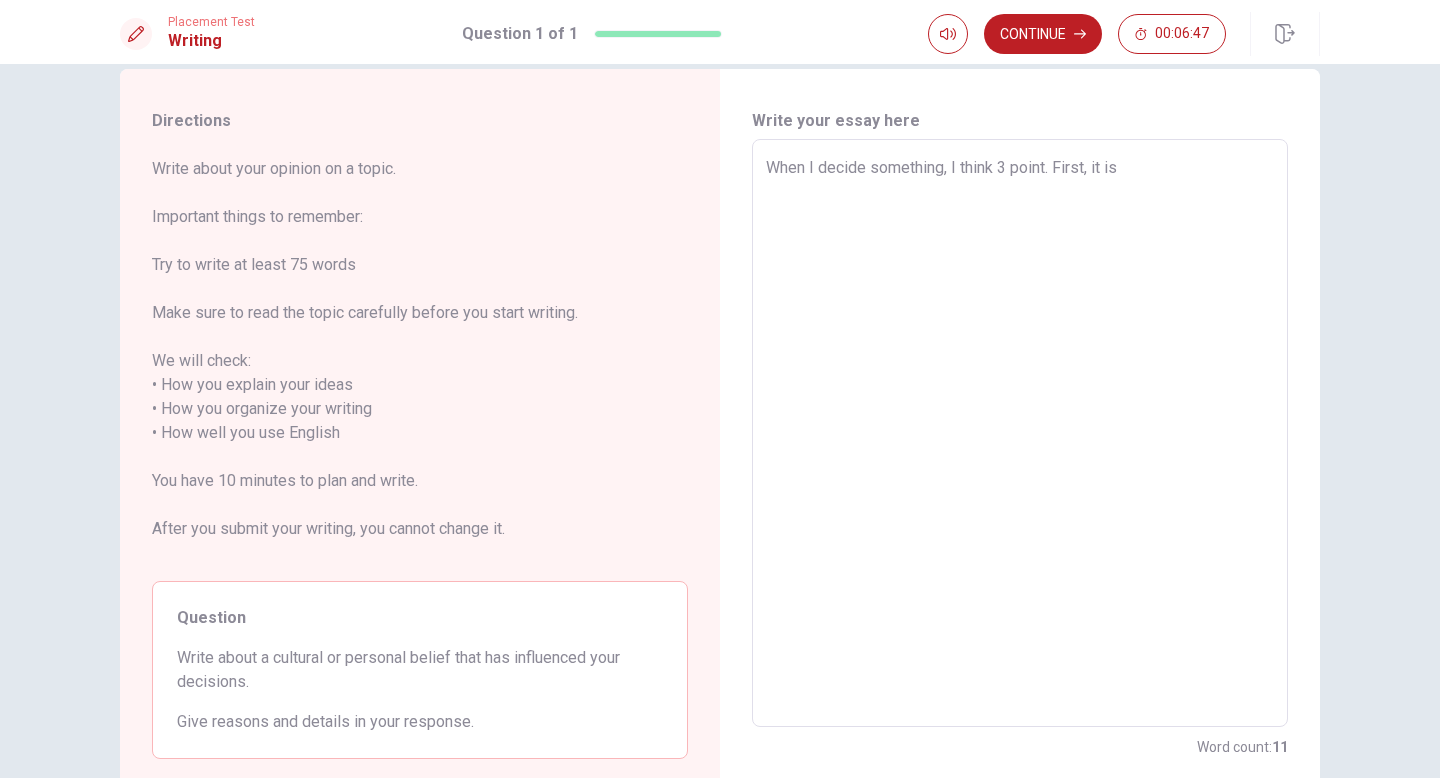 type on "When I decide something, I think 3 point. First, it is" 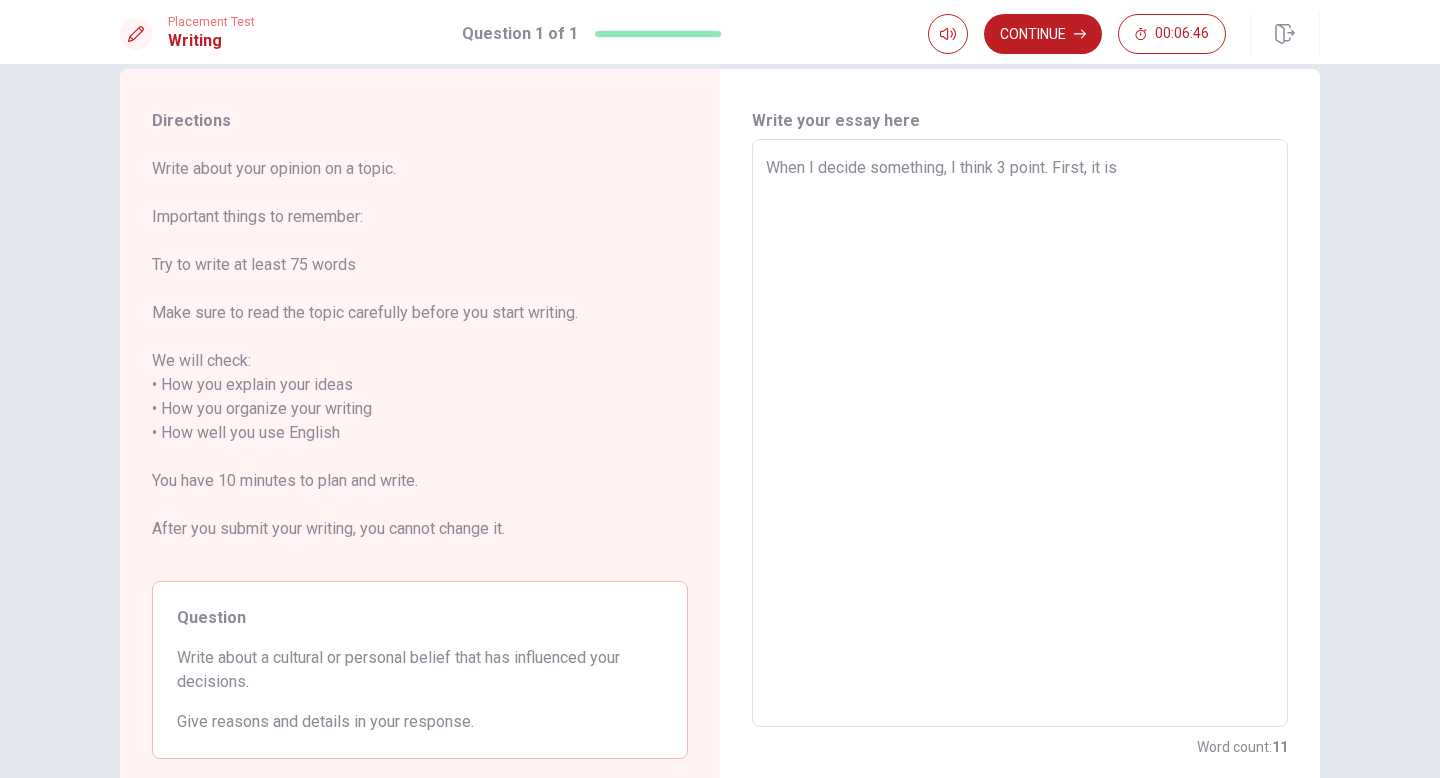 type on "When I decide something, I think 3 point. First, it is i" 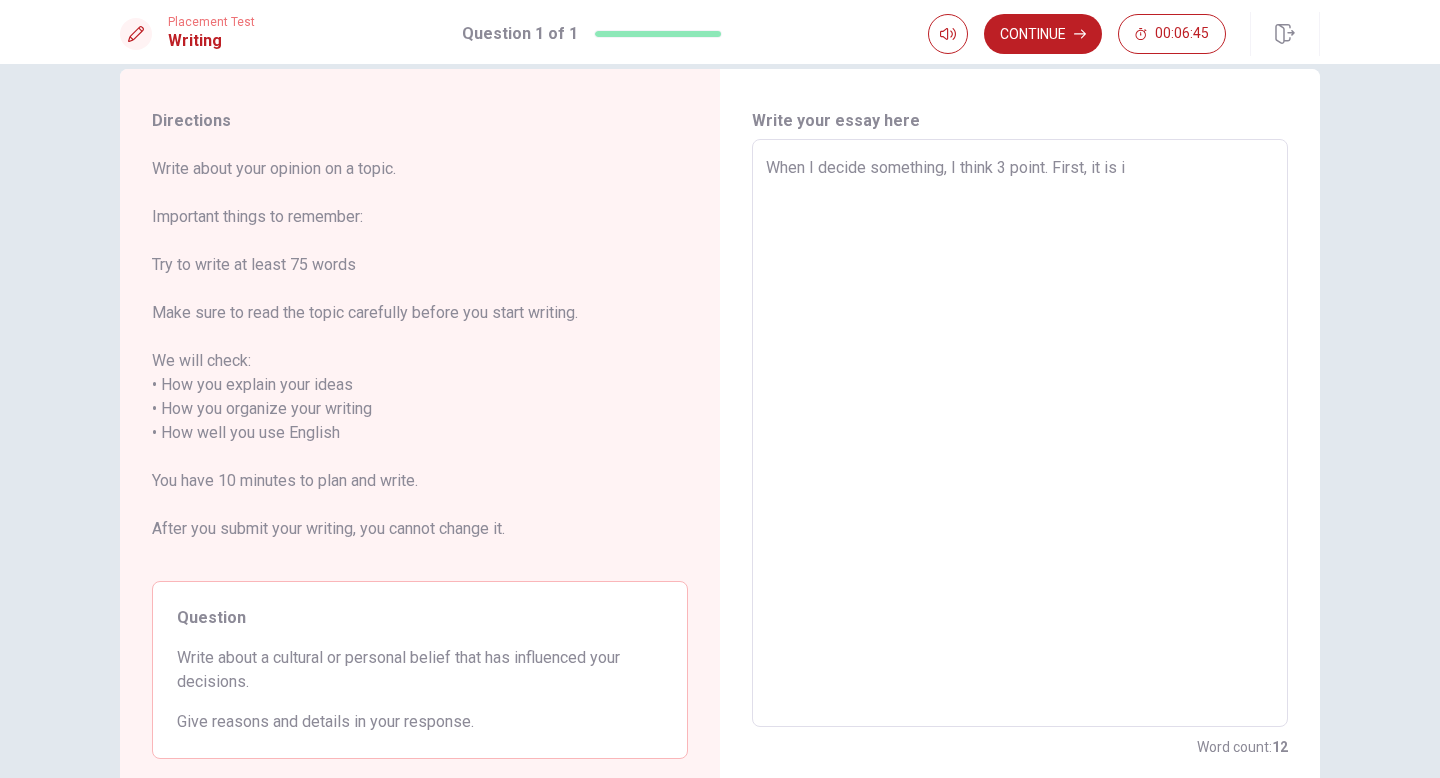 type on "x" 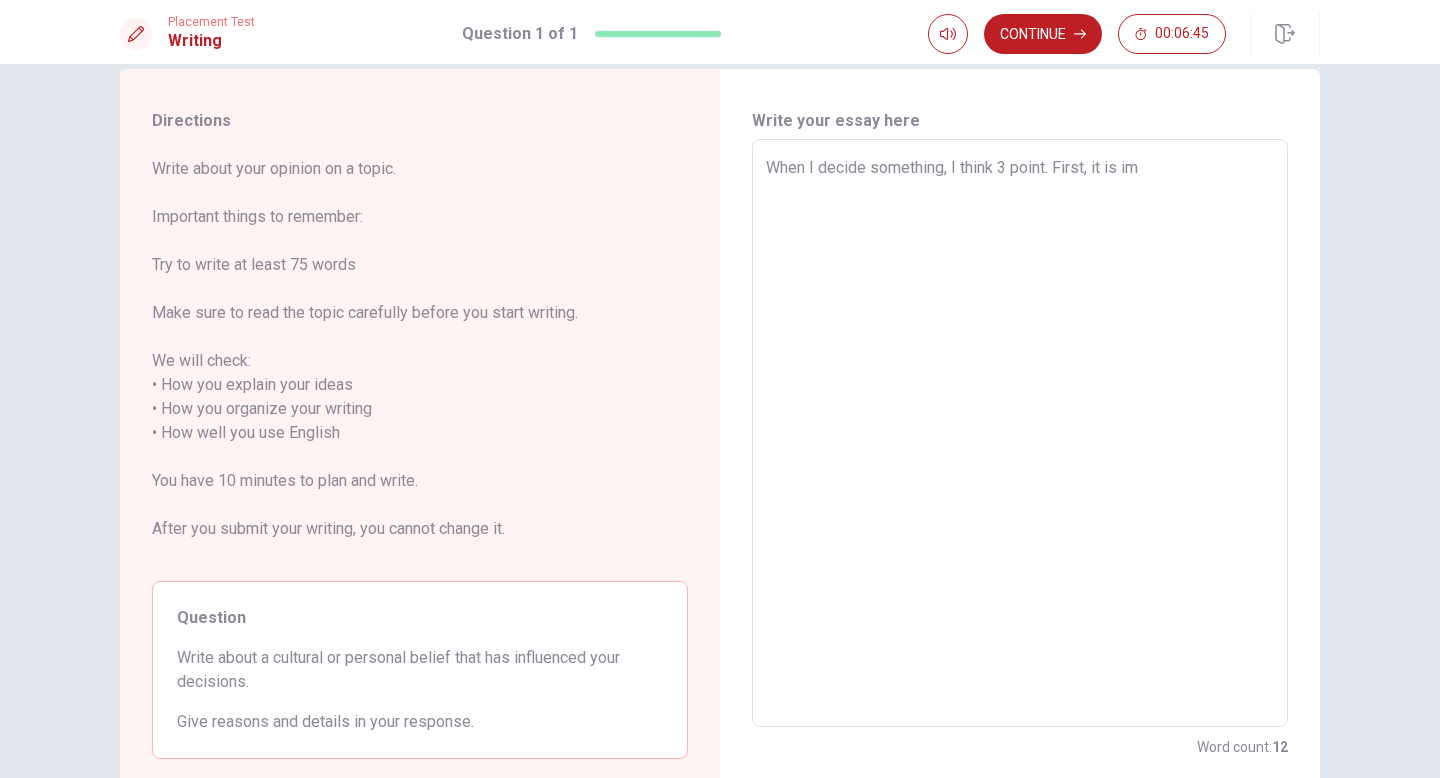 type on "x" 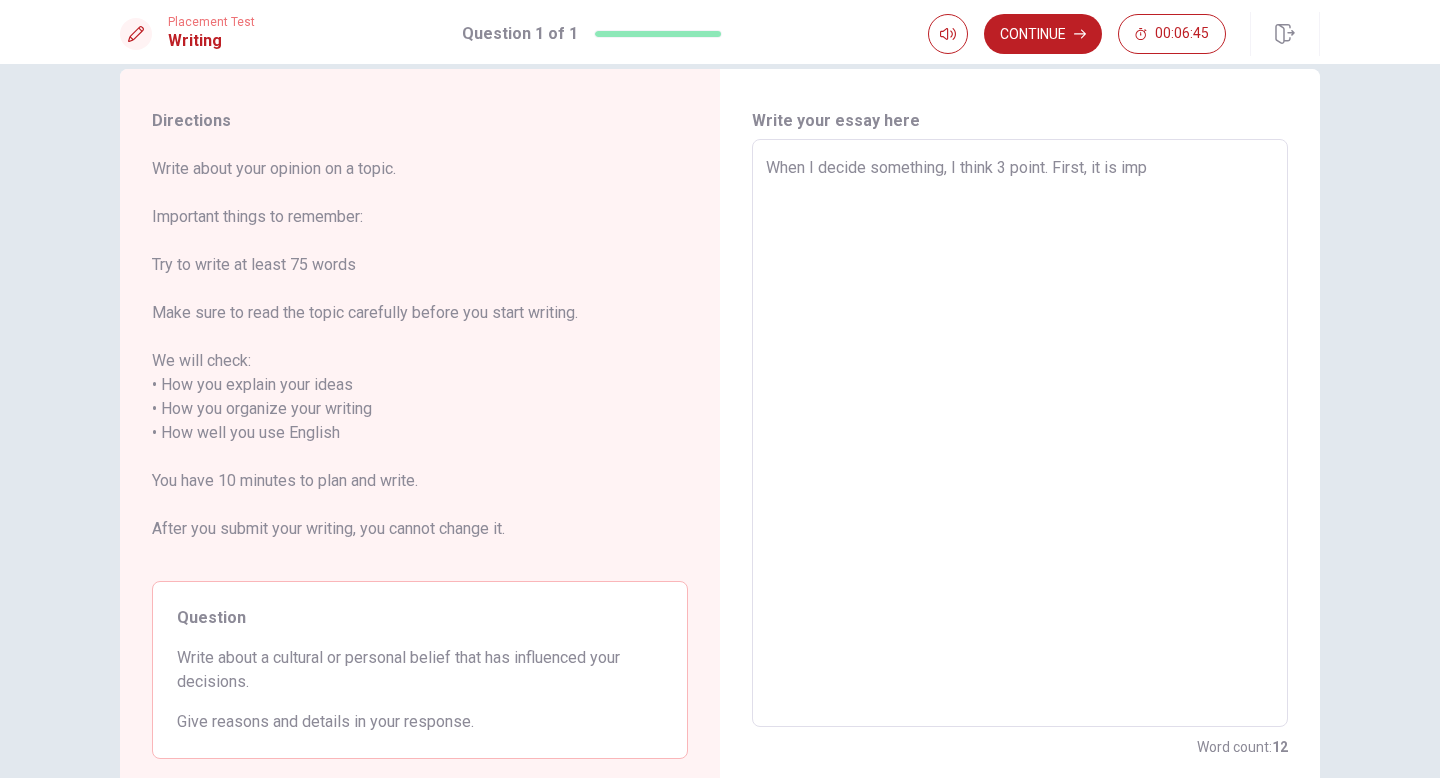 type on "x" 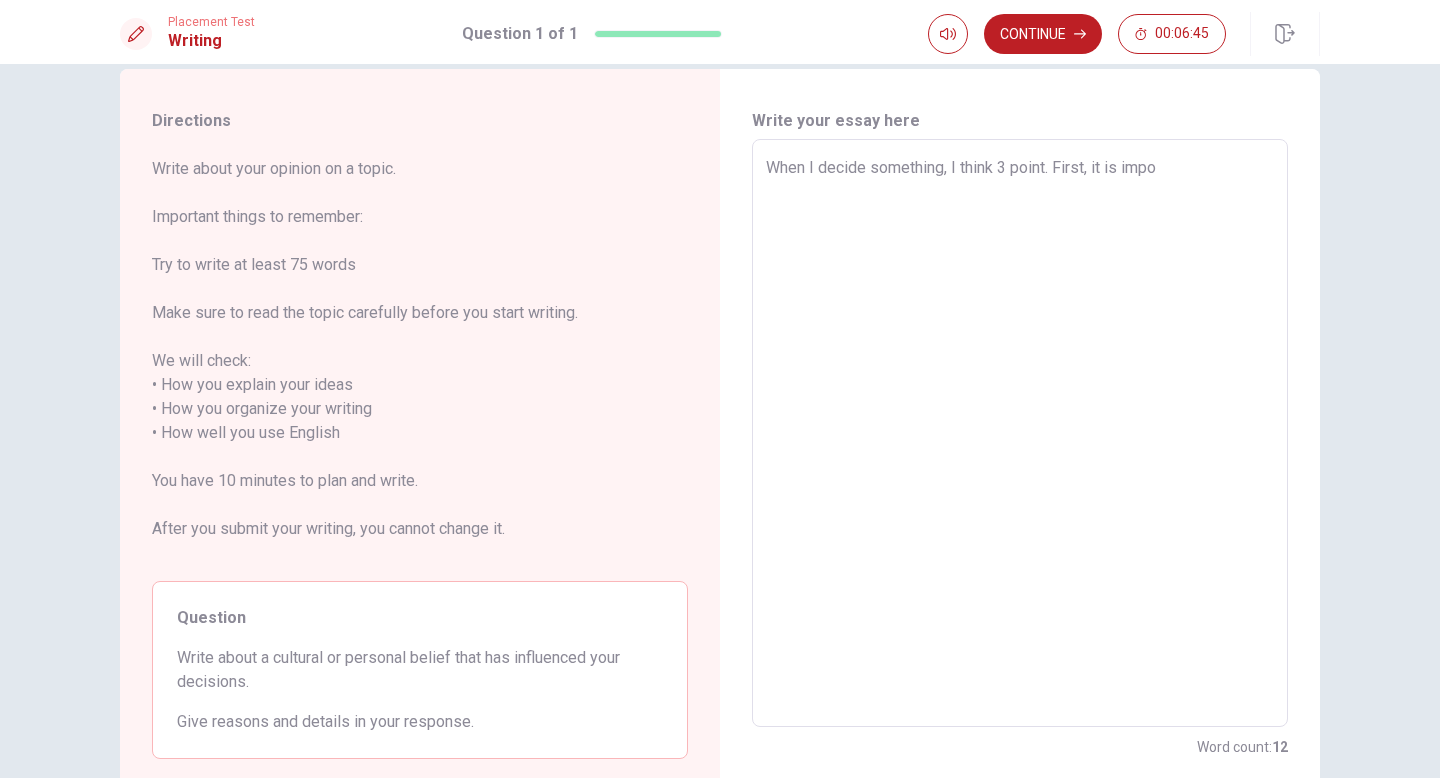 type on "x" 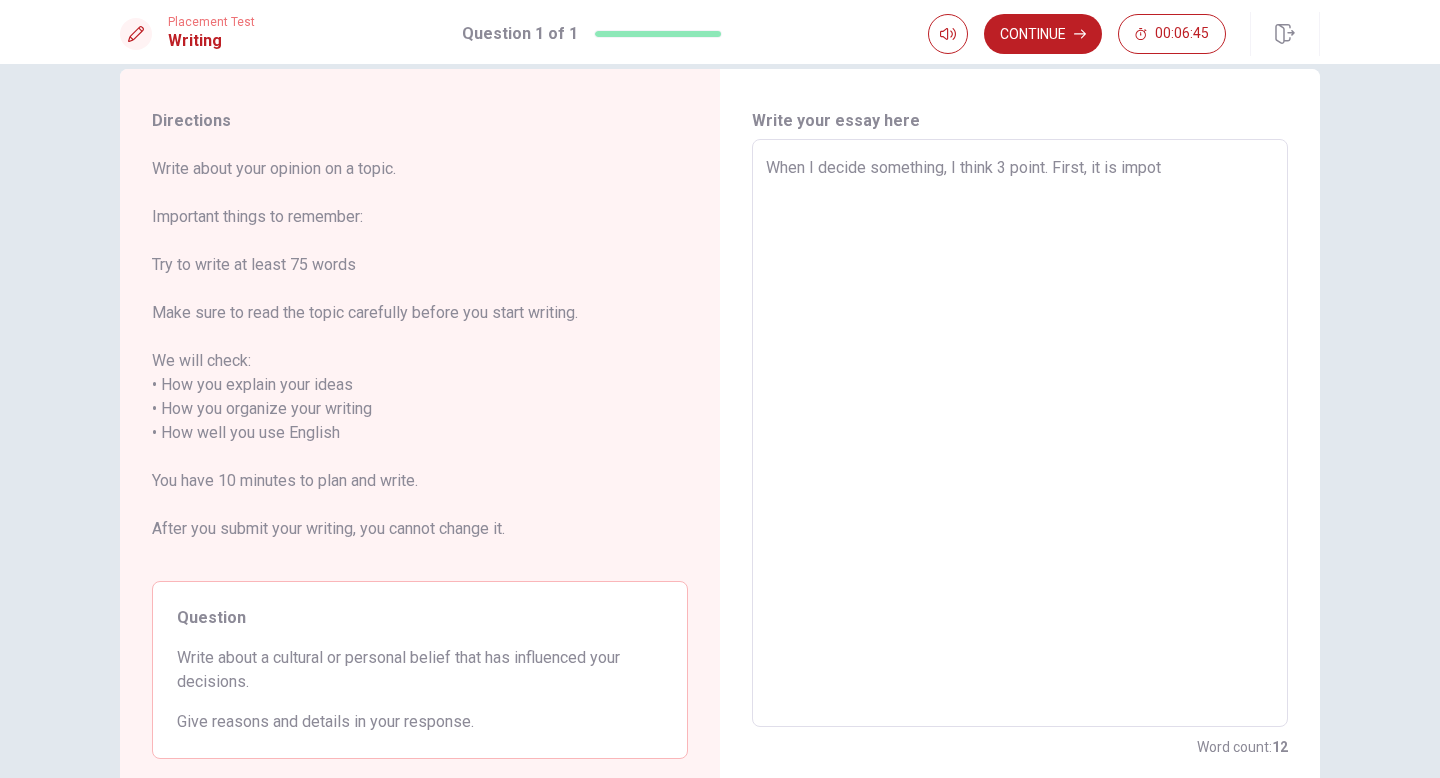 type on "x" 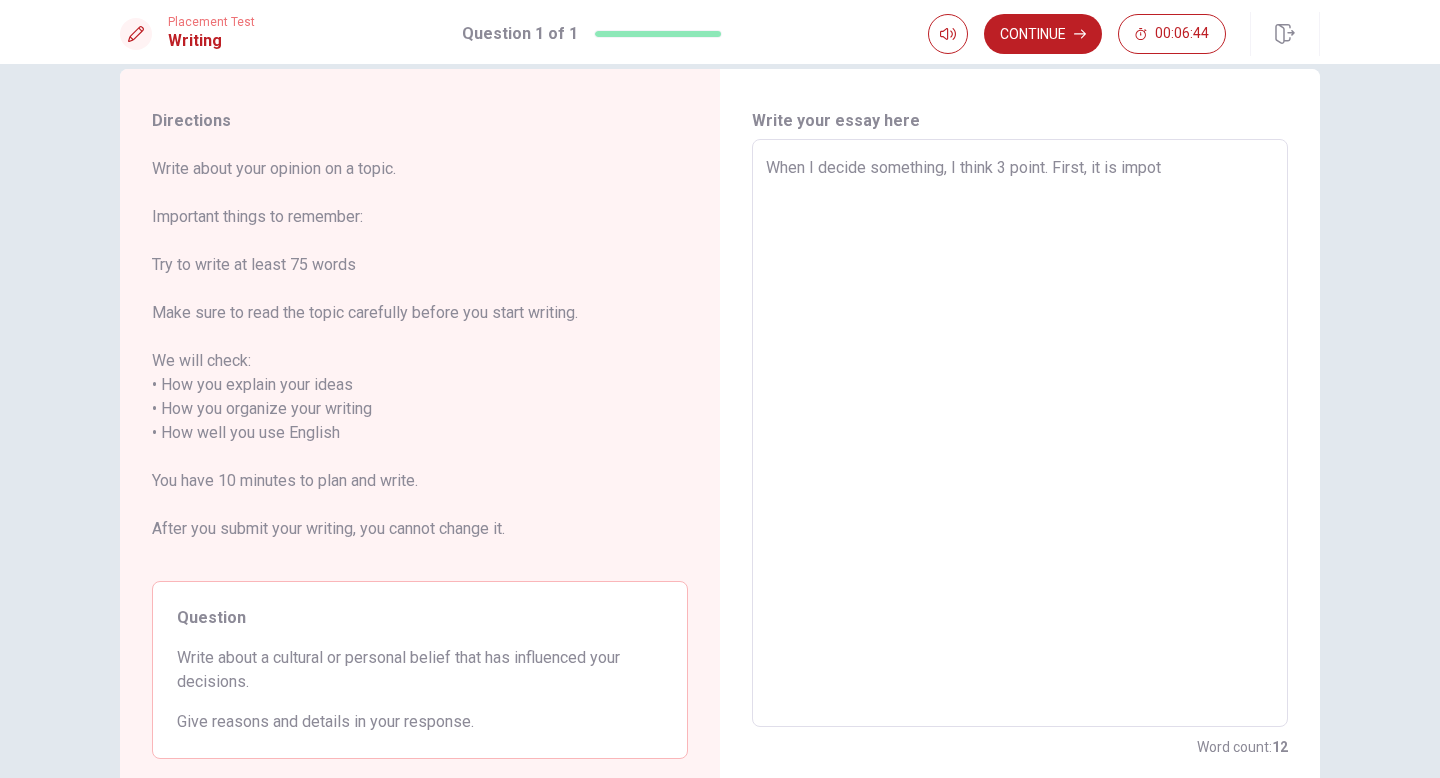 type on "When I decide something, I think 3 point. First, it is impo" 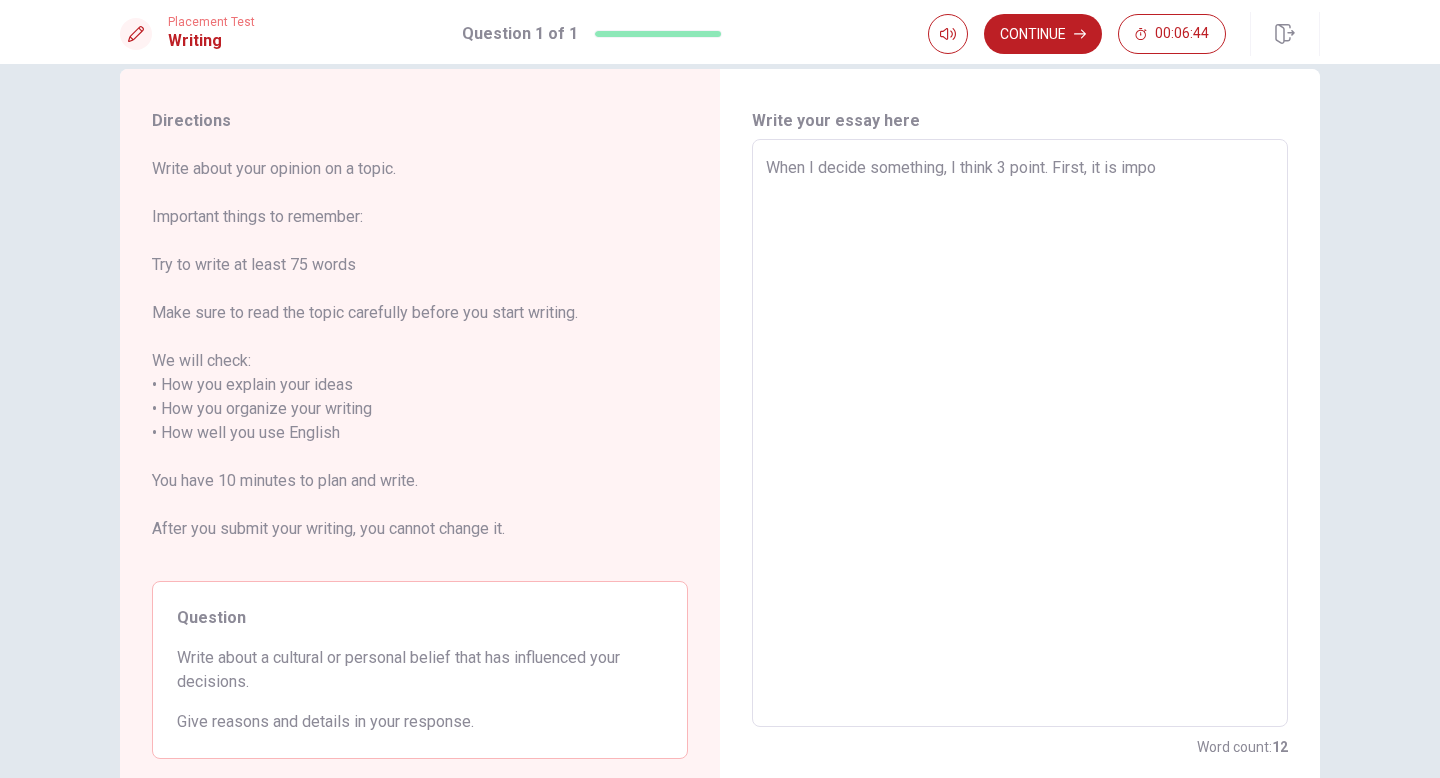 type on "x" 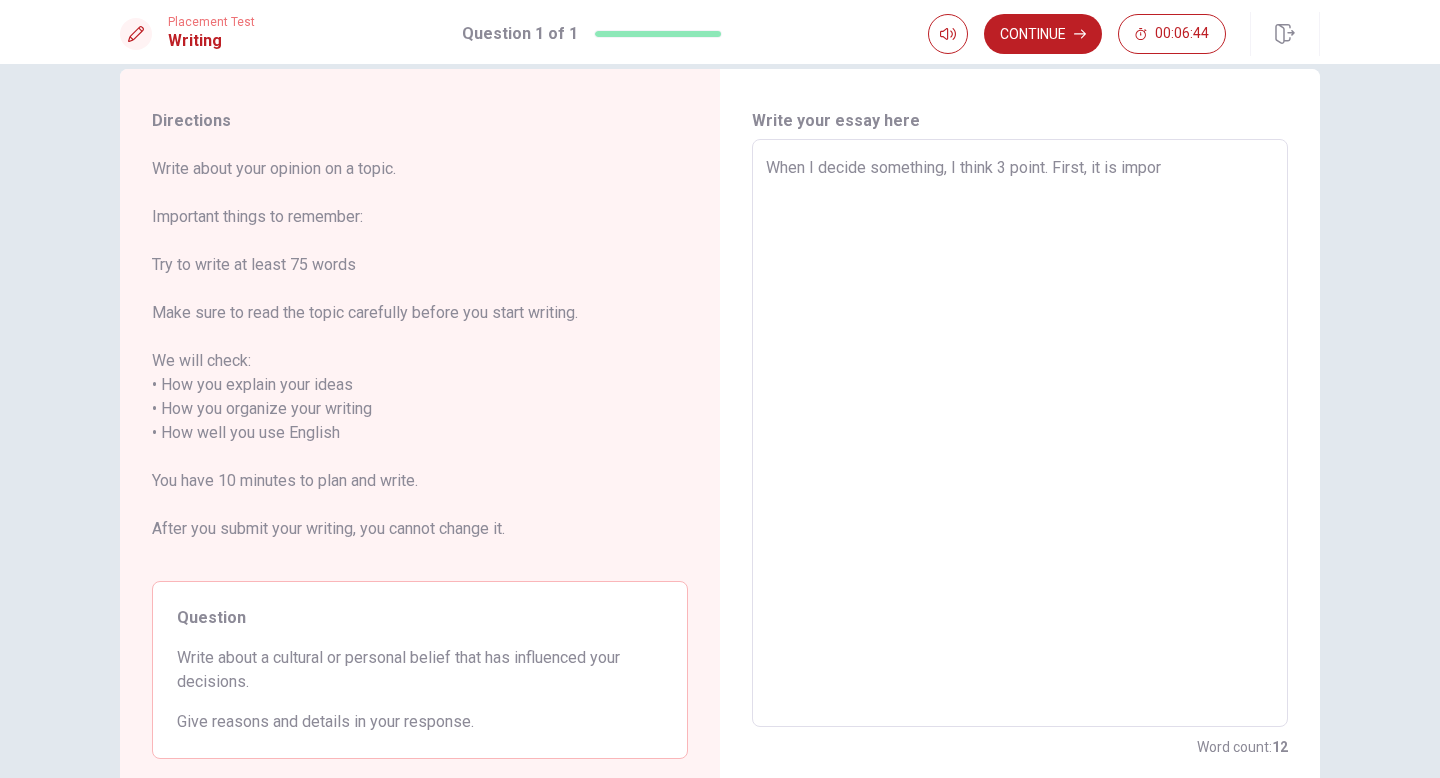 type on "x" 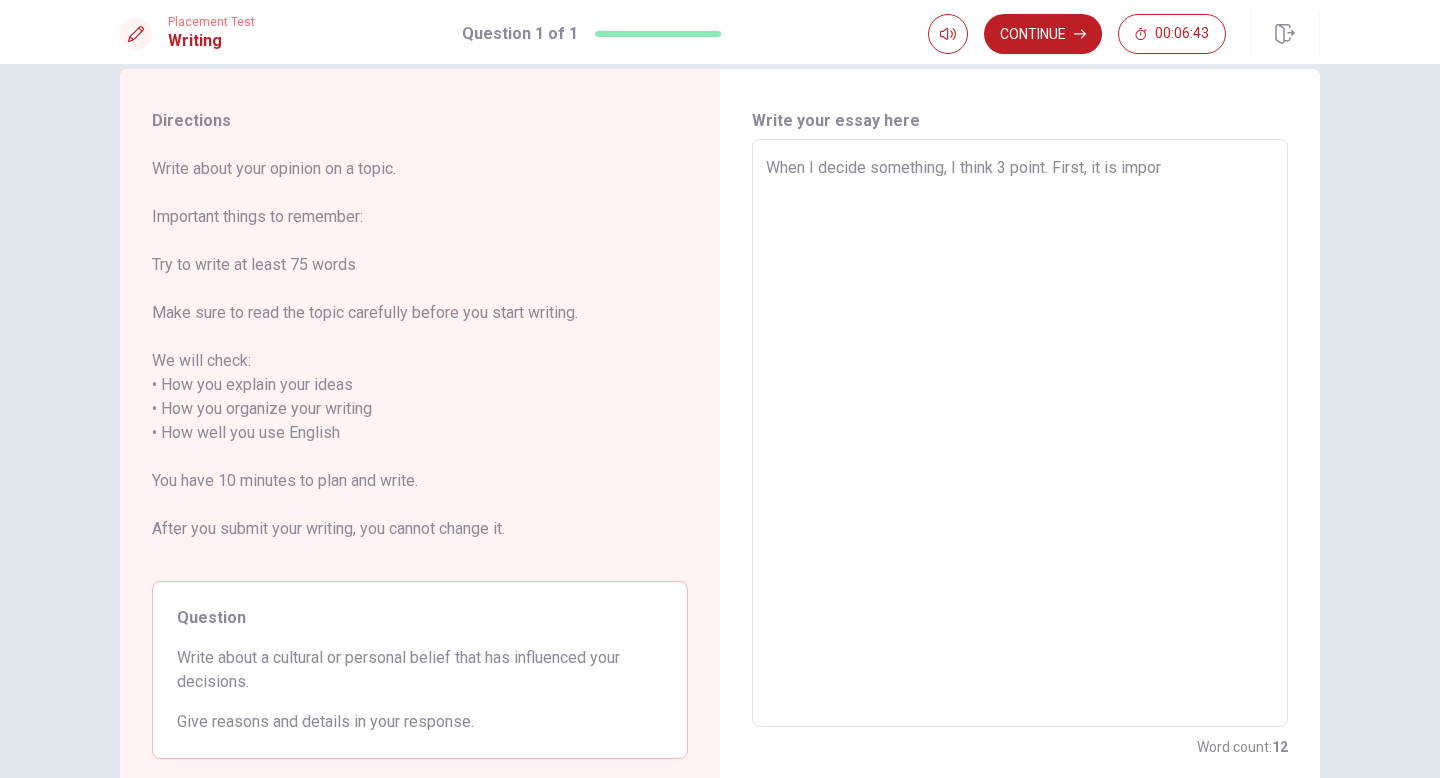 type on "When I decide something, I think 3 point. First, it is import" 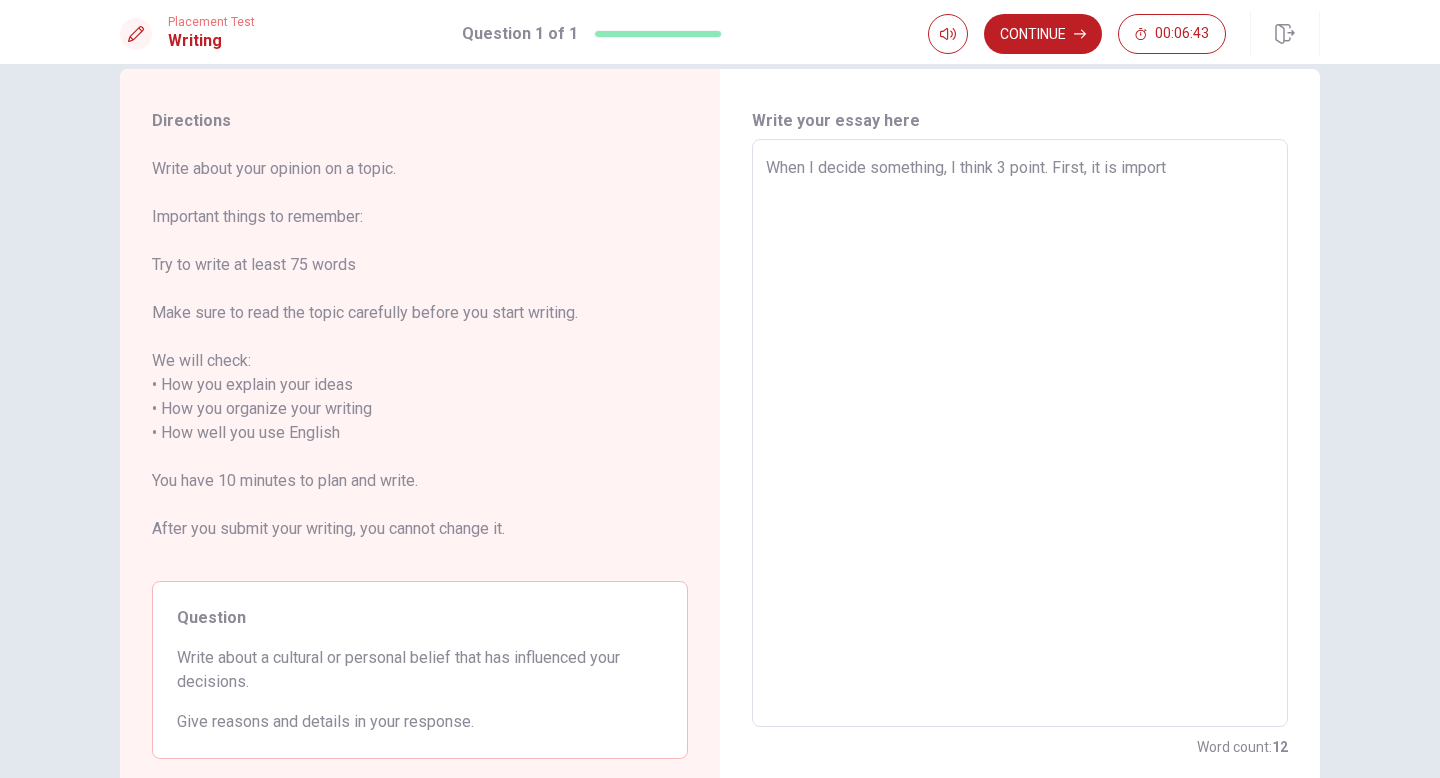 type on "x" 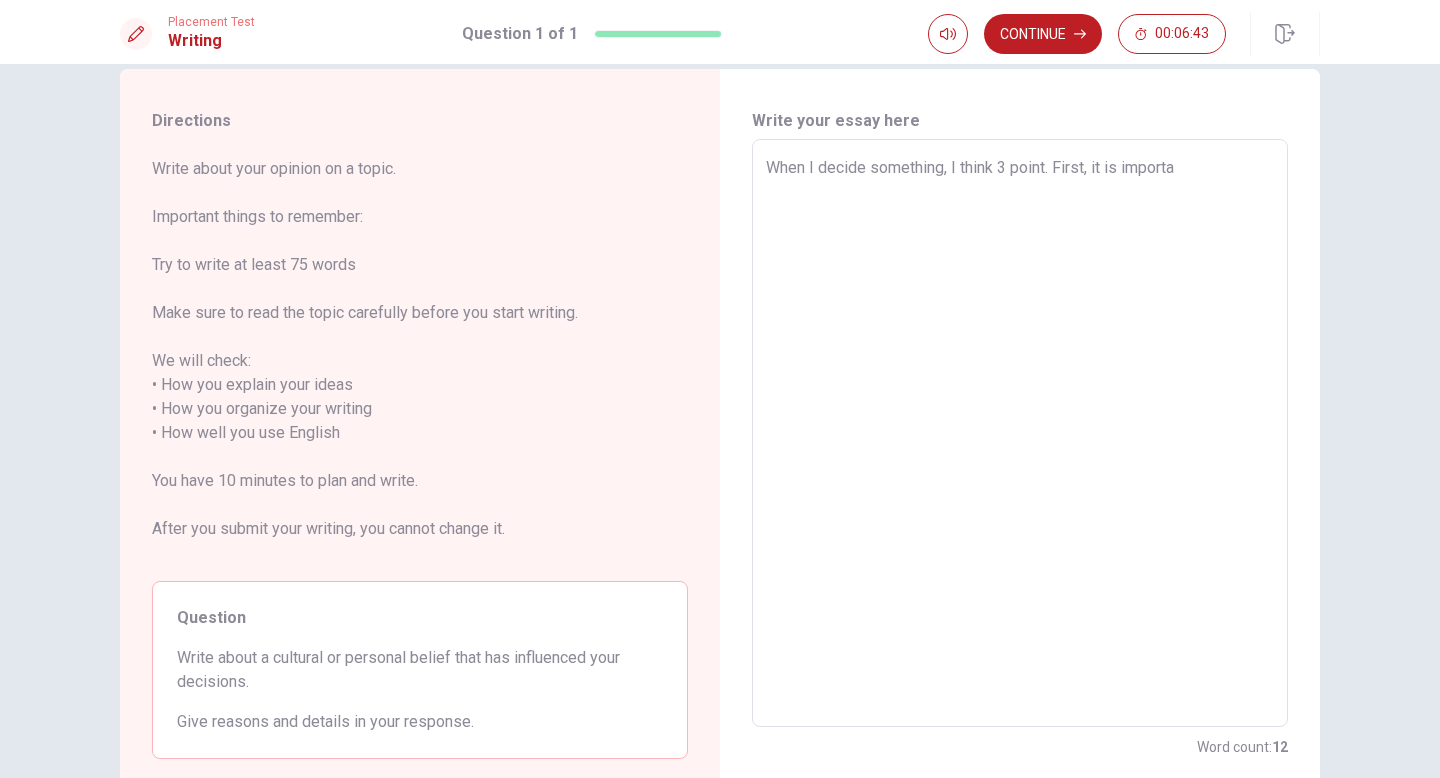 type on "x" 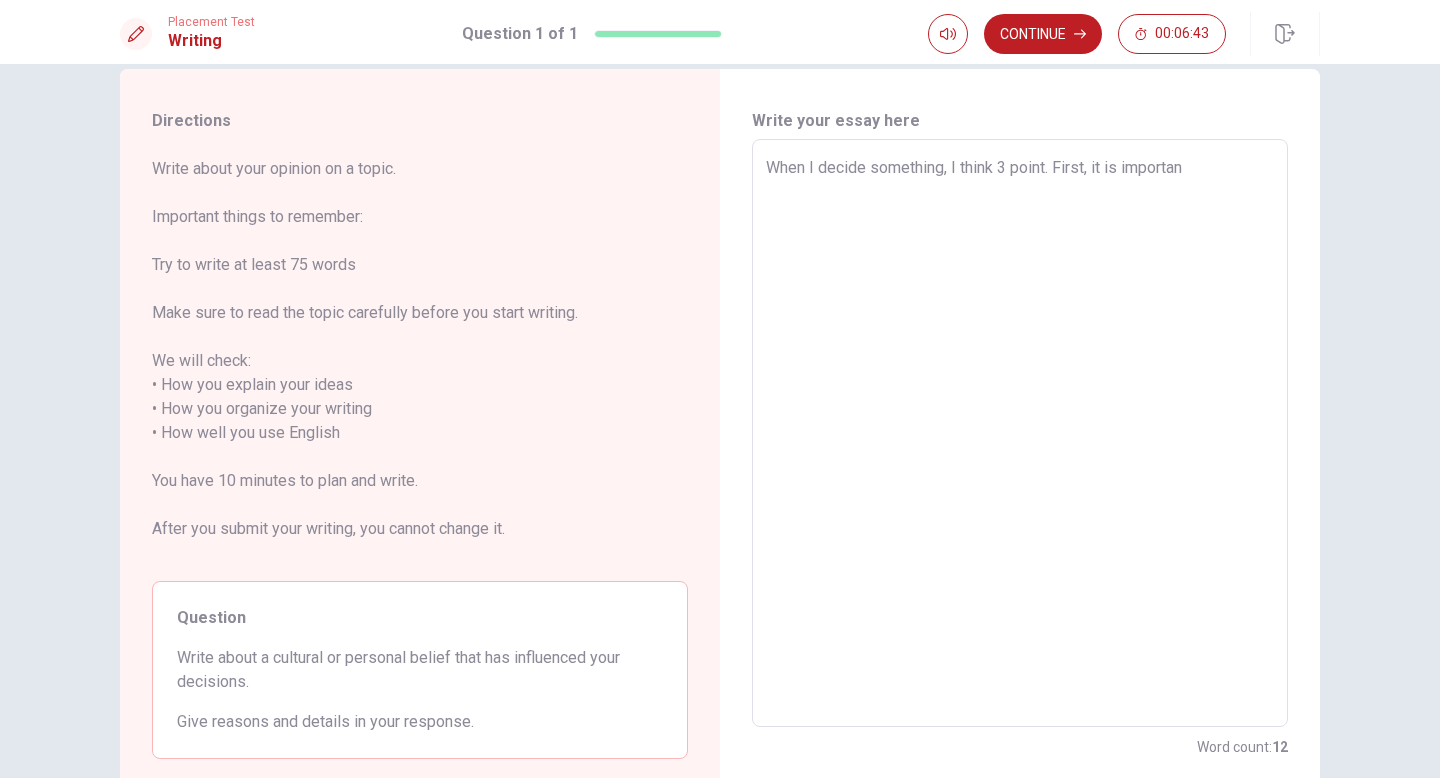 type on "x" 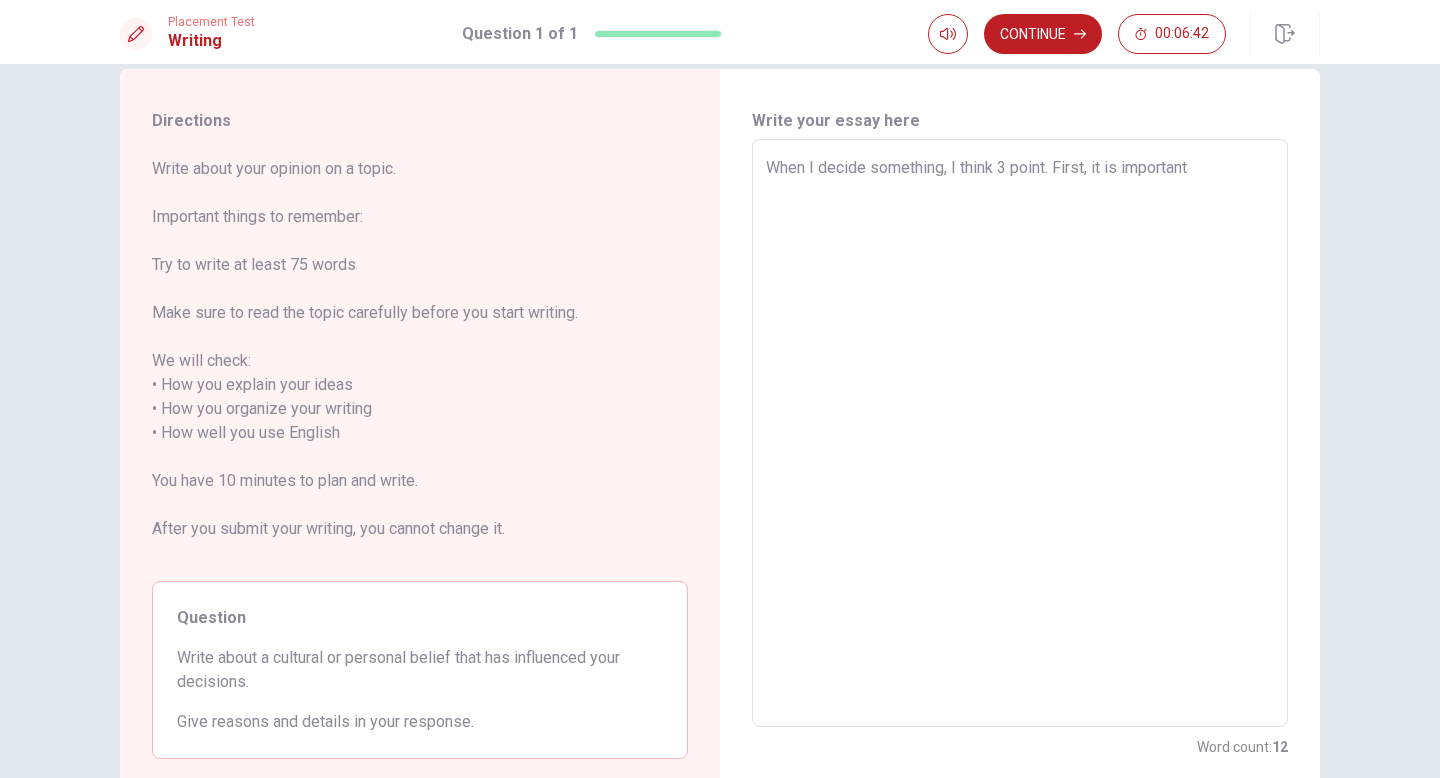 type on "x" 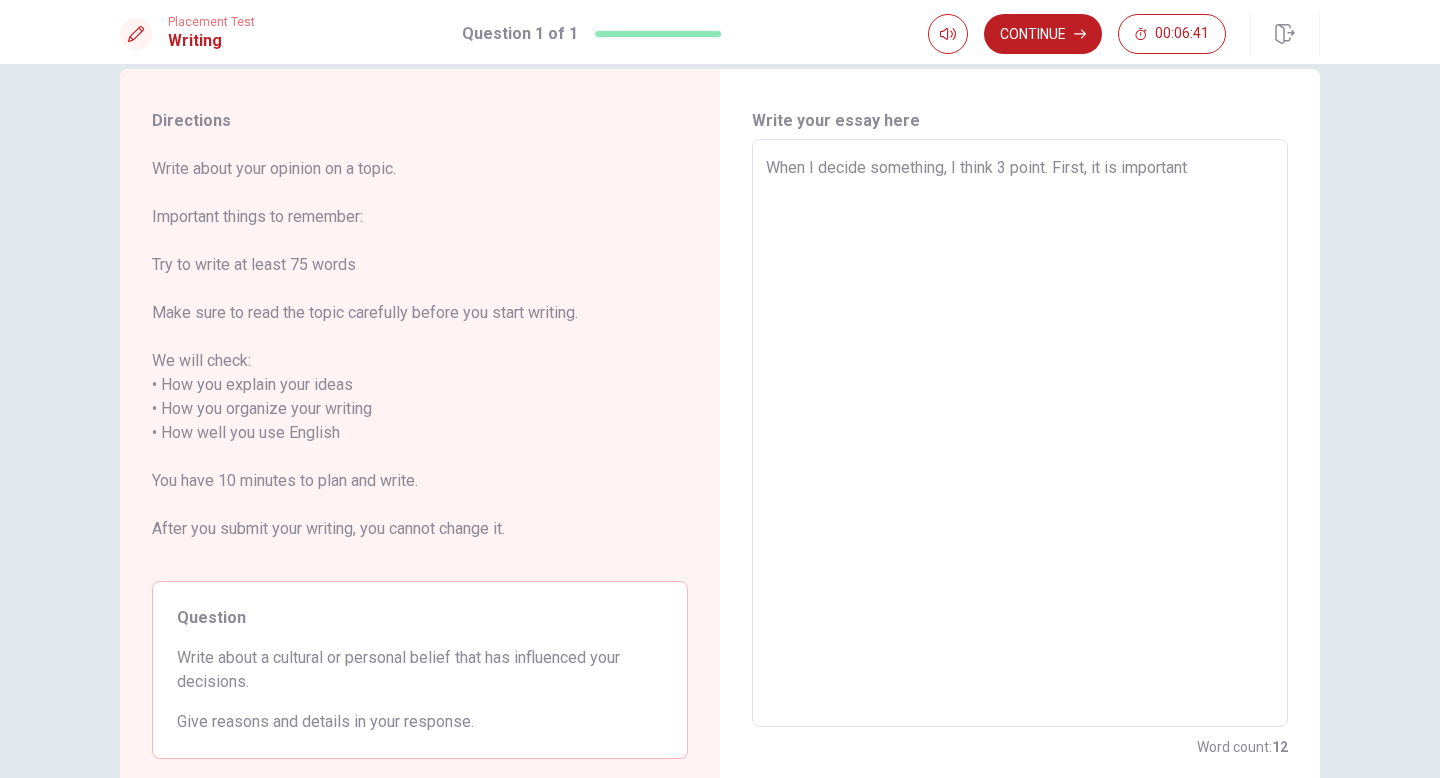 type on "When I decide something, I think 3 point. First, it is importantf" 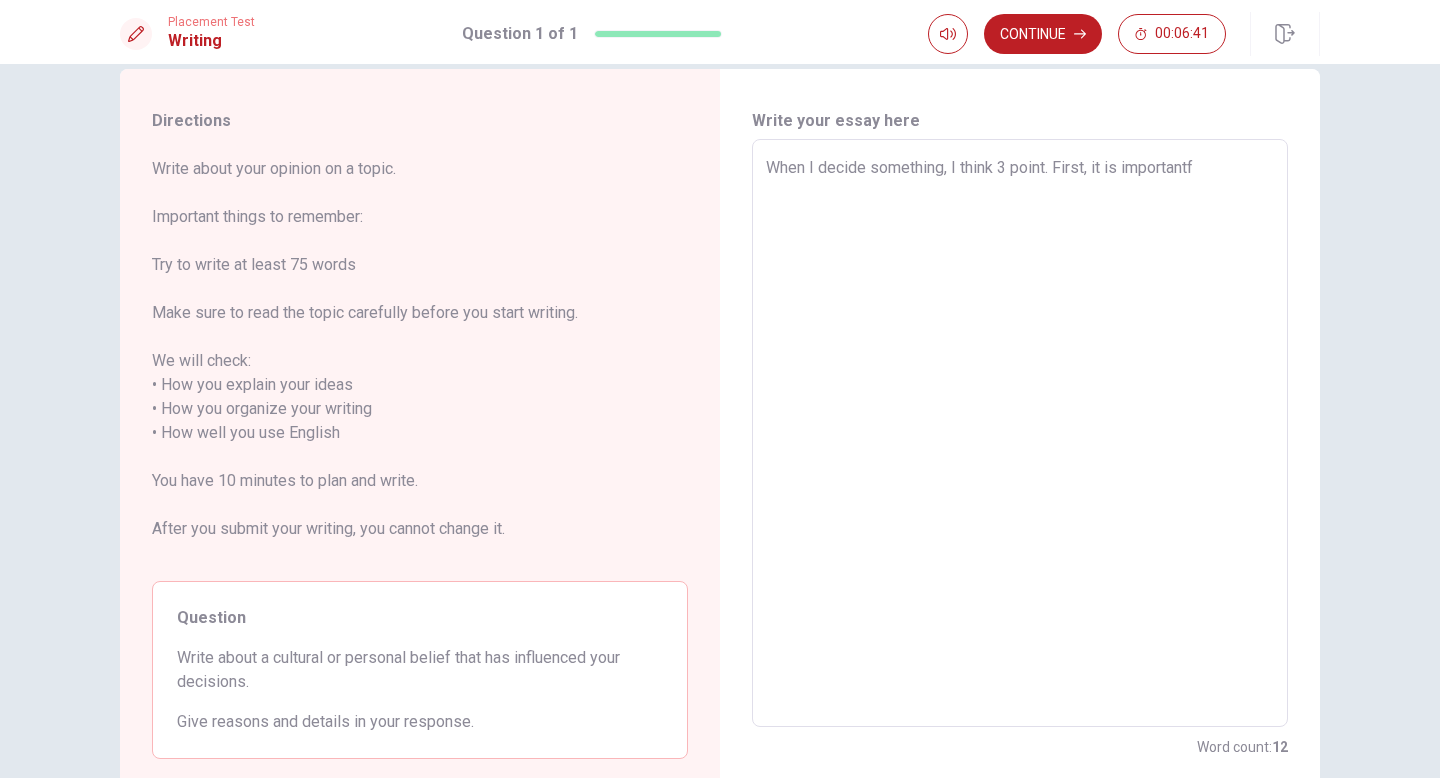 type on "x" 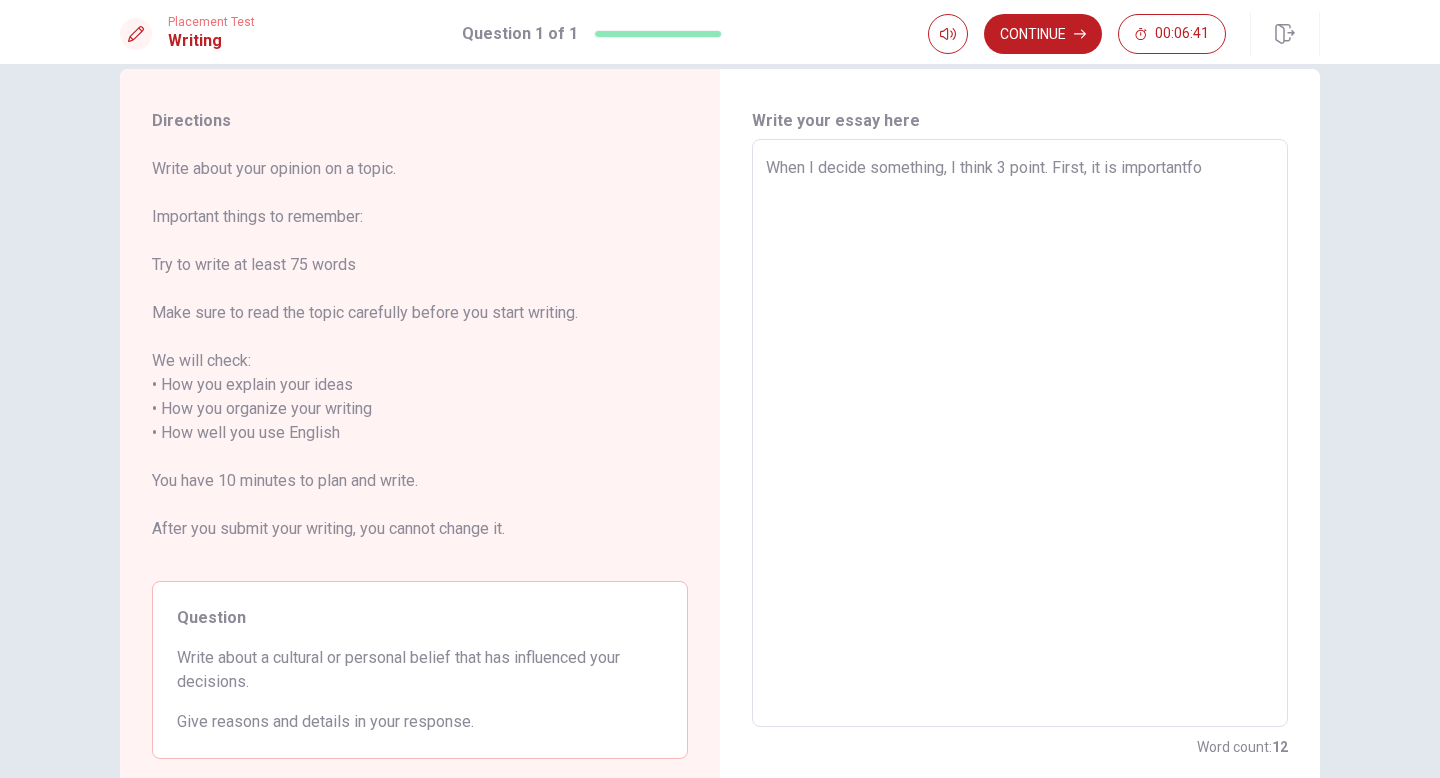 type on "x" 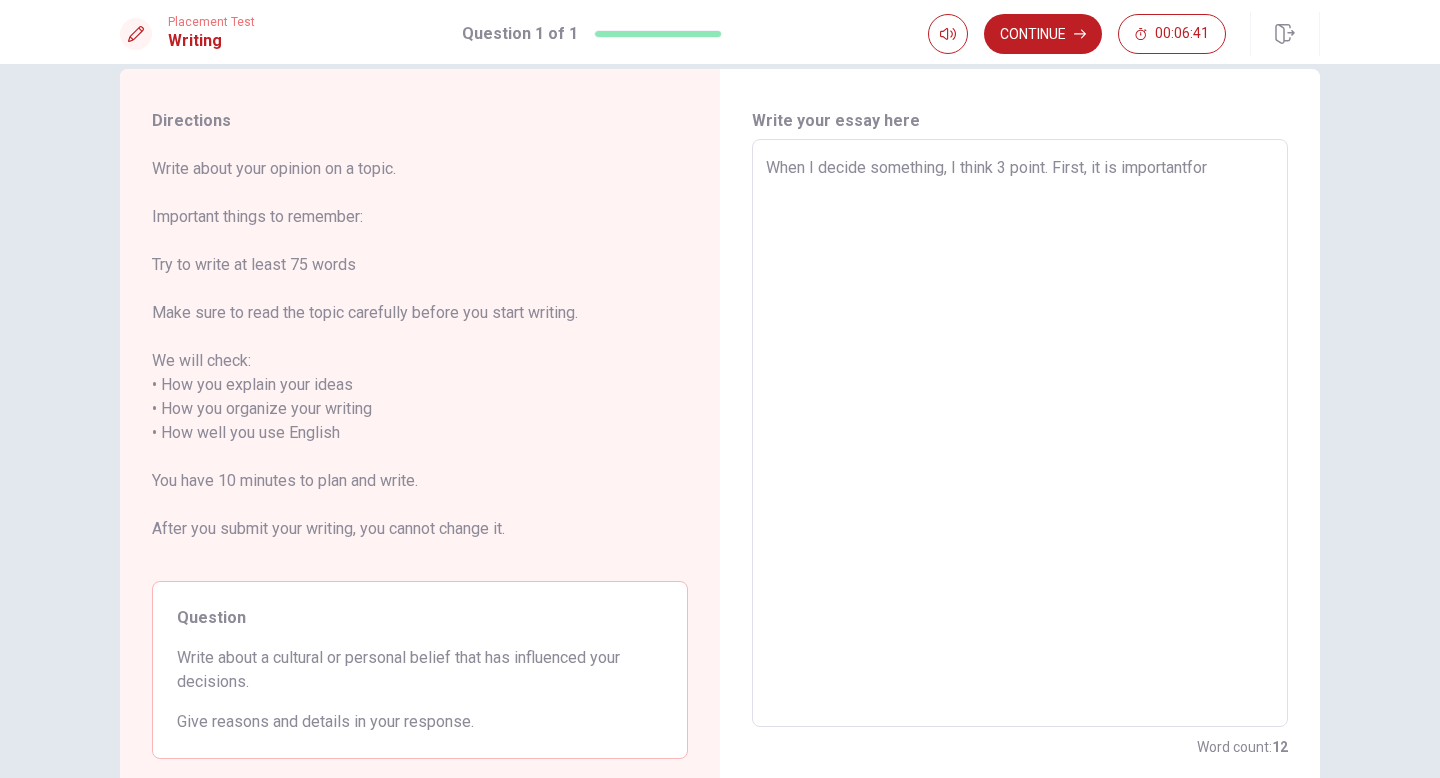 type on "x" 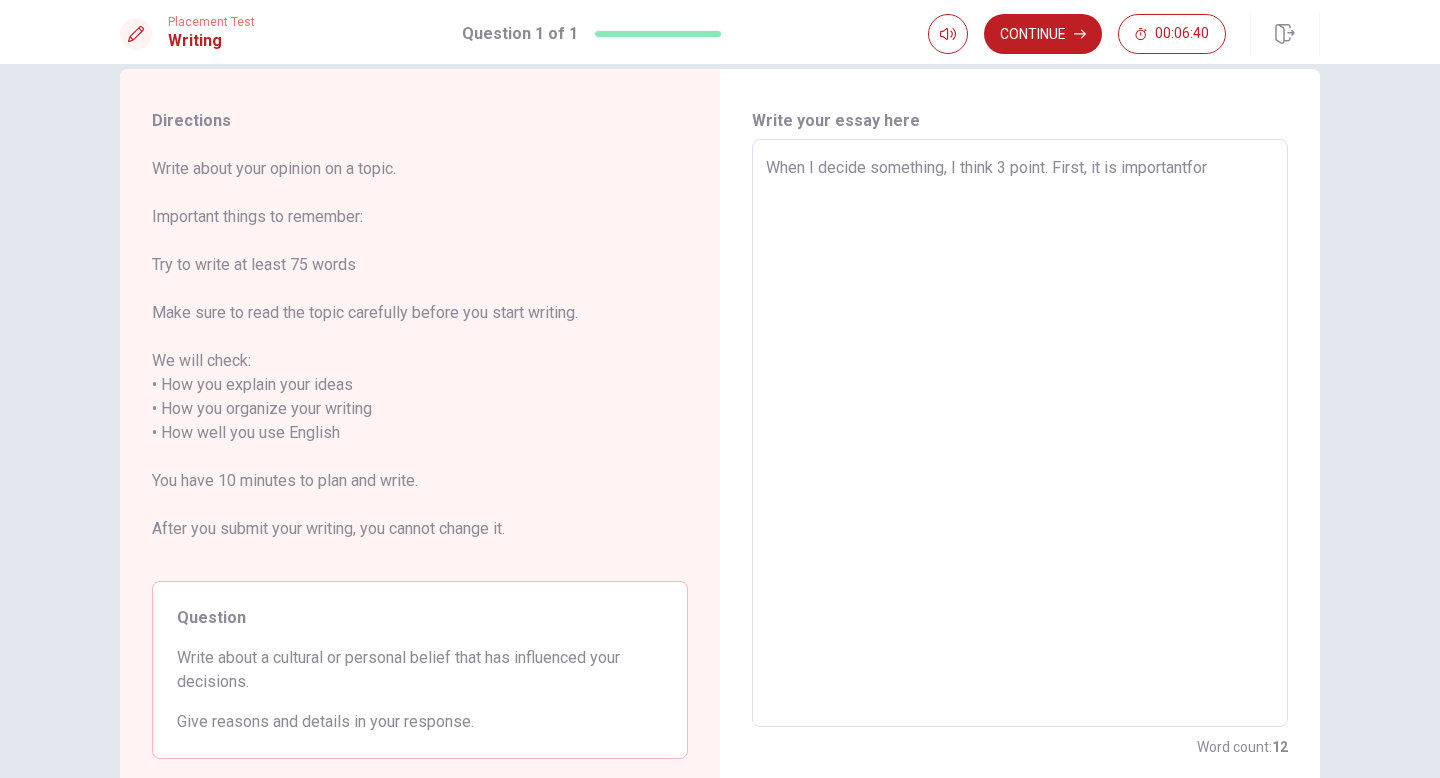 type on "When I decide something, I think 3 point. First, it is importantfor t" 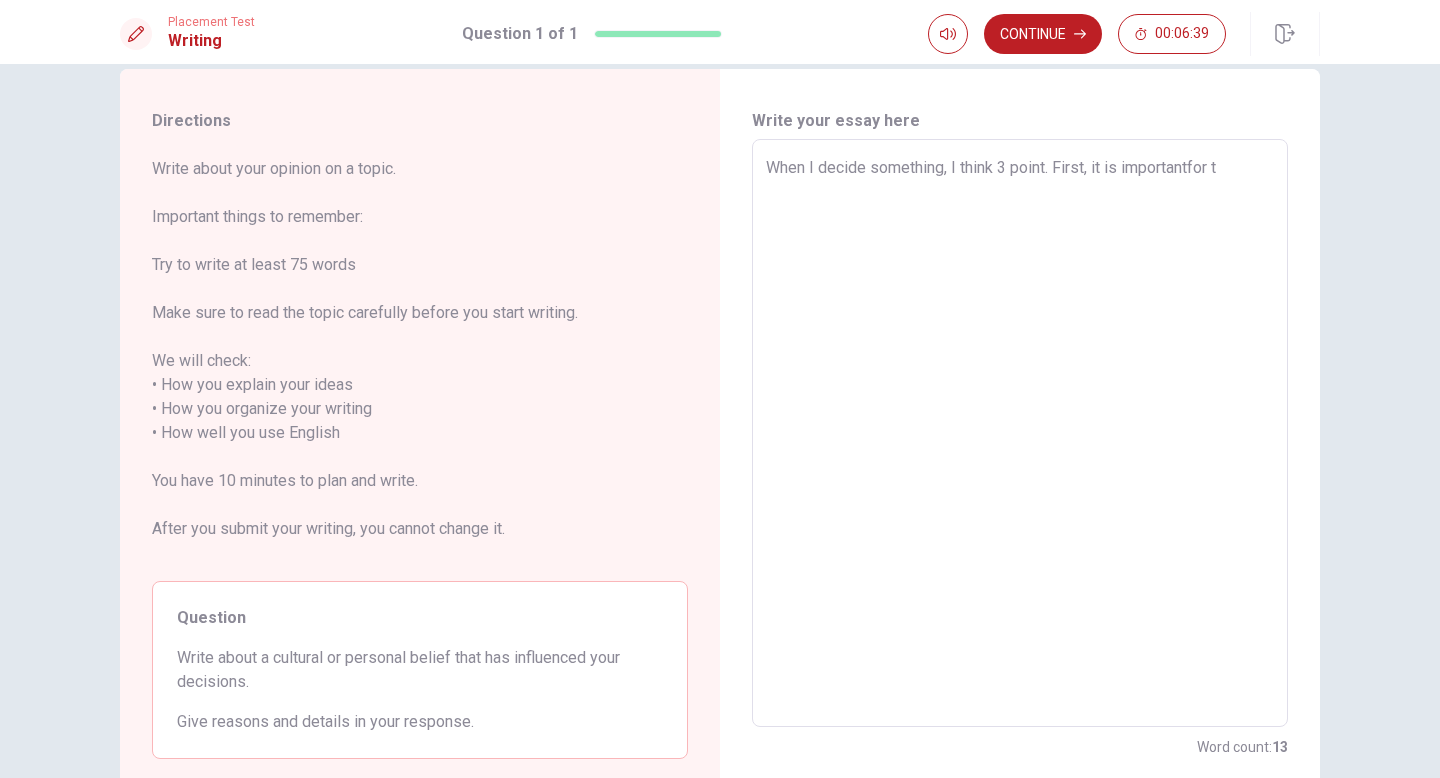 type on "x" 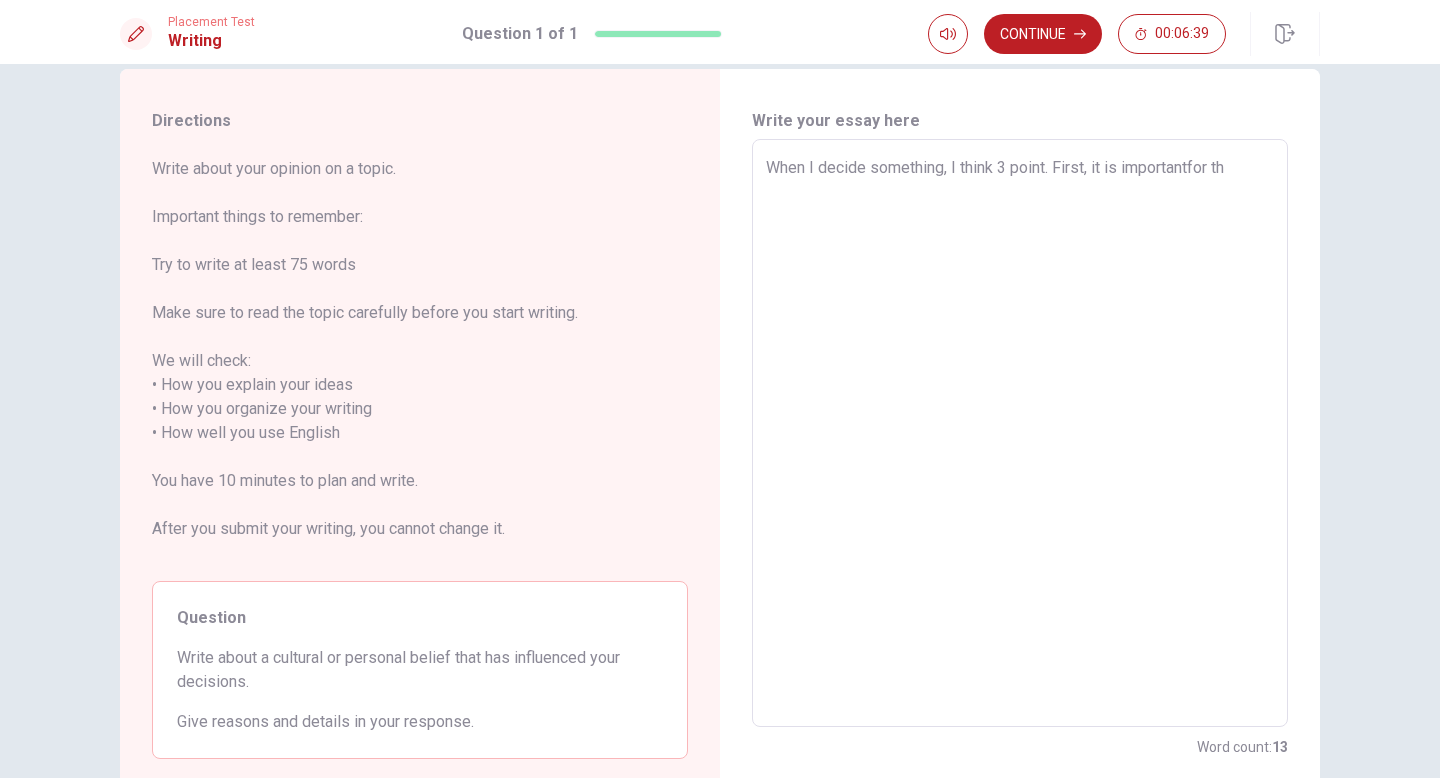type on "x" 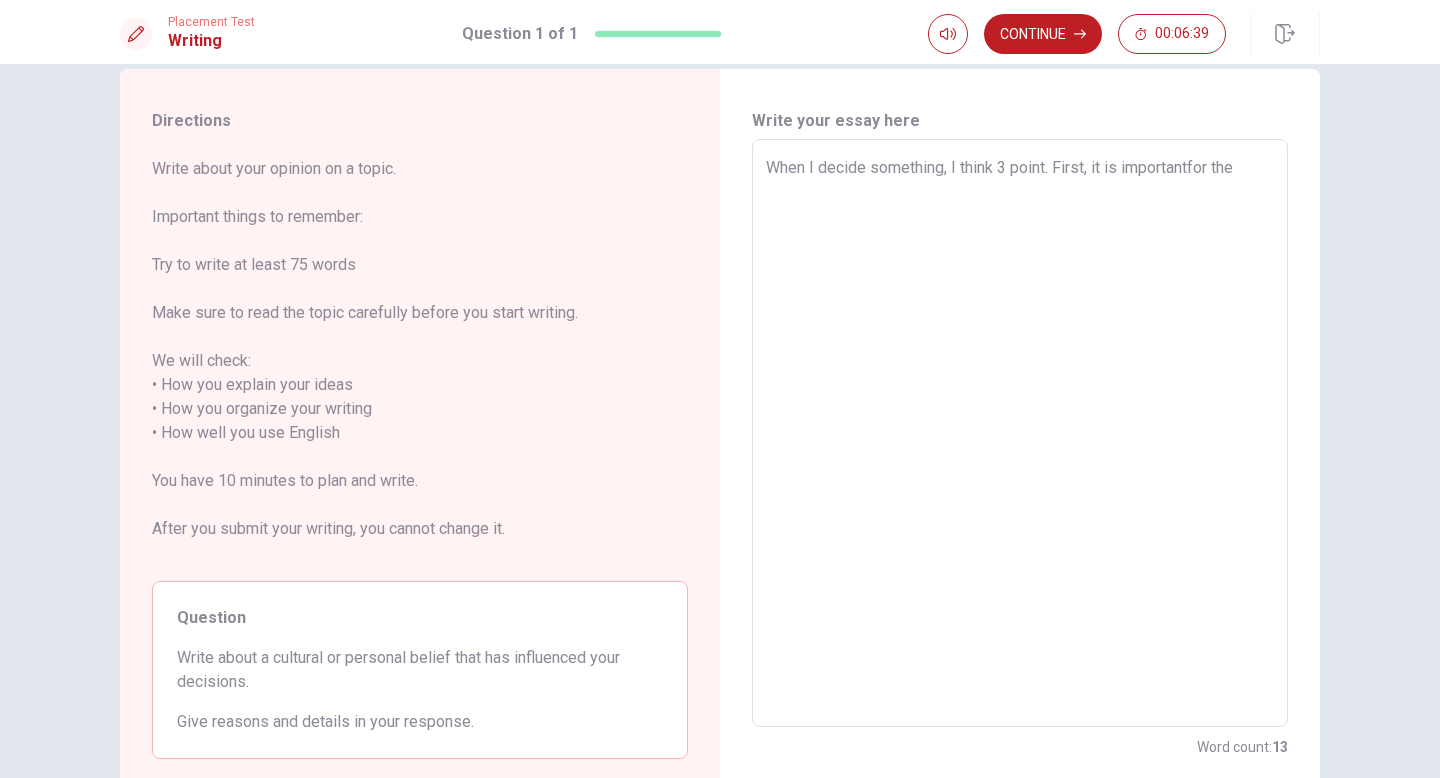 type on "When I decide something, I think 3 point. First, it is importantfor the" 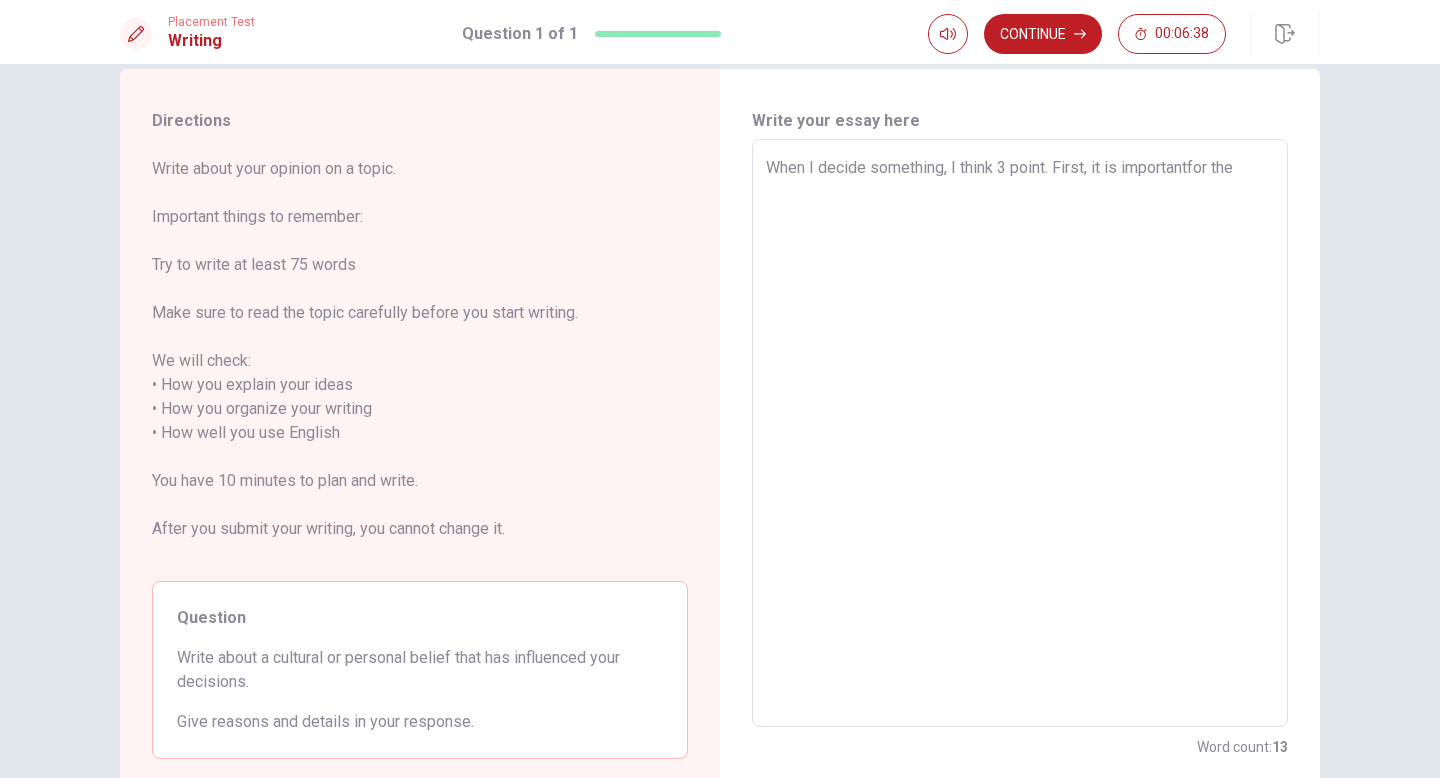 type on "When I decide something, I think 3 point. First, it is importantfor the" 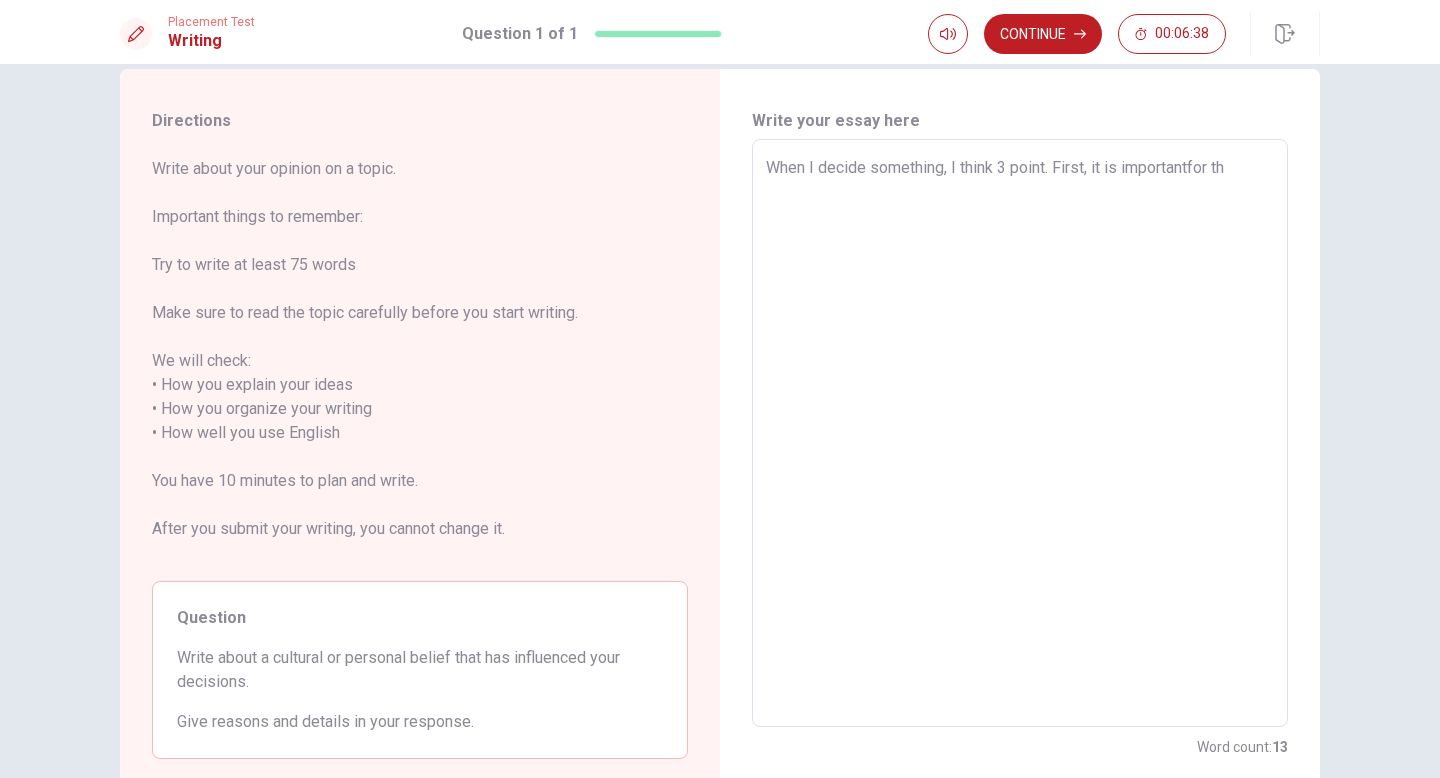 type on "x" 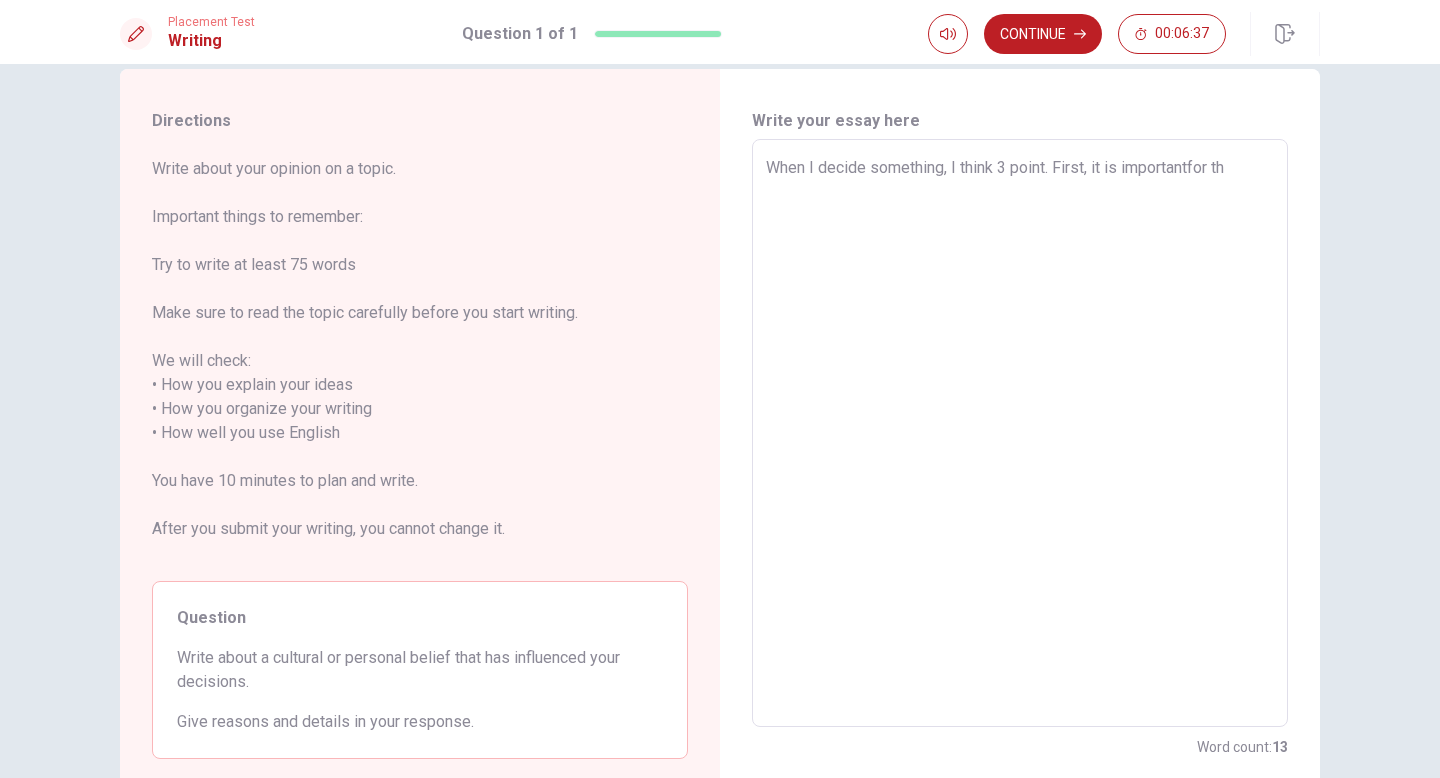 type on "When I decide something, I think 3 point. First, it is importantfor t" 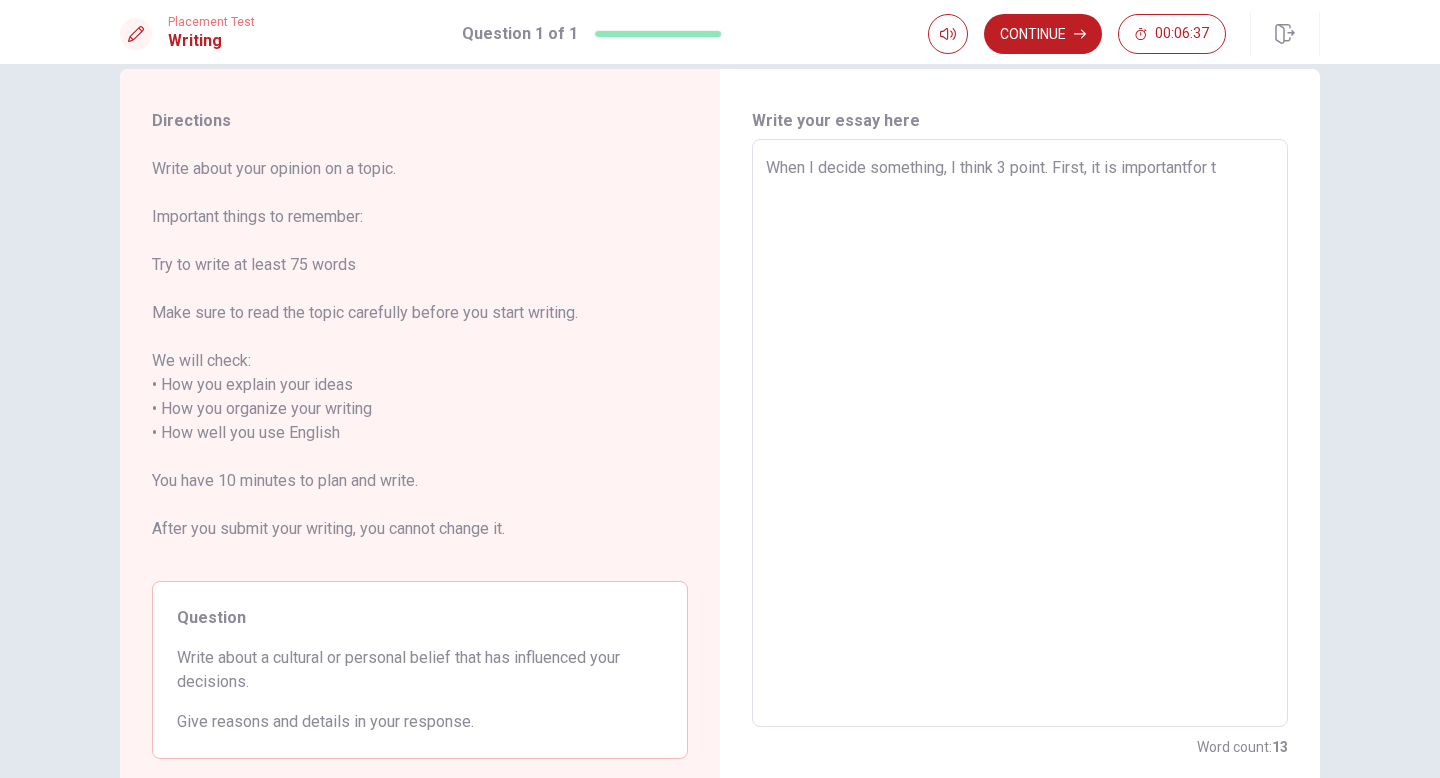 type on "x" 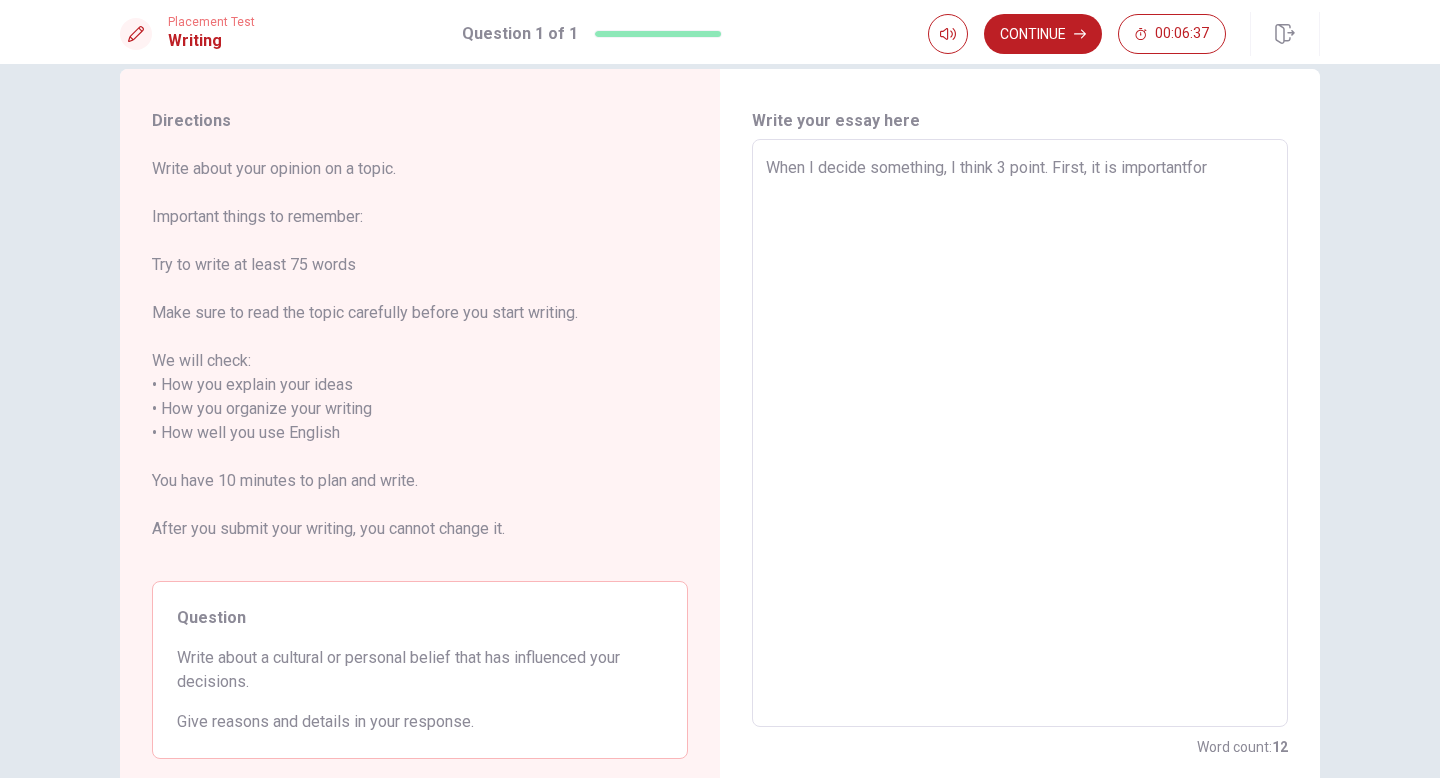 type 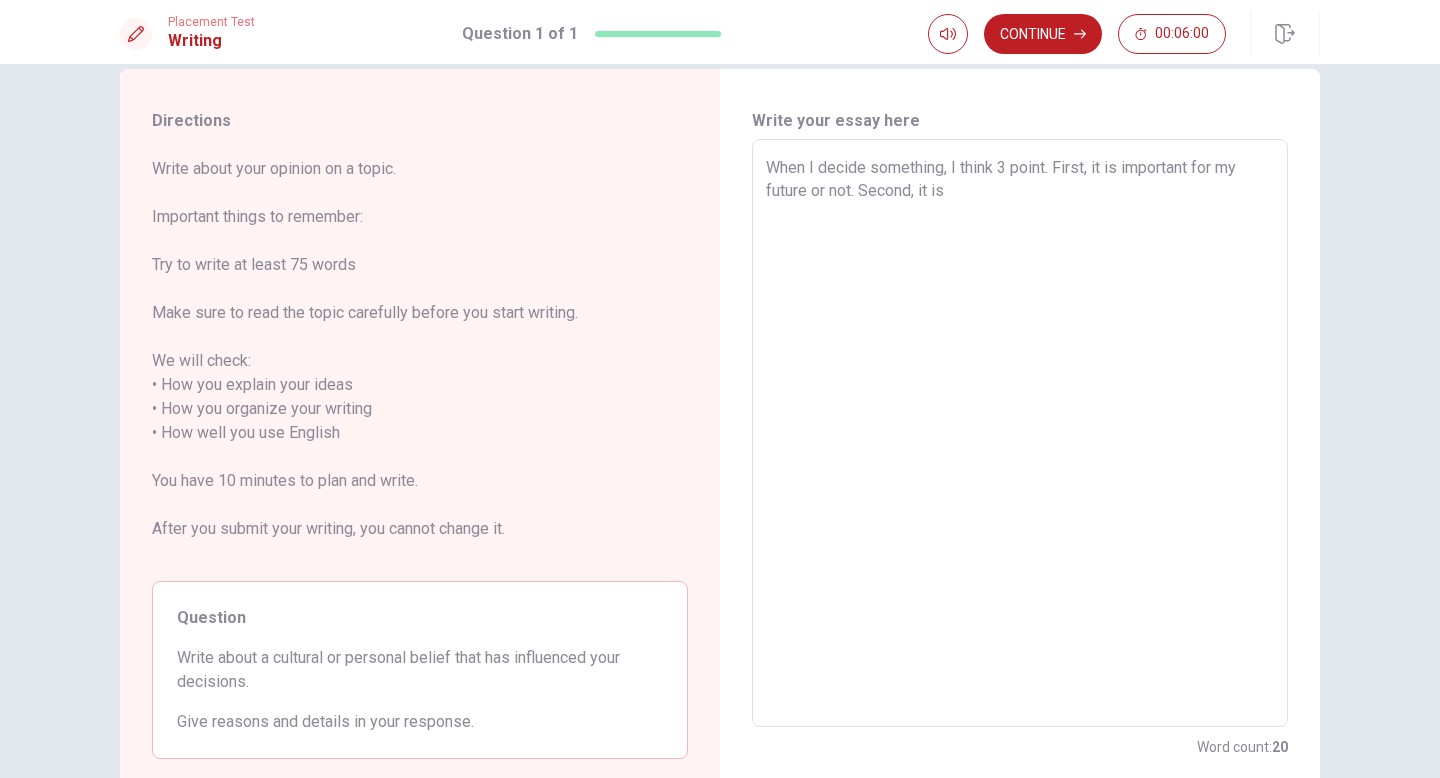 click on "When I decide something, I think 3 point. First, it is important for my future or not. Second, it is" at bounding box center [1020, 433] 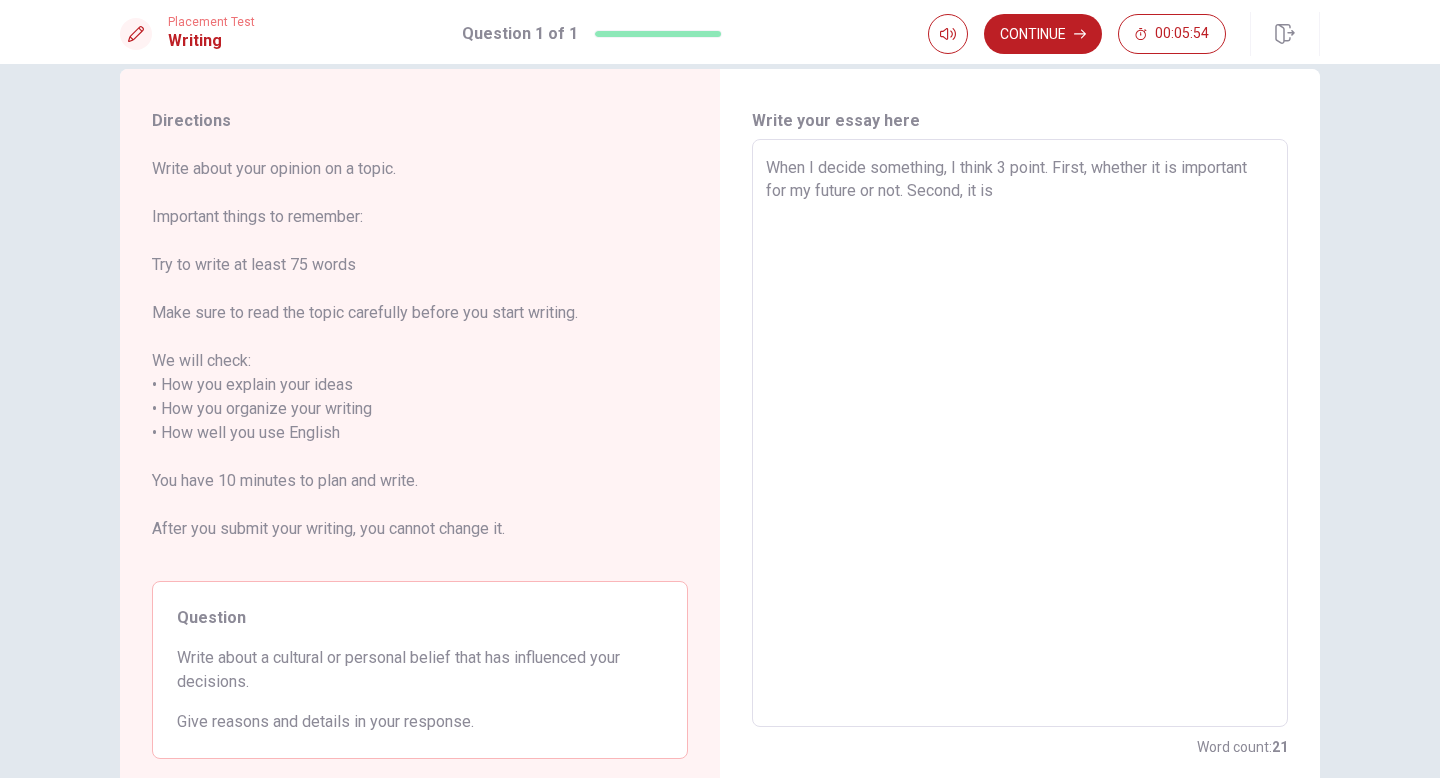 click on "When I decide something, I think 3 point. First, whether it is important for my future or not. Second, it is" at bounding box center (1020, 433) 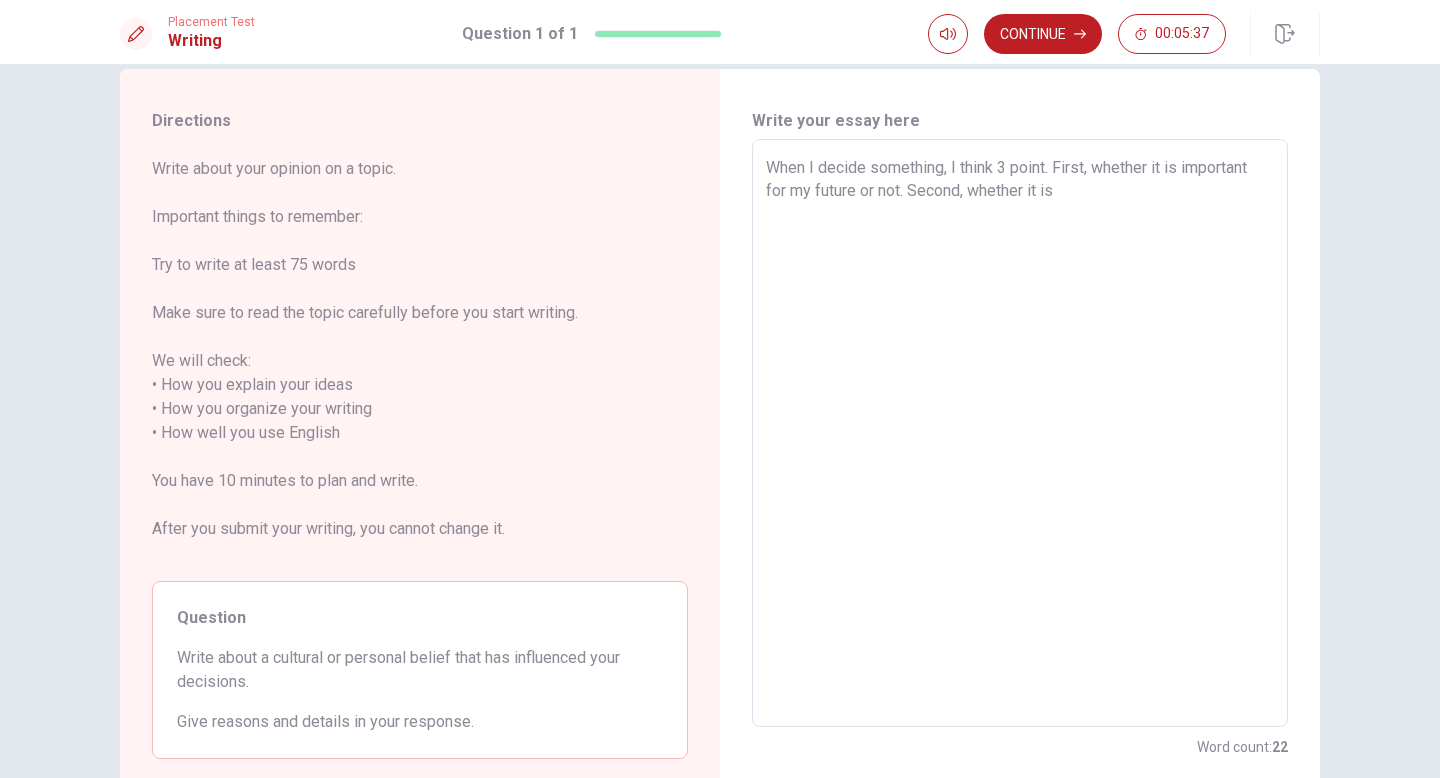 click on "When I decide something, I think 3 point. First, whether it is important for my future or not. Second, whether it is" at bounding box center [1020, 433] 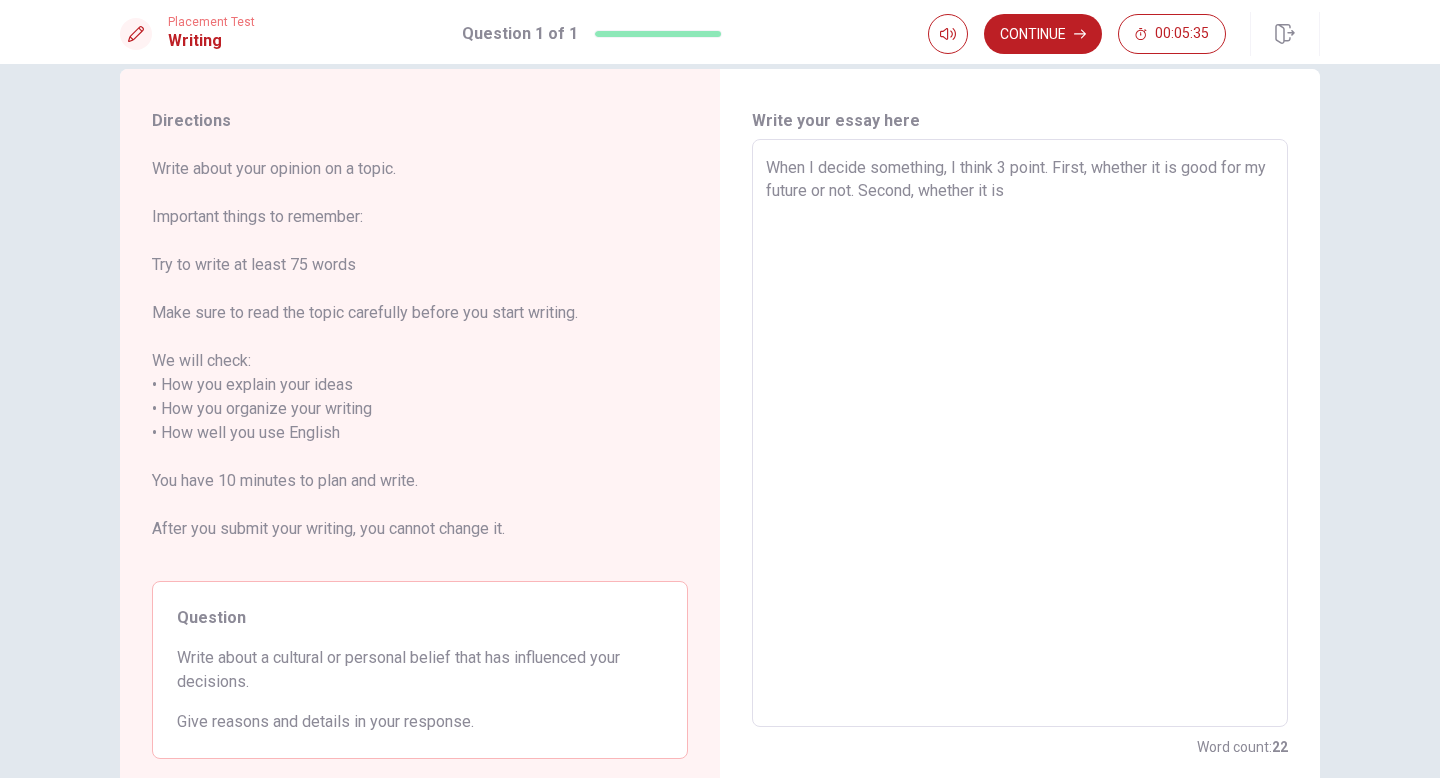 click on "When I decide something, I think 3 point. First, whether it is good for my future or not. Second, whether it is" at bounding box center [1020, 433] 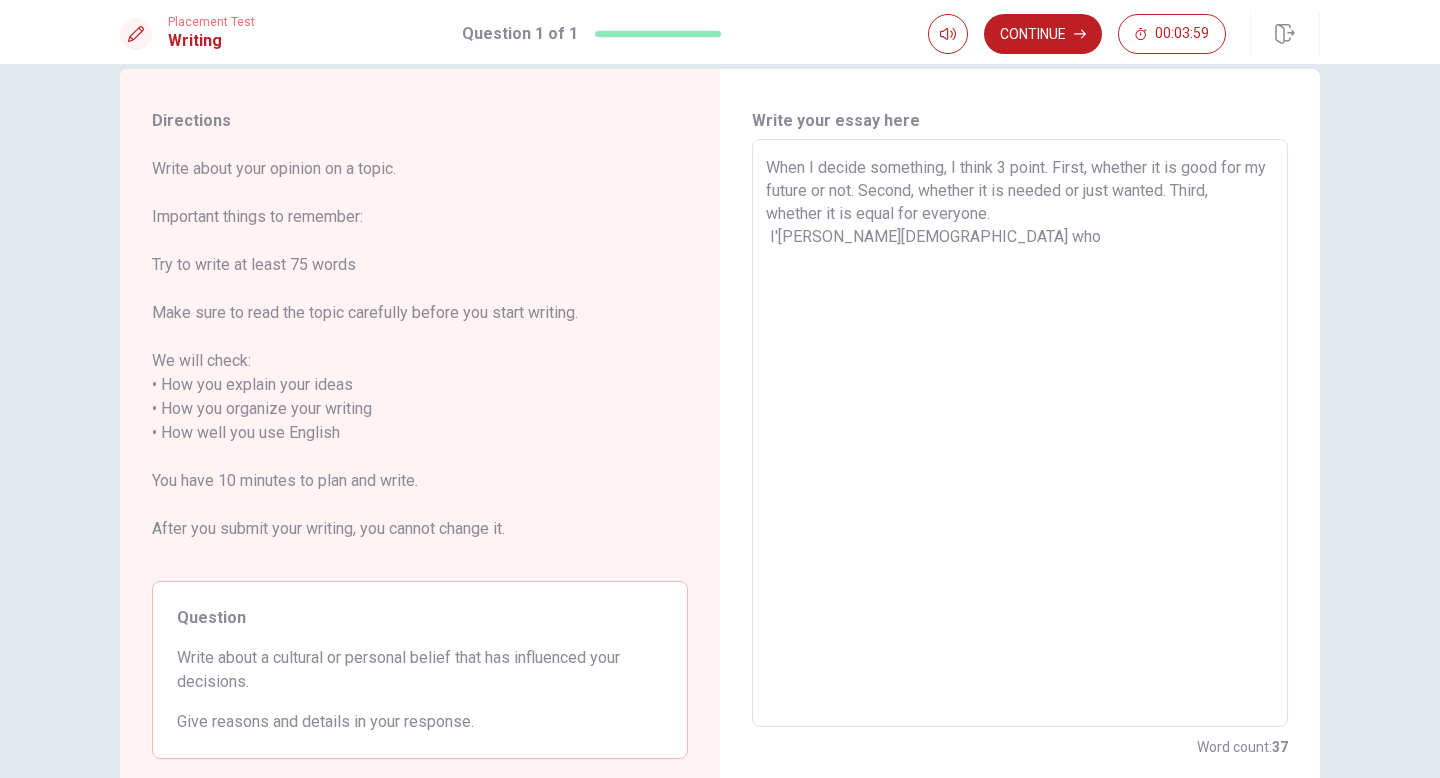 click on "When I decide something, I think 3 point. First, whether it is good for my future or not. Second, whether it is needed or just wanted. Third, whether it is equal for everyone.
I'[PERSON_NAME][DEMOGRAPHIC_DATA] who" at bounding box center [1020, 433] 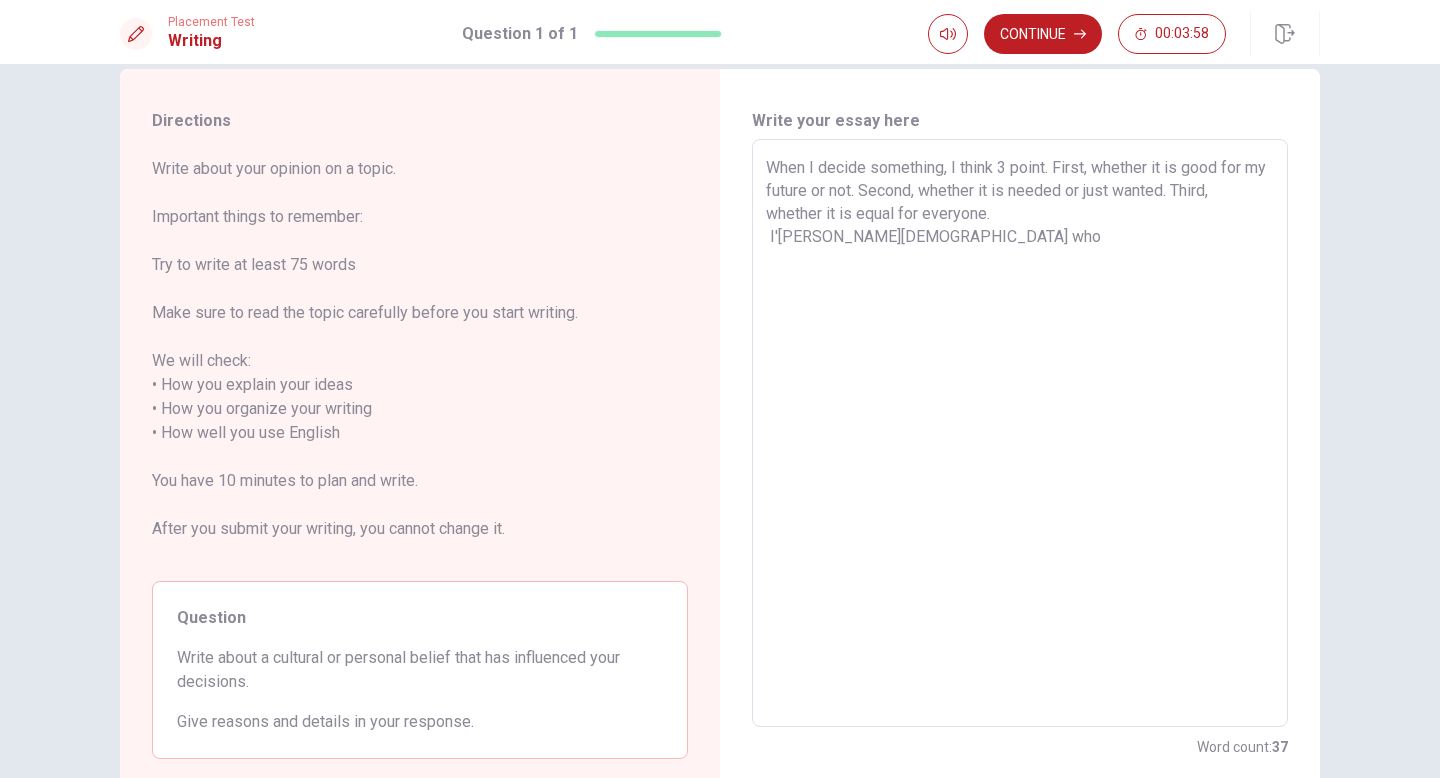 click on "When I decide something, I think 3 point. First, whether it is good for my future or not. Second, whether it is needed or just wanted. Third, whether it is equal for everyone.
I'[PERSON_NAME][DEMOGRAPHIC_DATA] who" at bounding box center [1020, 433] 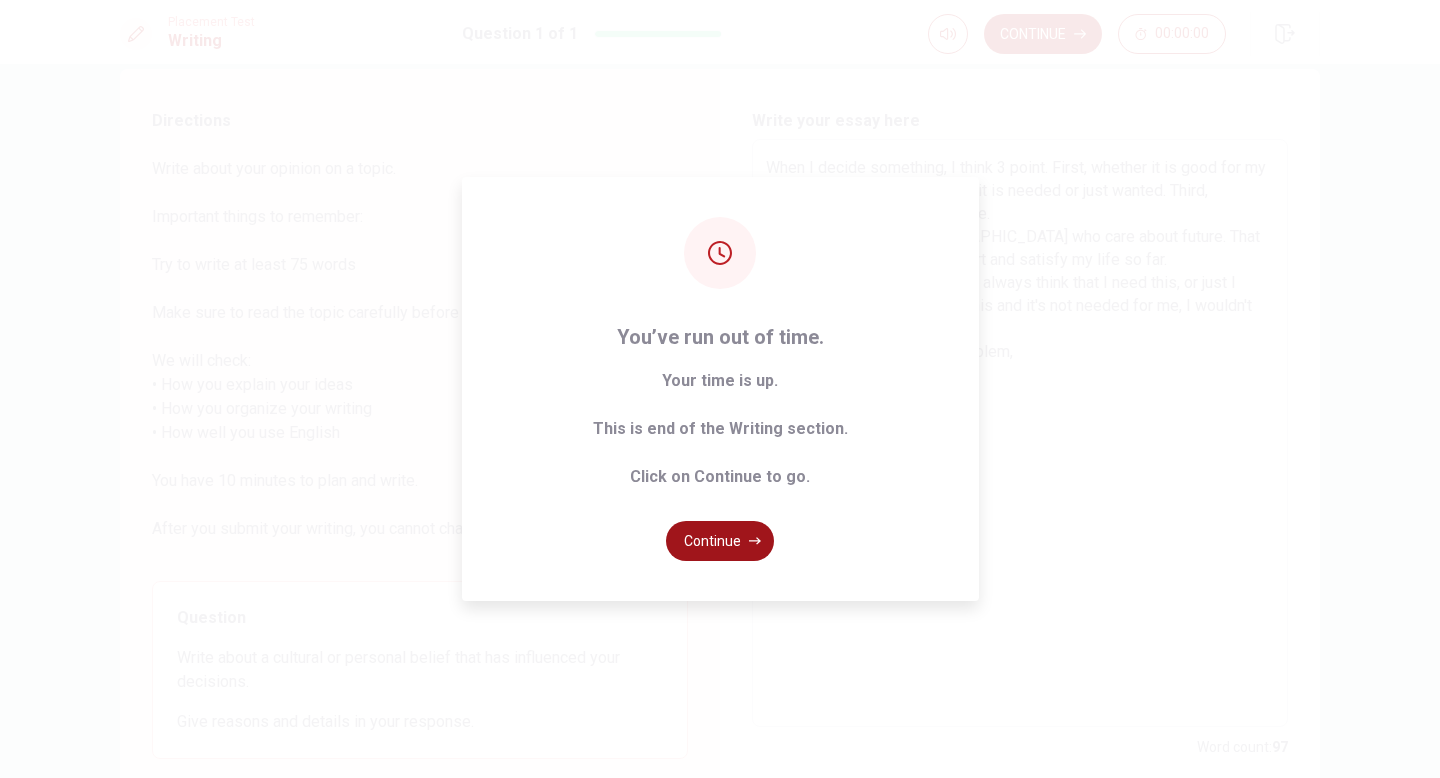 click on "Continue" at bounding box center [720, 541] 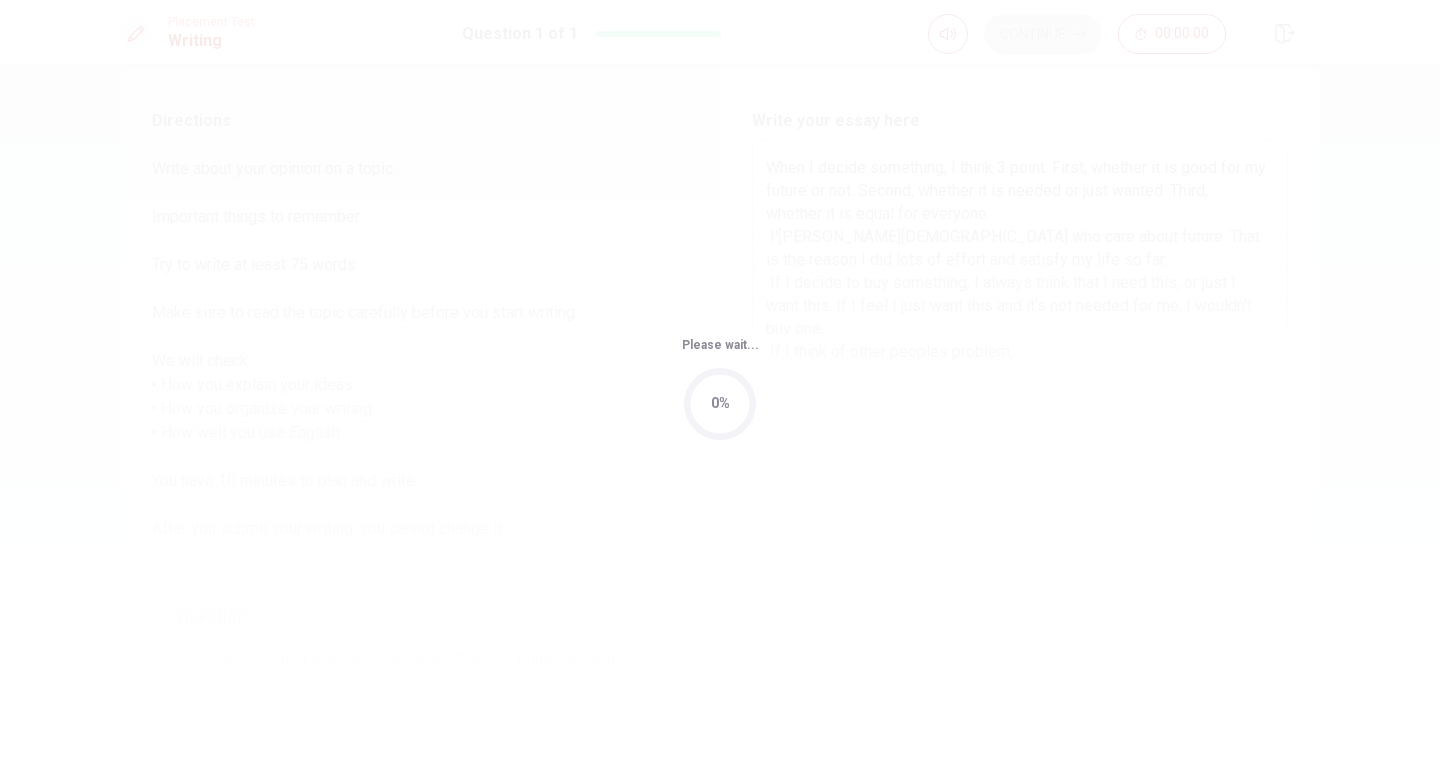 scroll, scrollTop: 0, scrollLeft: 0, axis: both 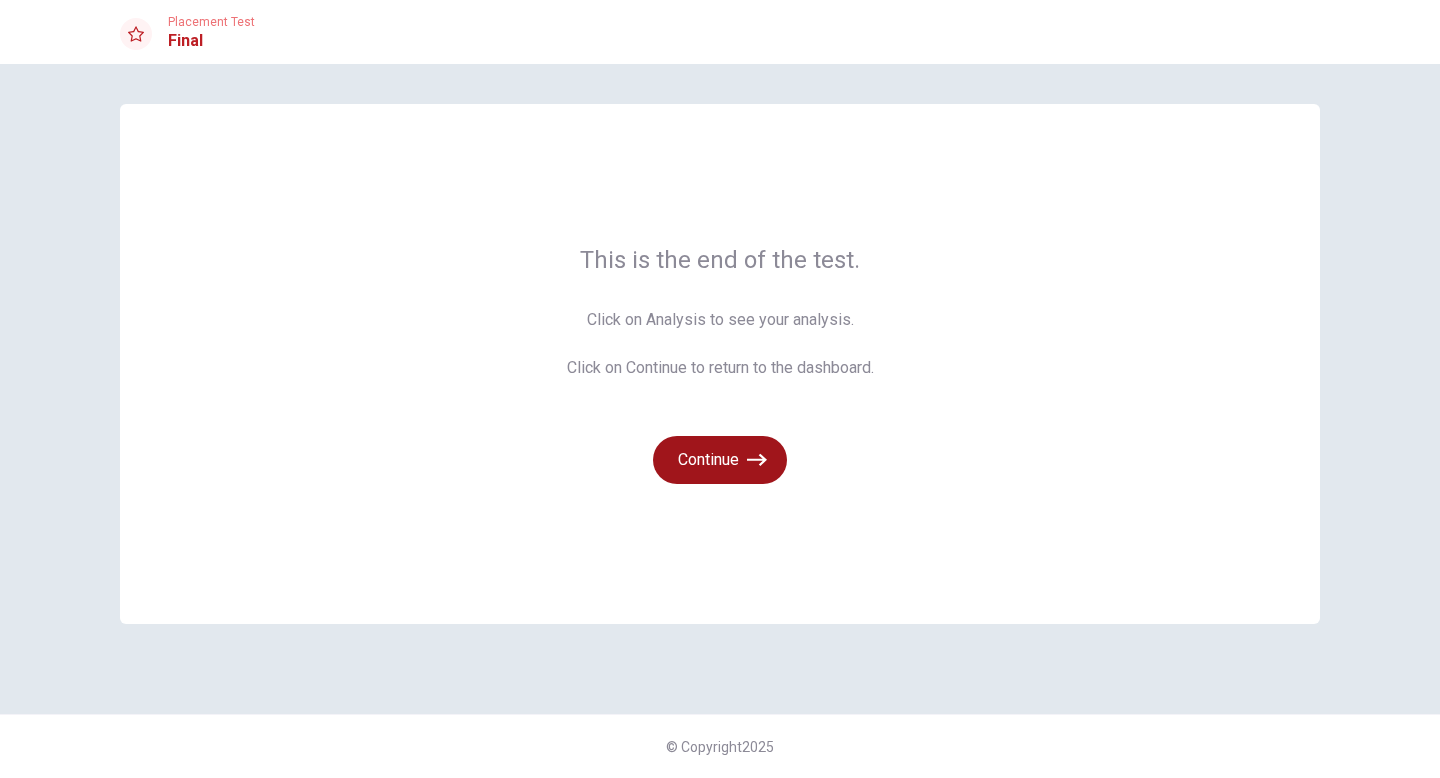 click on "Continue" at bounding box center [720, 460] 